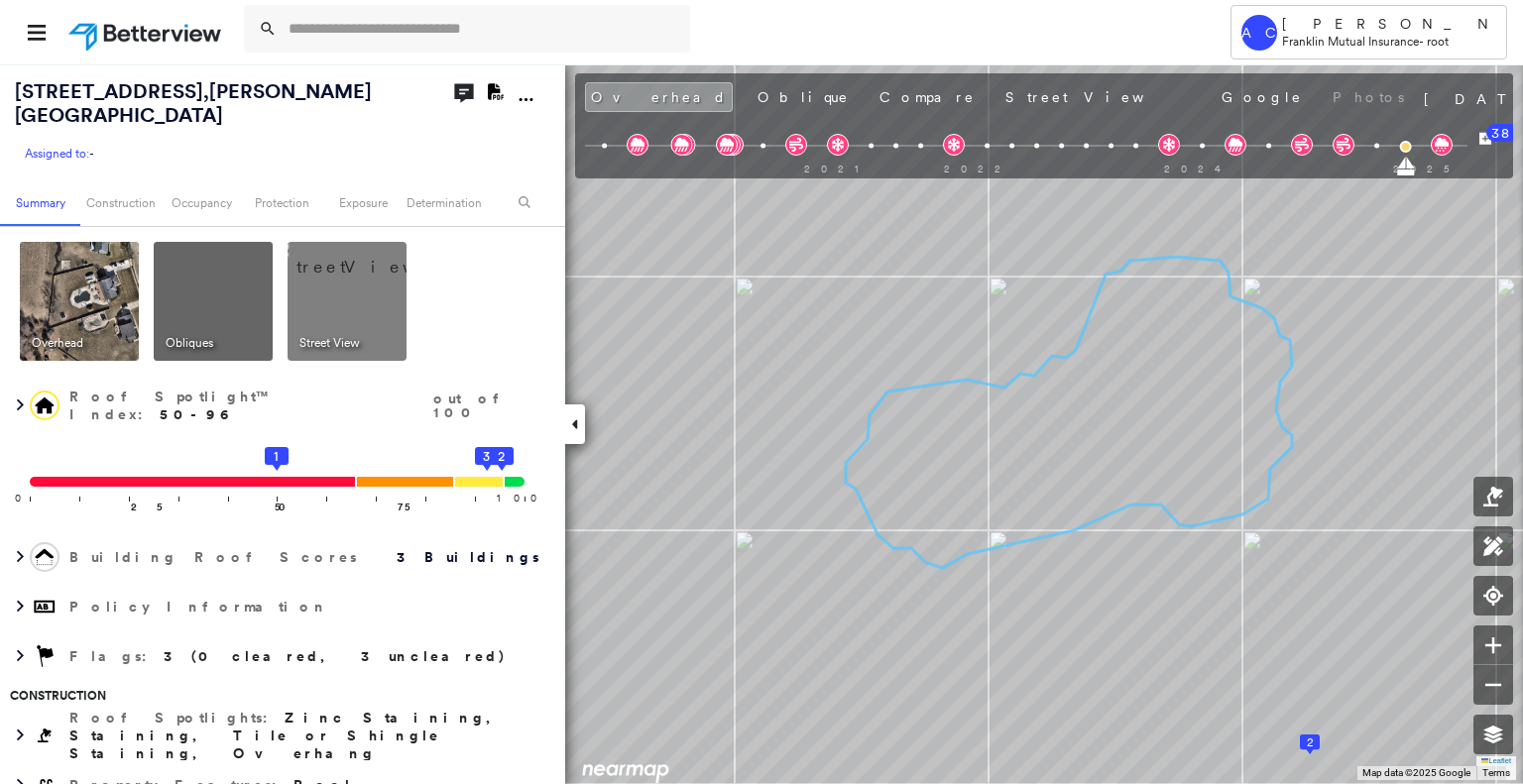 scroll, scrollTop: 0, scrollLeft: 0, axis: both 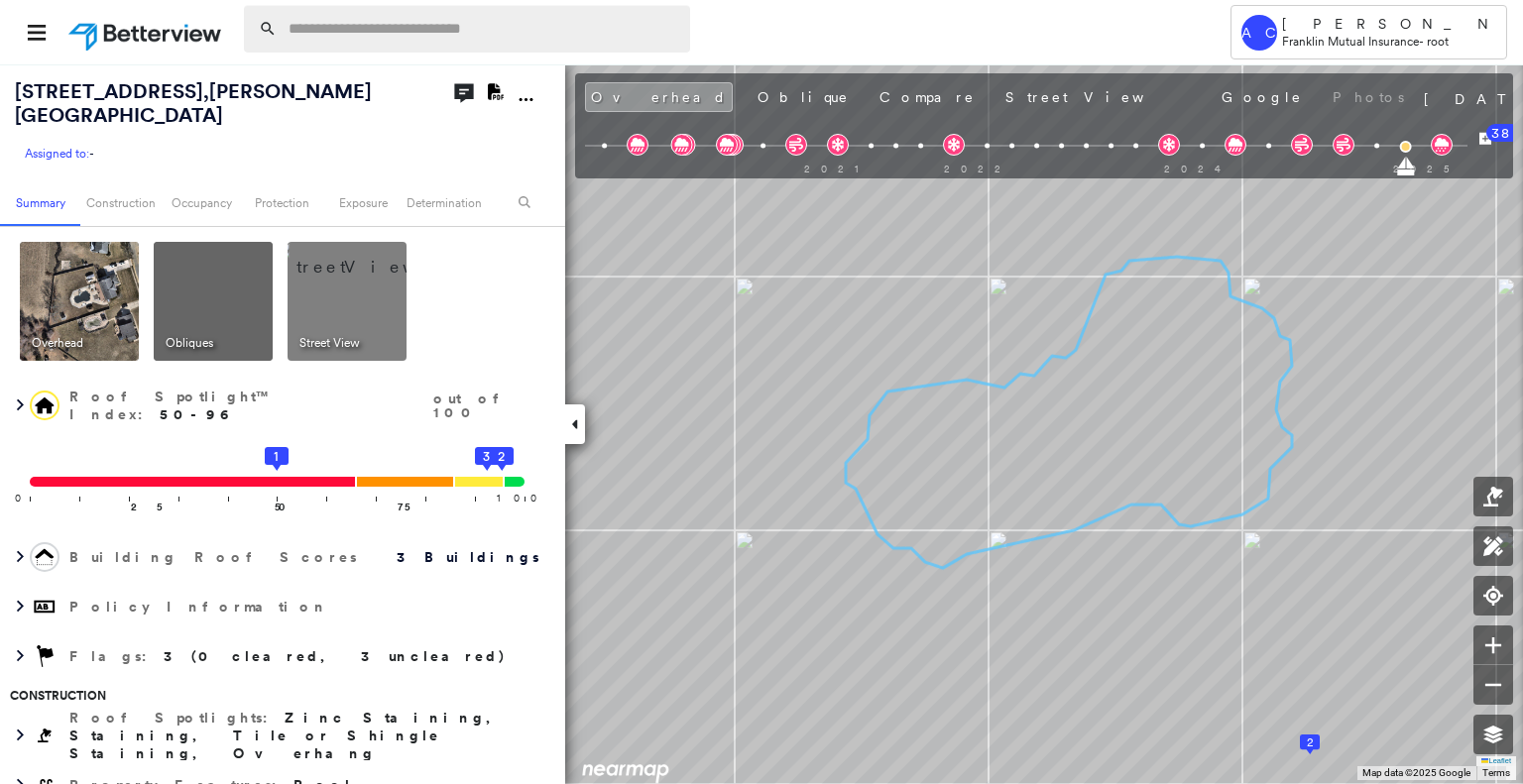 click at bounding box center (483, 29) 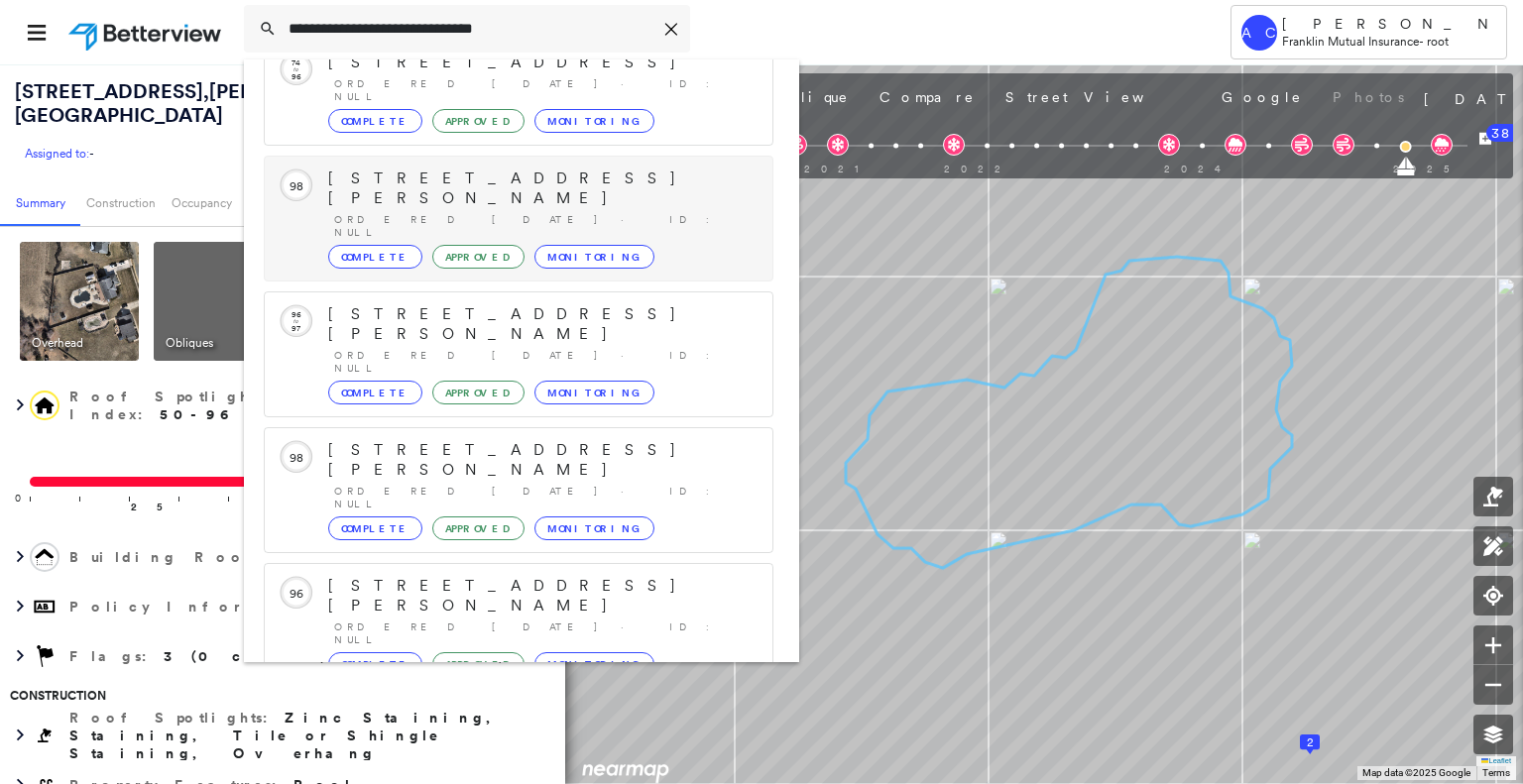 scroll, scrollTop: 206, scrollLeft: 0, axis: vertical 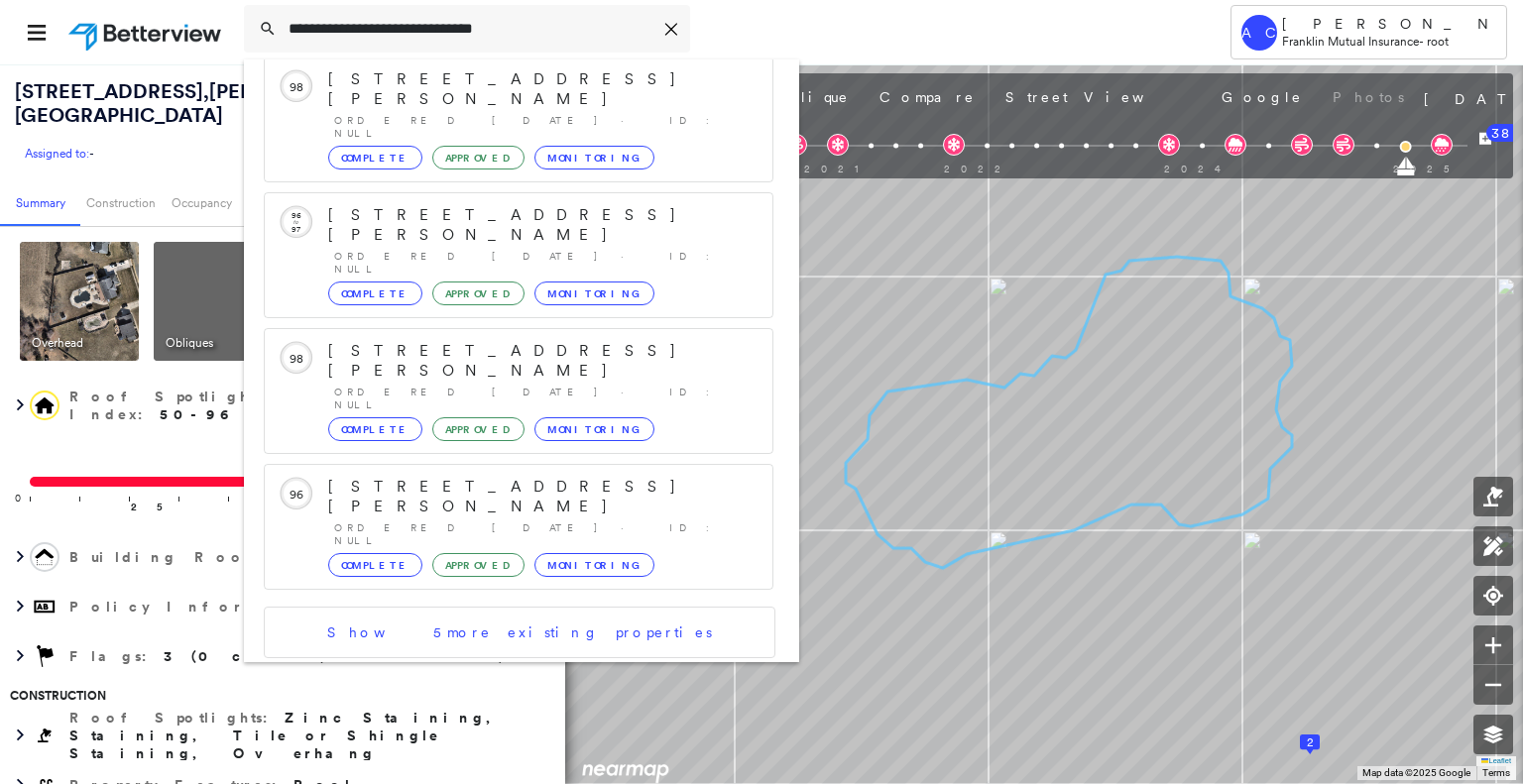 type on "**********" 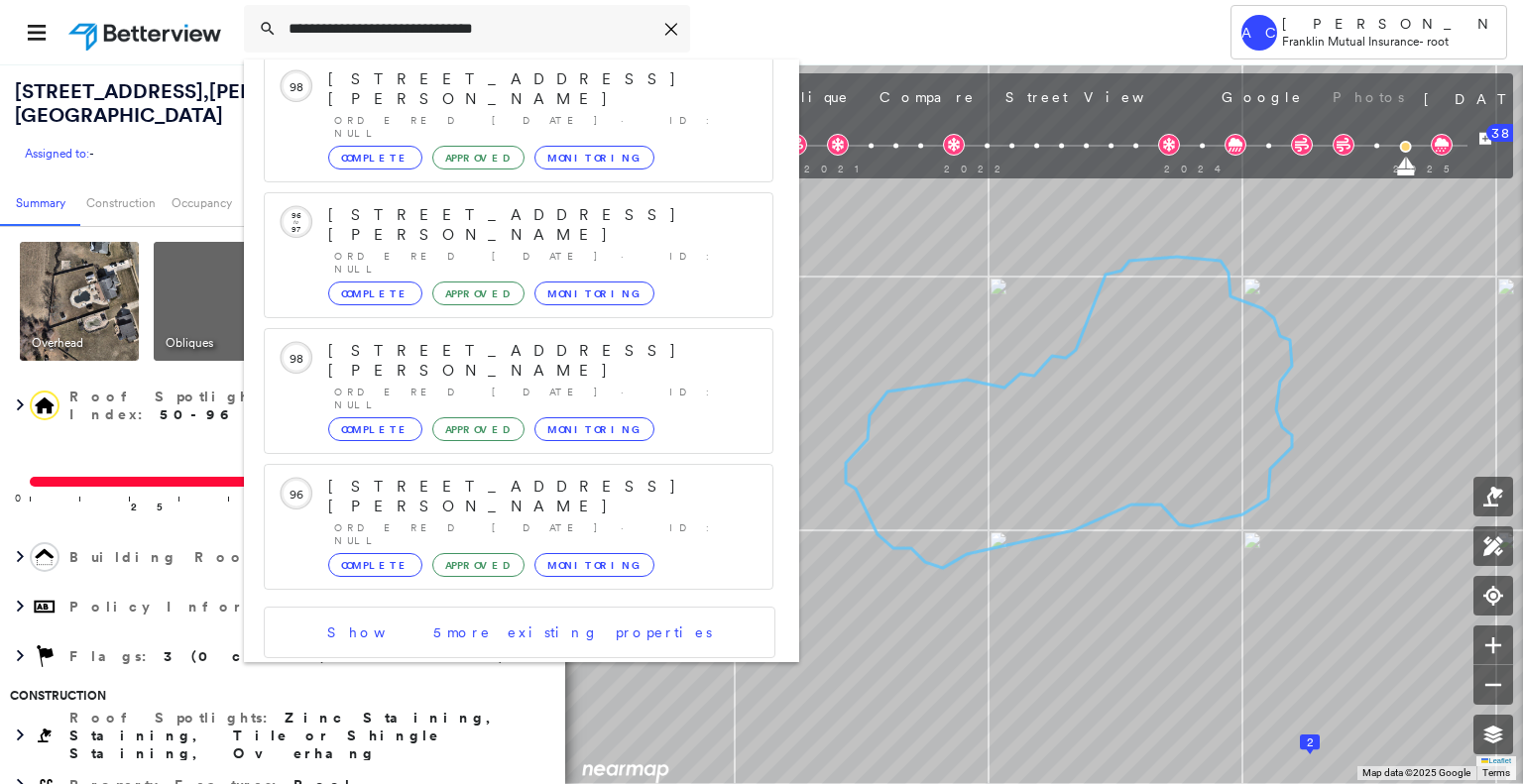 click on "[STREET_ADDRESS] Group Created with Sketch." at bounding box center (519, 768) 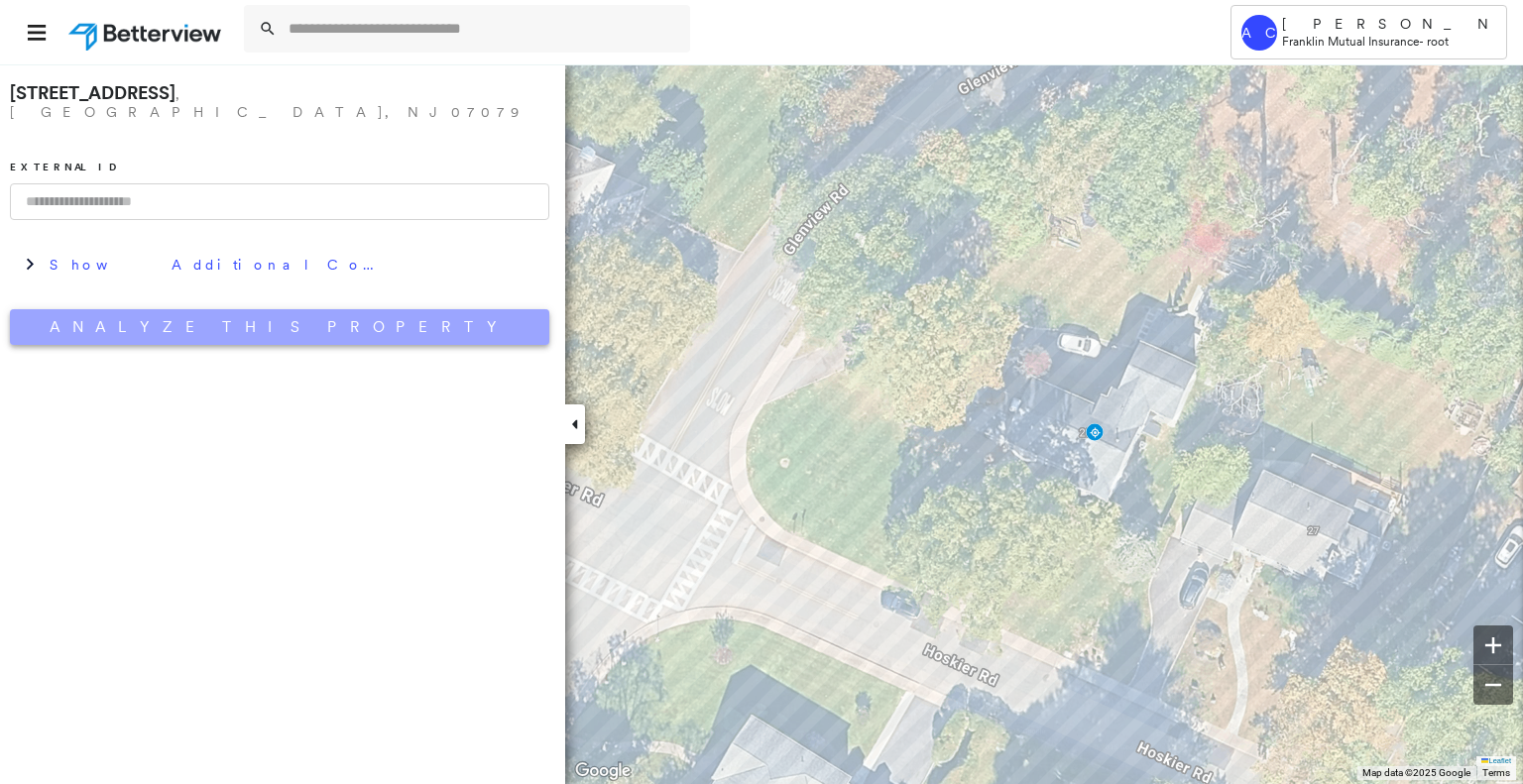 click on "Analyze This Property" at bounding box center [280, 327] 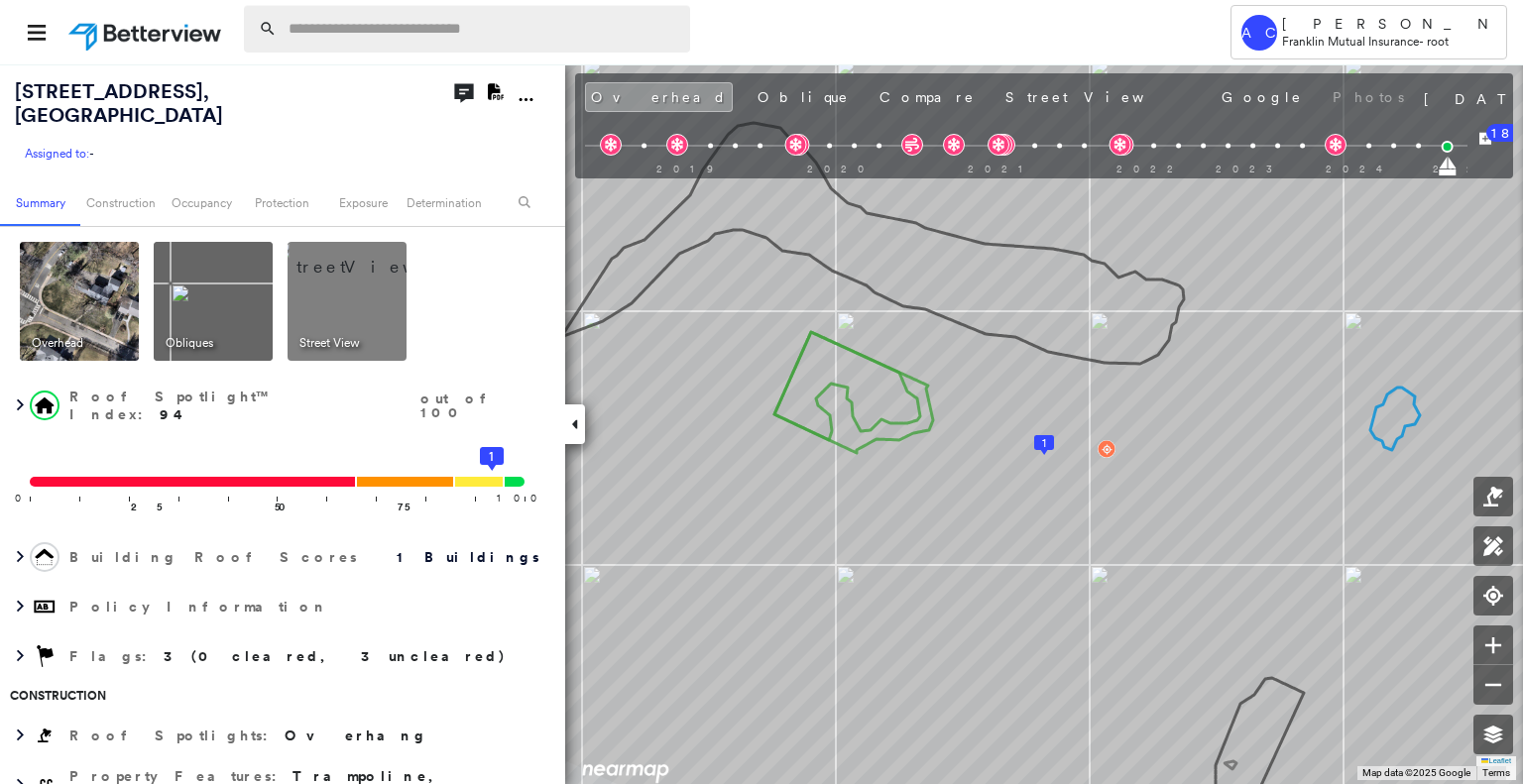 click at bounding box center (483, 29) 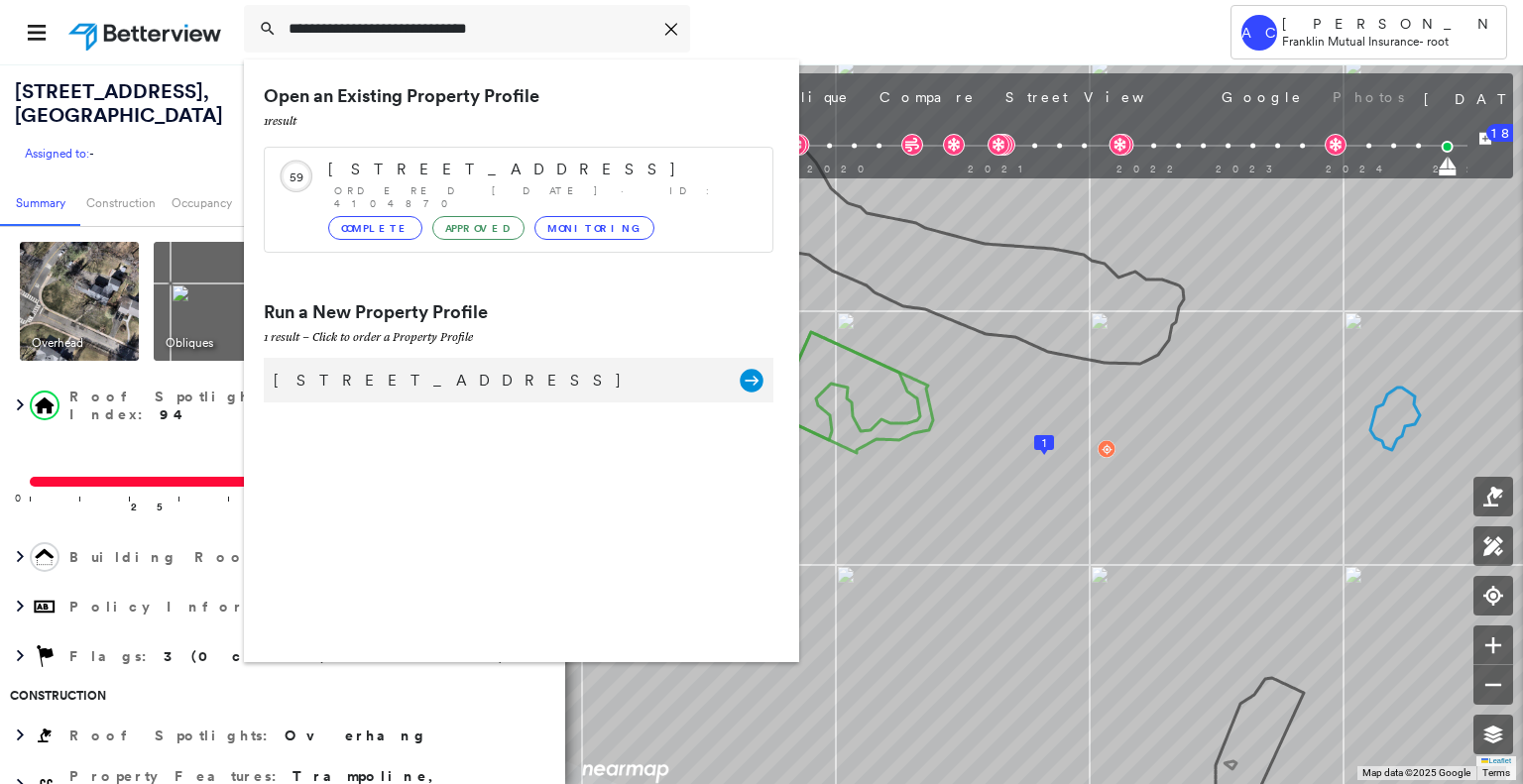 type on "**********" 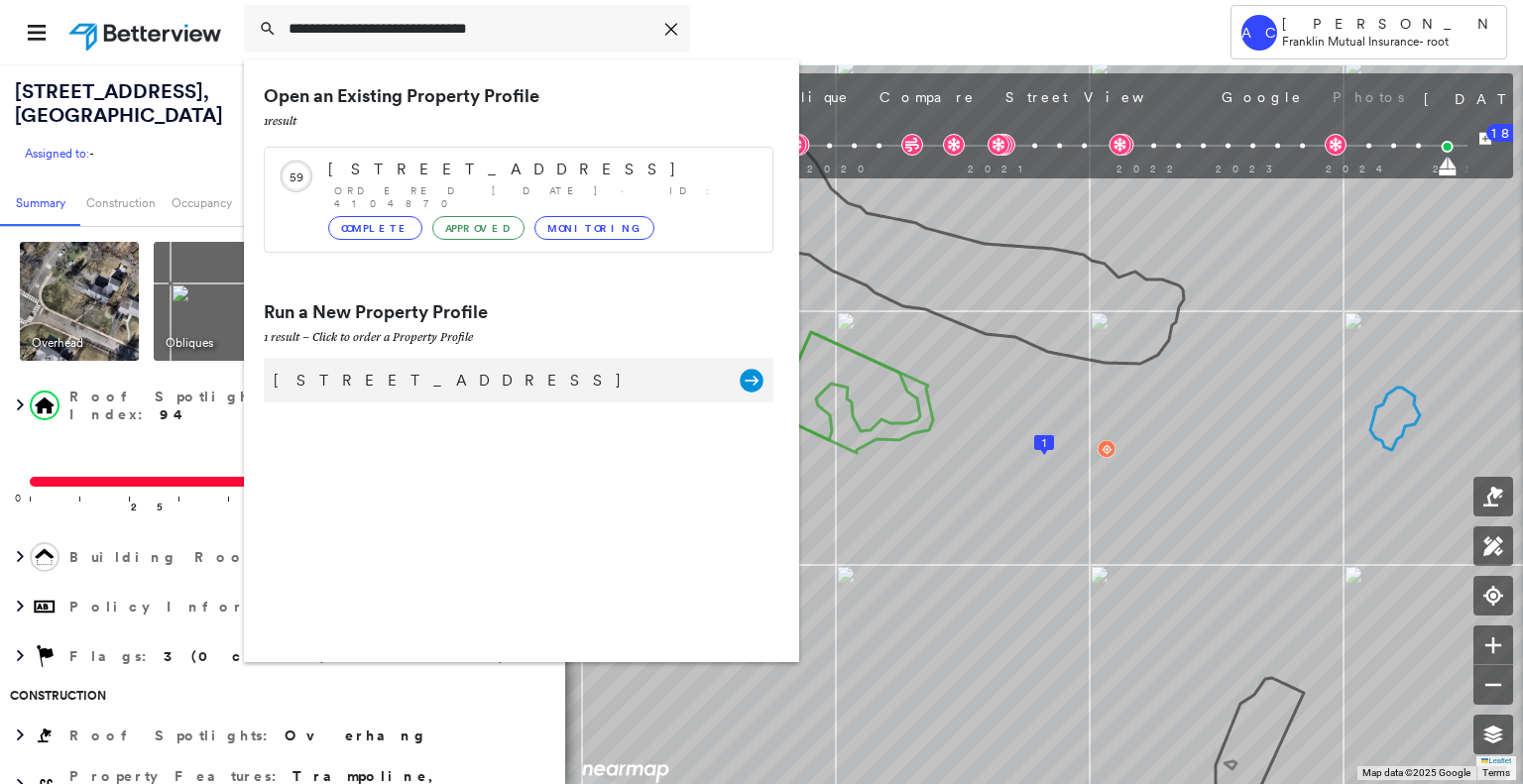 click on "[STREET_ADDRESS]" at bounding box center (497, 381) 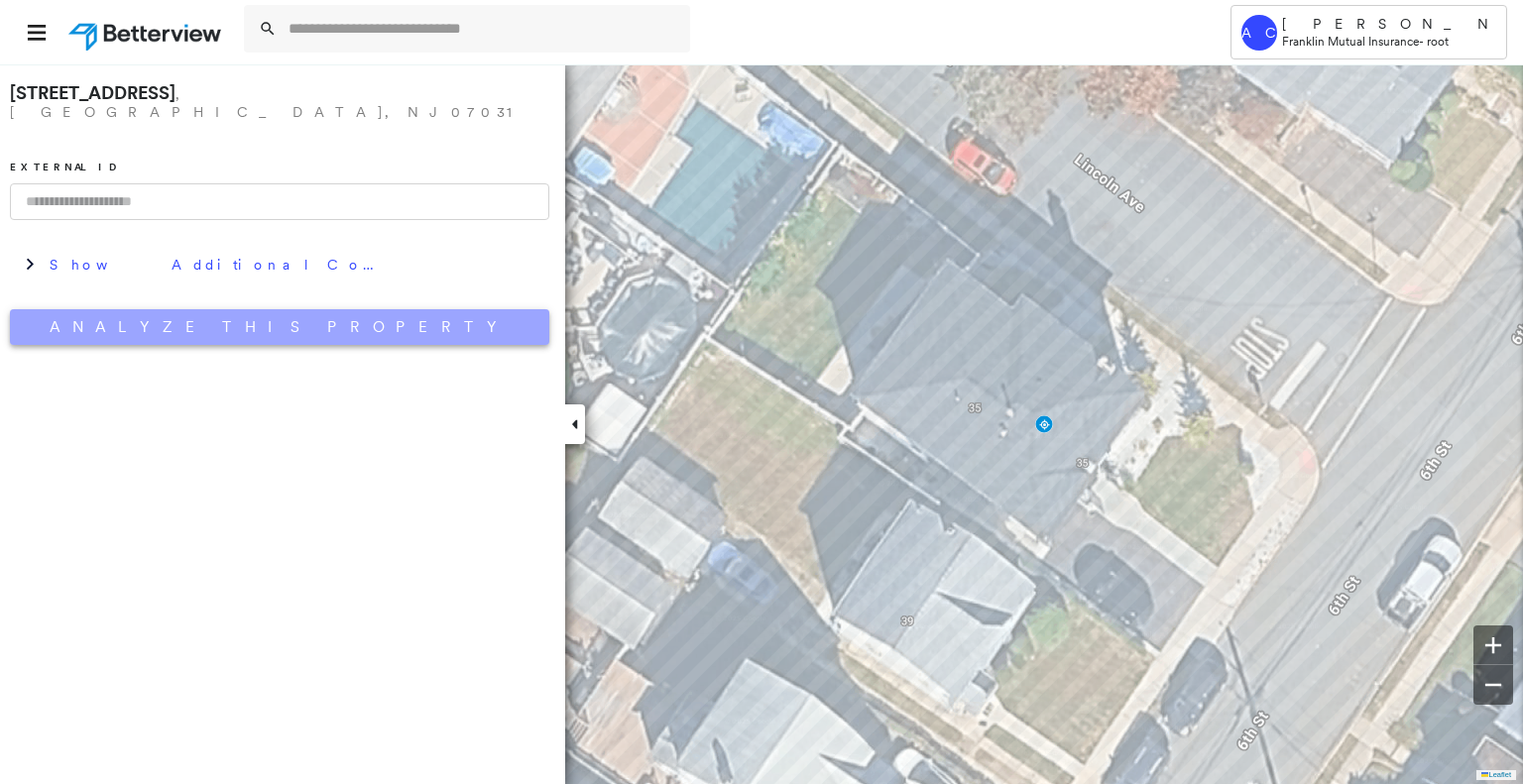 click on "Analyze This Property" at bounding box center (280, 327) 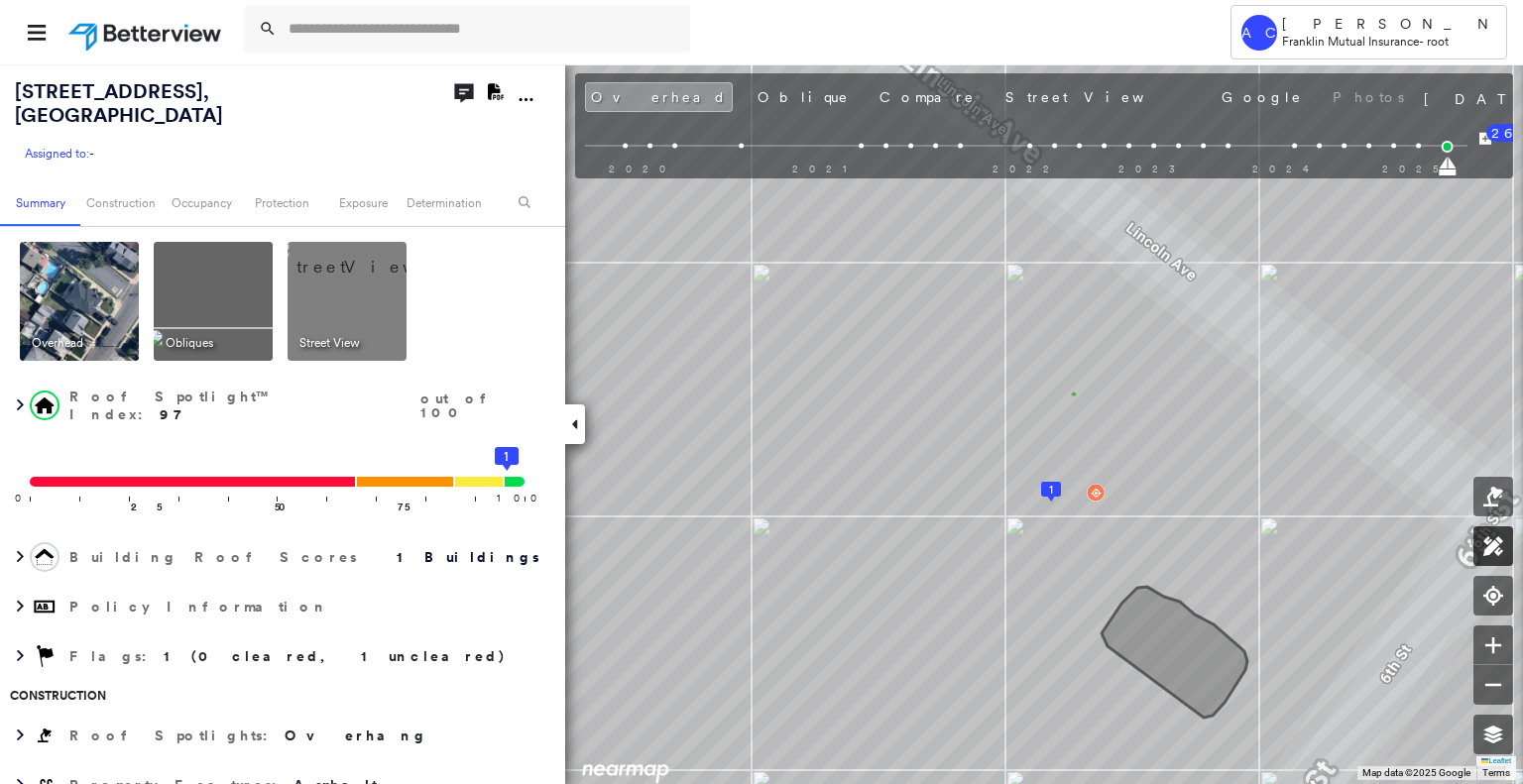 click 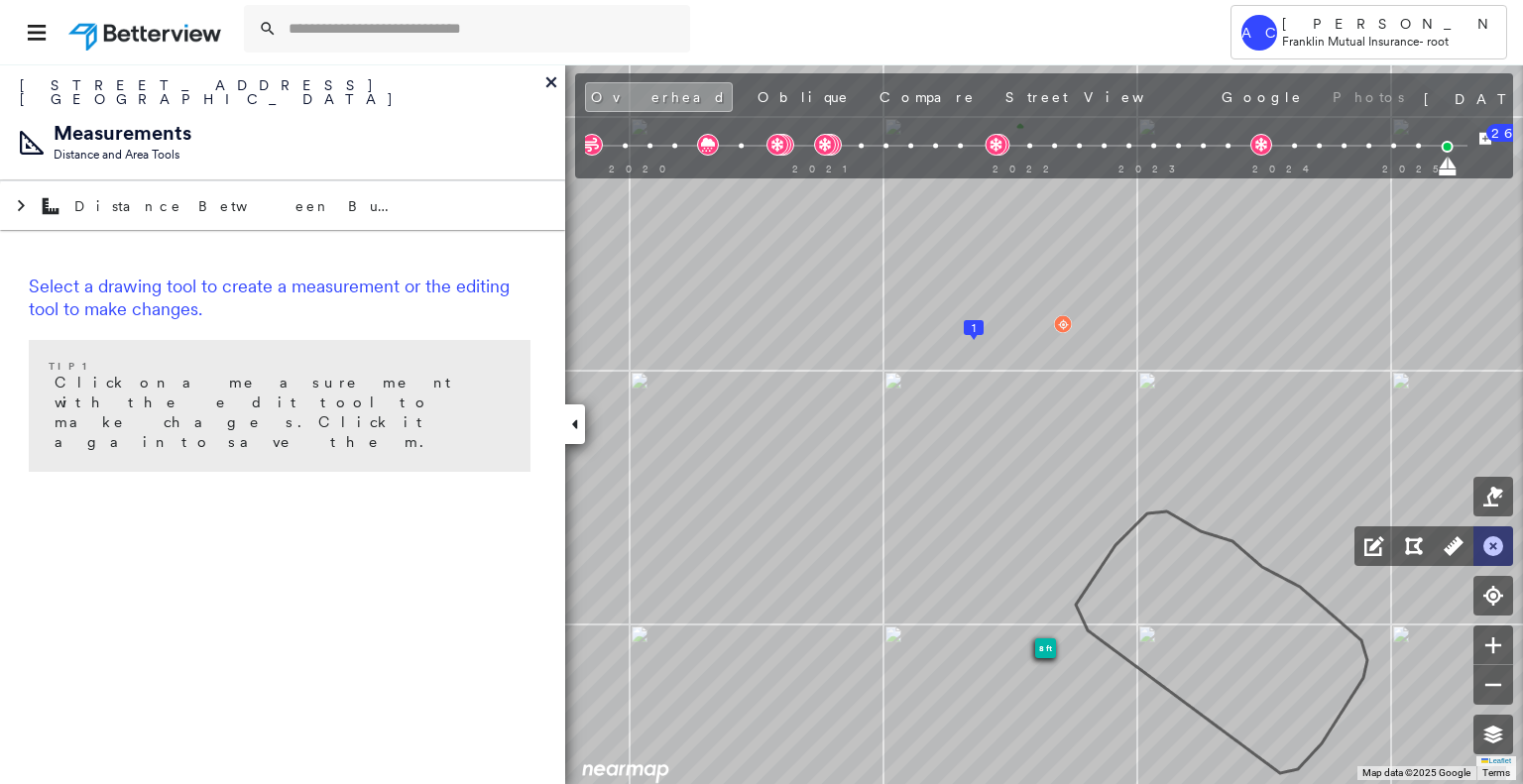 click 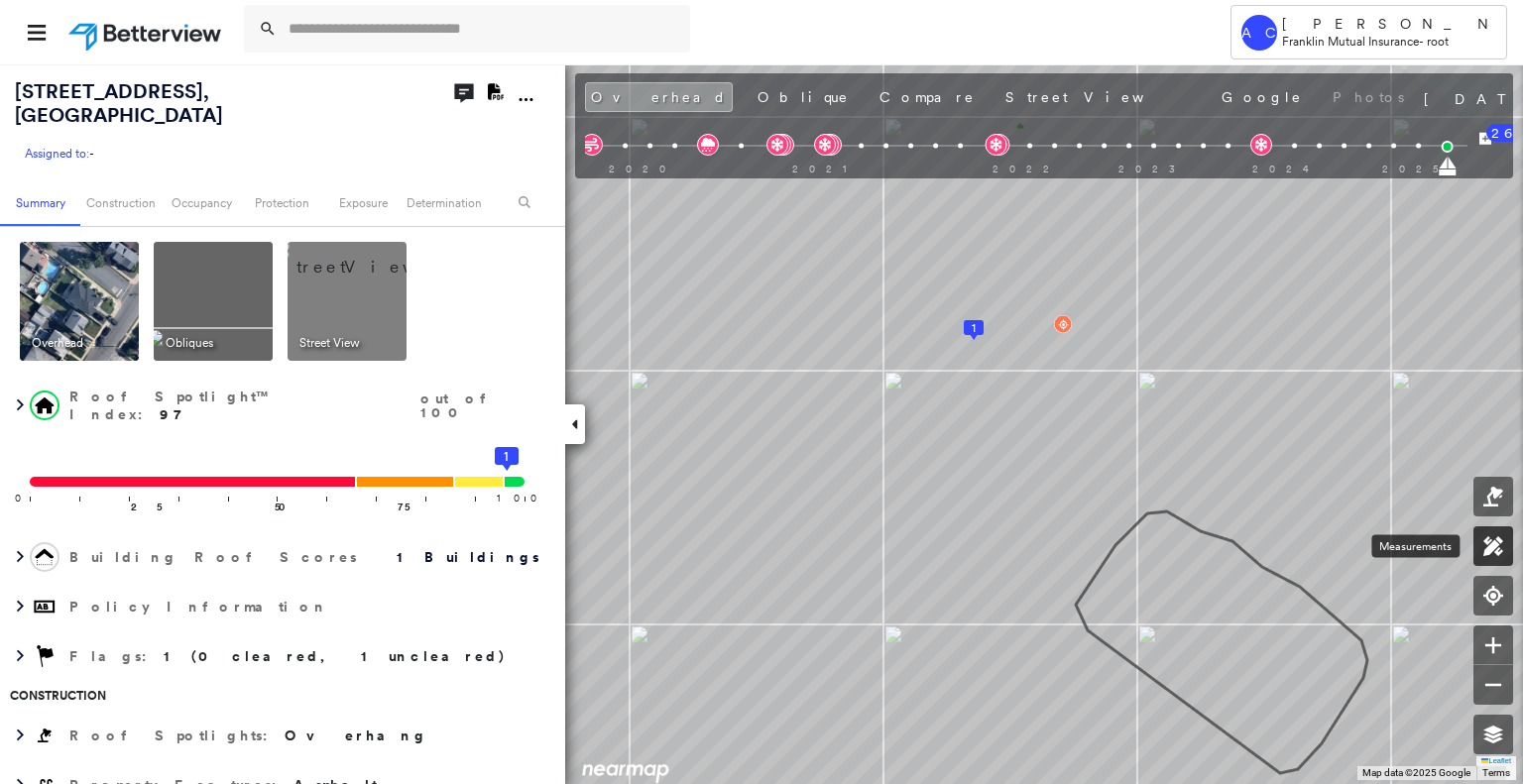 click 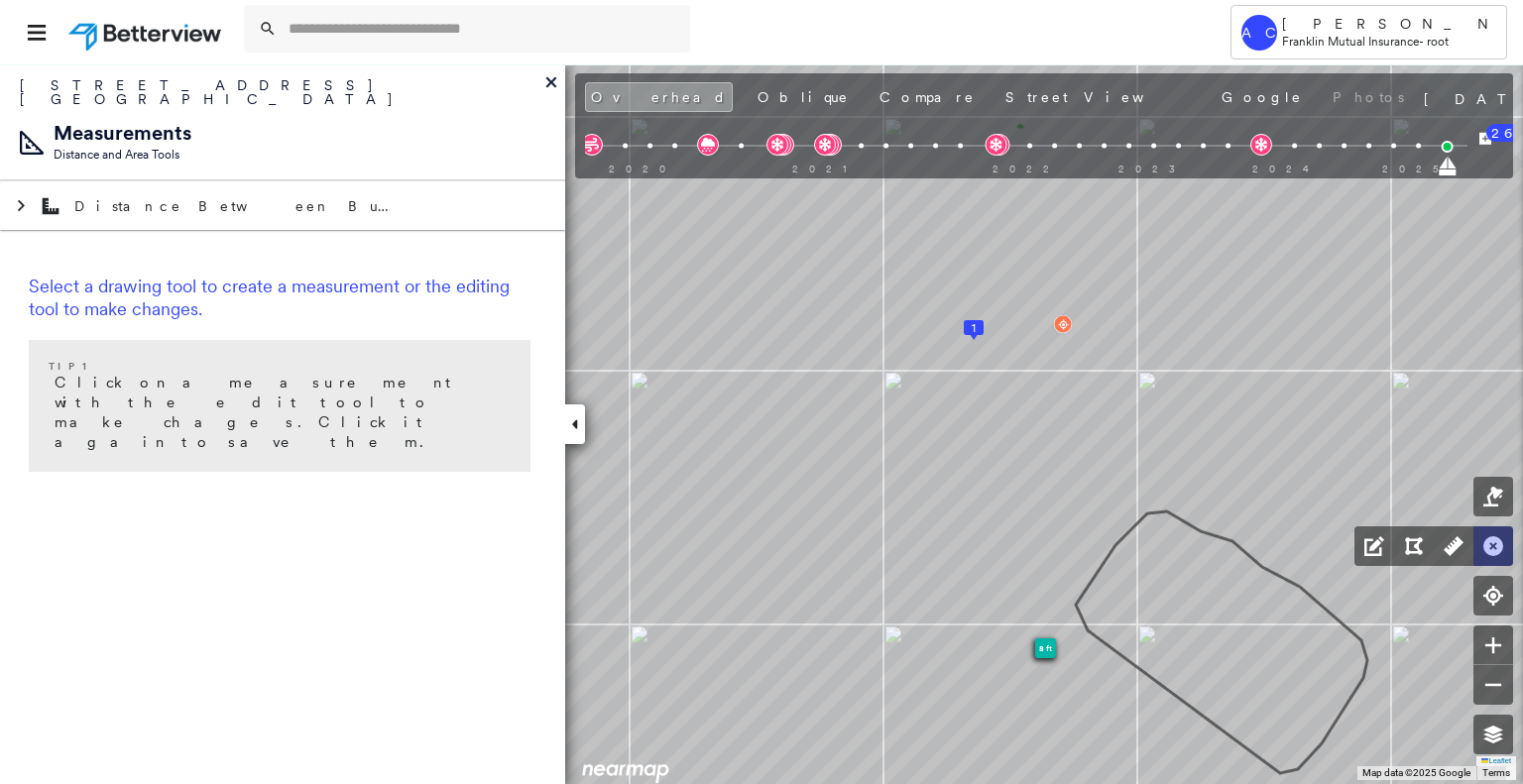 click at bounding box center [1493, 546] 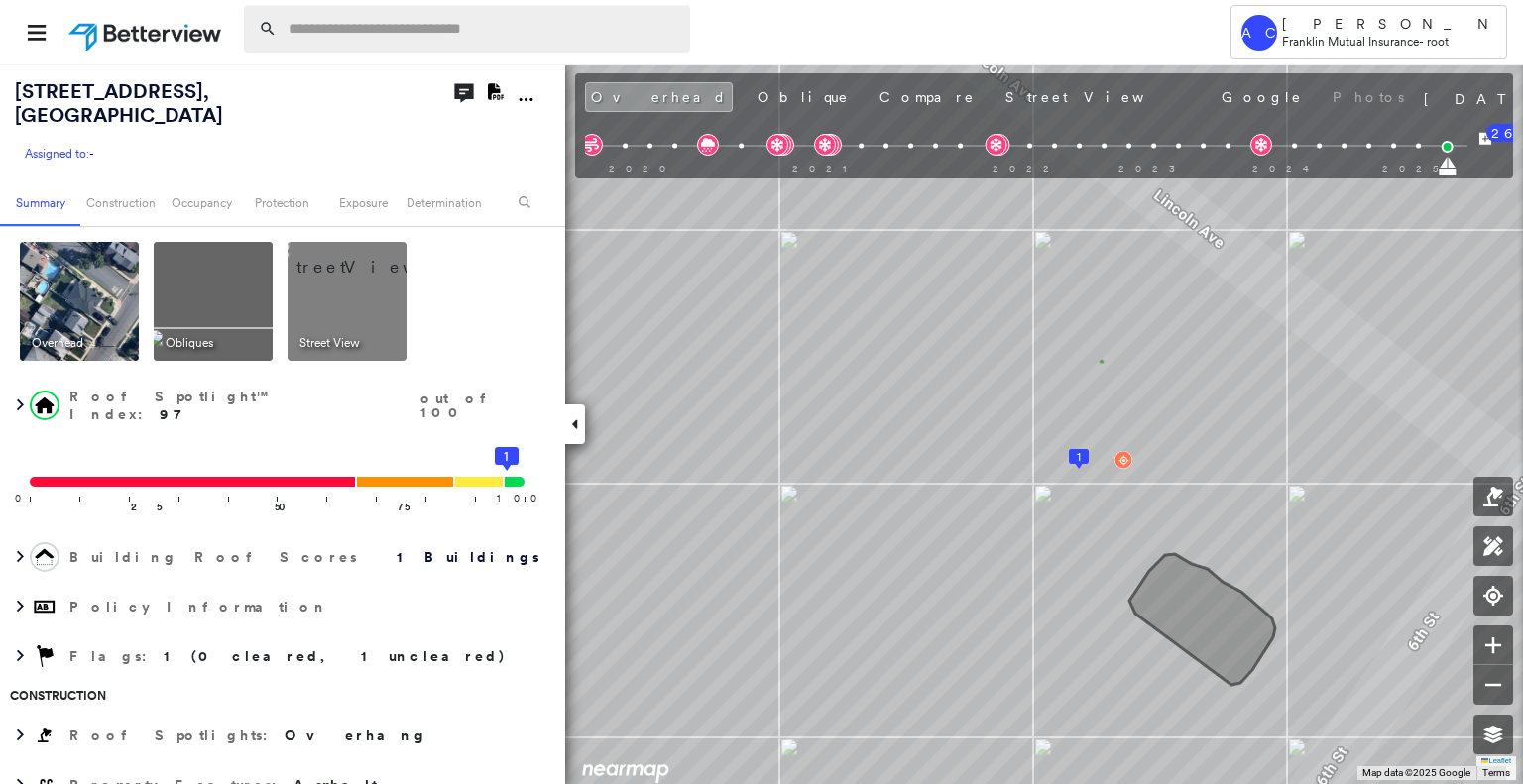 click at bounding box center [483, 29] 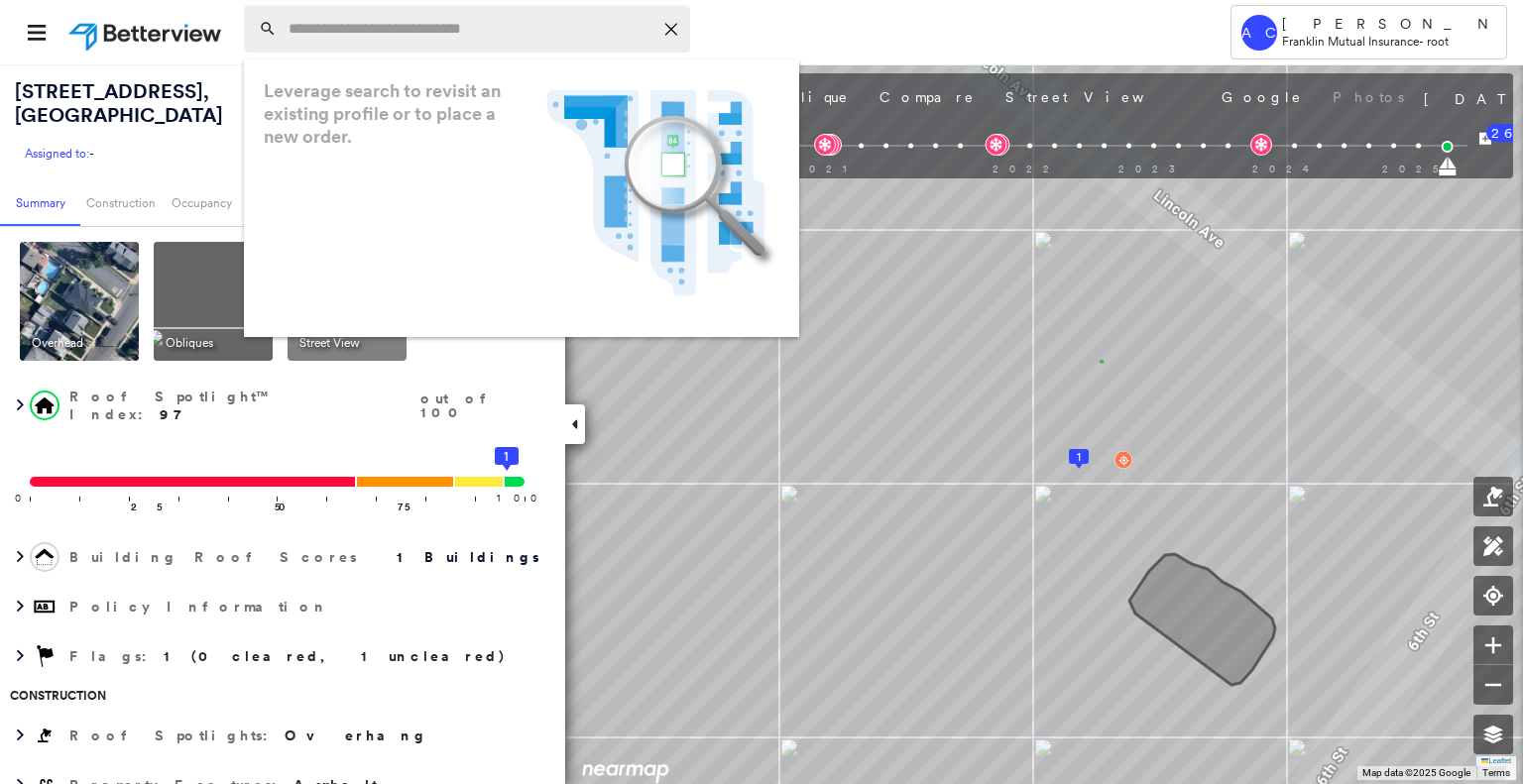 paste on "**********" 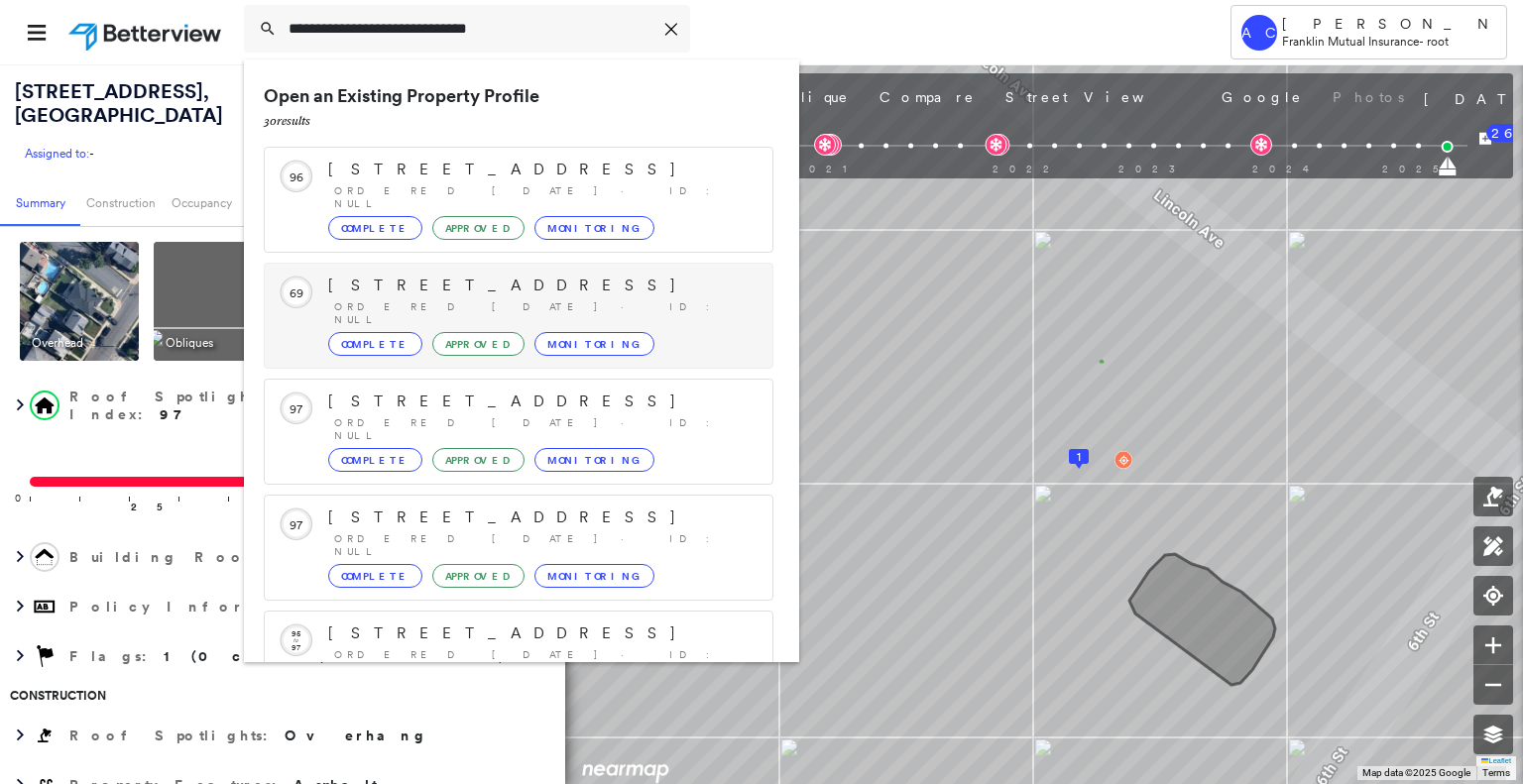 scroll, scrollTop: 206, scrollLeft: 0, axis: vertical 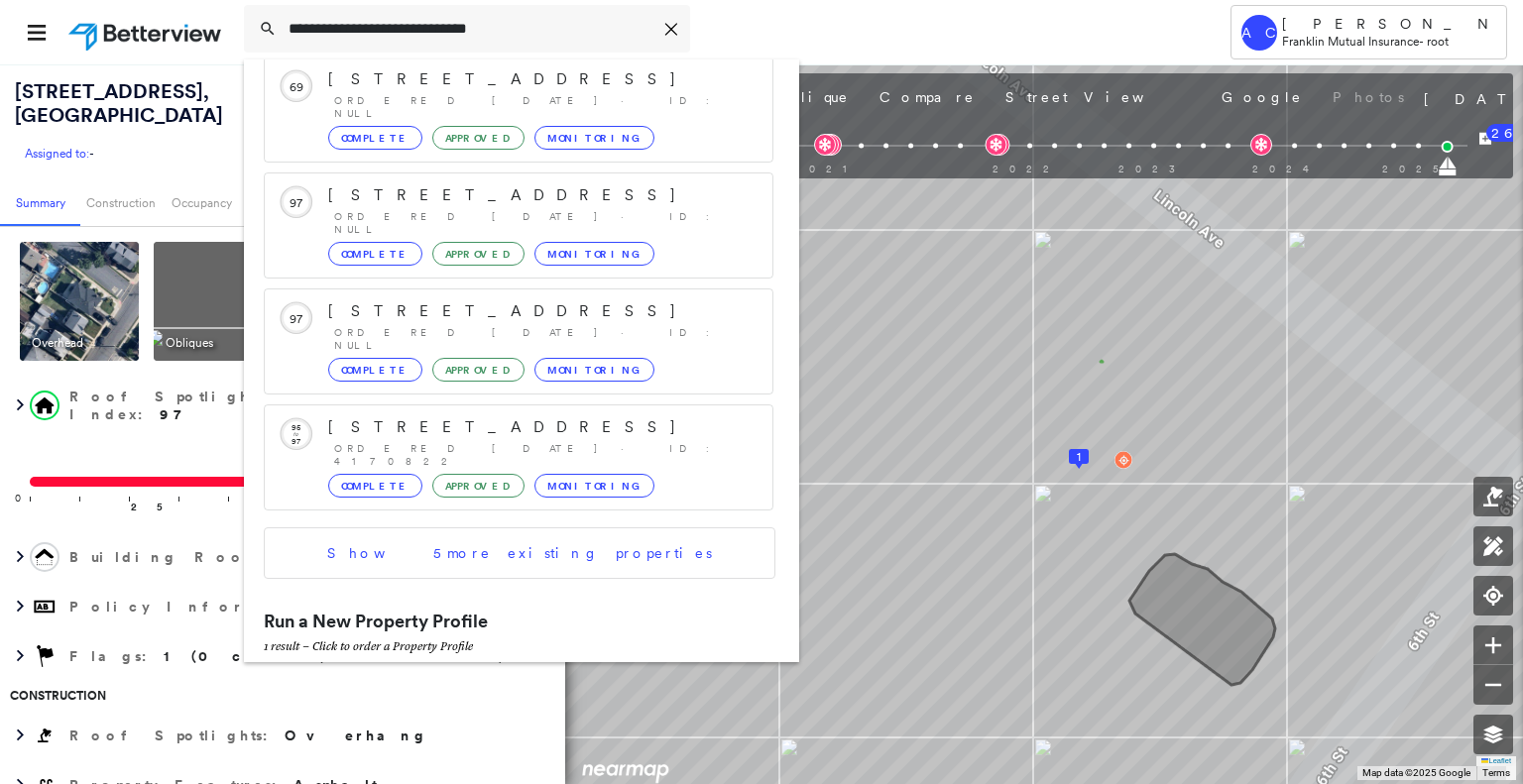 type on "**********" 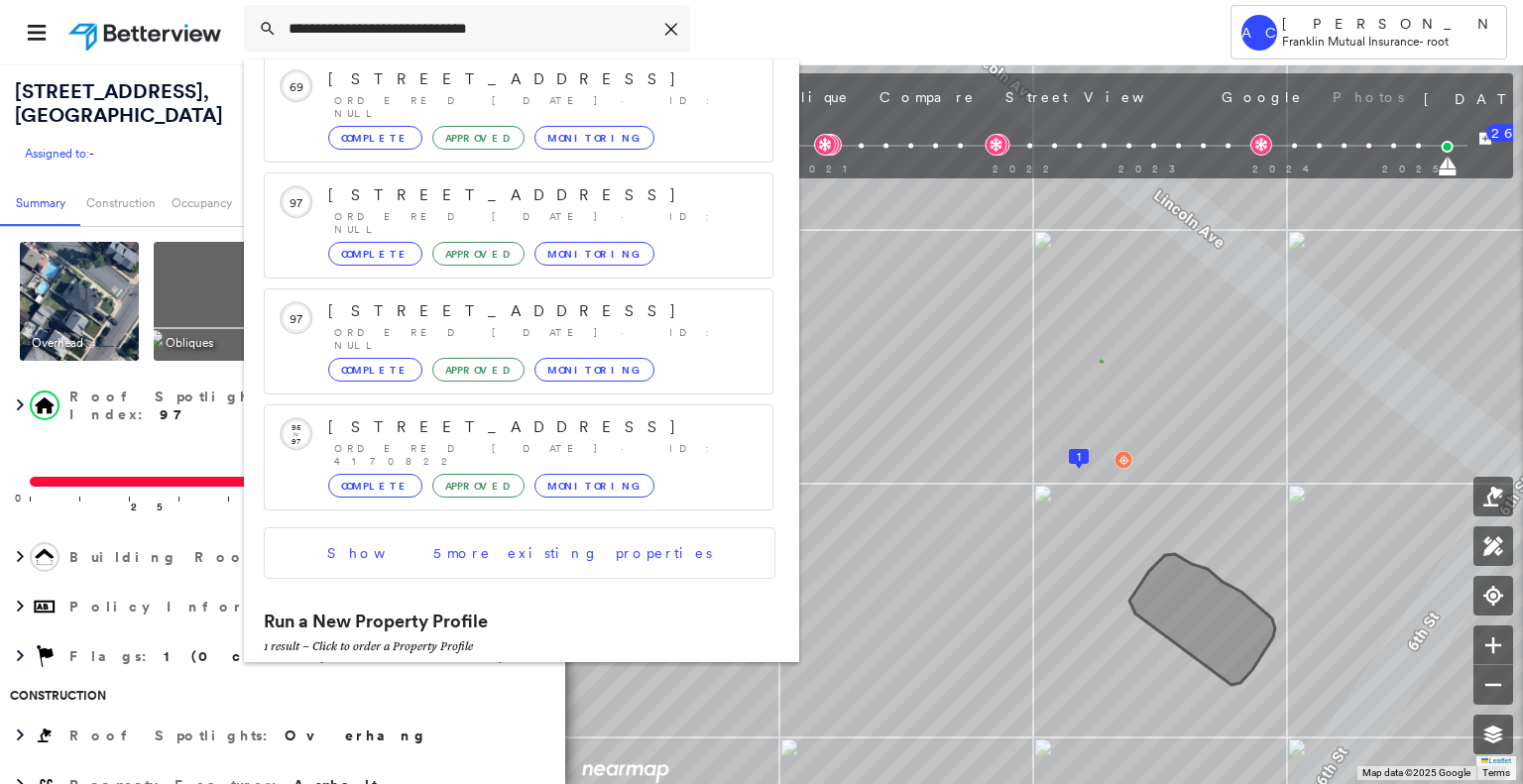 click on "[STREET_ADDRESS]" at bounding box center [497, 690] 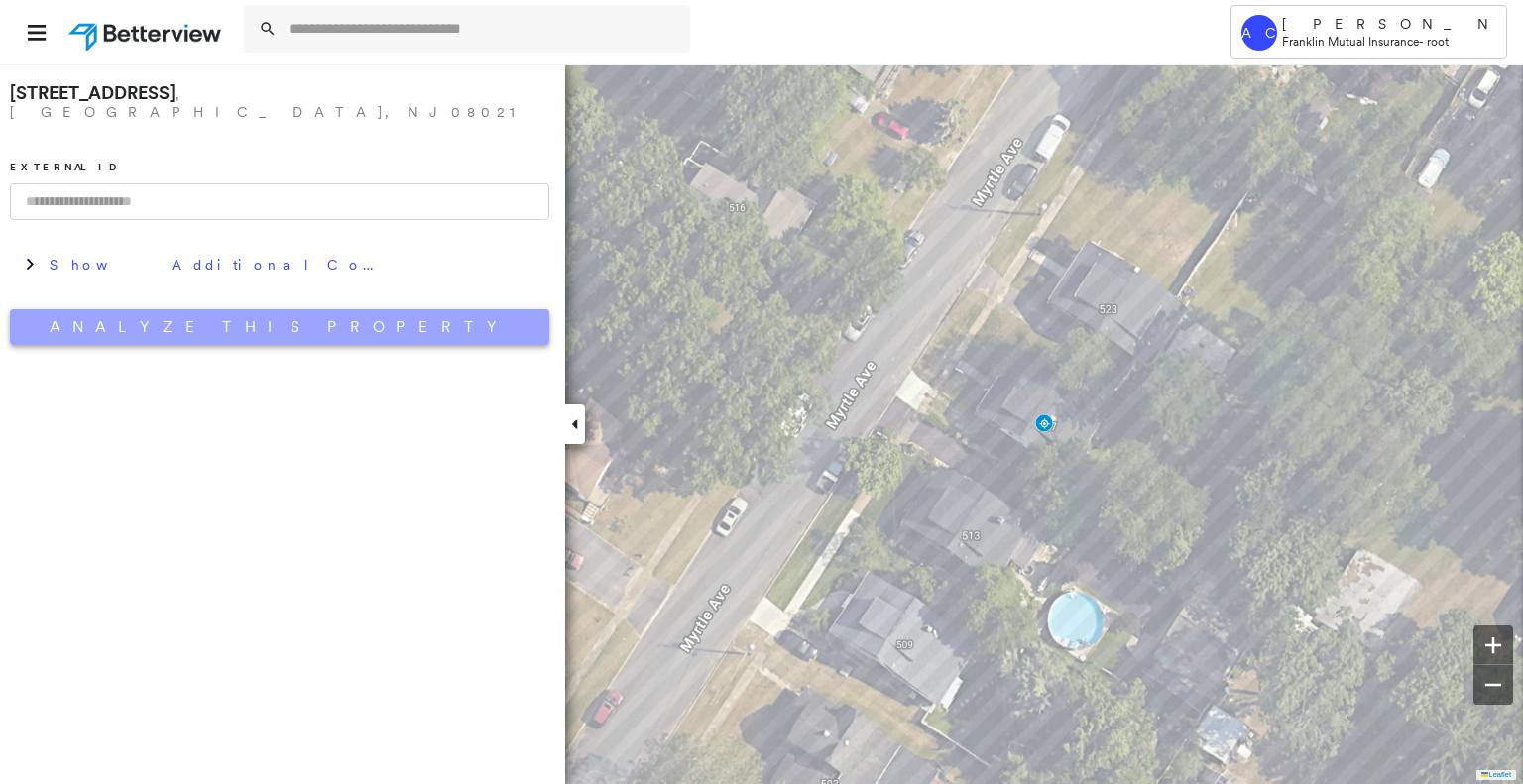 click on "Analyze This Property" at bounding box center [280, 327] 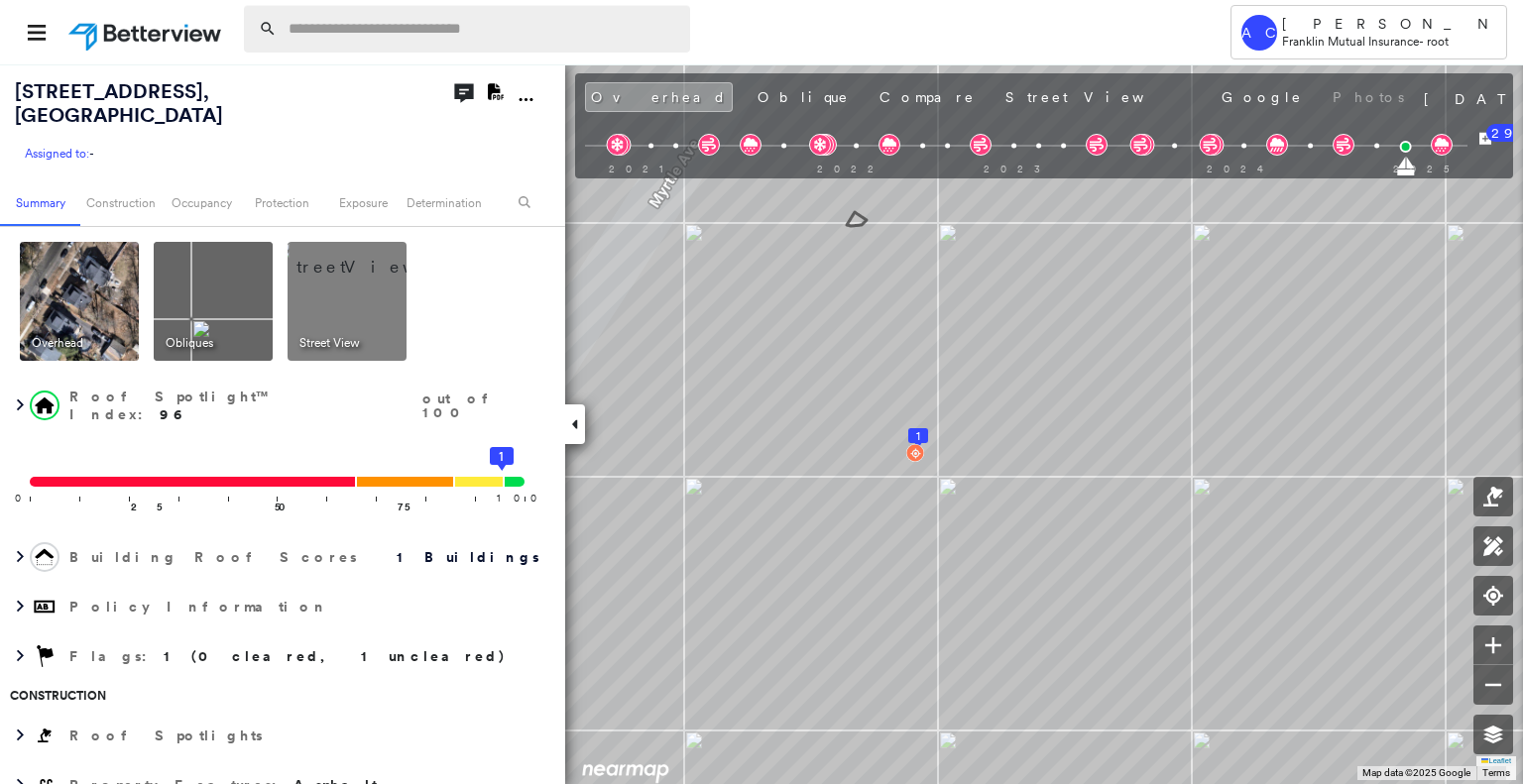 click at bounding box center (483, 29) 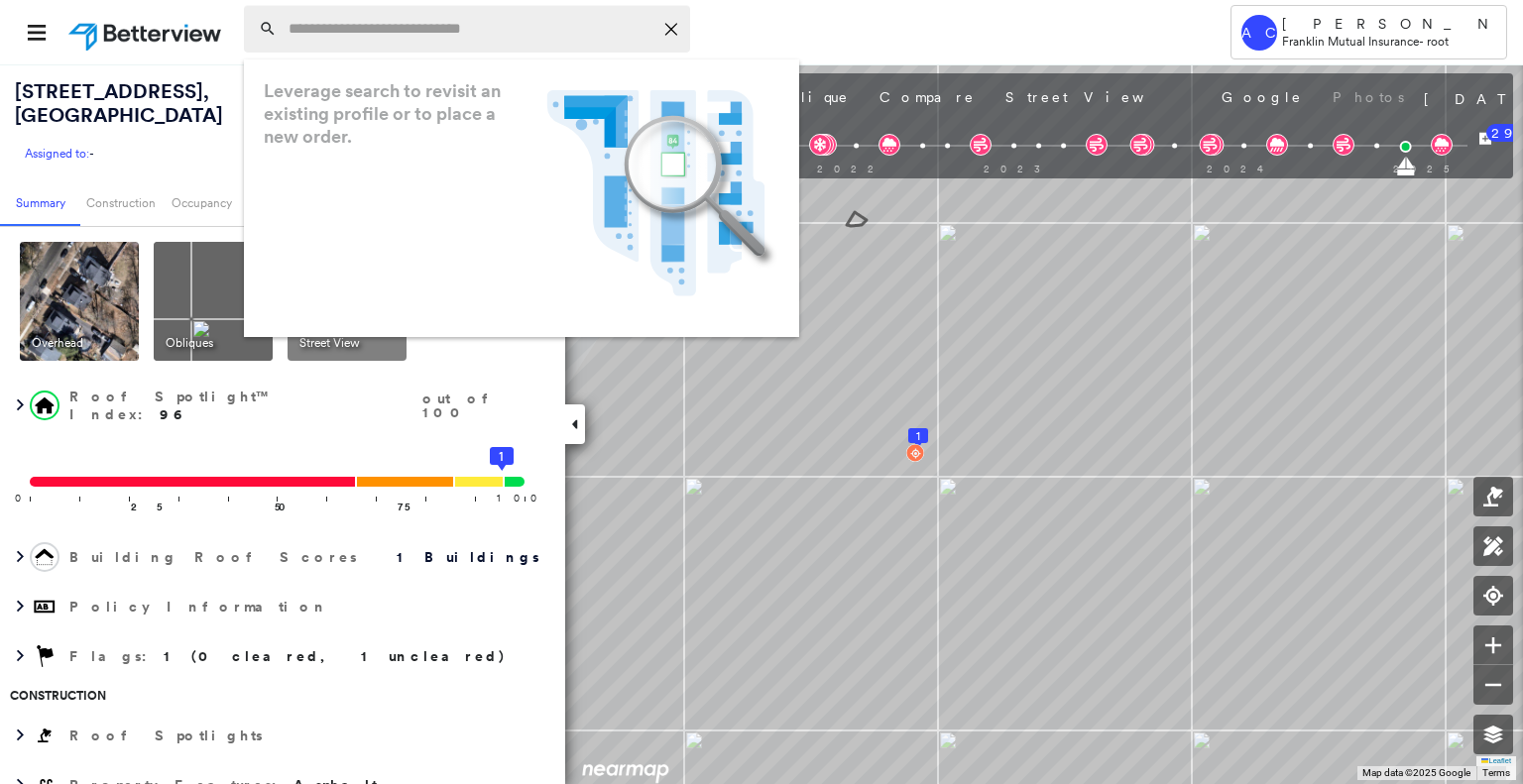 paste on "**********" 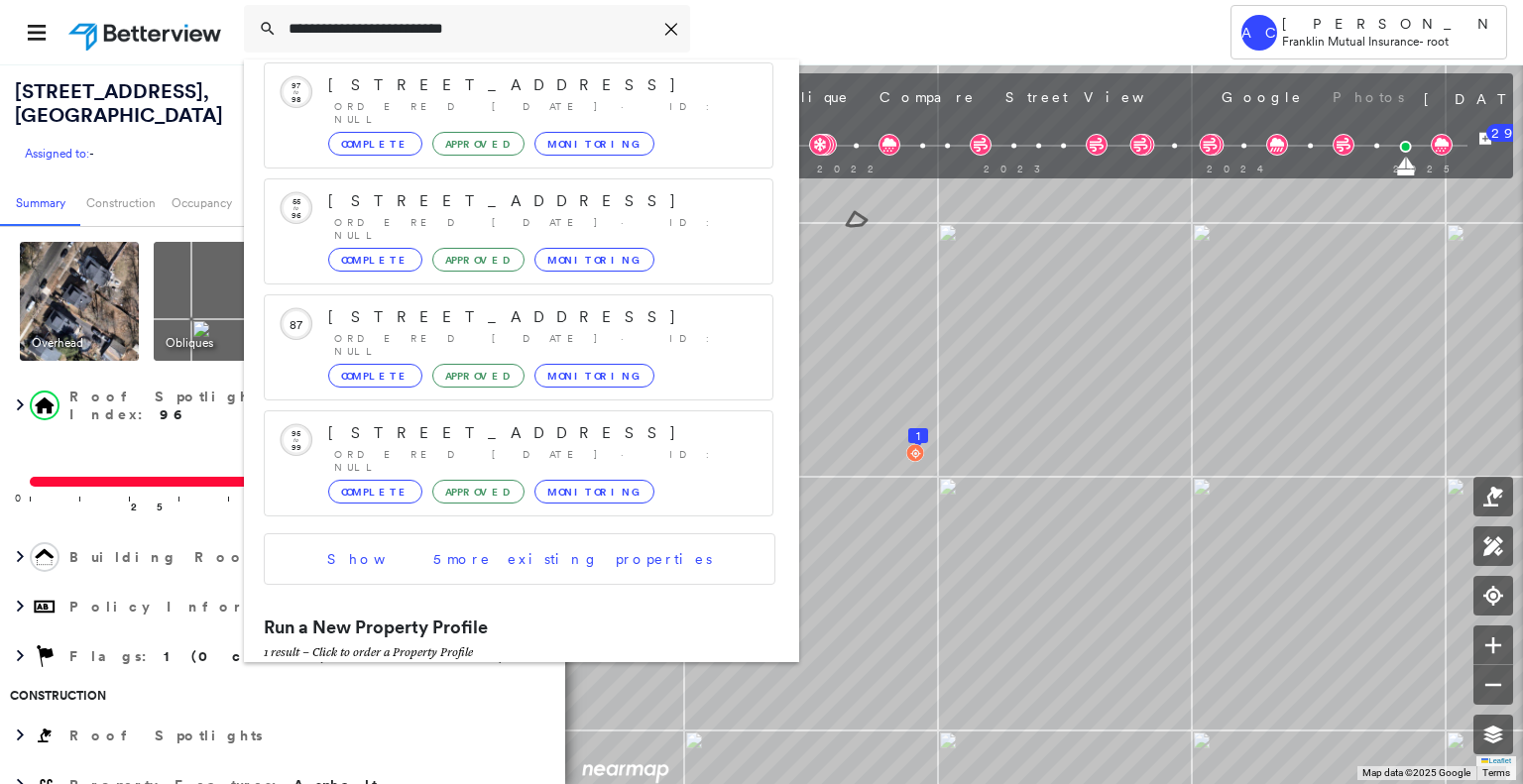 scroll, scrollTop: 206, scrollLeft: 0, axis: vertical 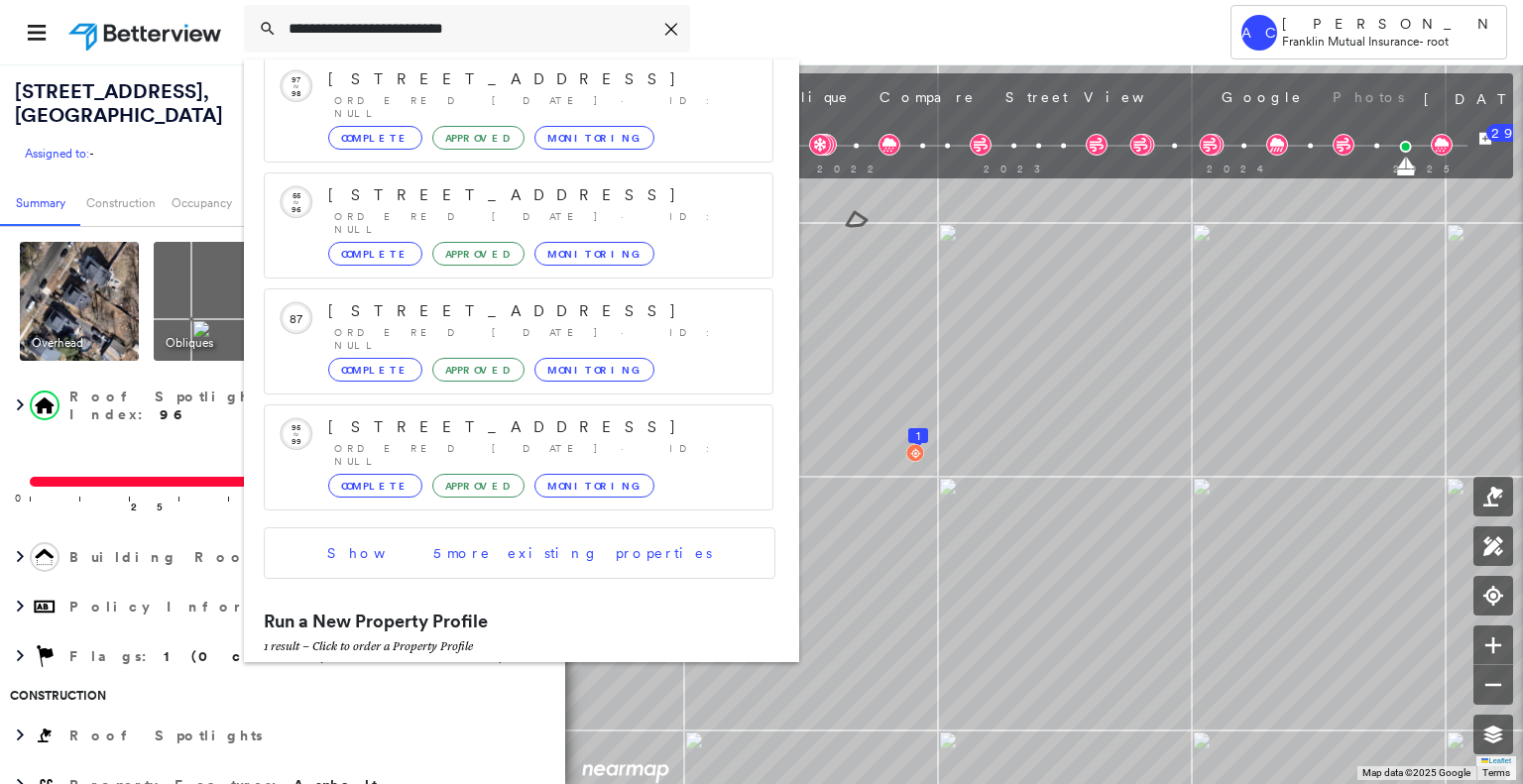 type on "**********" 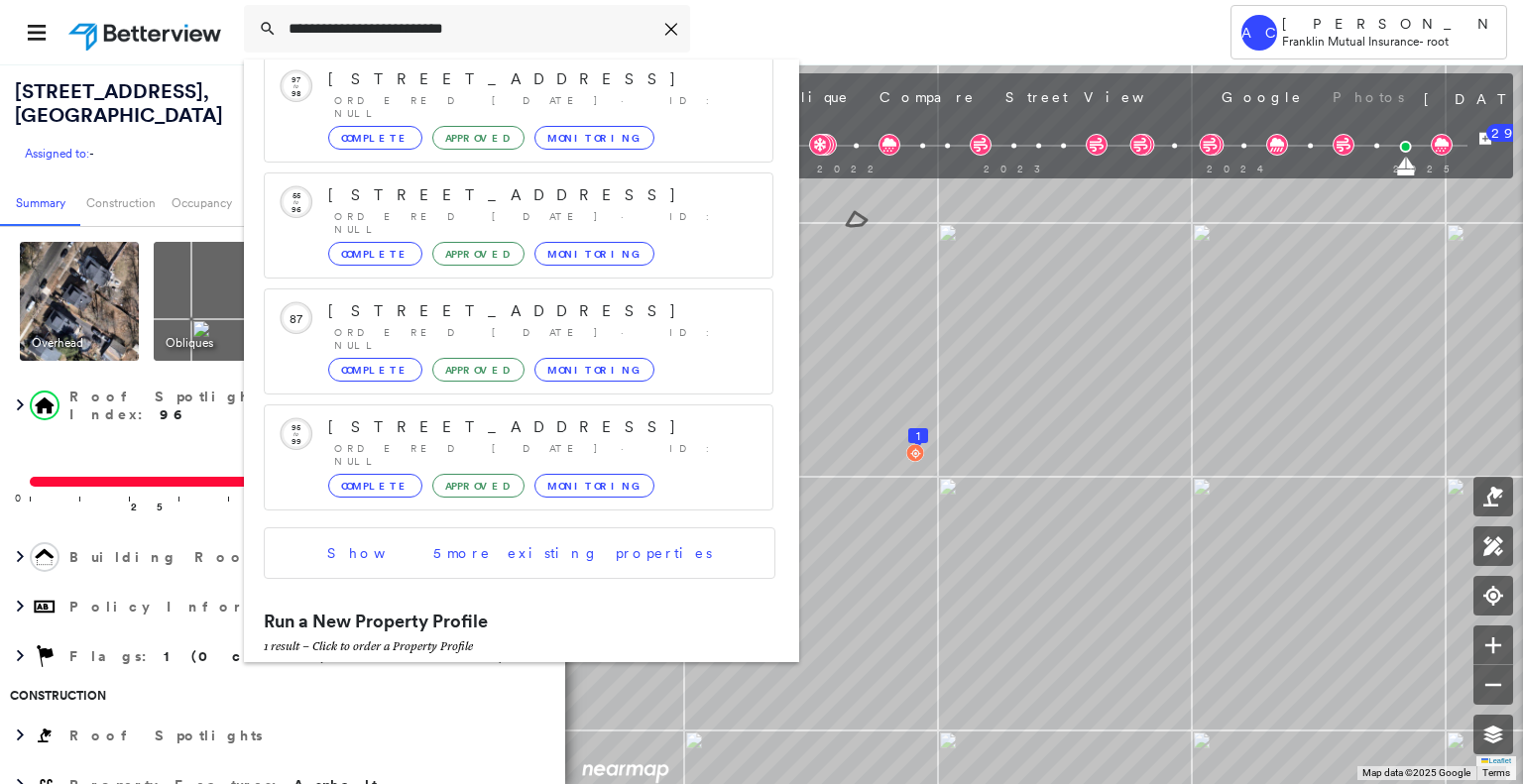 click on "[STREET_ADDRESS]" at bounding box center [497, 690] 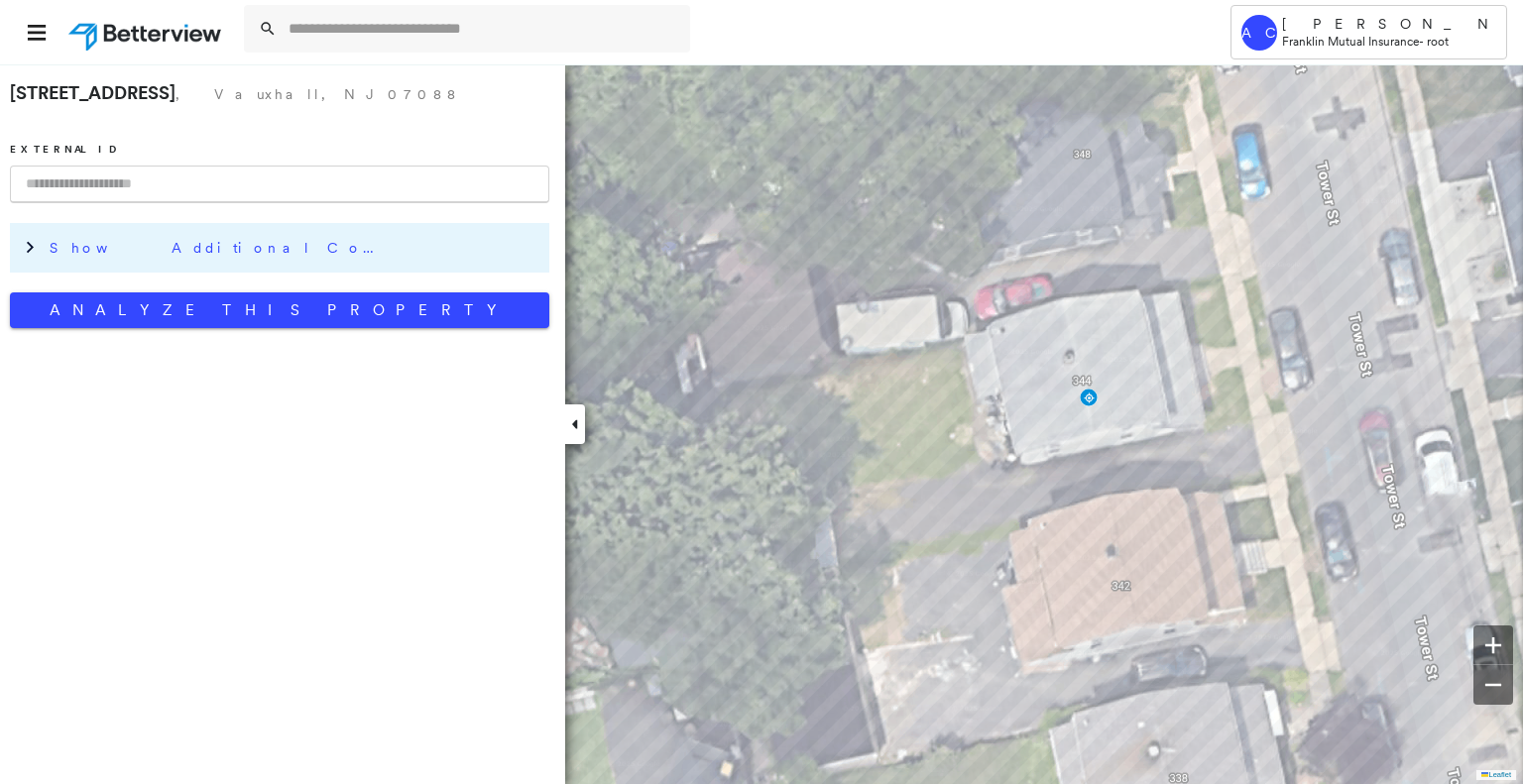 click on "Show Additional Company Data" at bounding box center [294, 248] 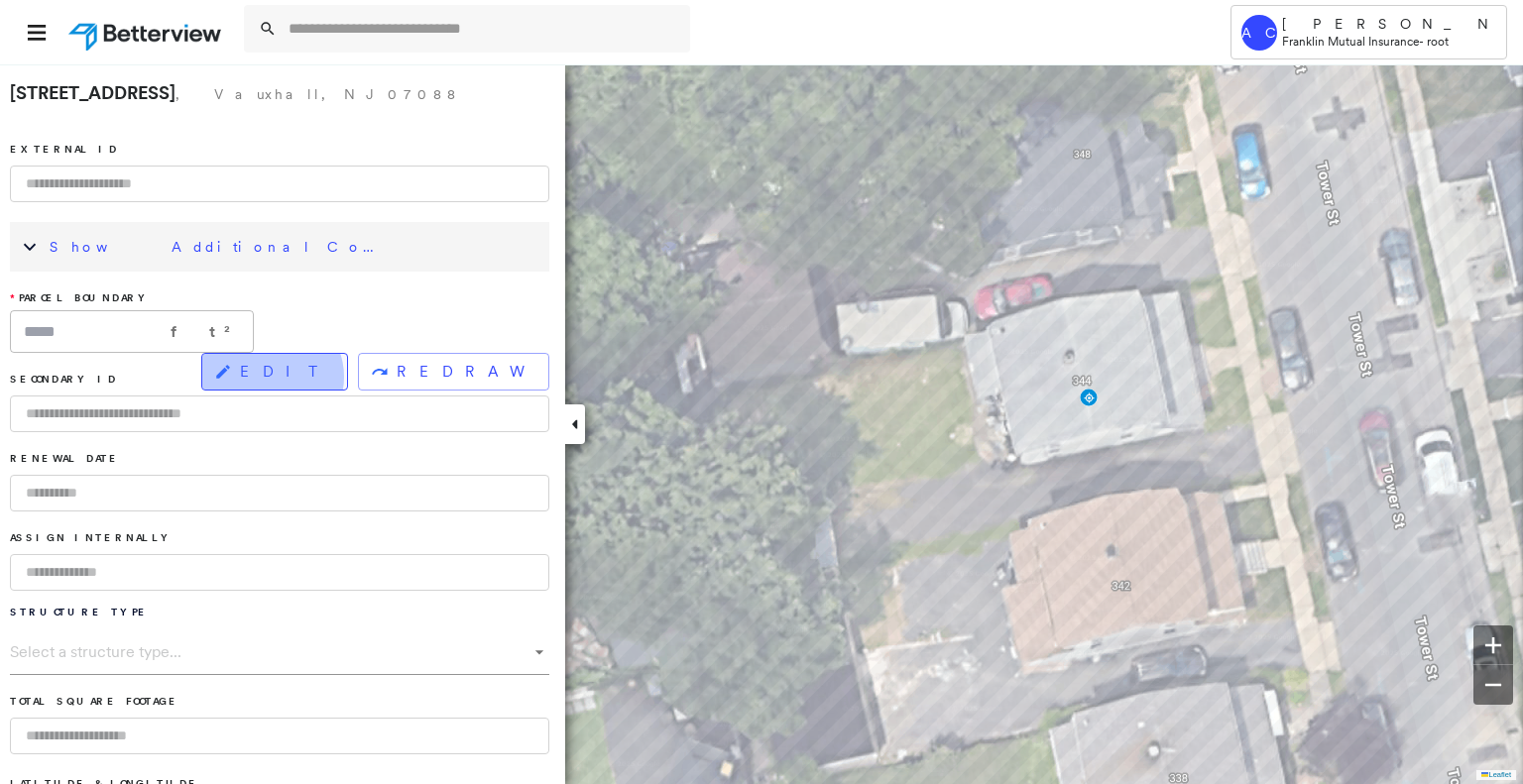 click on "EDIT" at bounding box center (286, 372) 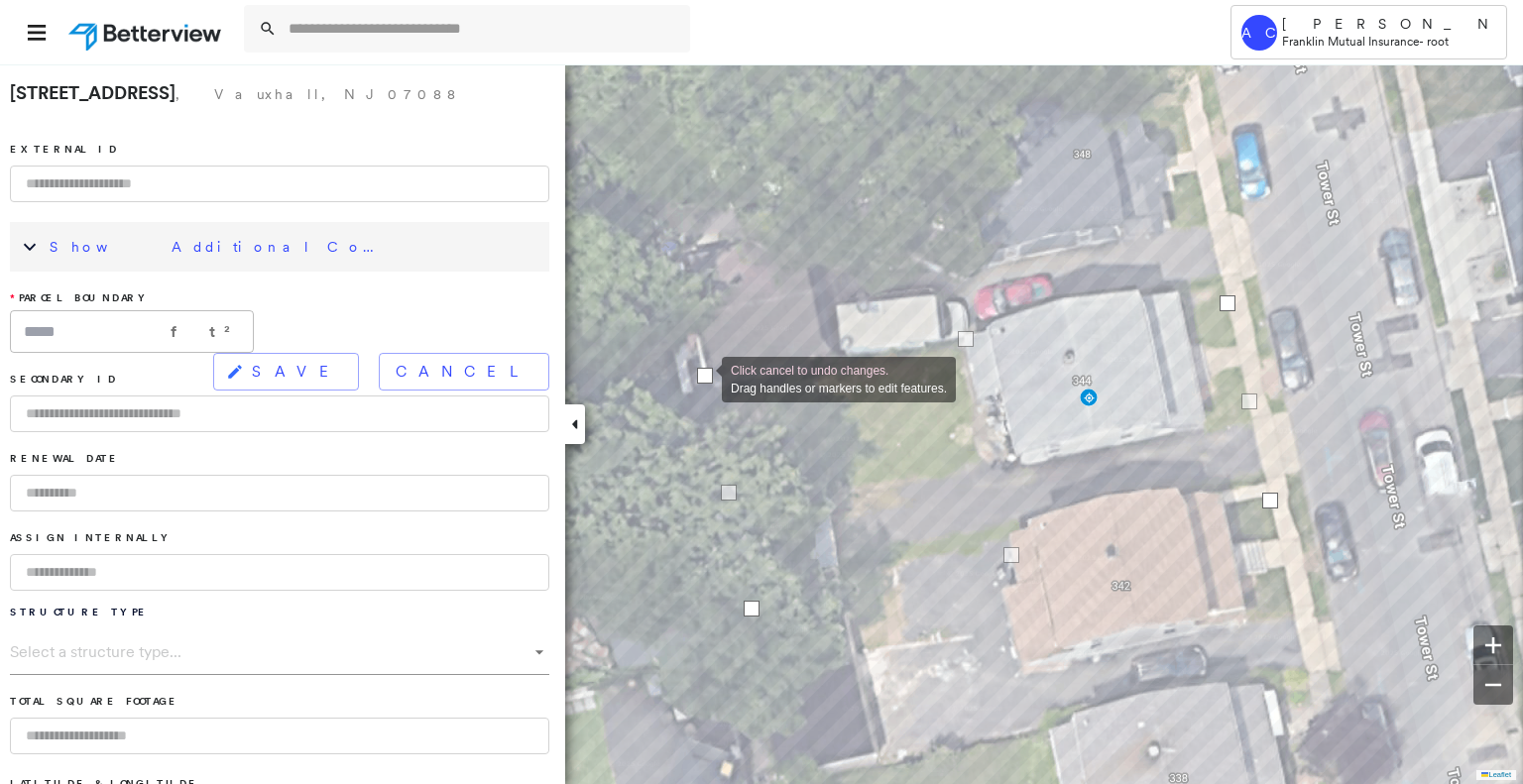 drag, startPoint x: 708, startPoint y: 412, endPoint x: 702, endPoint y: 378, distance: 34.525353 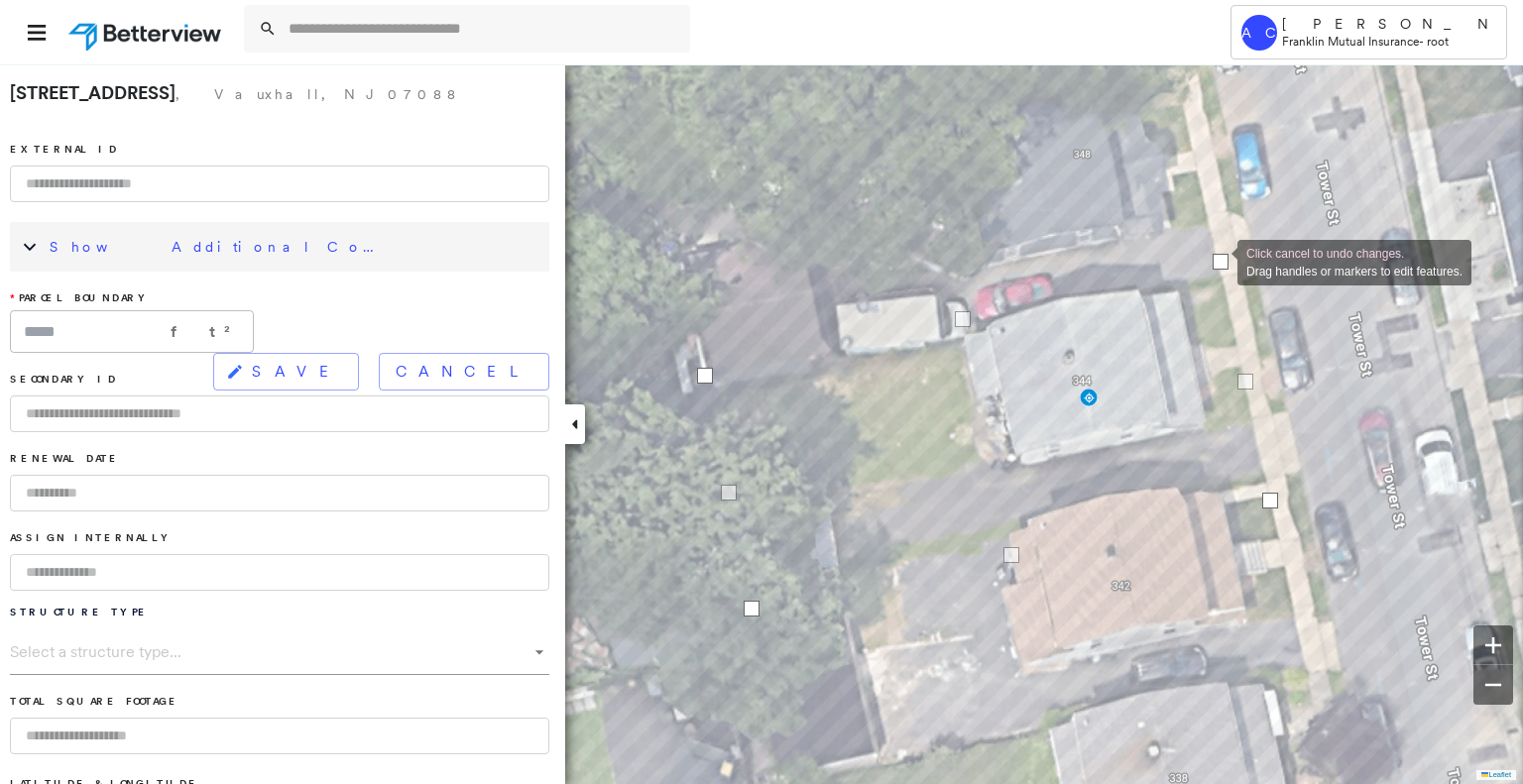 drag, startPoint x: 1225, startPoint y: 302, endPoint x: 1218, endPoint y: 261, distance: 41.593269 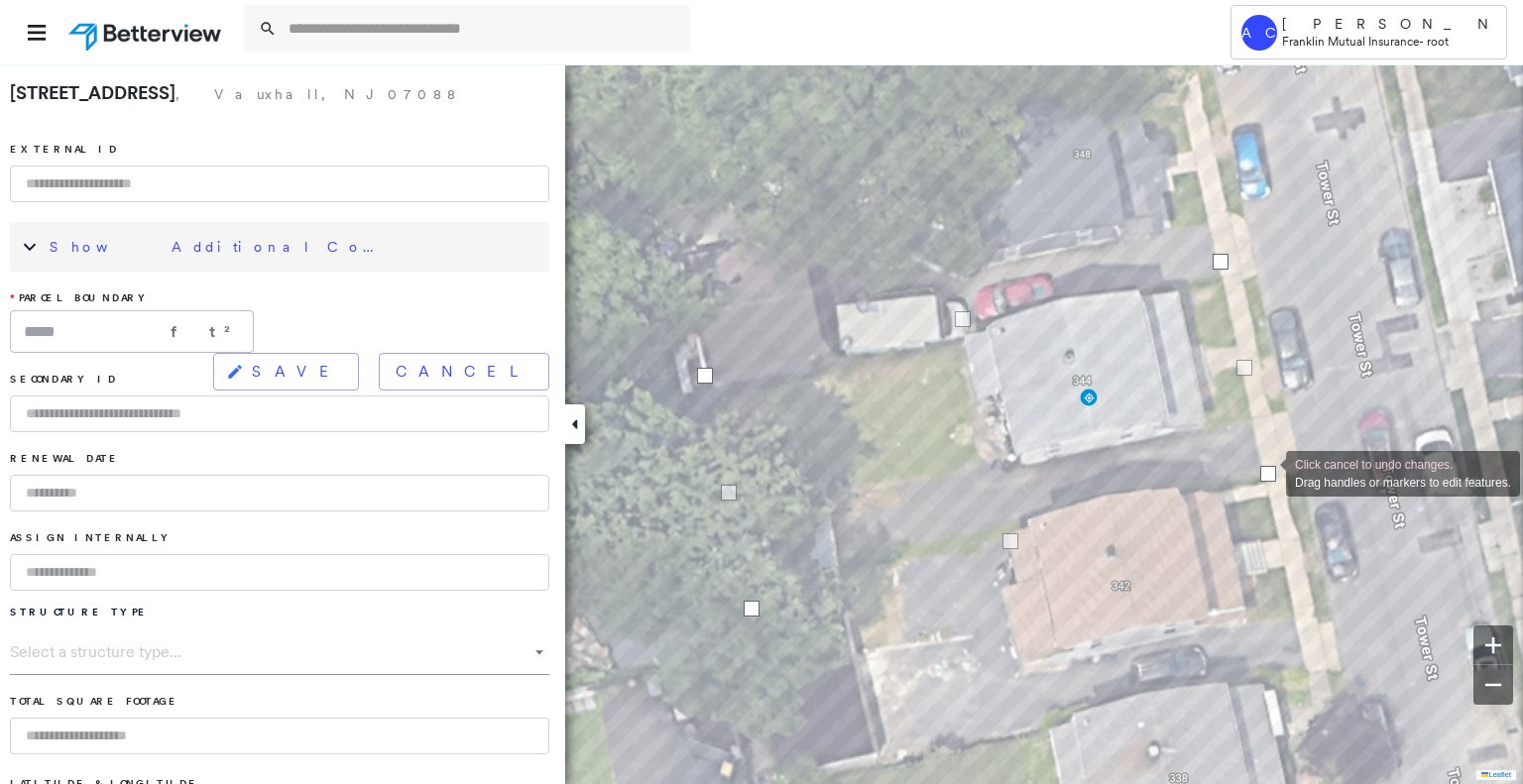drag, startPoint x: 1268, startPoint y: 499, endPoint x: 1266, endPoint y: 473, distance: 26.07681 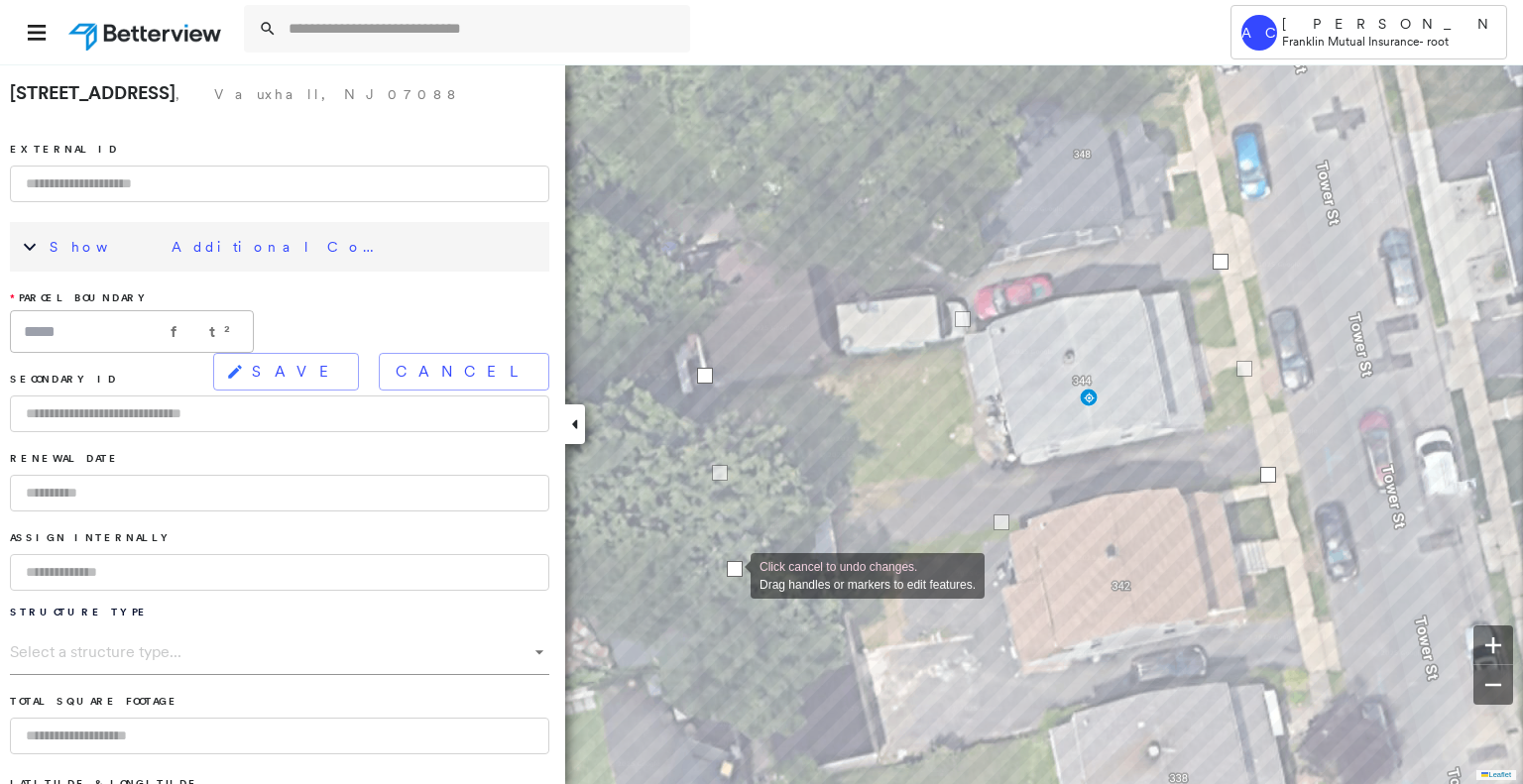 drag, startPoint x: 748, startPoint y: 614, endPoint x: 731, endPoint y: 574, distance: 43.462628 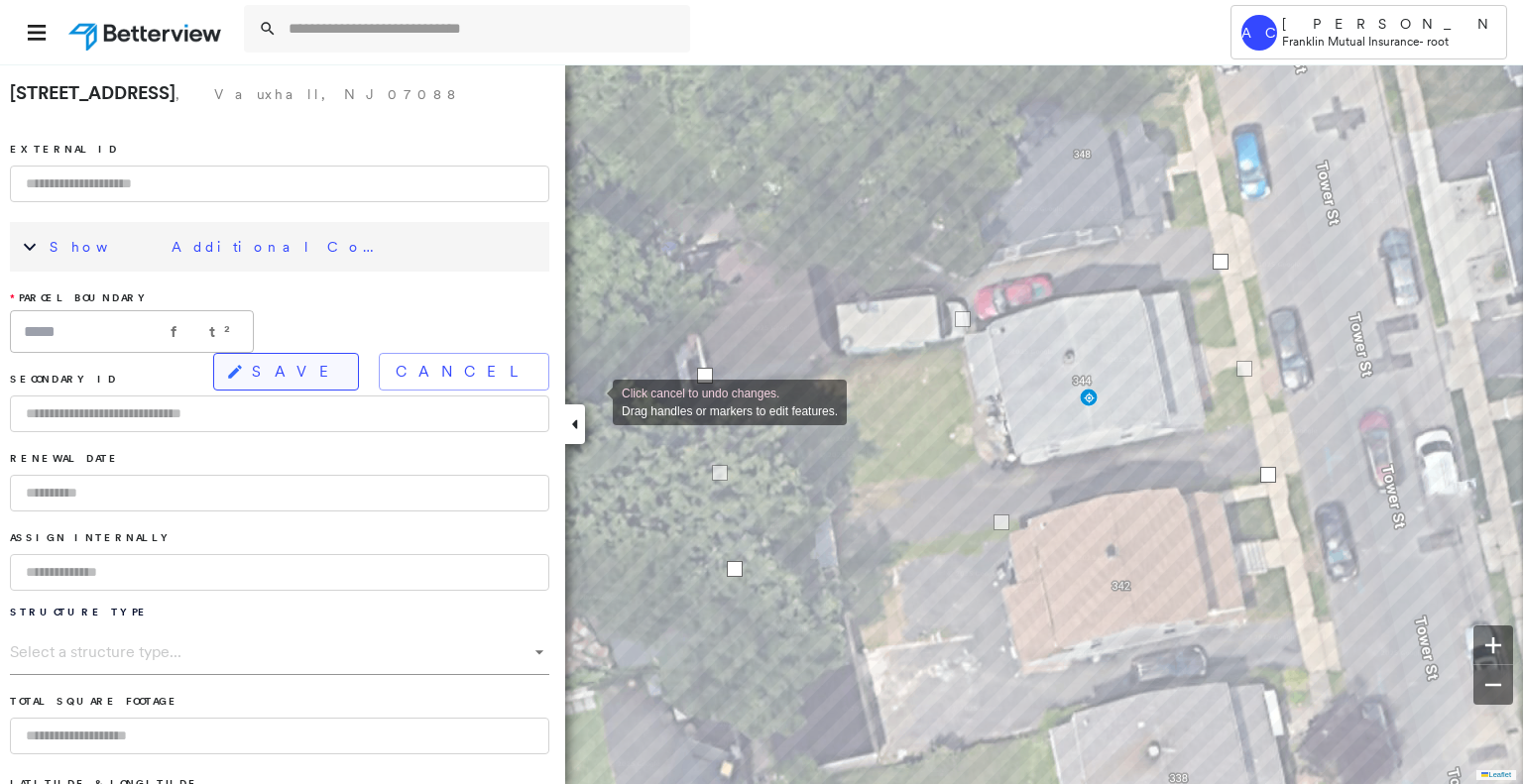 click 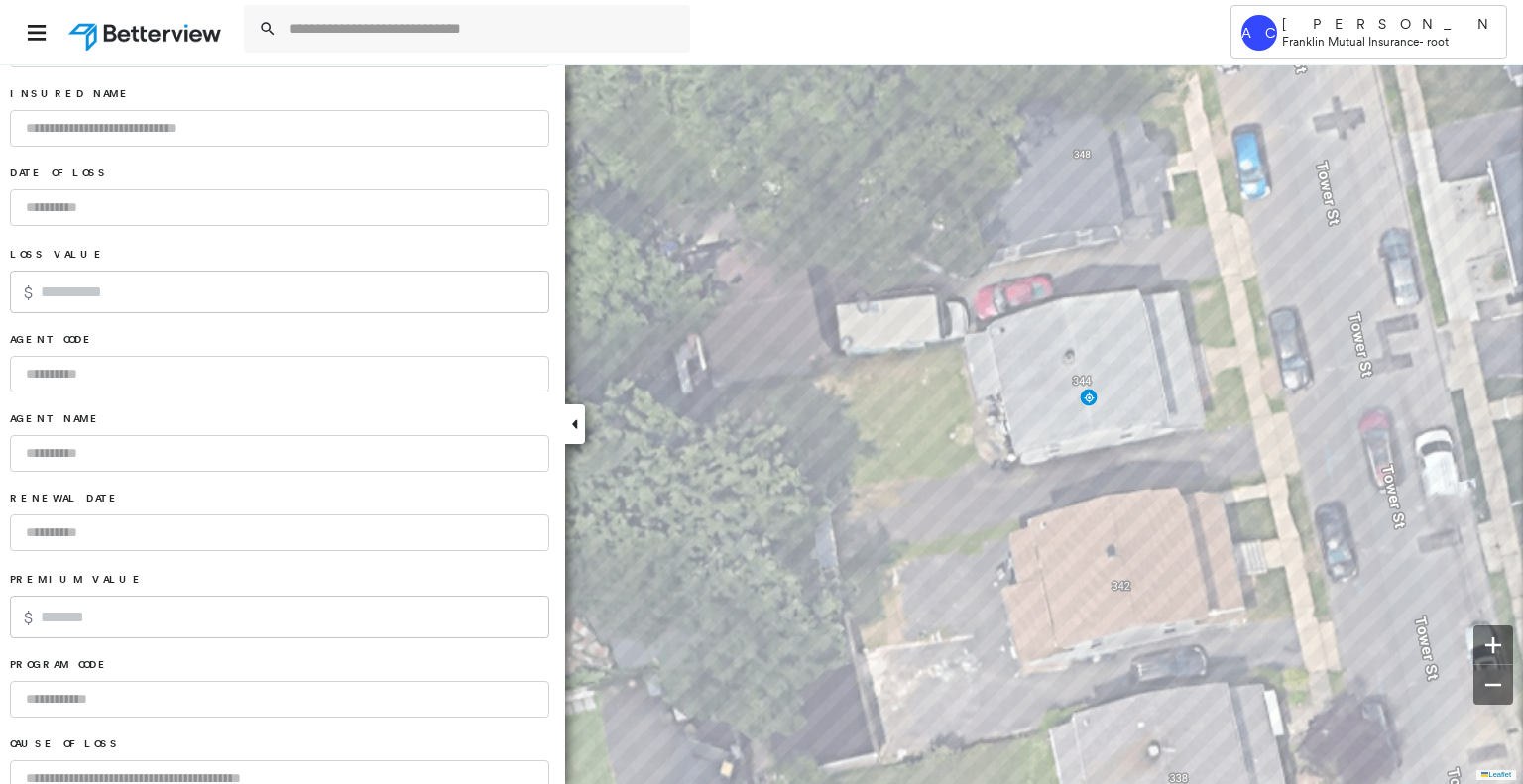 scroll, scrollTop: 1158, scrollLeft: 0, axis: vertical 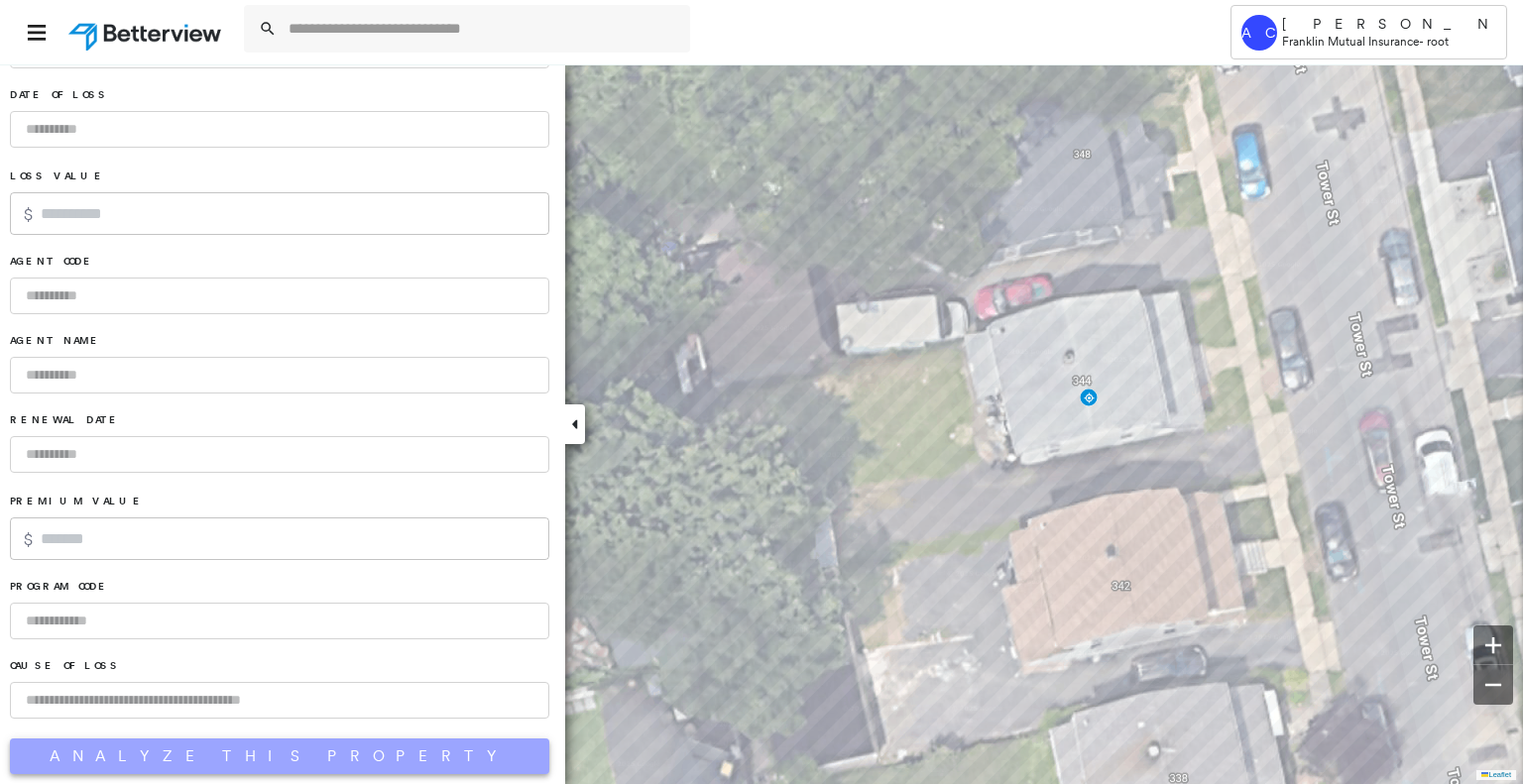 click on "Analyze This Property" at bounding box center [280, 756] 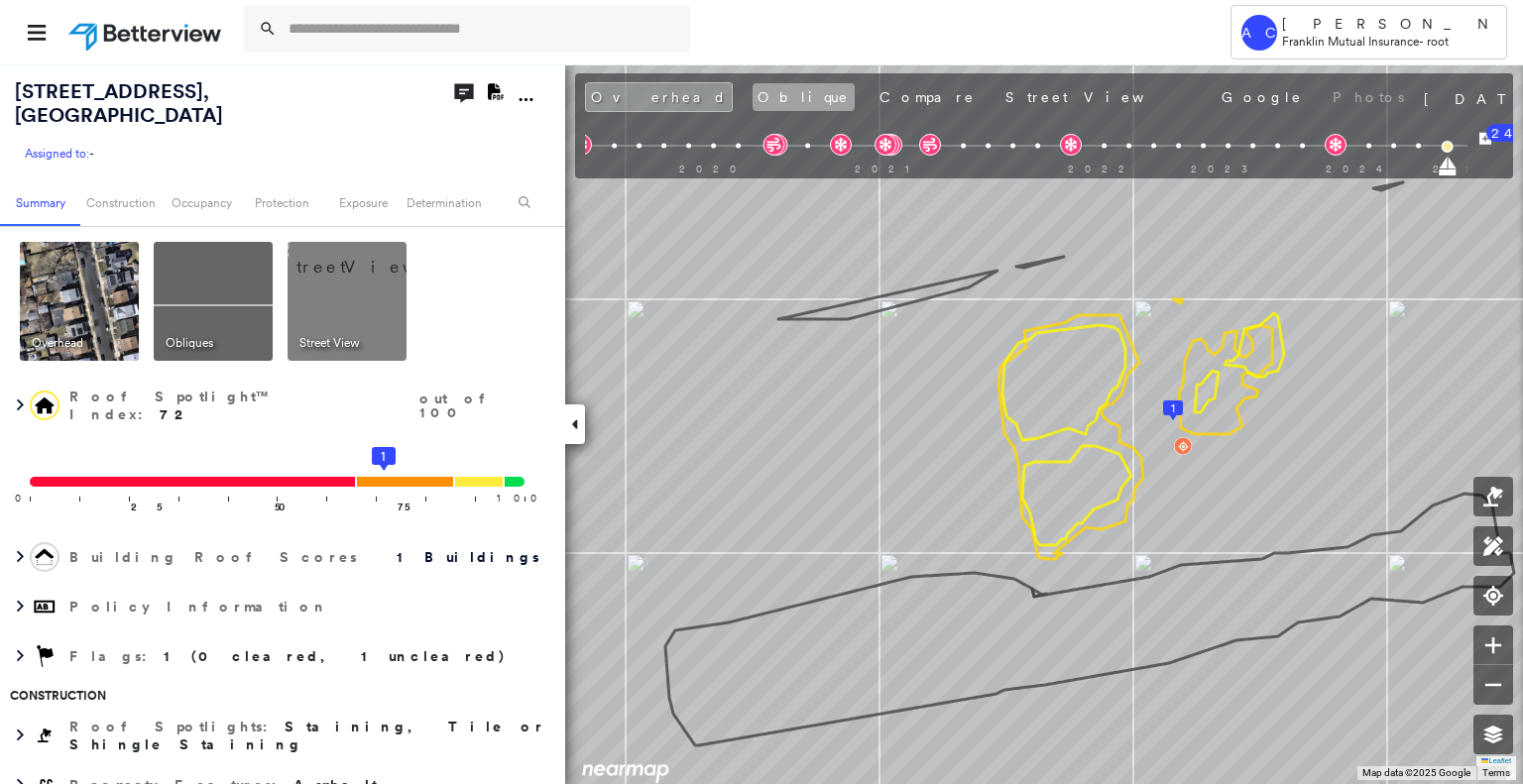 click on "Oblique" at bounding box center [803, 97] 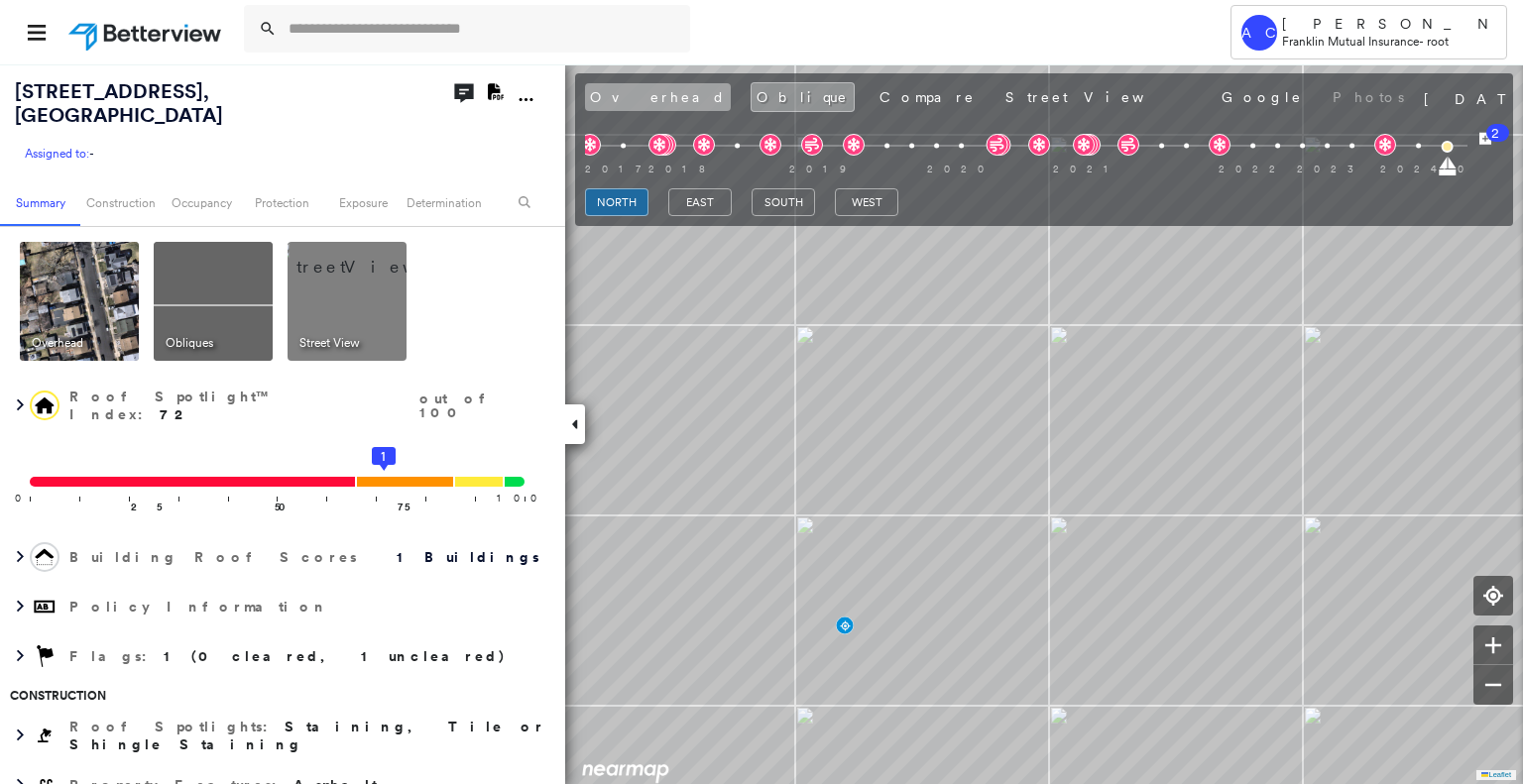 click on "Overhead" at bounding box center (657, 97) 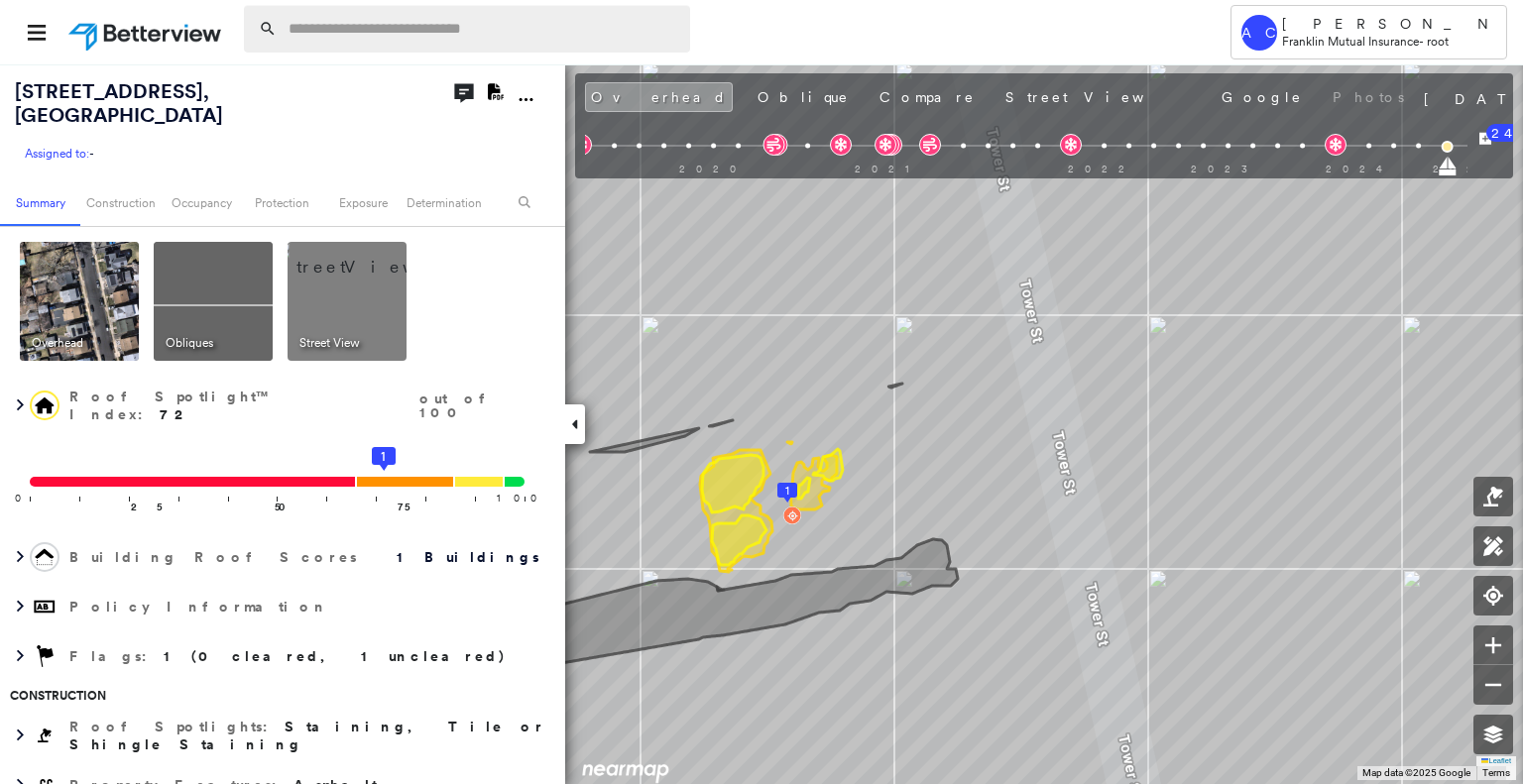 click at bounding box center (483, 29) 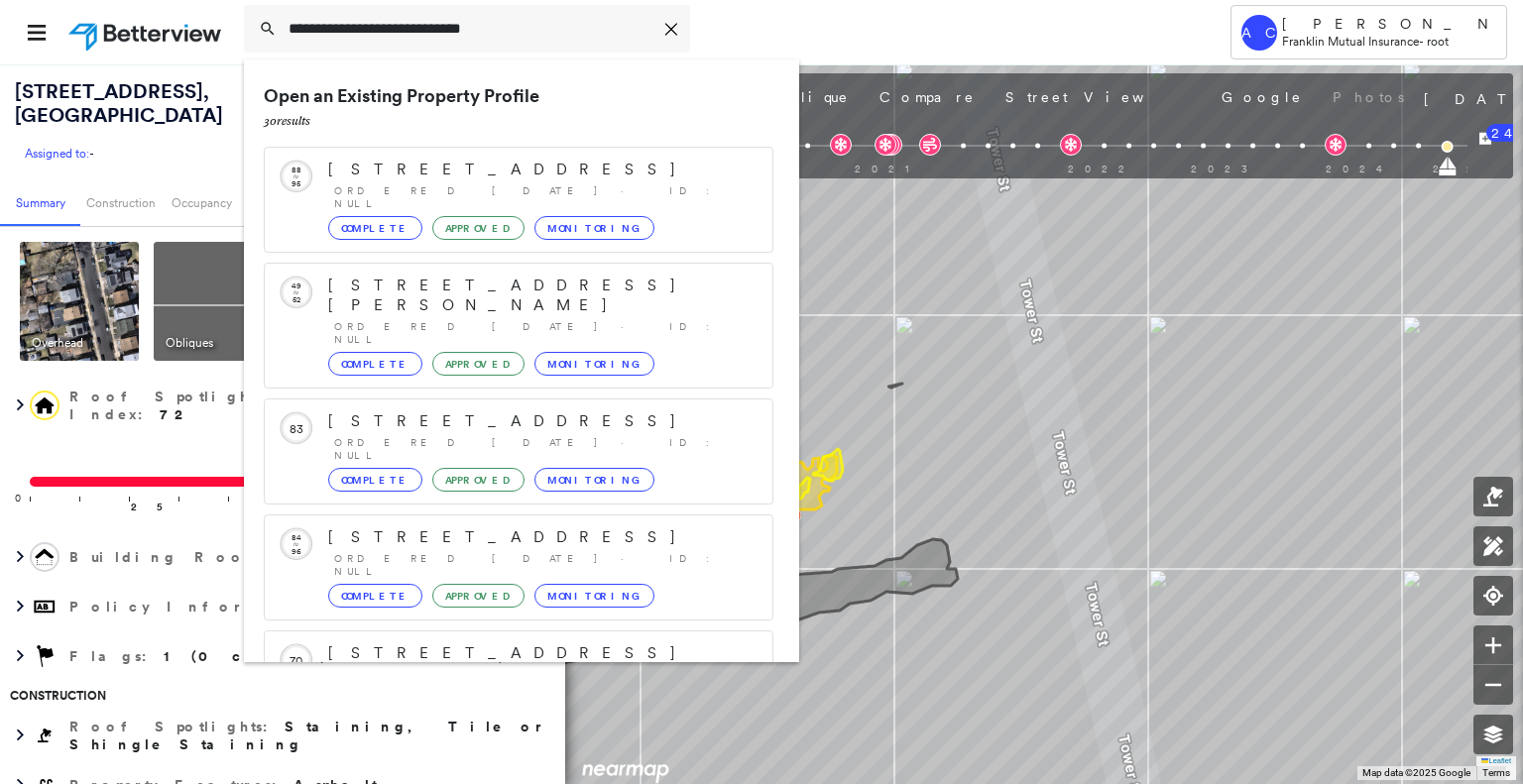 scroll, scrollTop: 206, scrollLeft: 0, axis: vertical 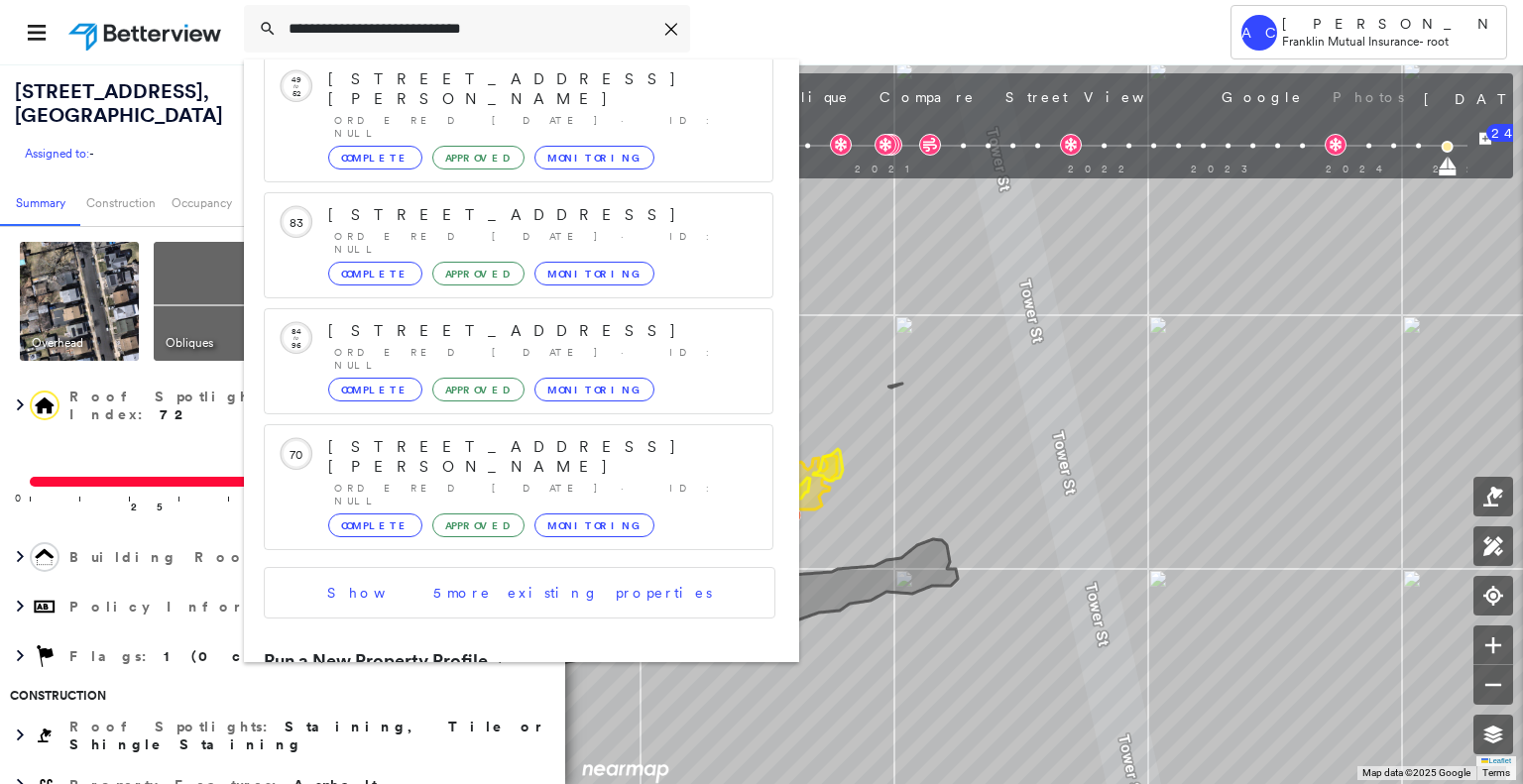 type on "**********" 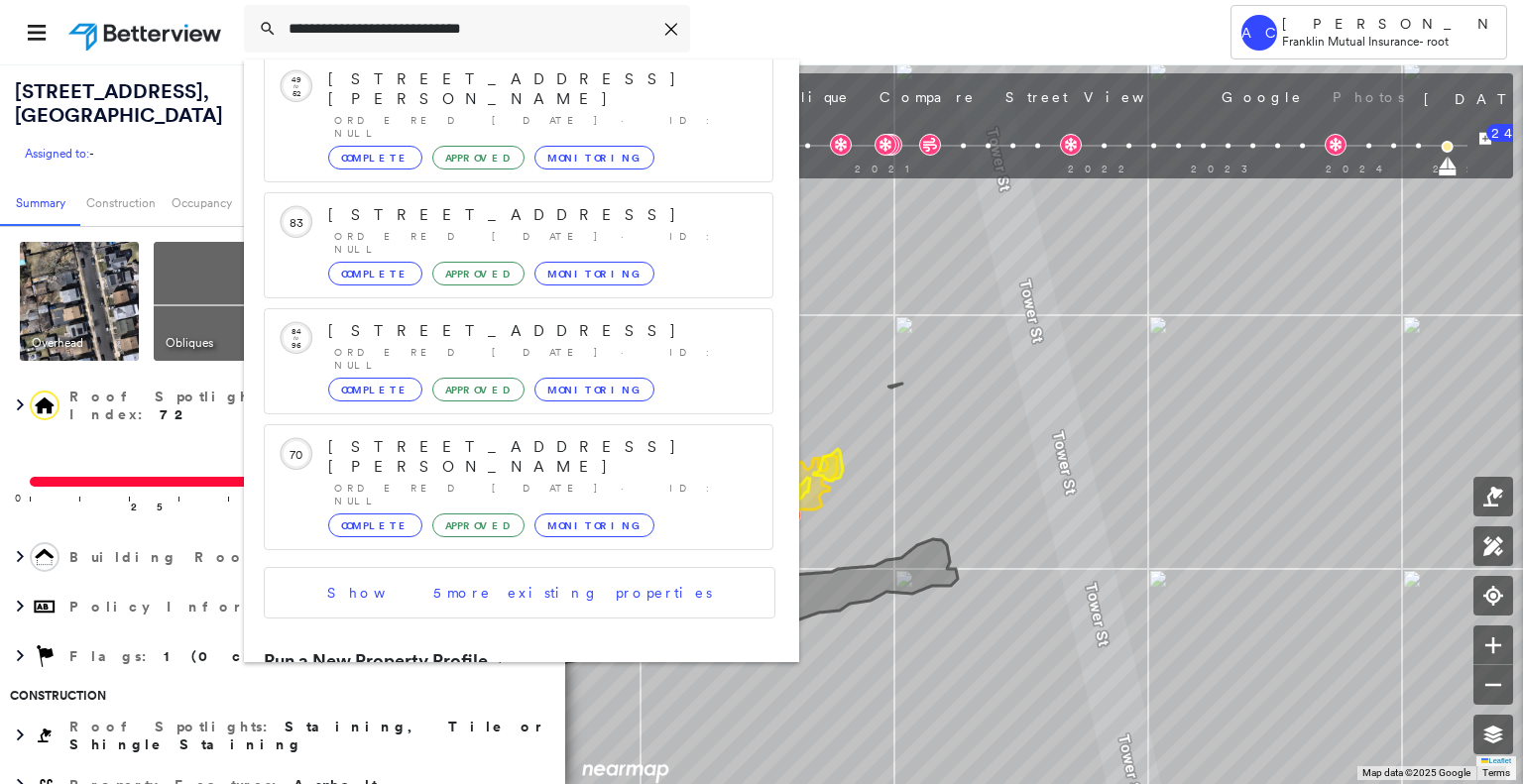 click on "518 Hillcrest St, Teaneck, NJ 07666 Group Created with Sketch." at bounding box center (519, 728) 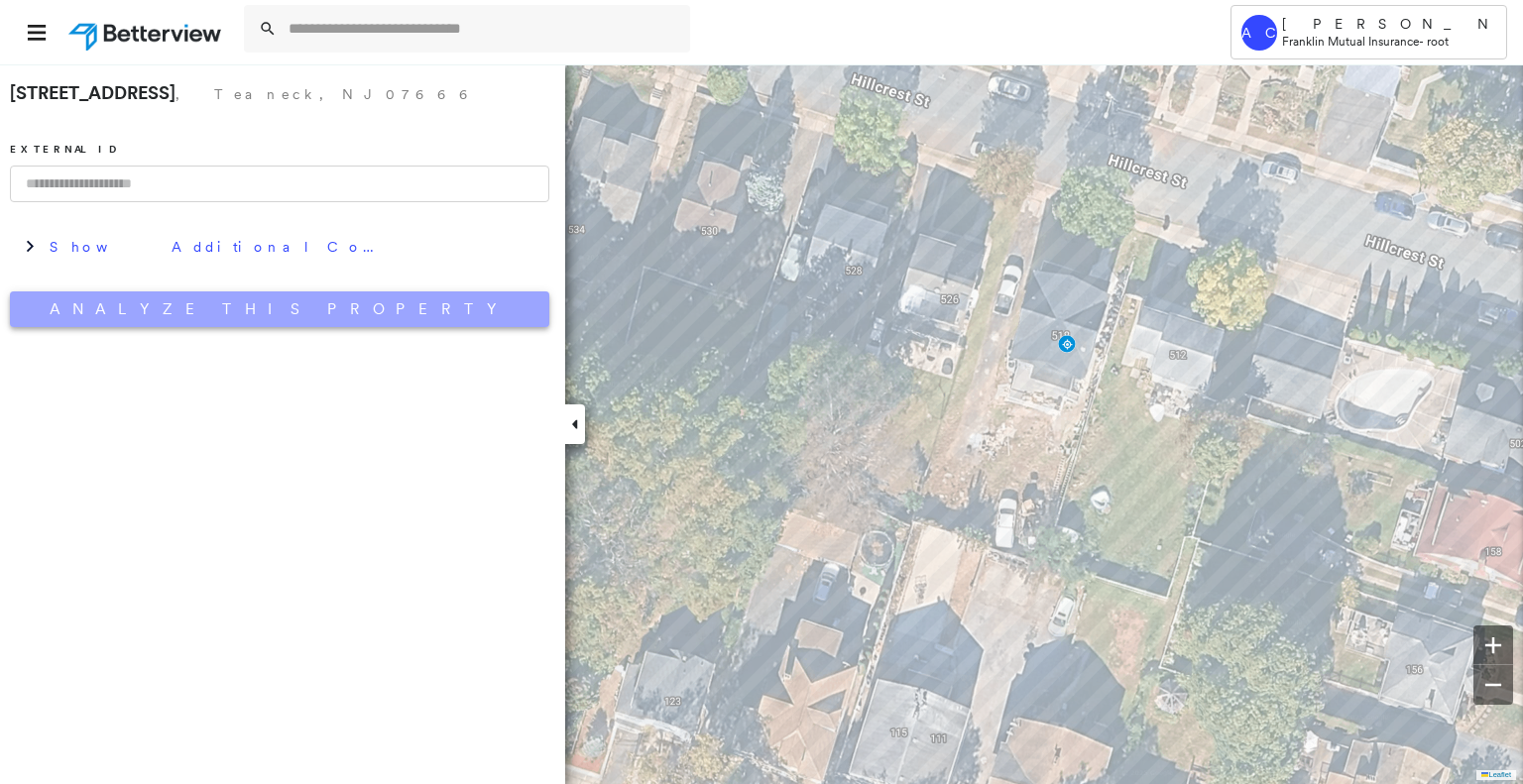 click on "Analyze This Property" at bounding box center [280, 309] 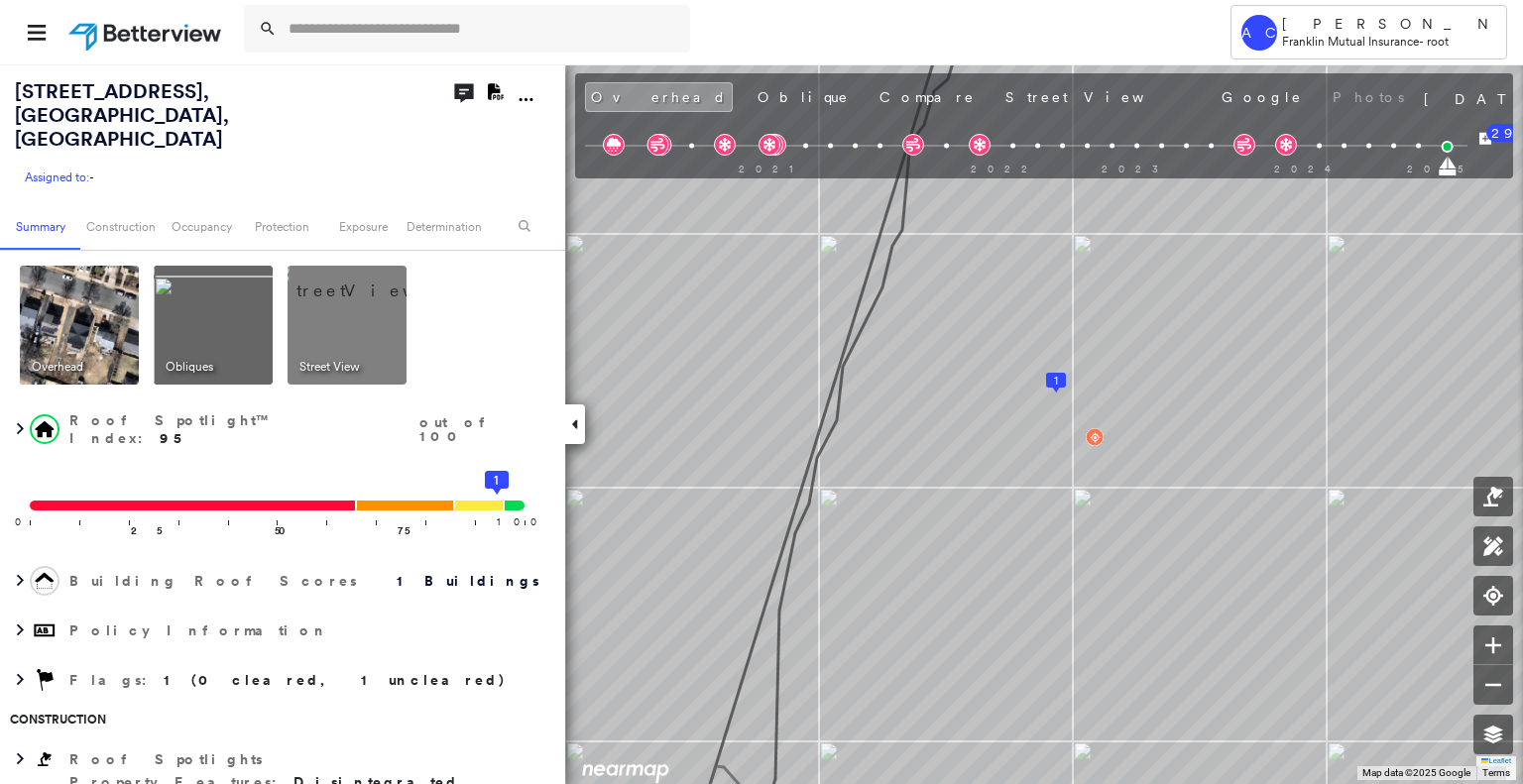 scroll, scrollTop: 0, scrollLeft: 0, axis: both 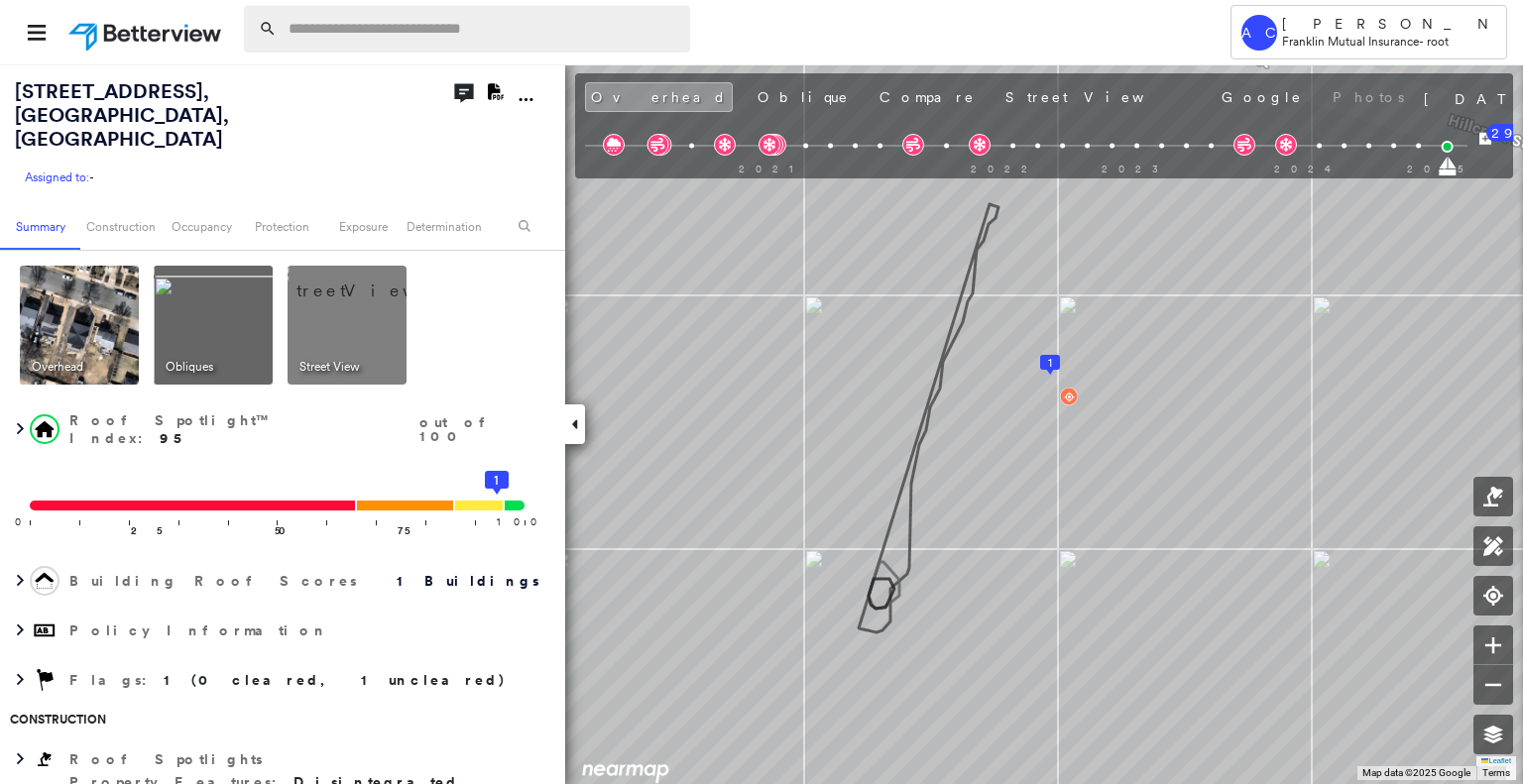 click at bounding box center (483, 29) 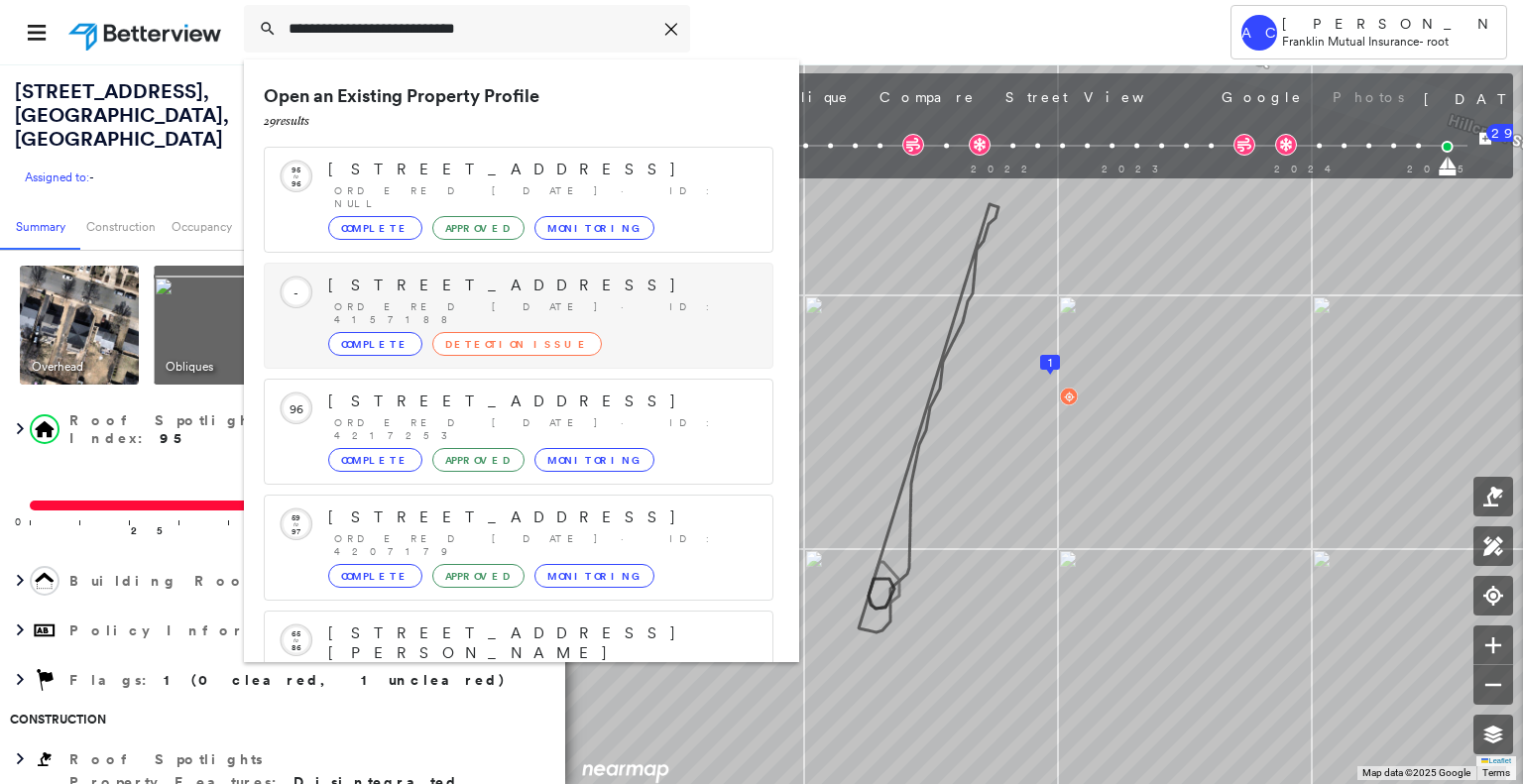 scroll, scrollTop: 206, scrollLeft: 0, axis: vertical 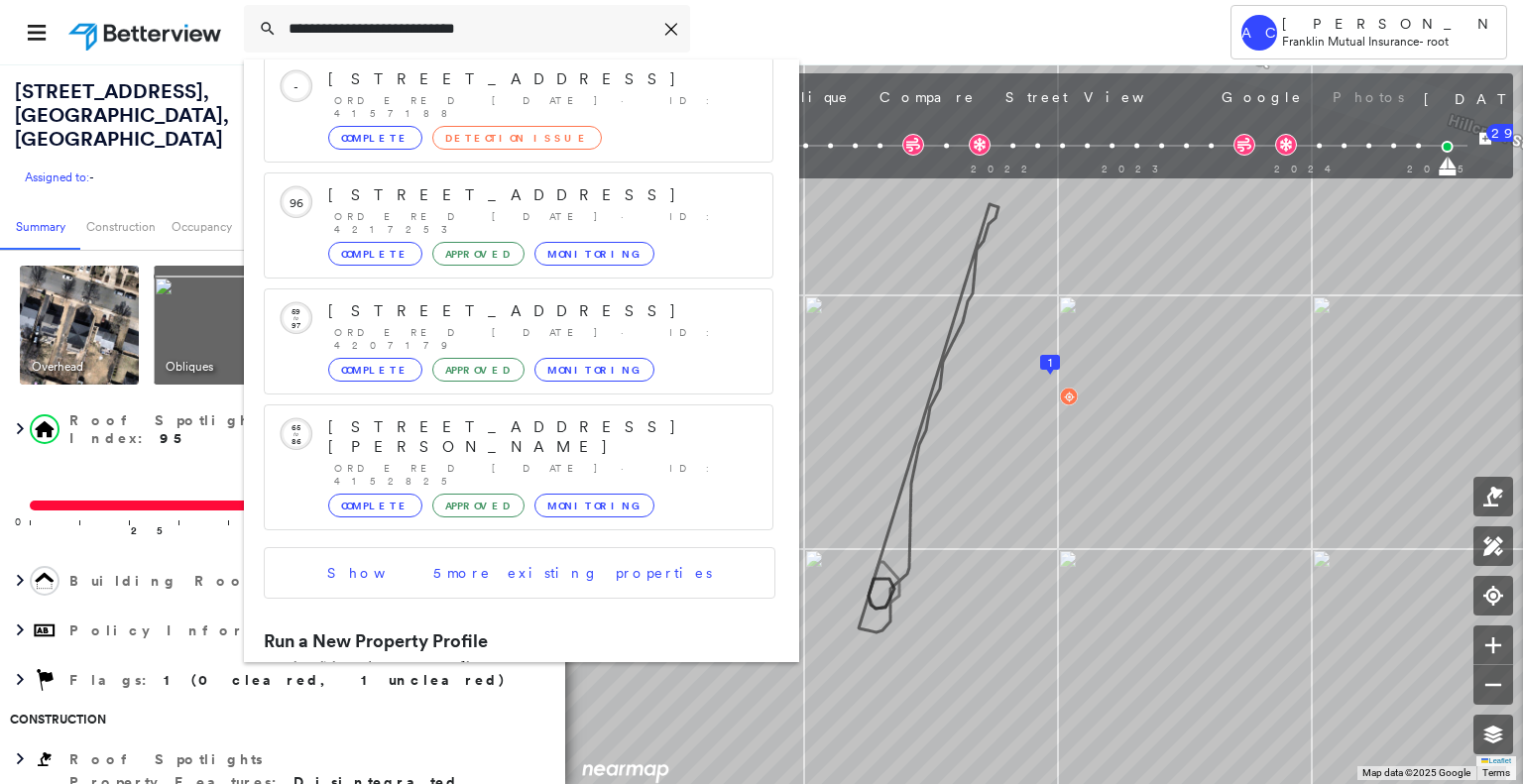 type on "**********" 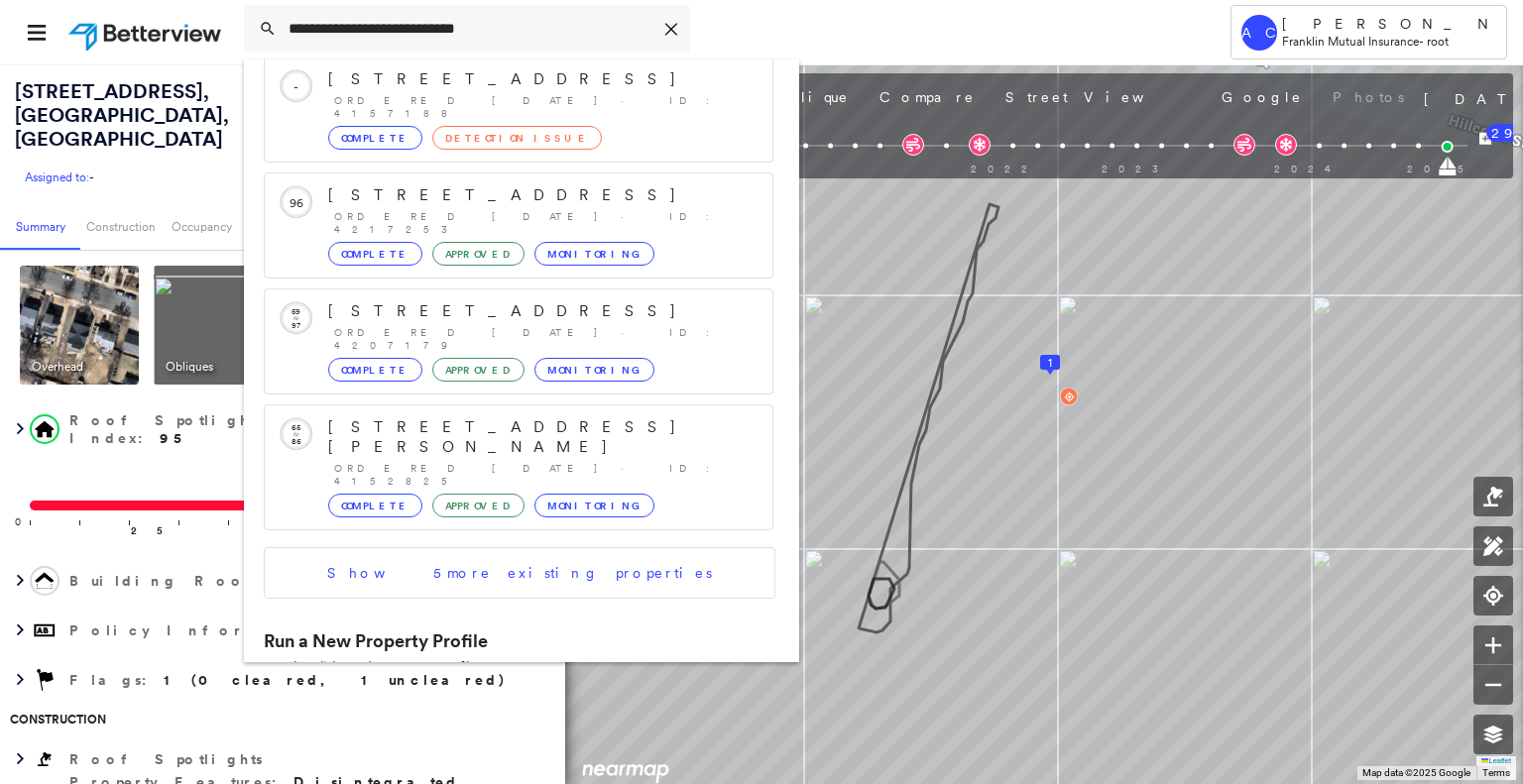 click on "637 Aster Ln, River Vale, NJ 07675" at bounding box center [497, 710] 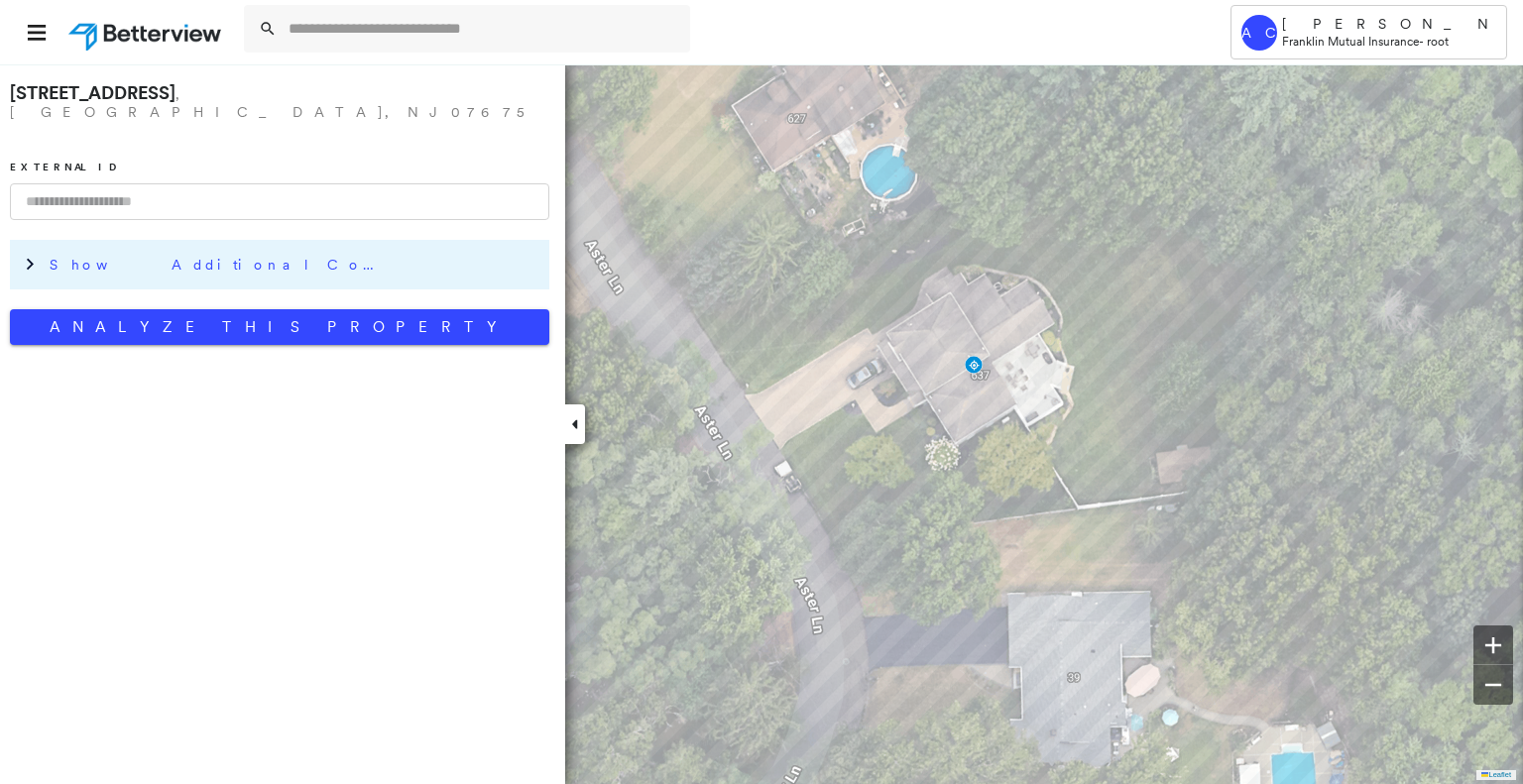 click on "Show Additional Company Data" at bounding box center (294, 265) 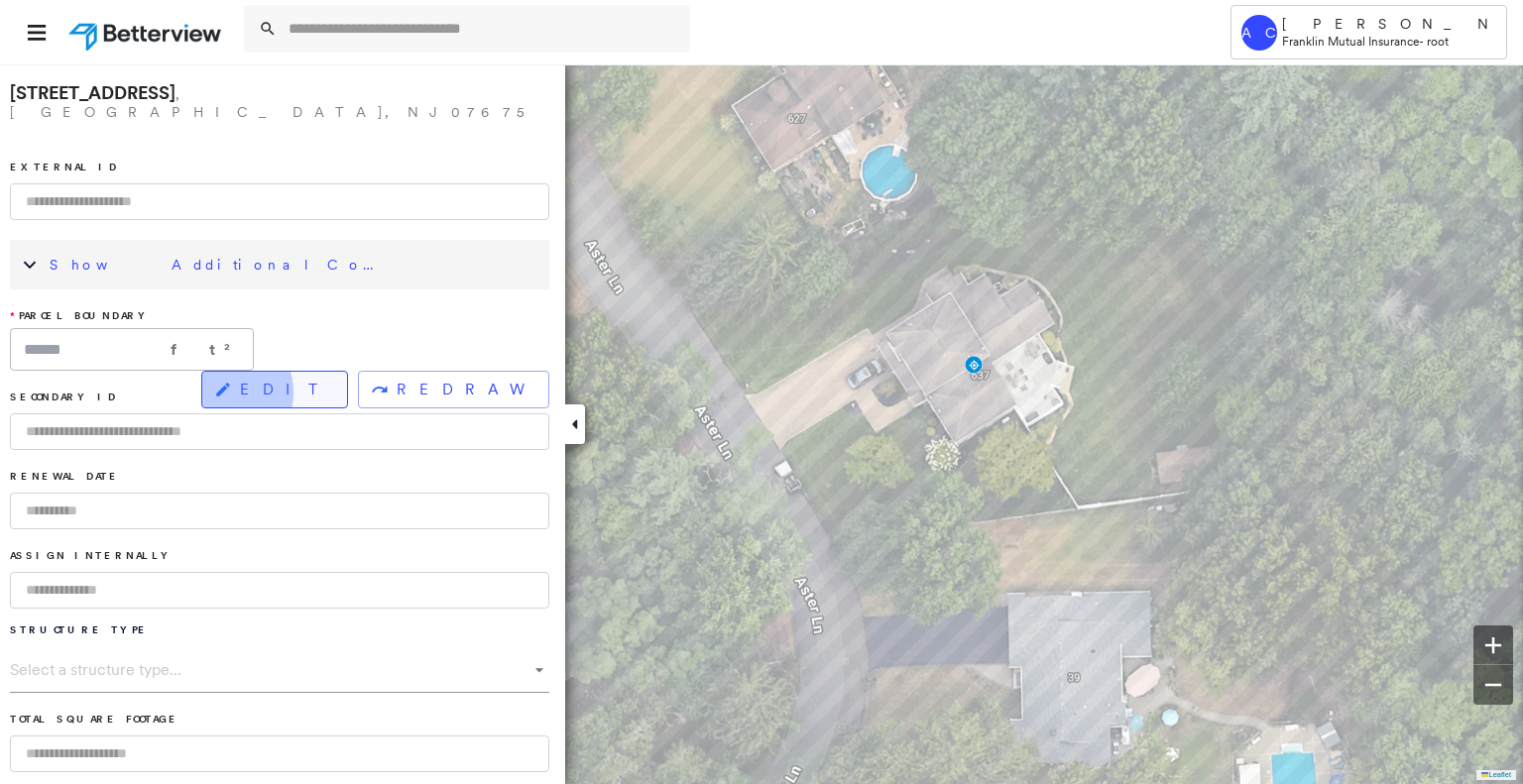 click 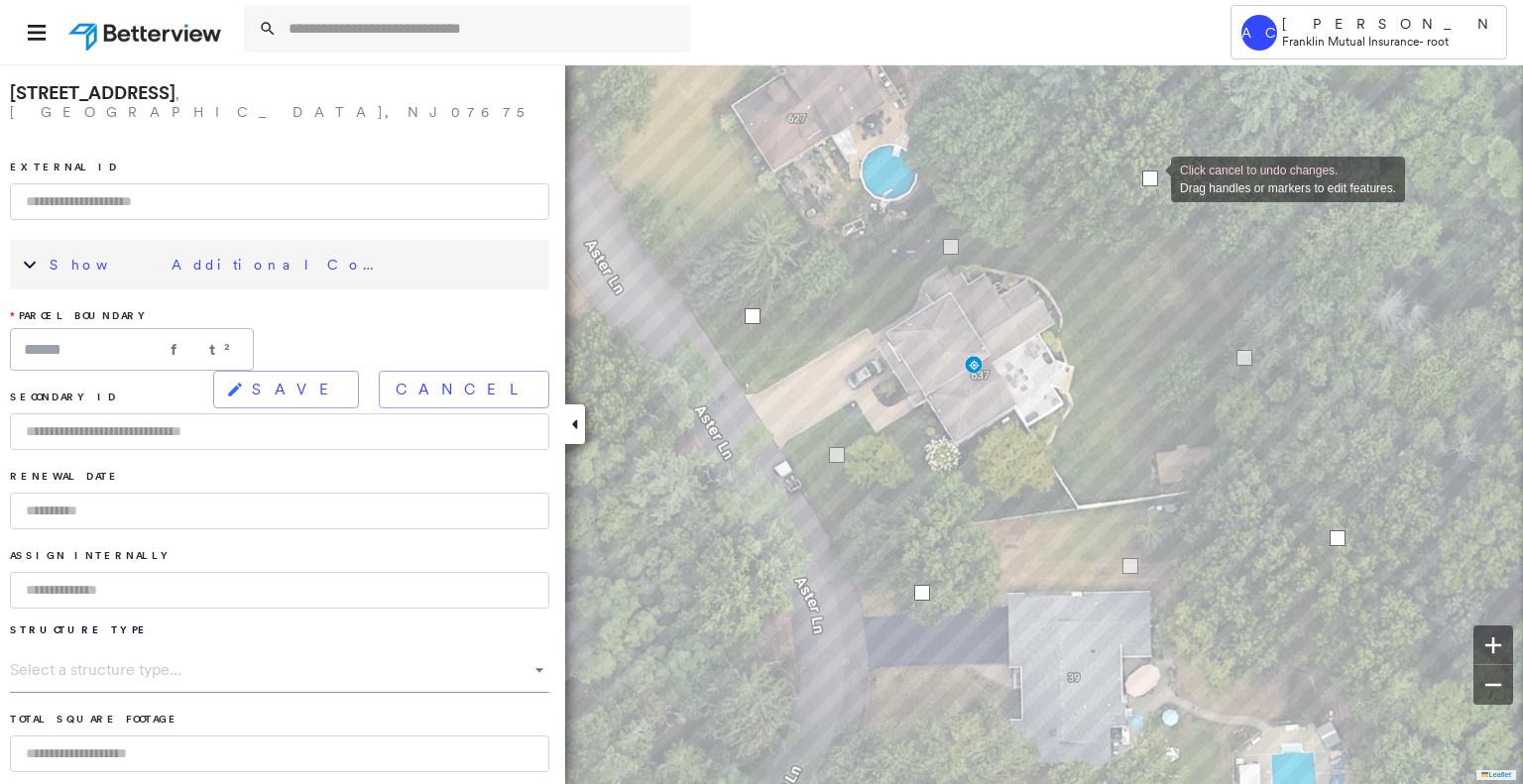 drag, startPoint x: 1205, startPoint y: 256, endPoint x: 1151, endPoint y: 177, distance: 95.692215 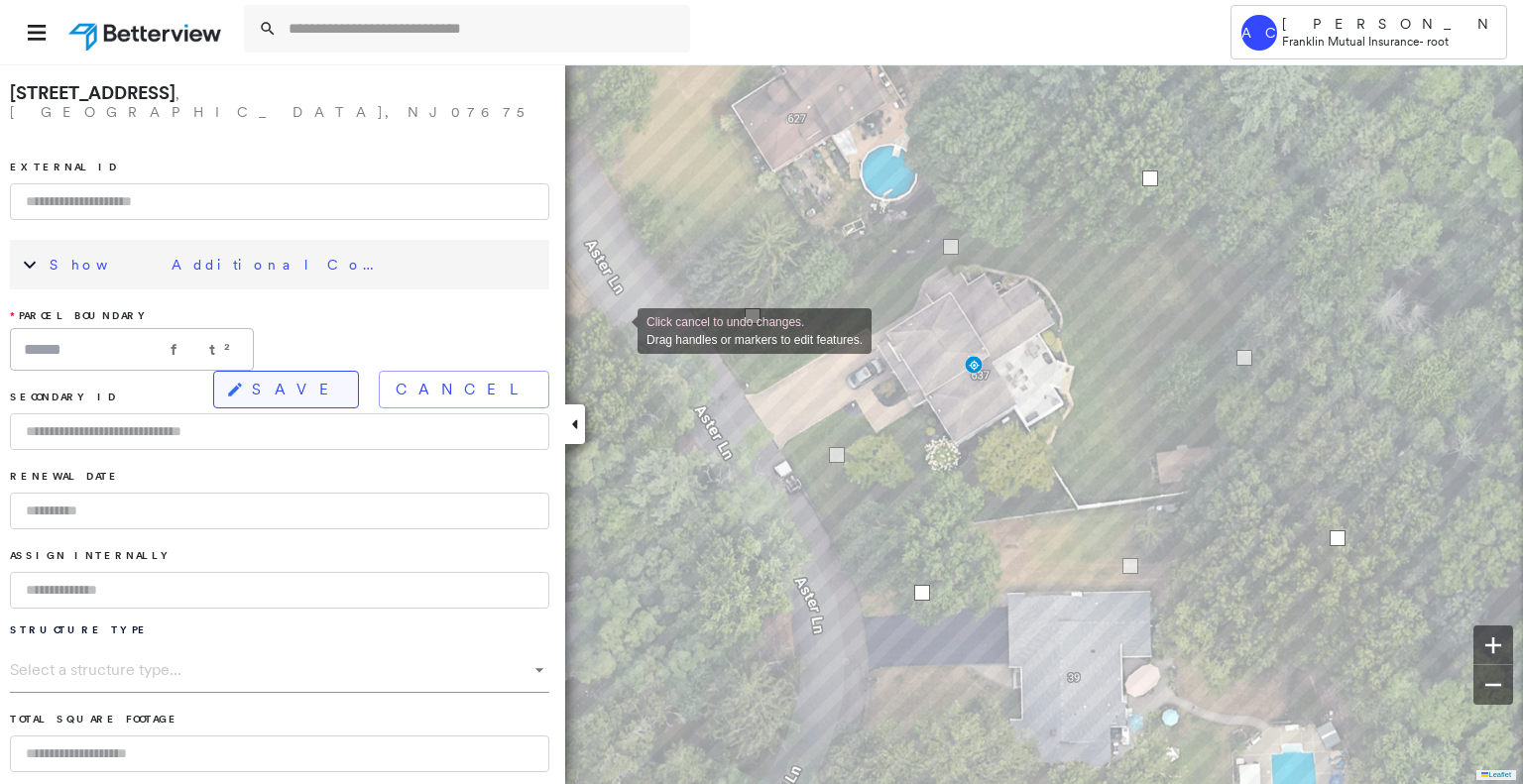 click on "SAVE" at bounding box center (296, 390) 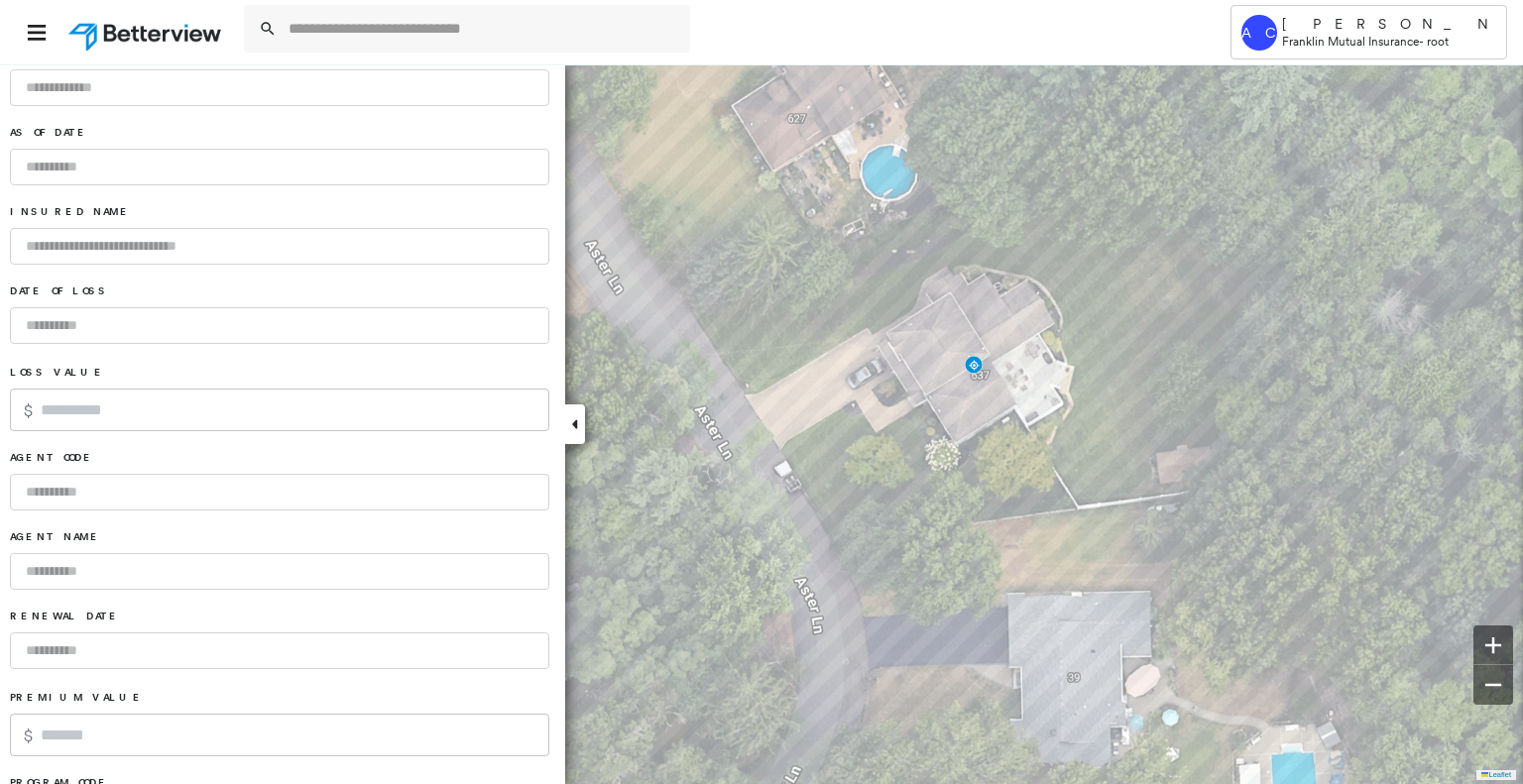 scroll, scrollTop: 1158, scrollLeft: 0, axis: vertical 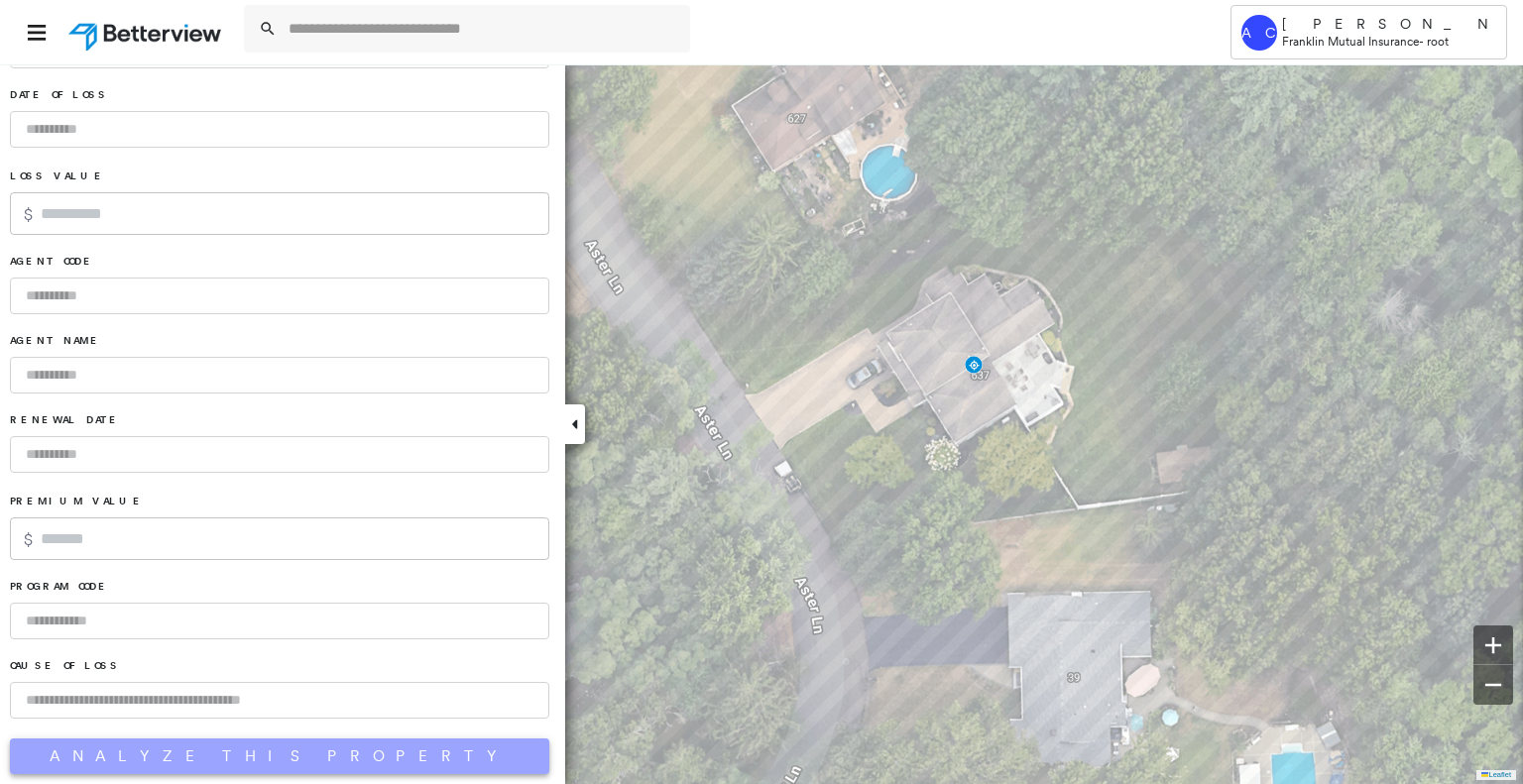 click on "Analyze This Property" at bounding box center [280, 756] 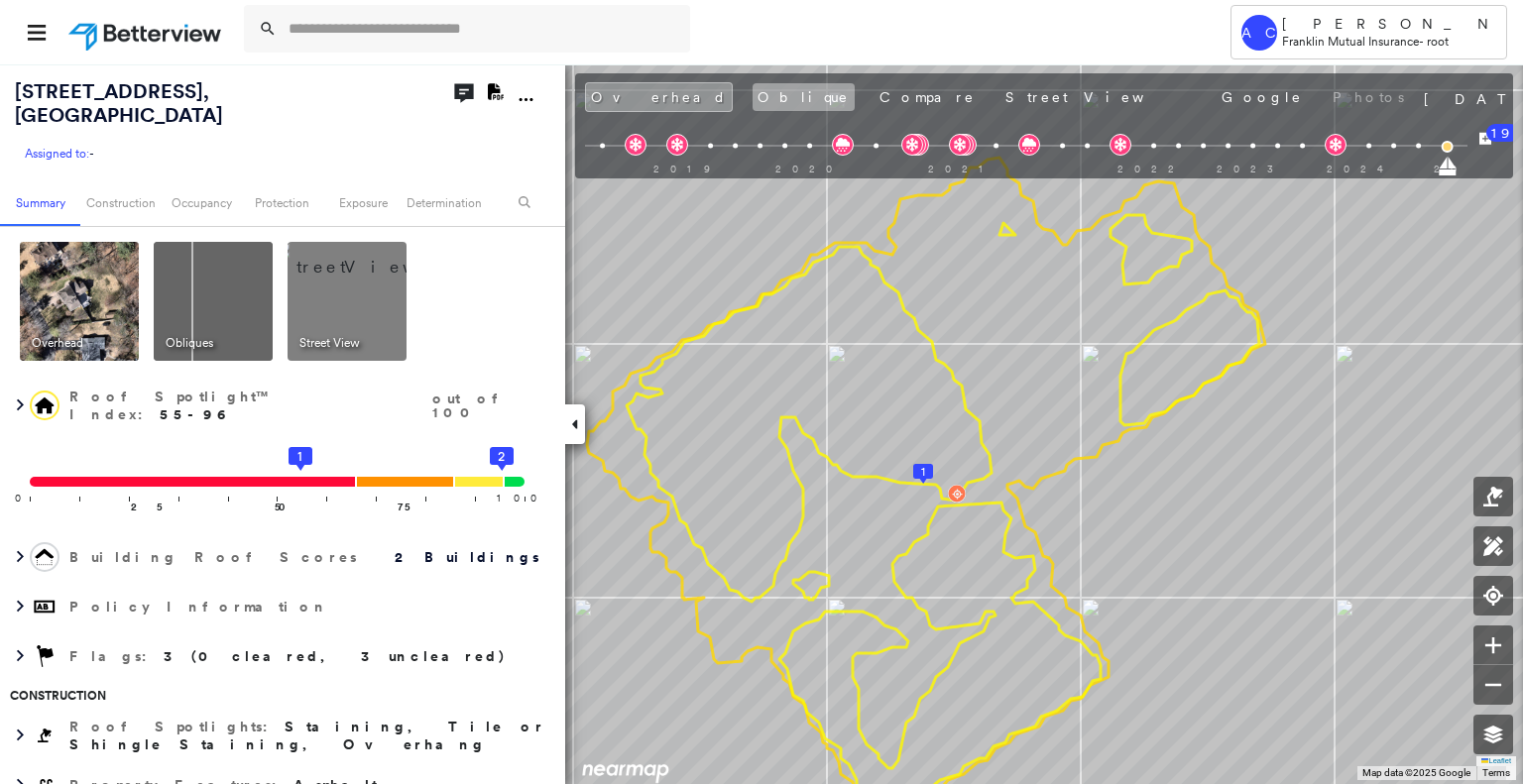 click on "Oblique" at bounding box center (803, 97) 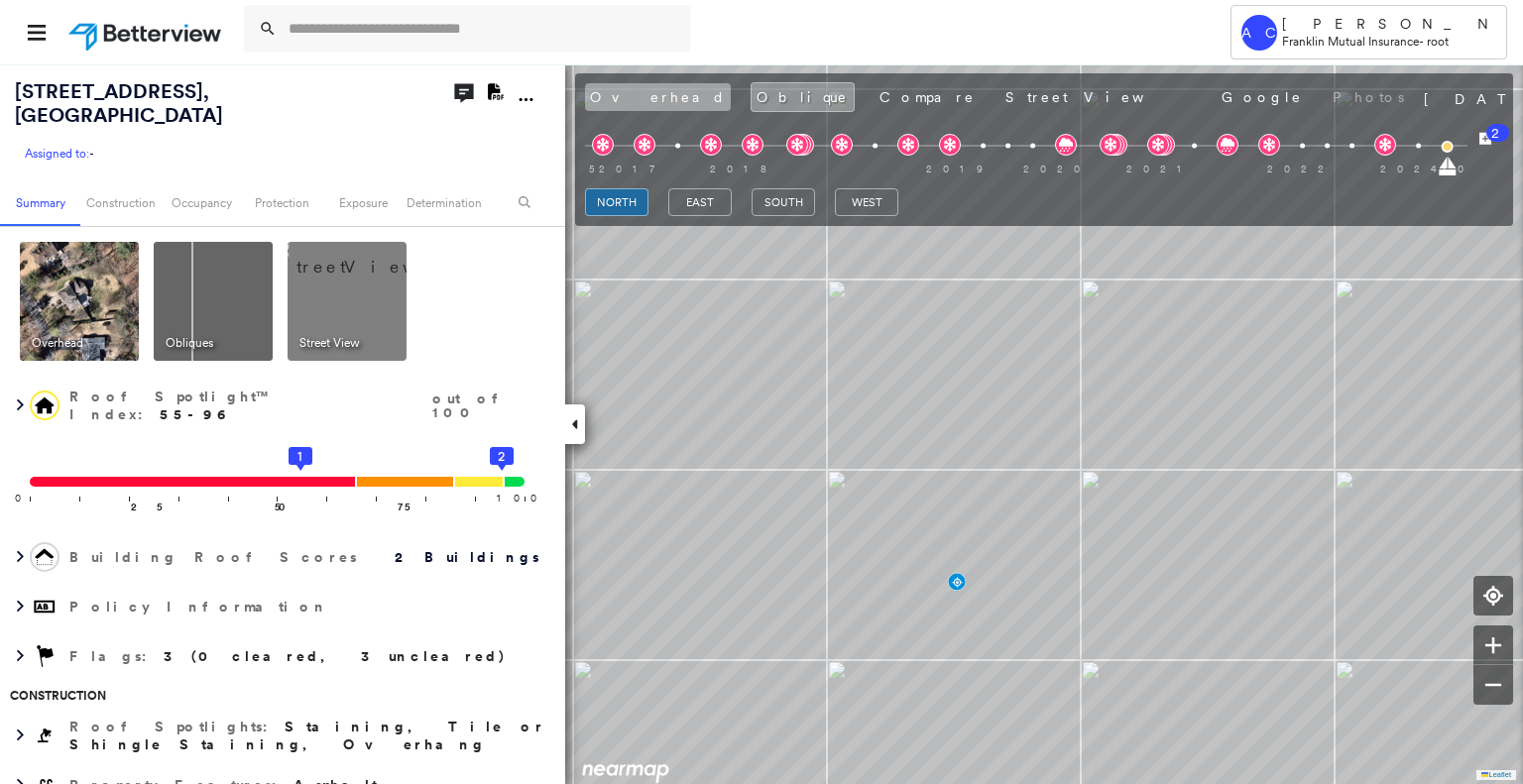 click on "Overhead" at bounding box center (657, 97) 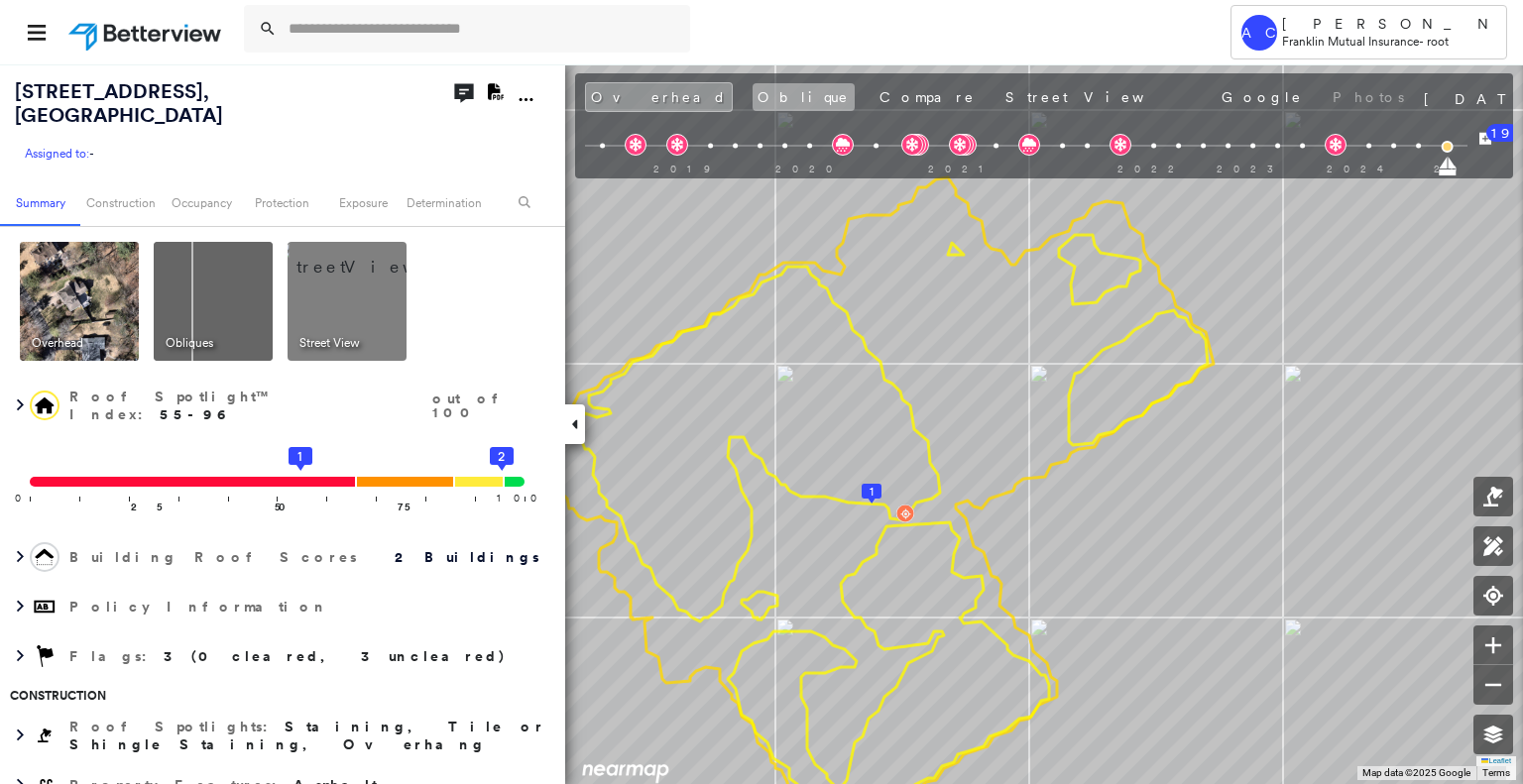 click on "Oblique" at bounding box center [803, 97] 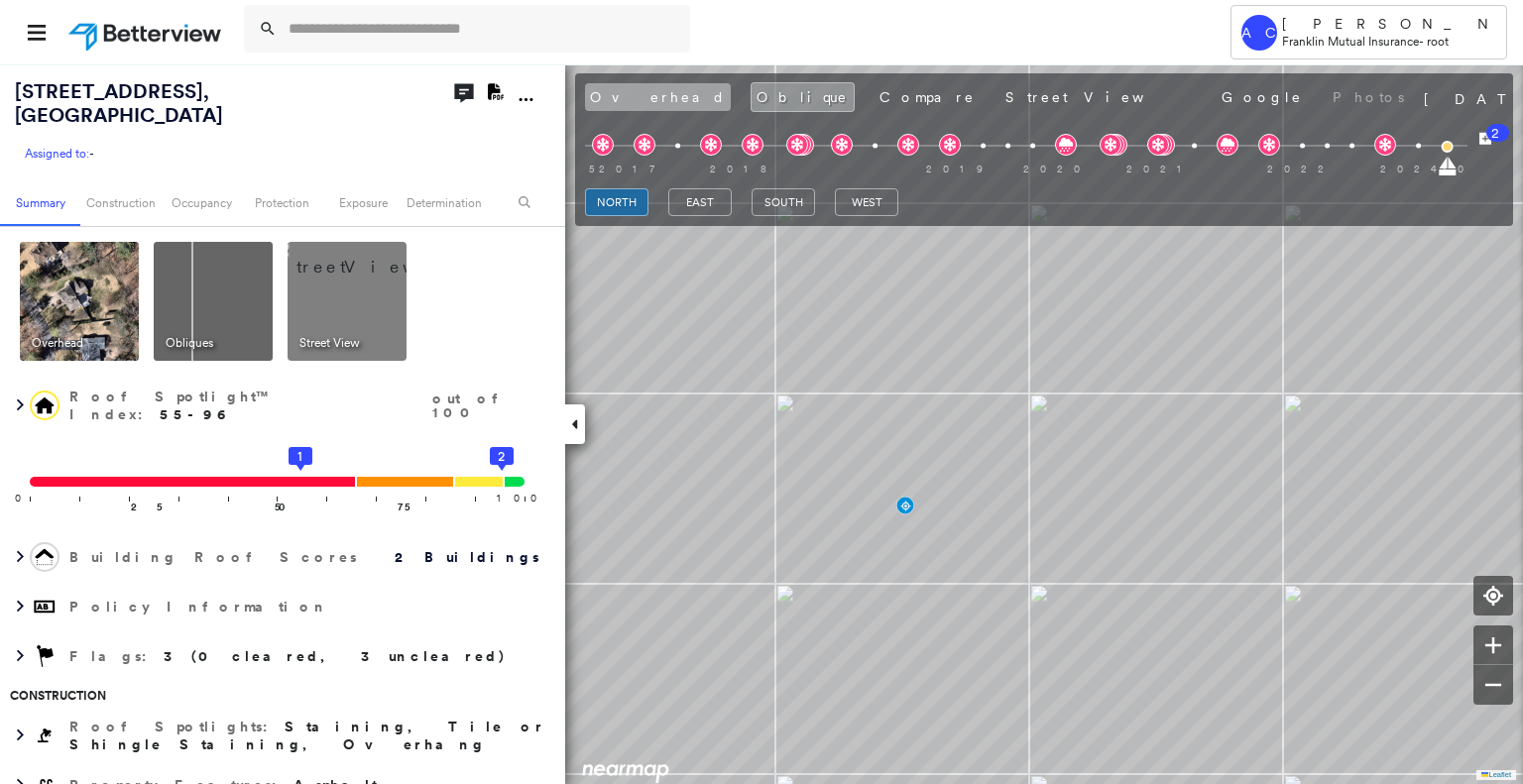 click on "Overhead" at bounding box center (657, 97) 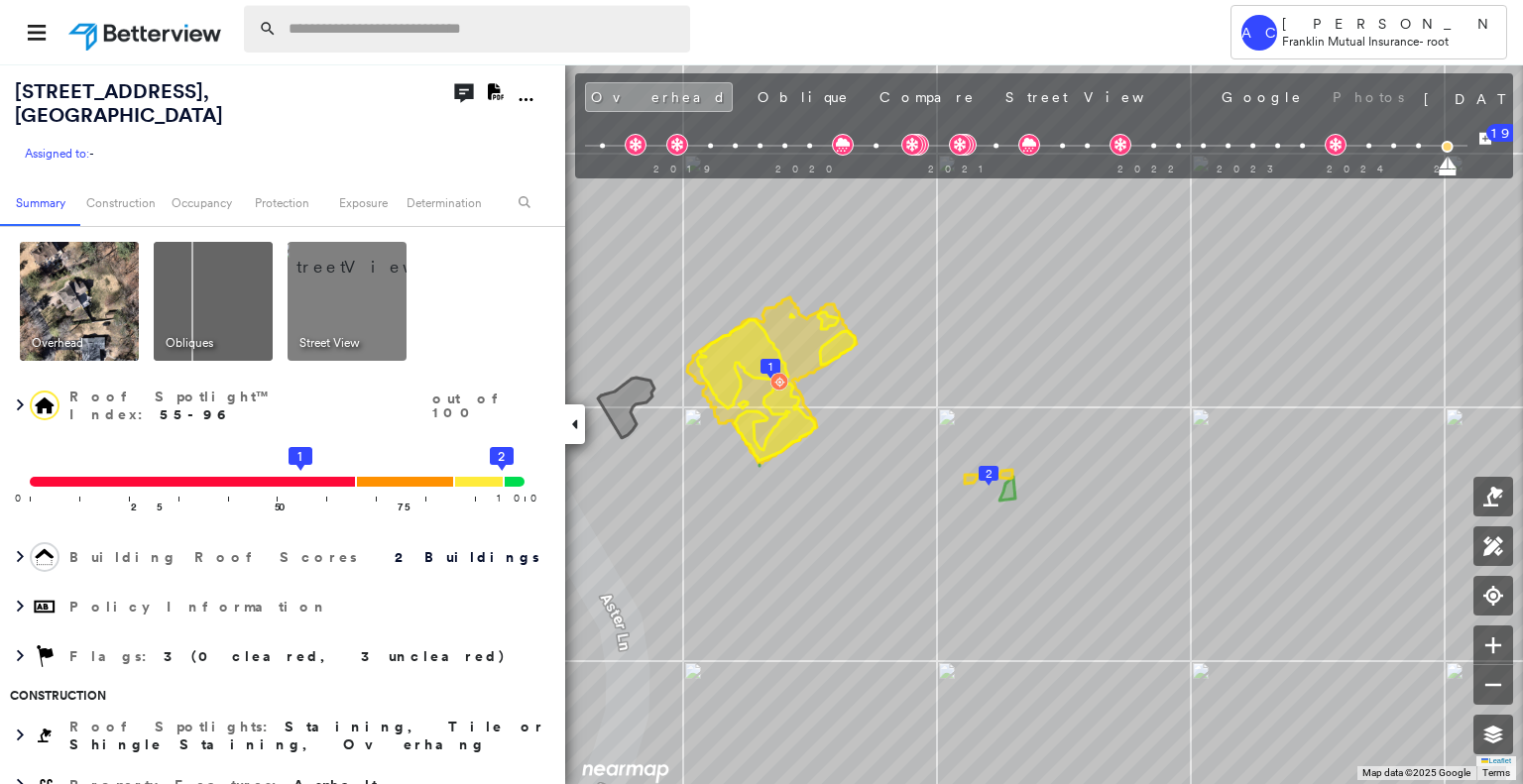 click at bounding box center (483, 29) 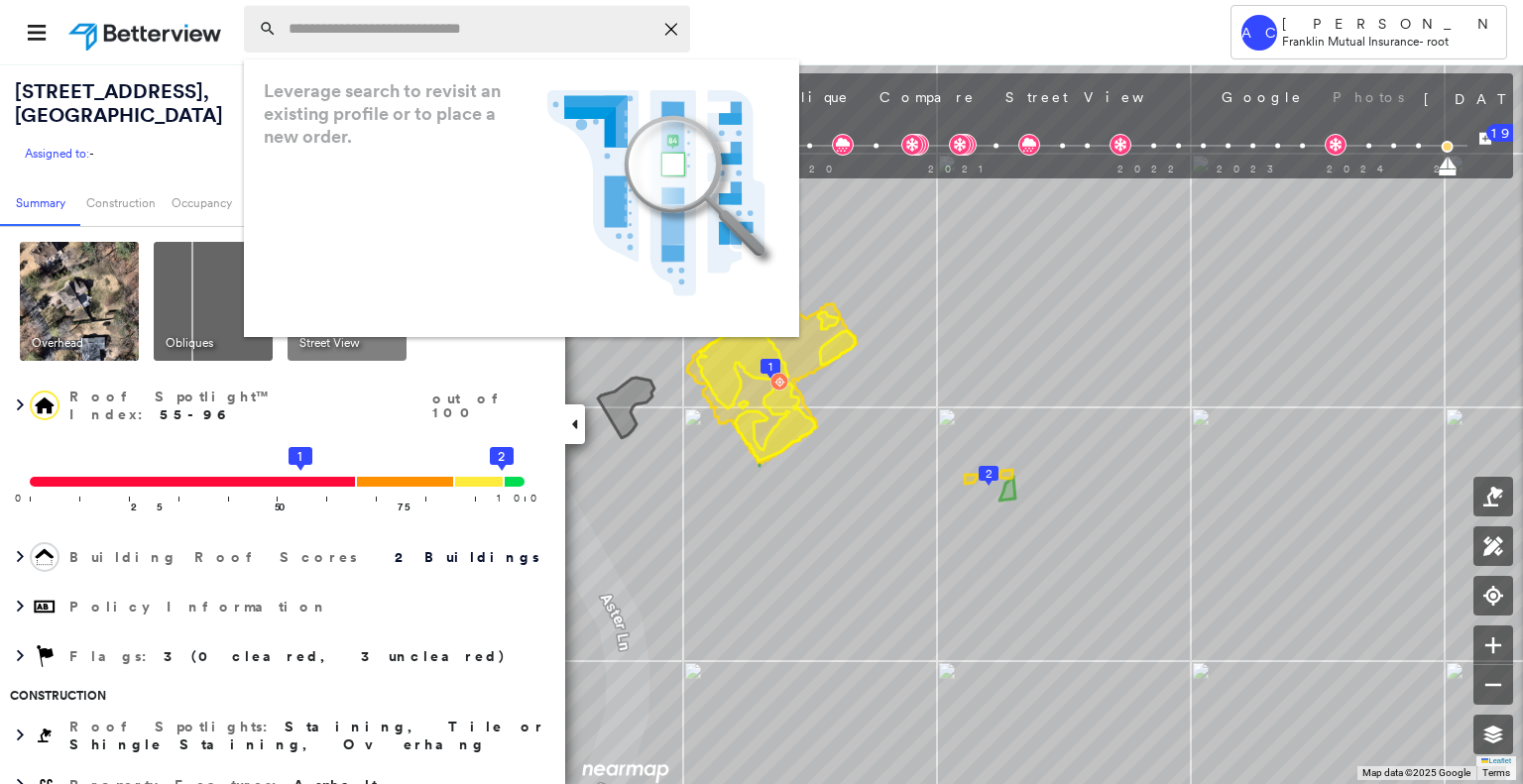 paste on "**********" 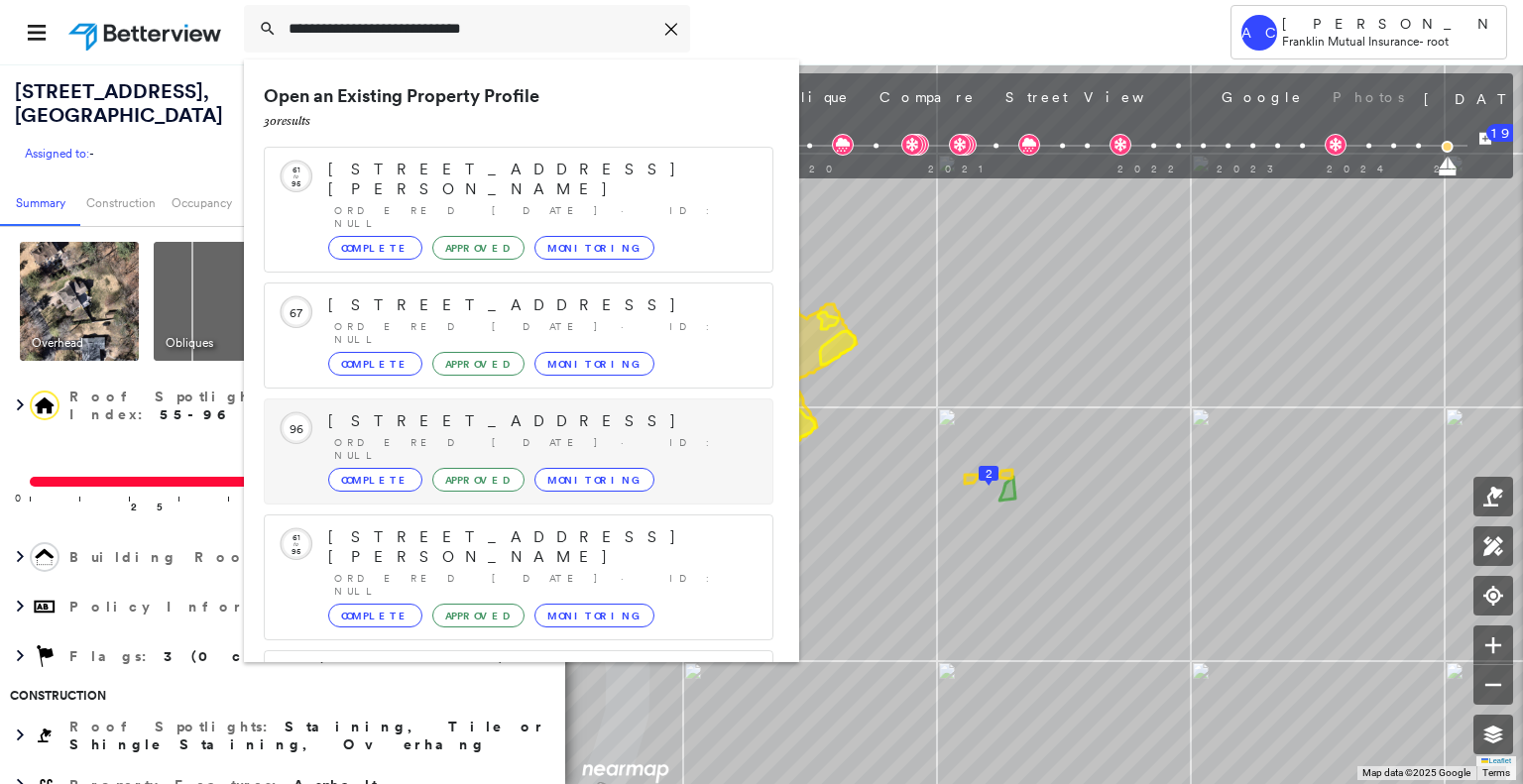 scroll, scrollTop: 206, scrollLeft: 0, axis: vertical 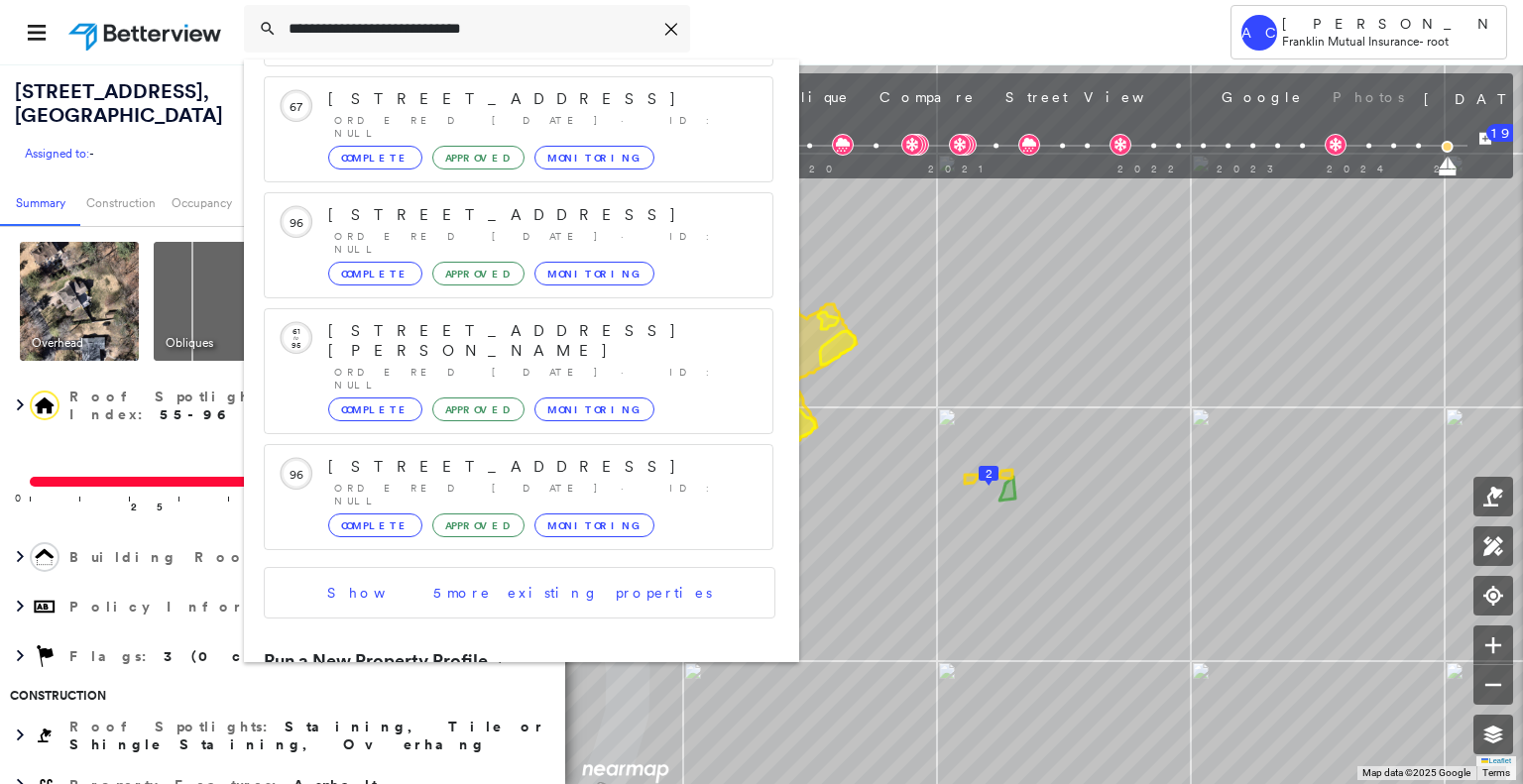 type on "**********" 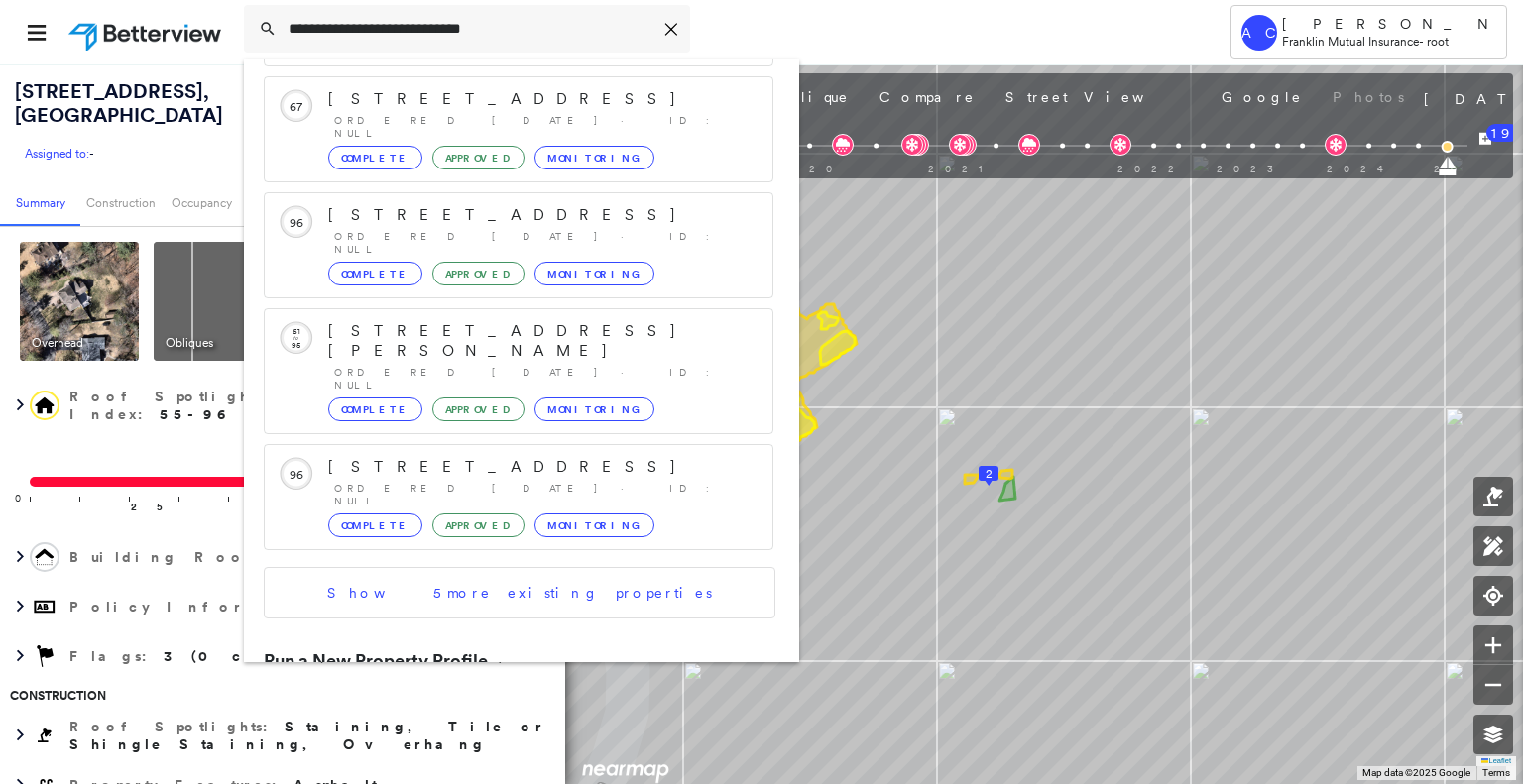 click on "417 Warren Ave, Ho Ho Kus, NJ 07423 Group Created with Sketch." at bounding box center (519, 728) 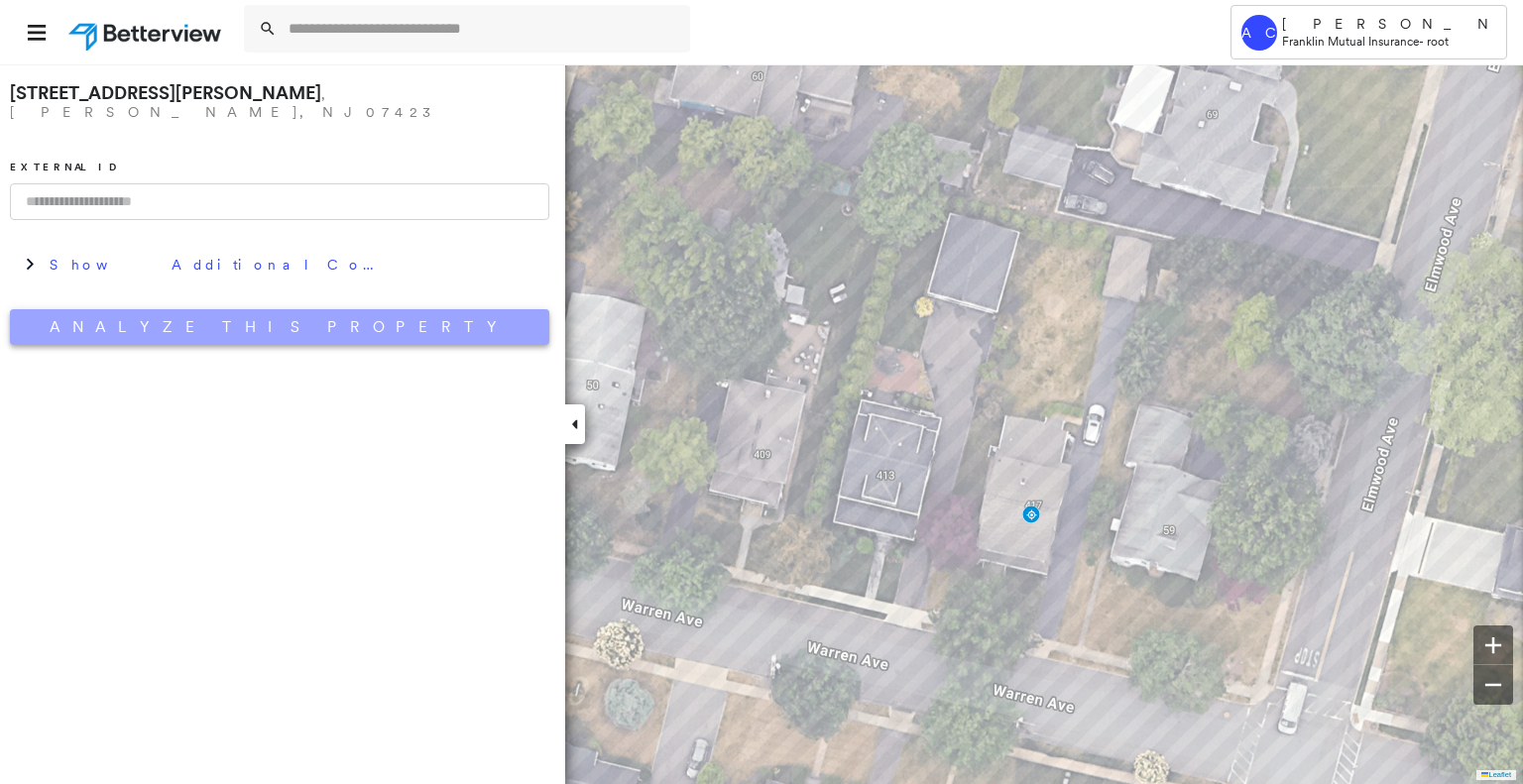 click on "Analyze This Property" at bounding box center (280, 327) 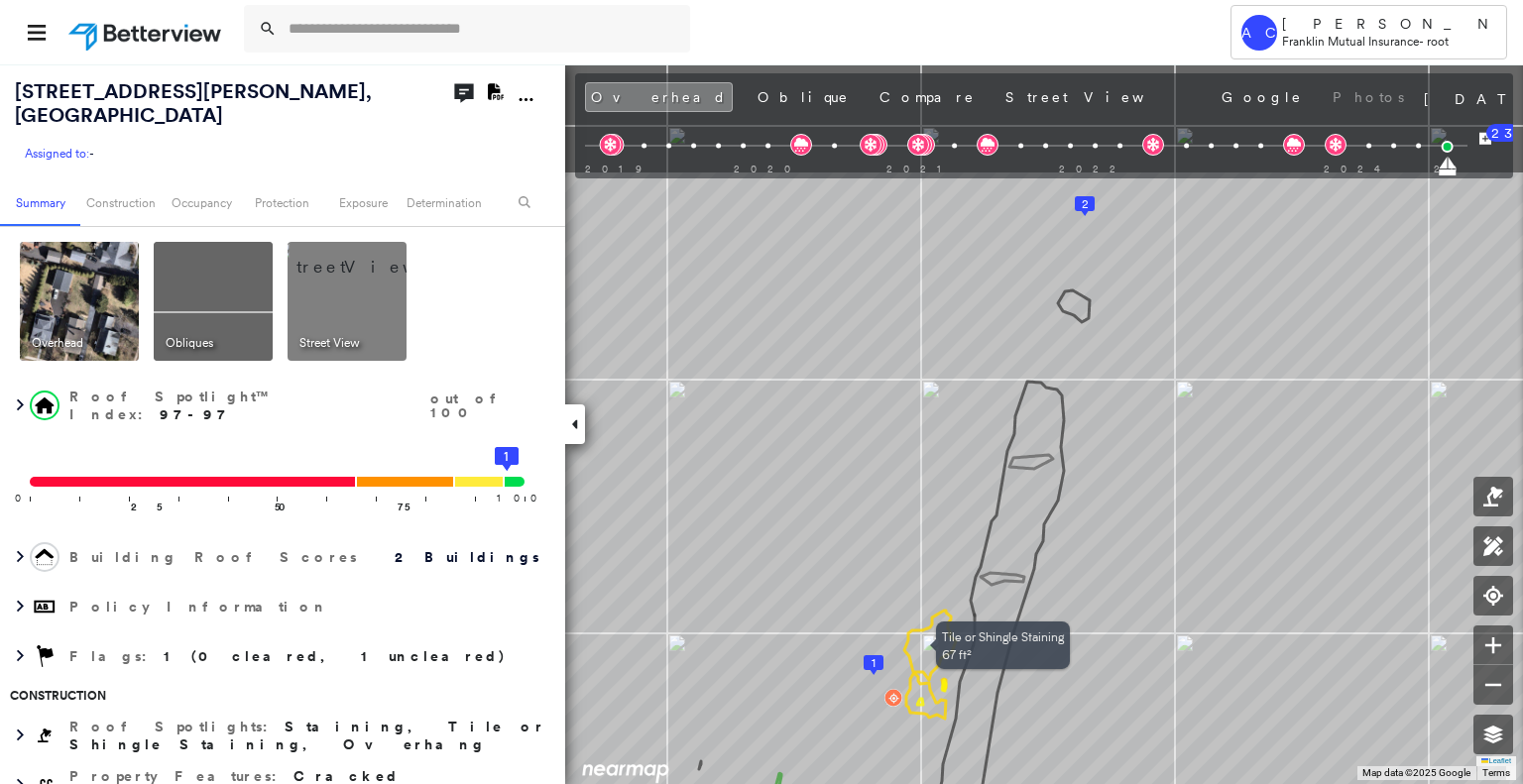 drag, startPoint x: 961, startPoint y: 461, endPoint x: 913, endPoint y: 642, distance: 187.25651 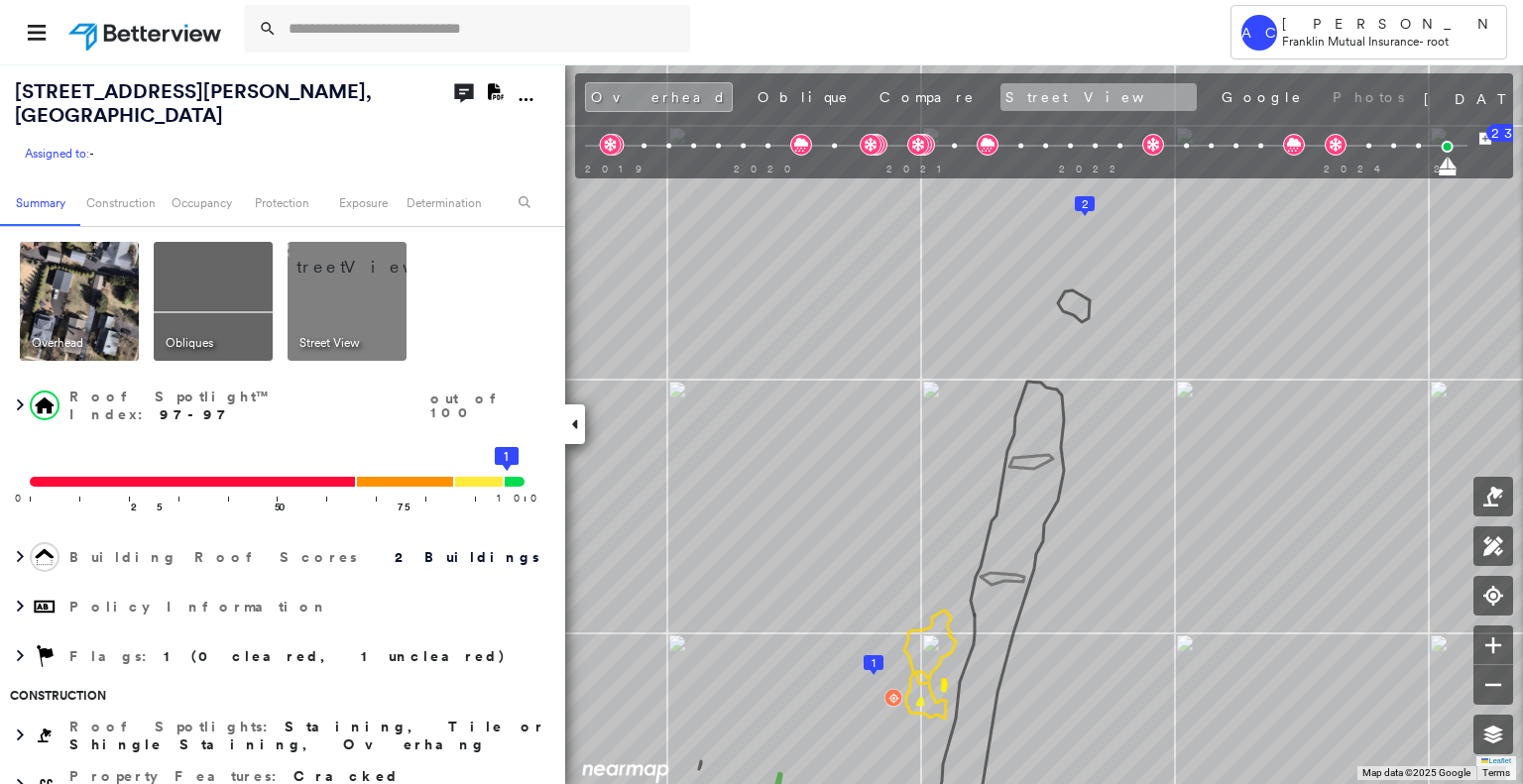 click on "Street View" at bounding box center (1099, 97) 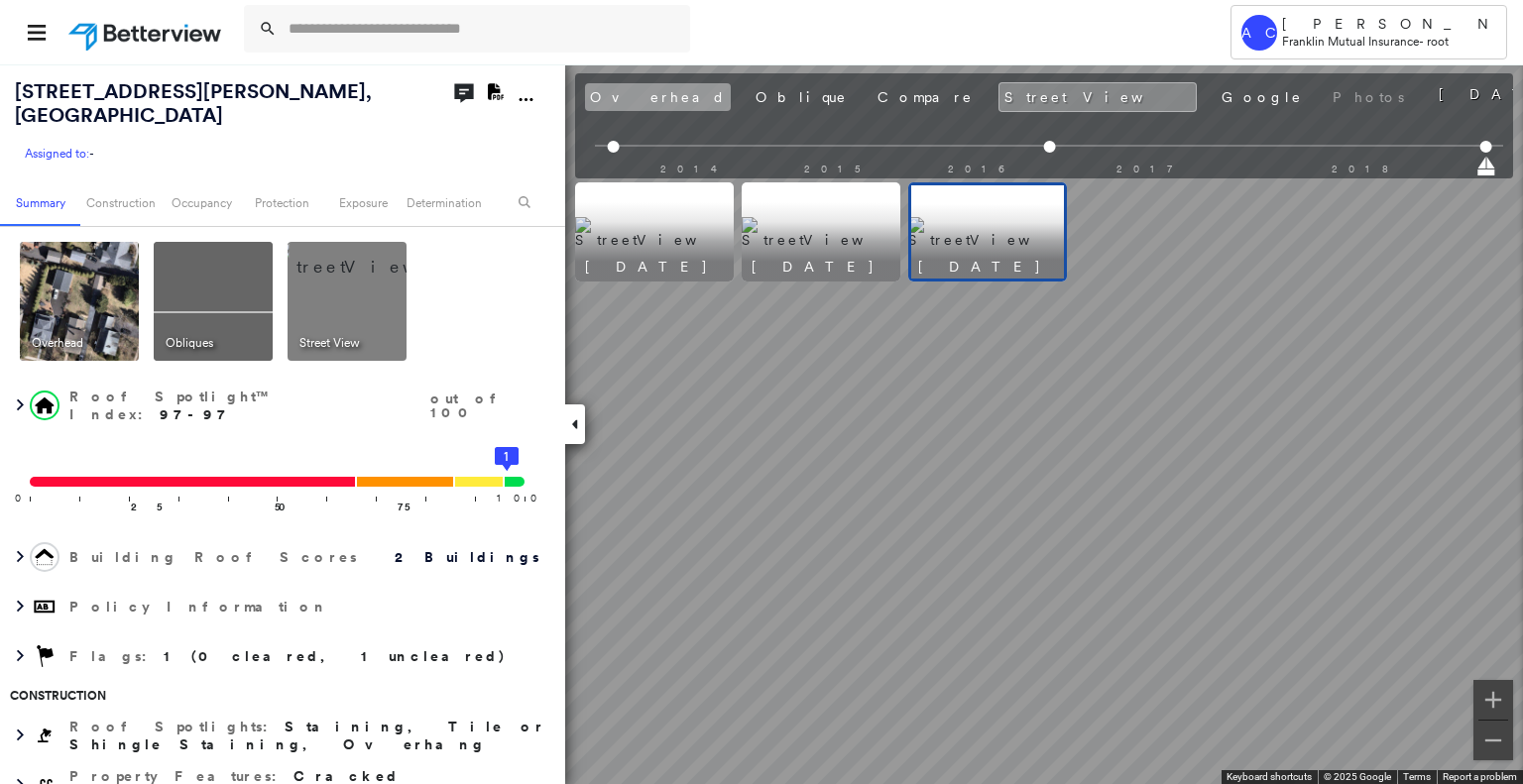 click on "Overhead" at bounding box center [657, 97] 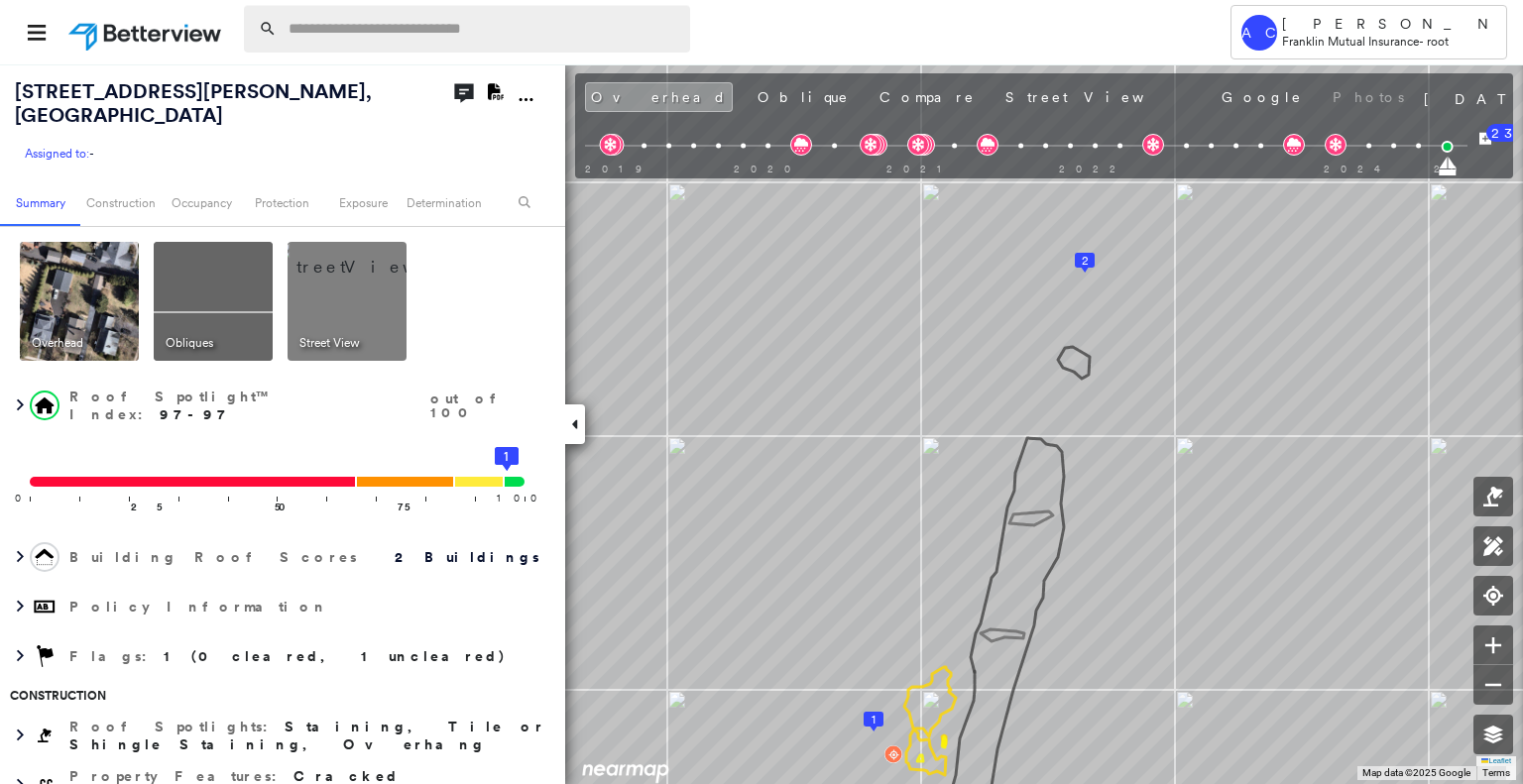 click at bounding box center [483, 29] 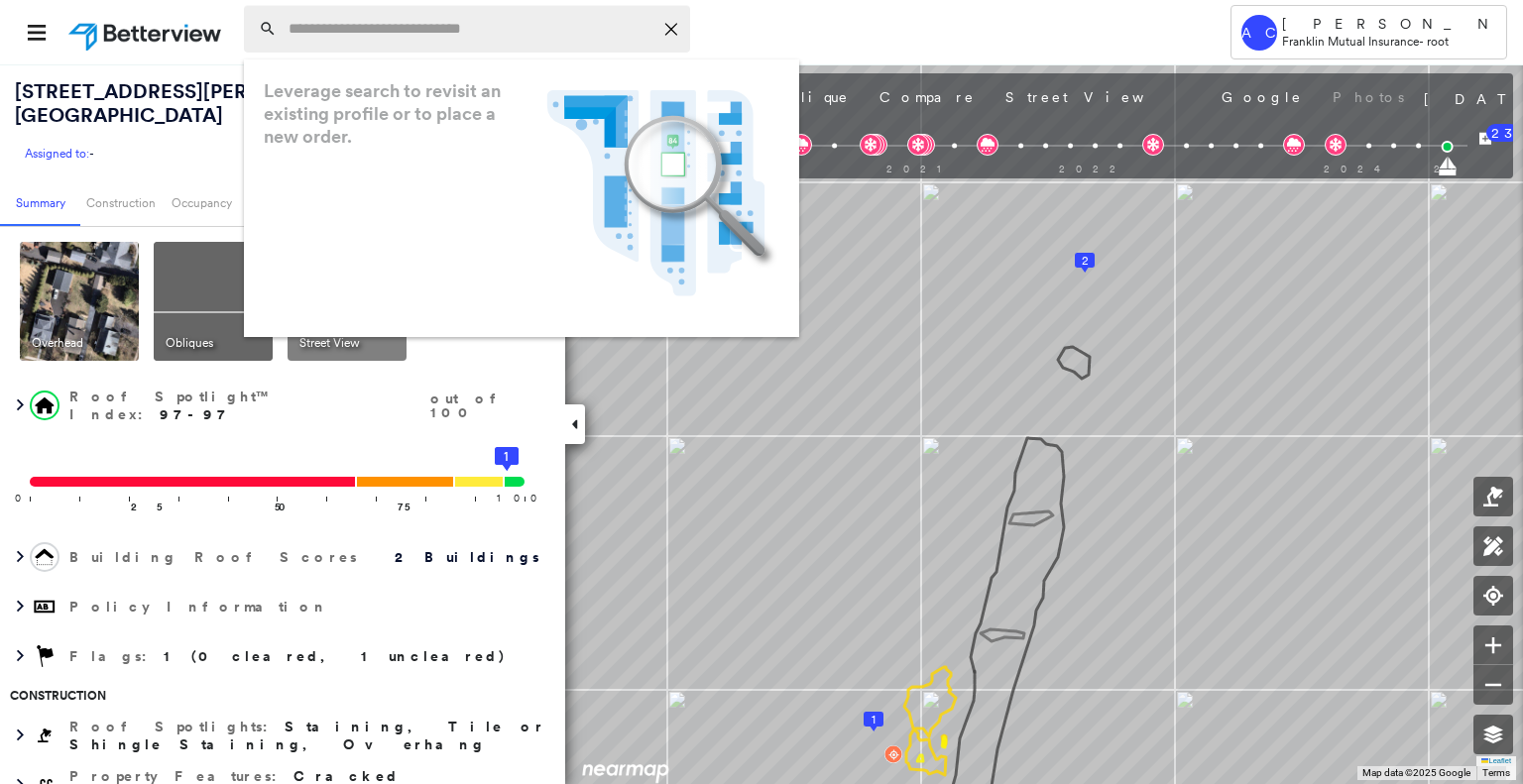 paste on "**********" 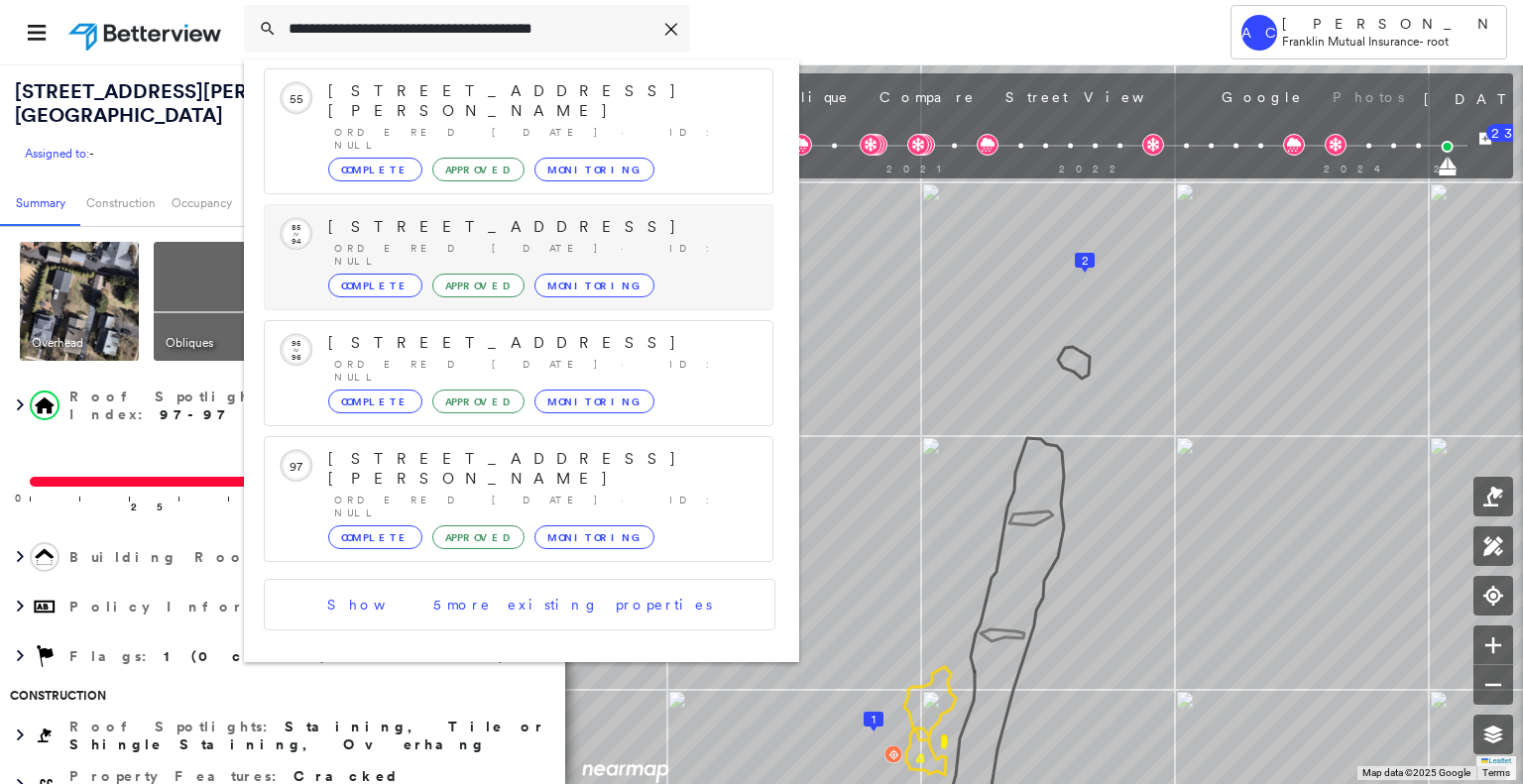 scroll, scrollTop: 206, scrollLeft: 0, axis: vertical 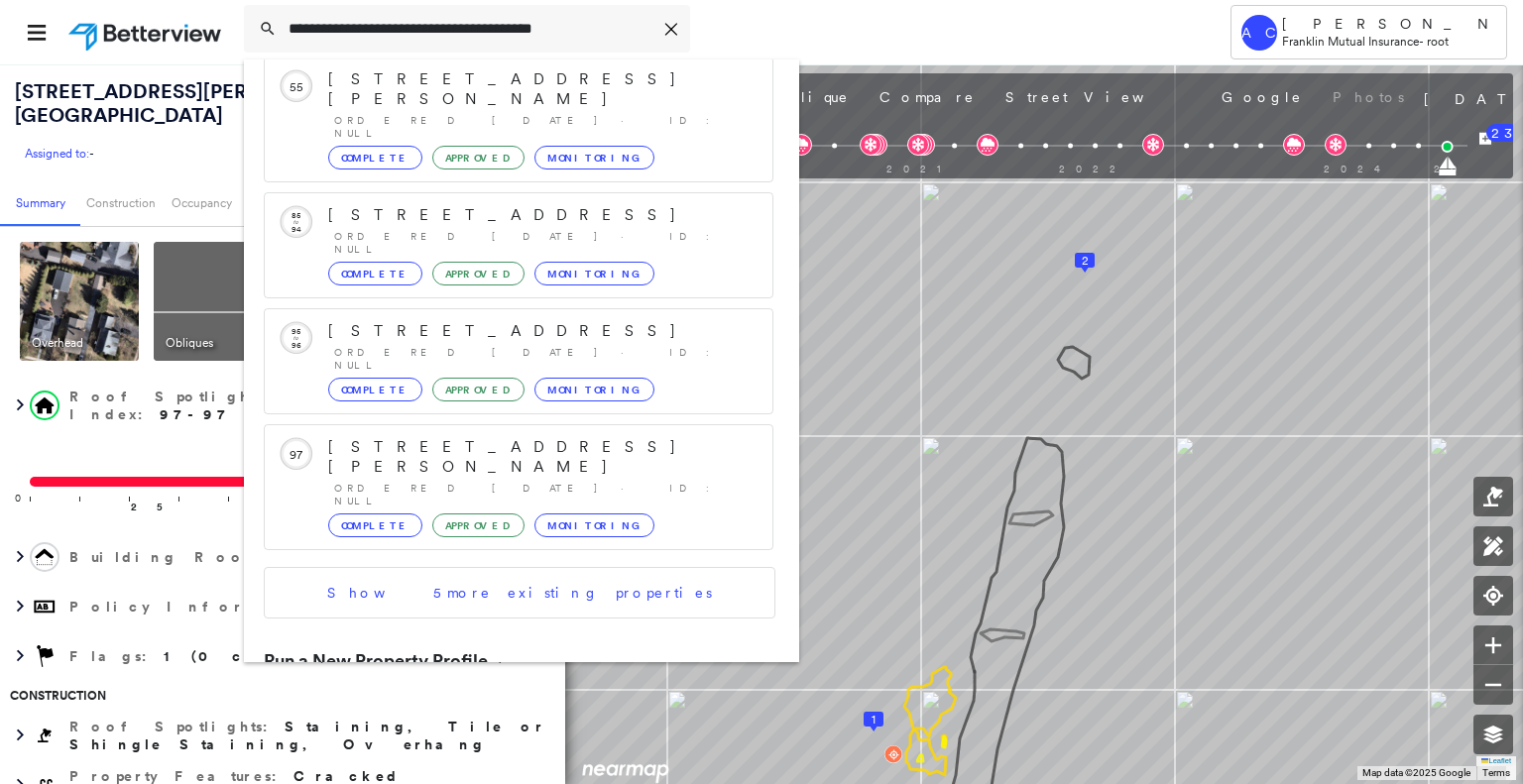 type on "**********" 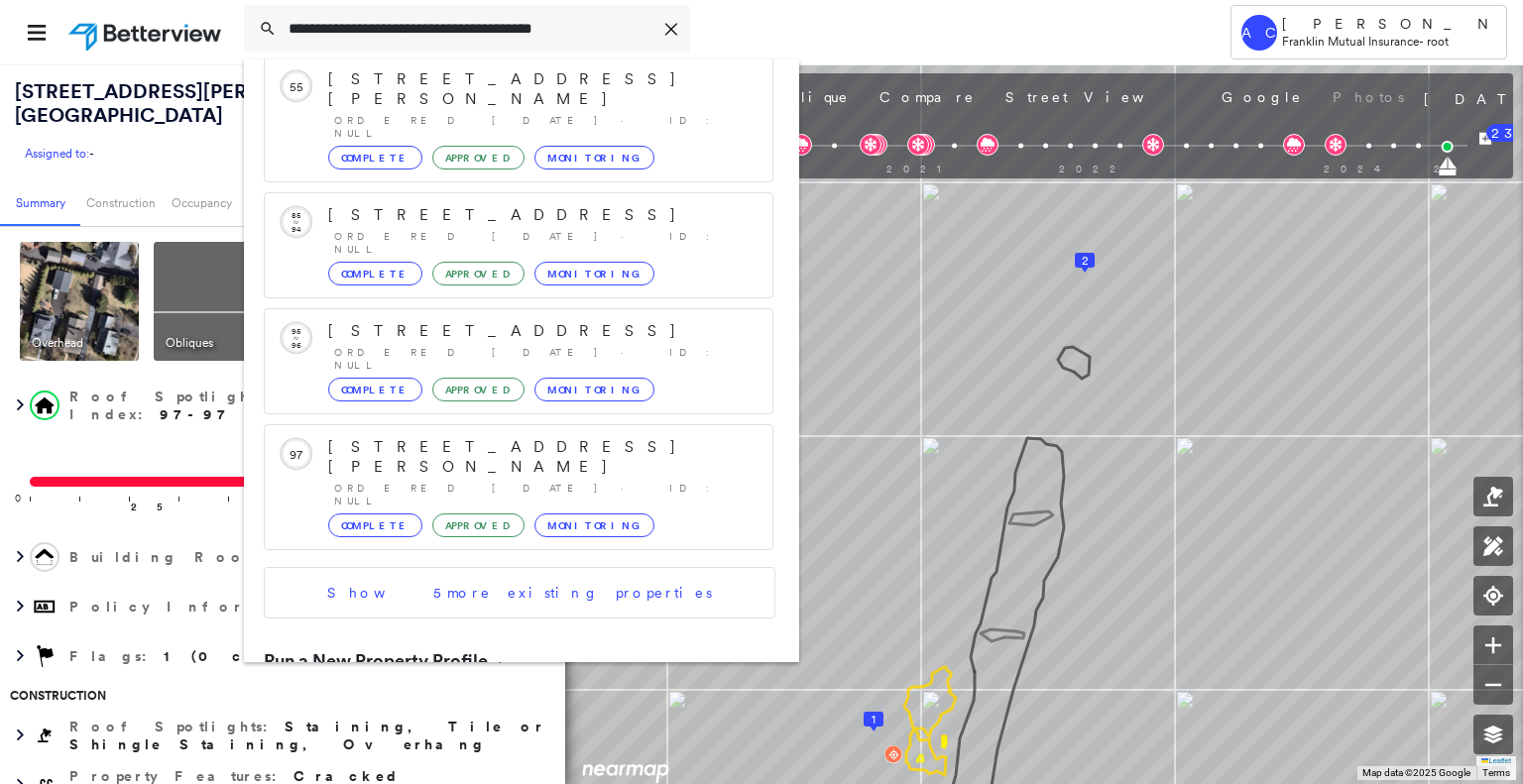click on "21 McPhelin Ave, Ashland, Cherry Hill, NJ, USA" at bounding box center (497, 729) 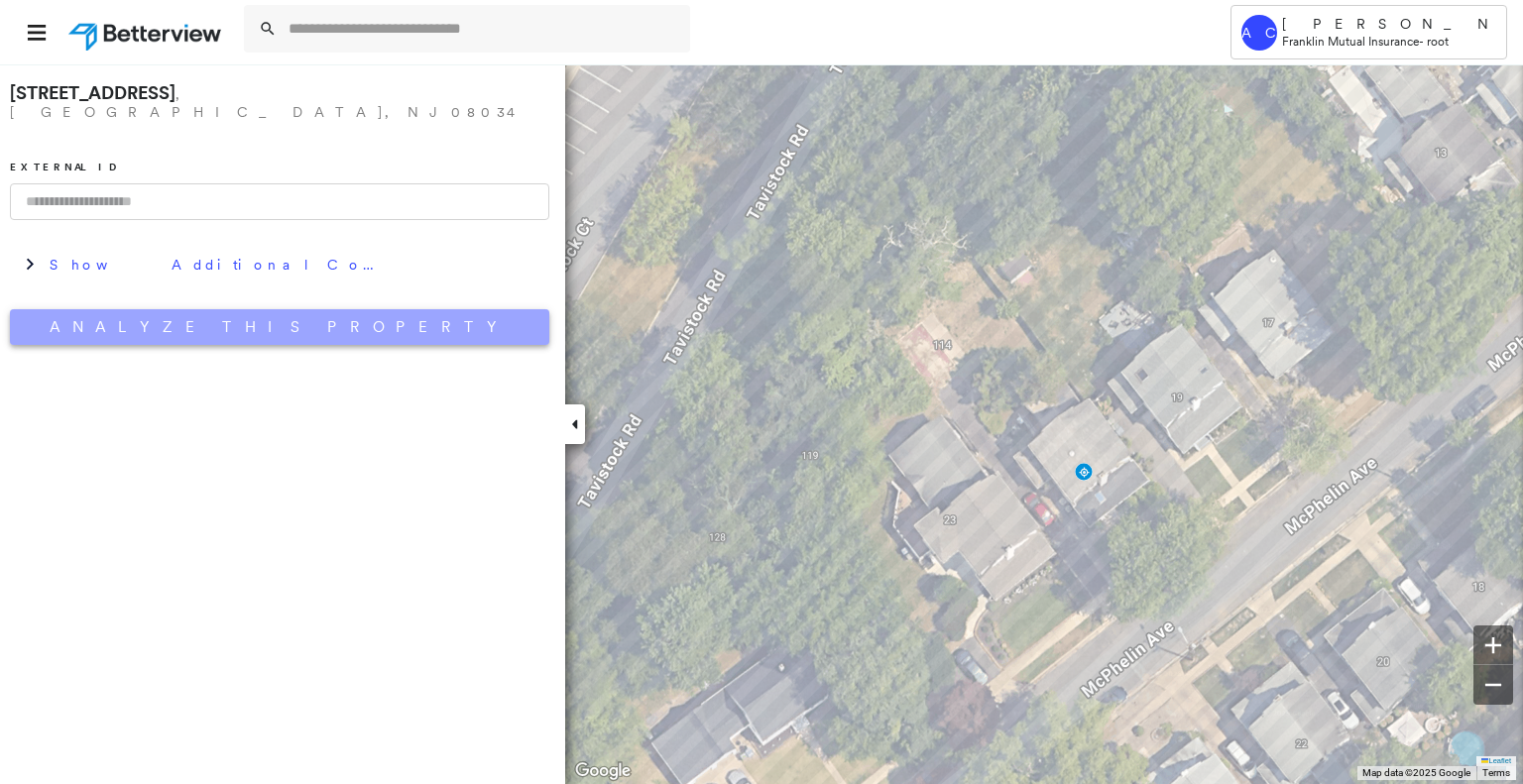 click on "Analyze This Property" at bounding box center [280, 327] 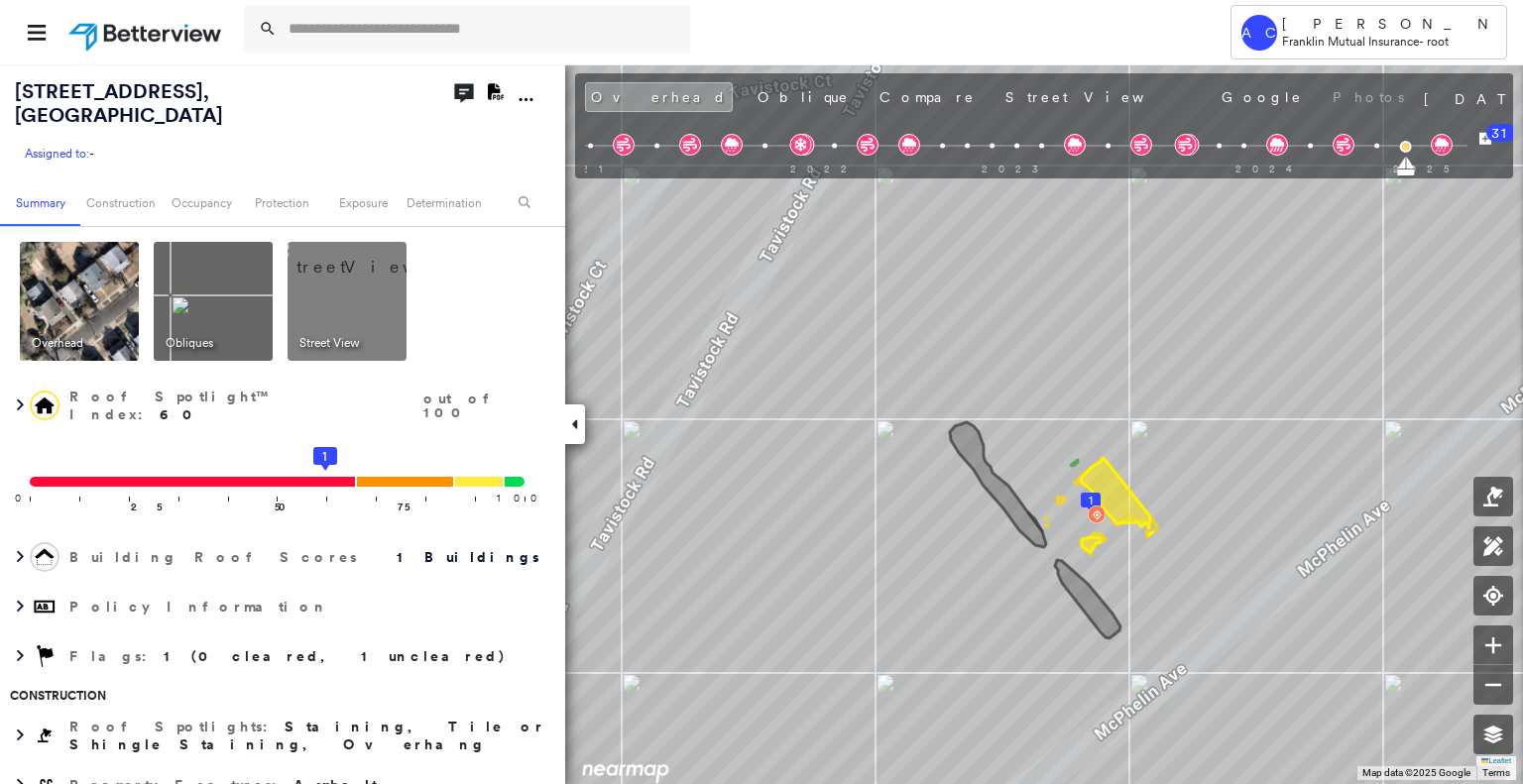 scroll, scrollTop: 0, scrollLeft: 0, axis: both 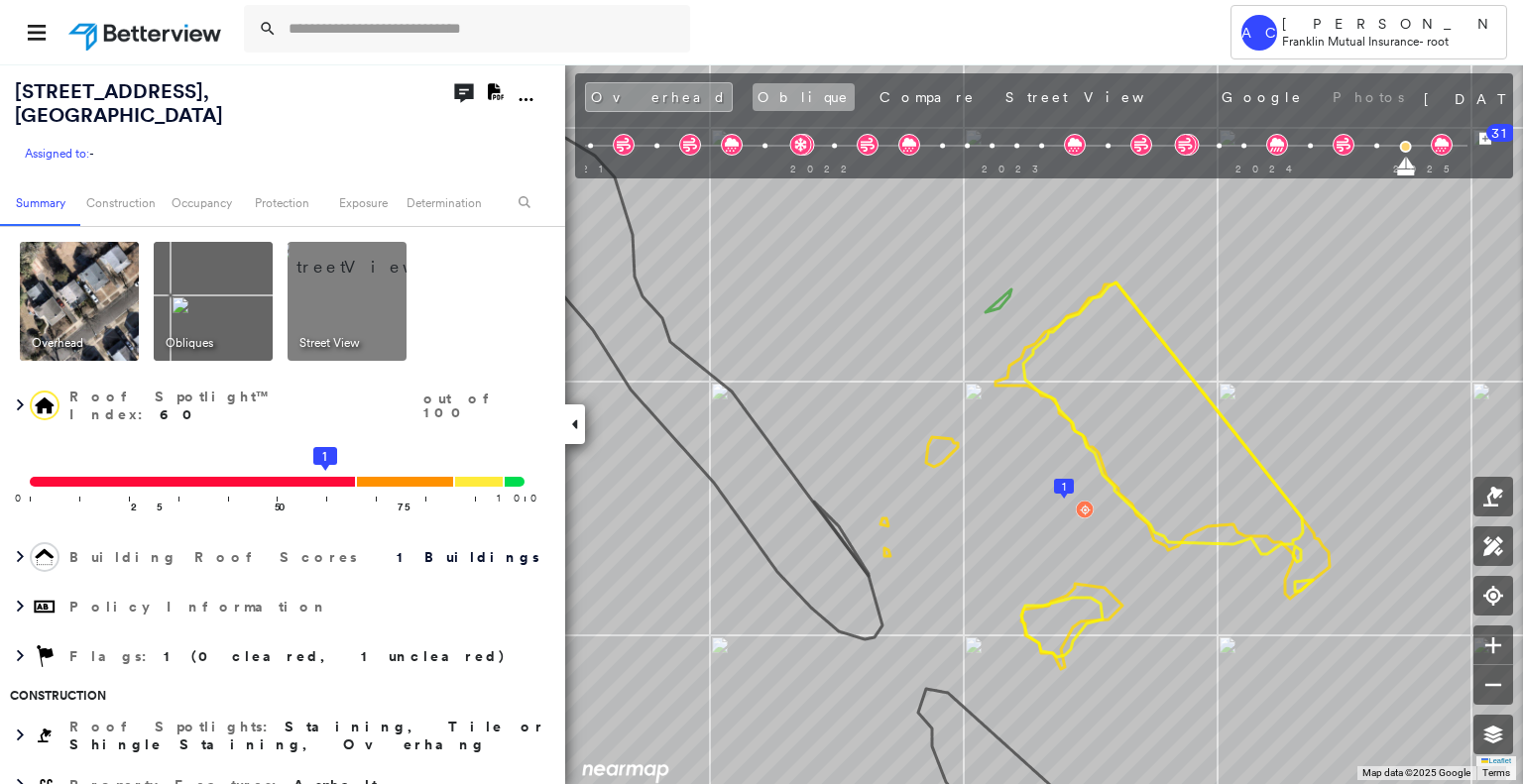 click on "Oblique" at bounding box center (803, 97) 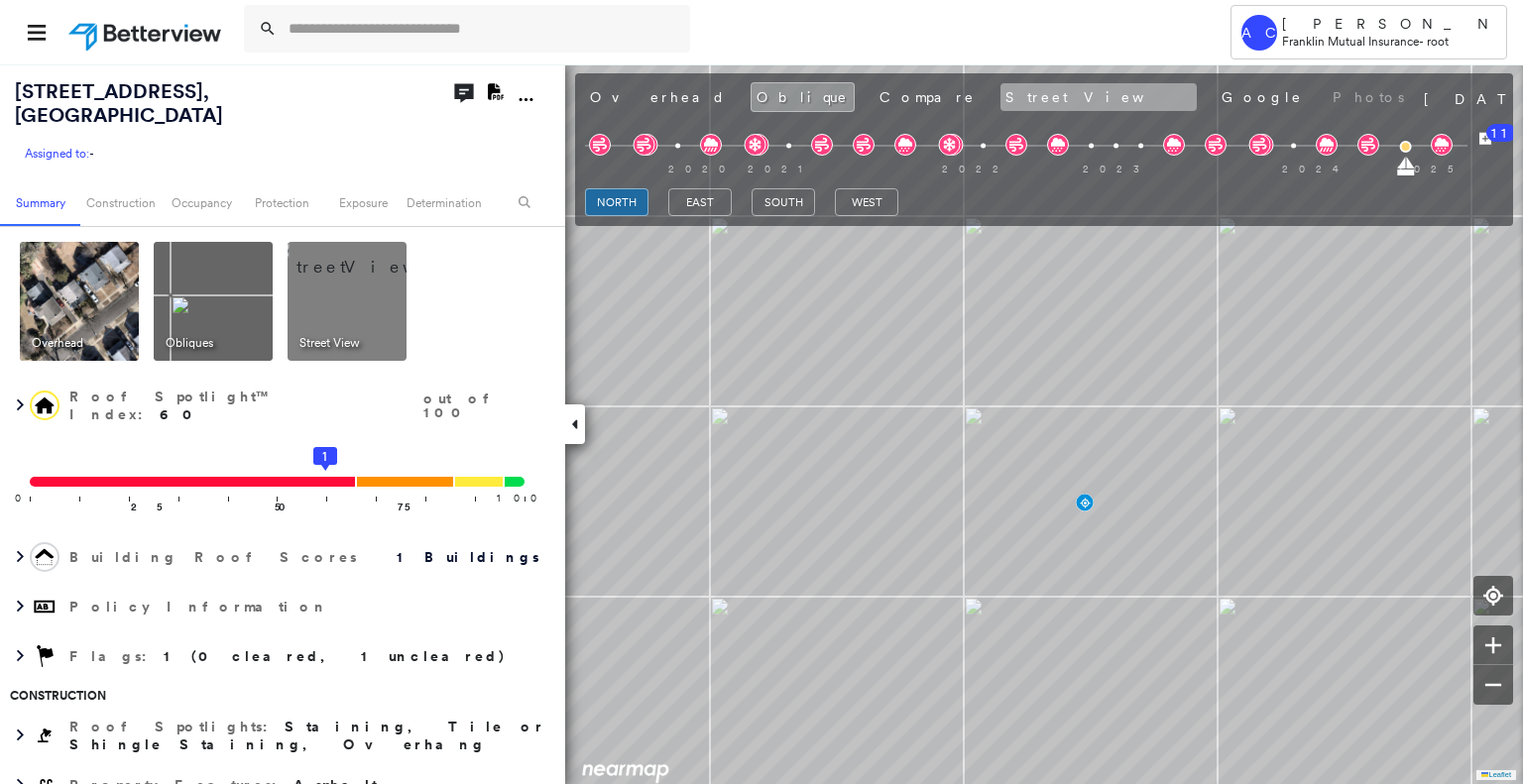 click on "Street View" at bounding box center [1099, 97] 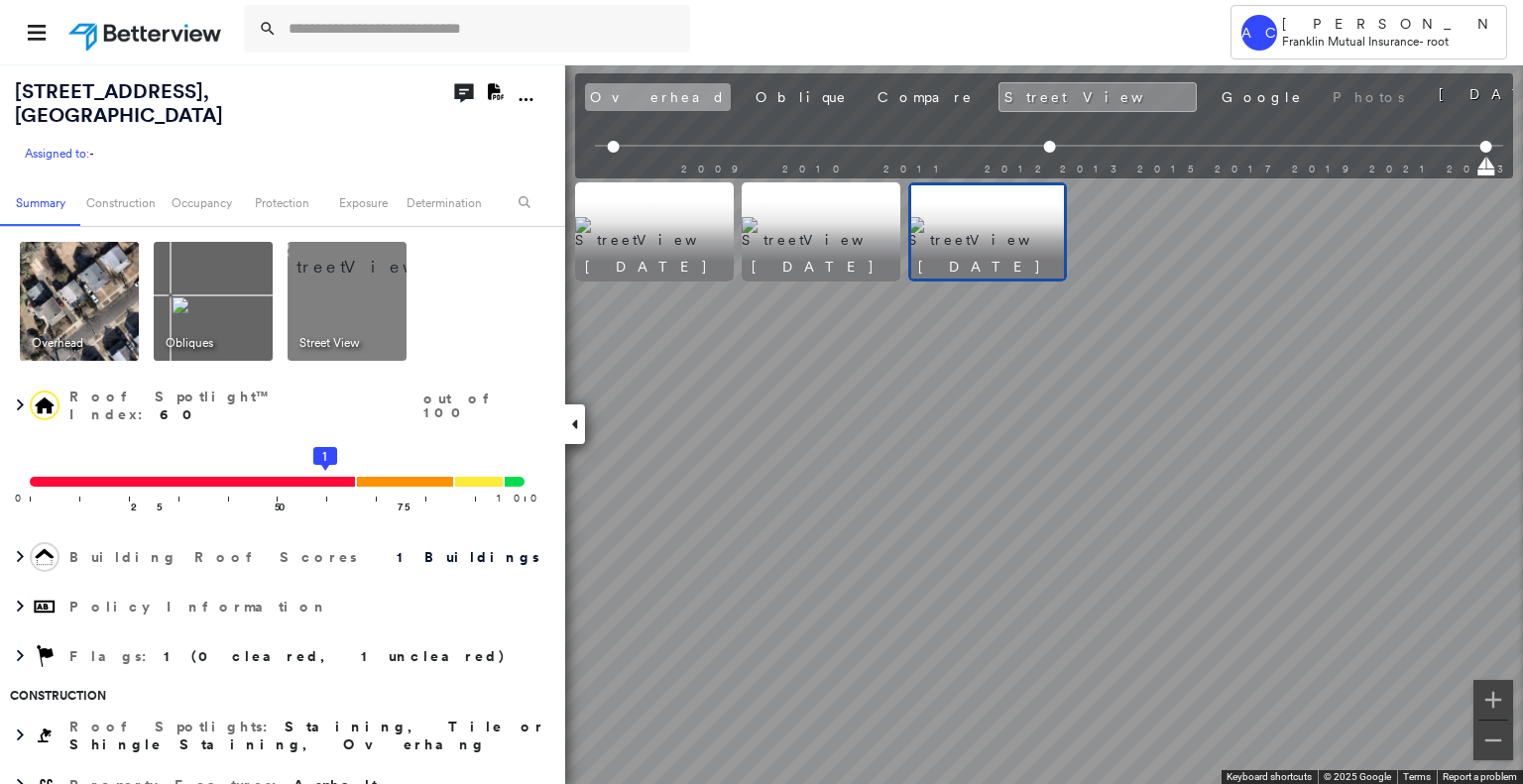 click on "Overhead" at bounding box center [657, 97] 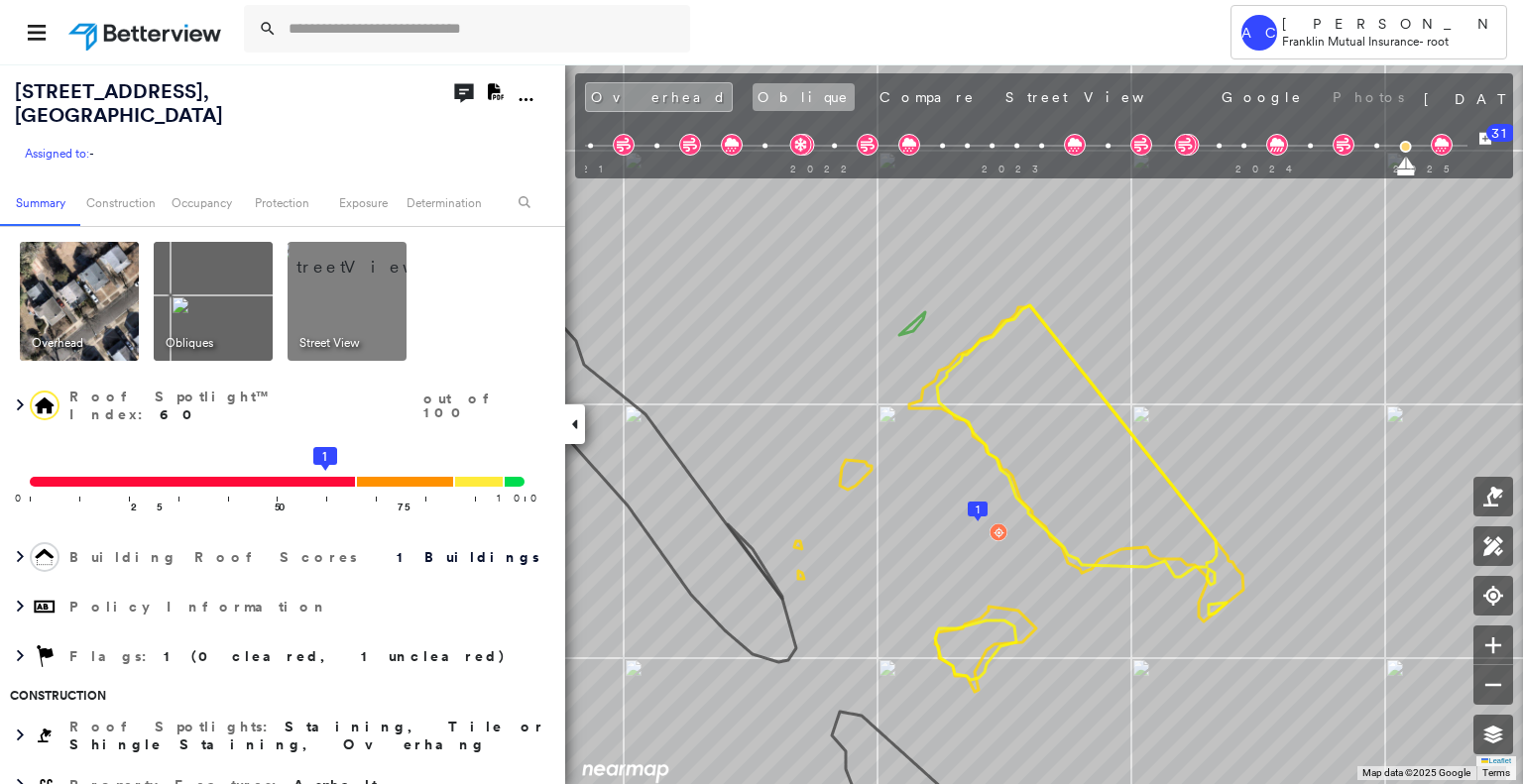 click on "Oblique" at bounding box center (803, 97) 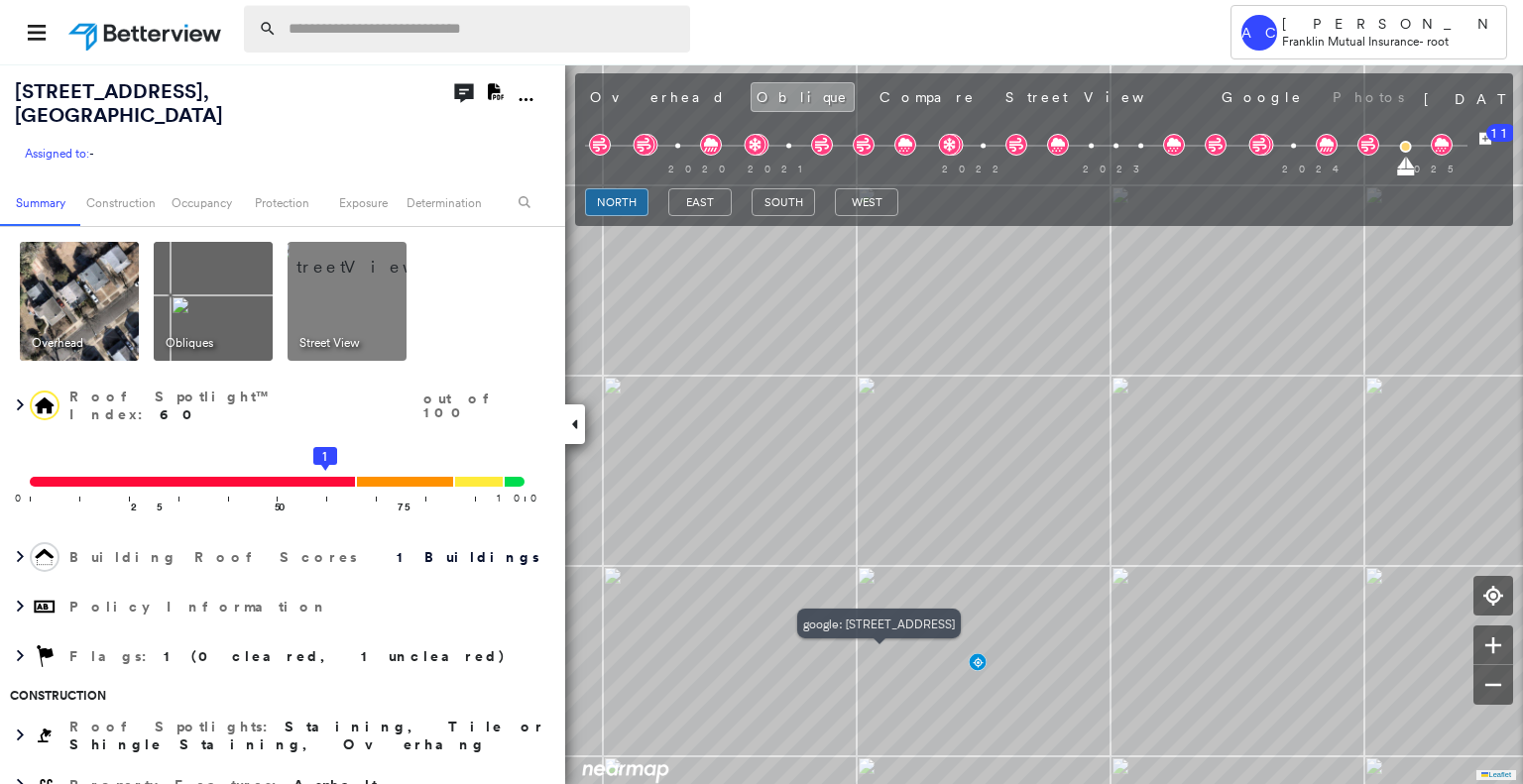 click at bounding box center (483, 29) 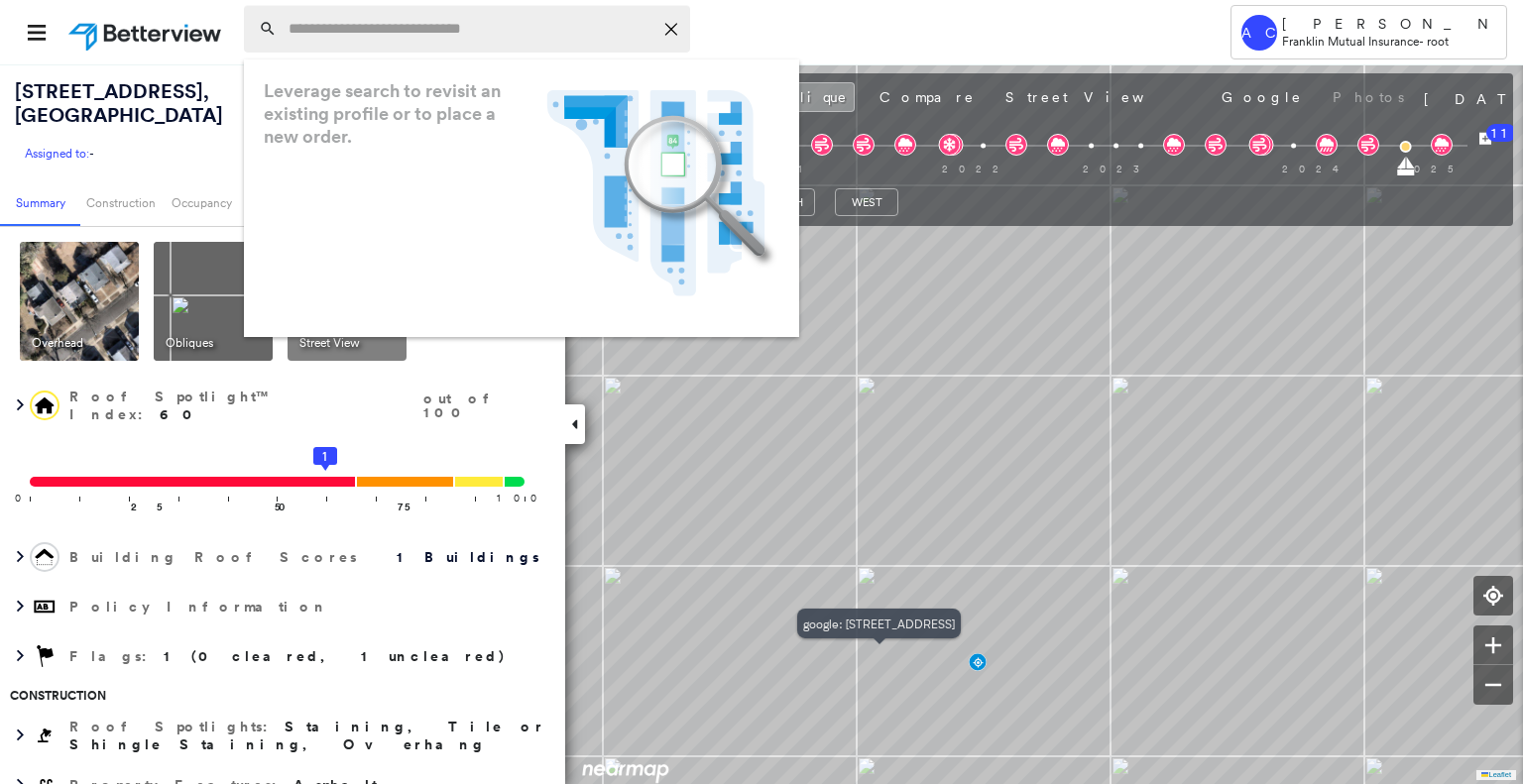 paste on "**********" 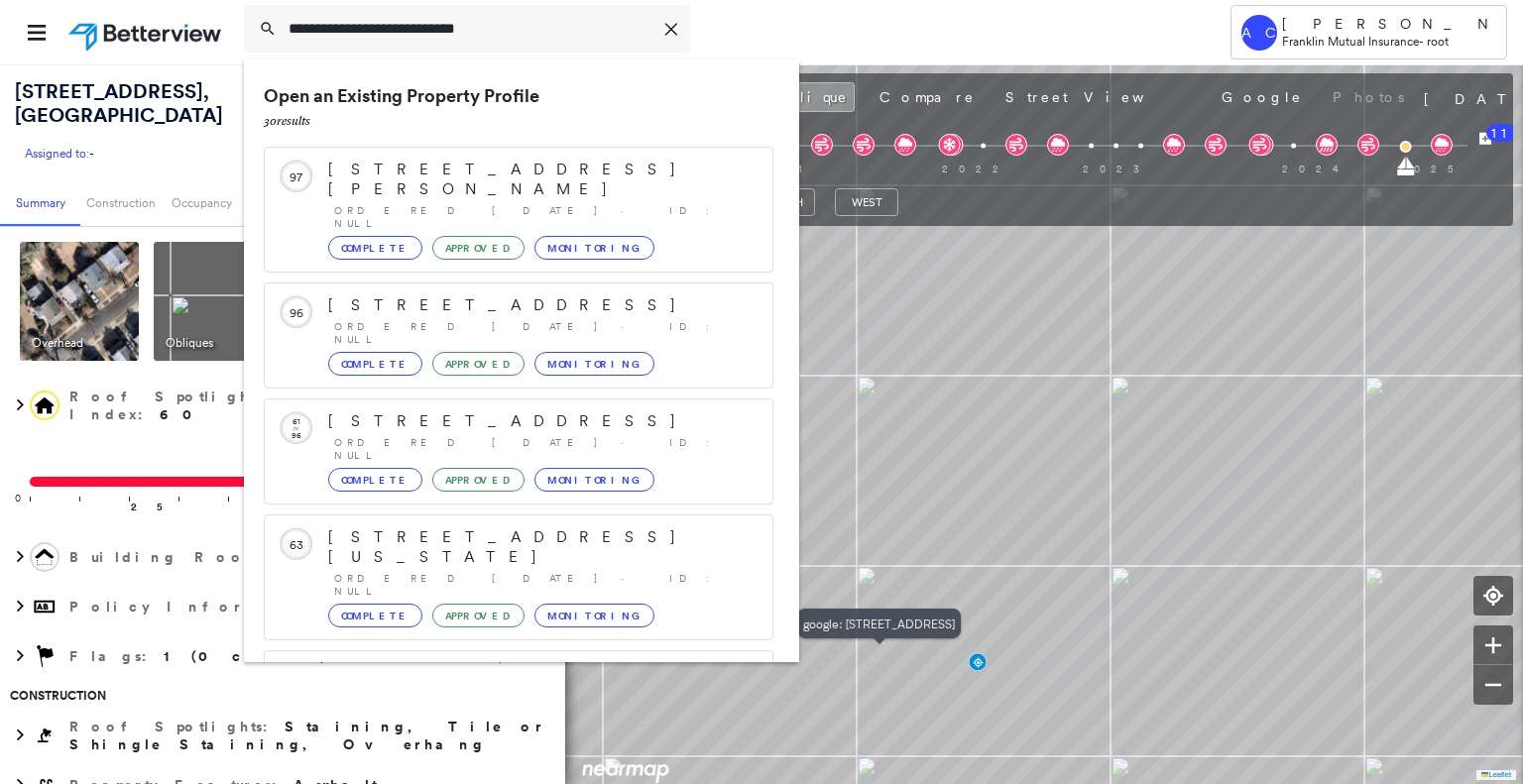 scroll, scrollTop: 206, scrollLeft: 0, axis: vertical 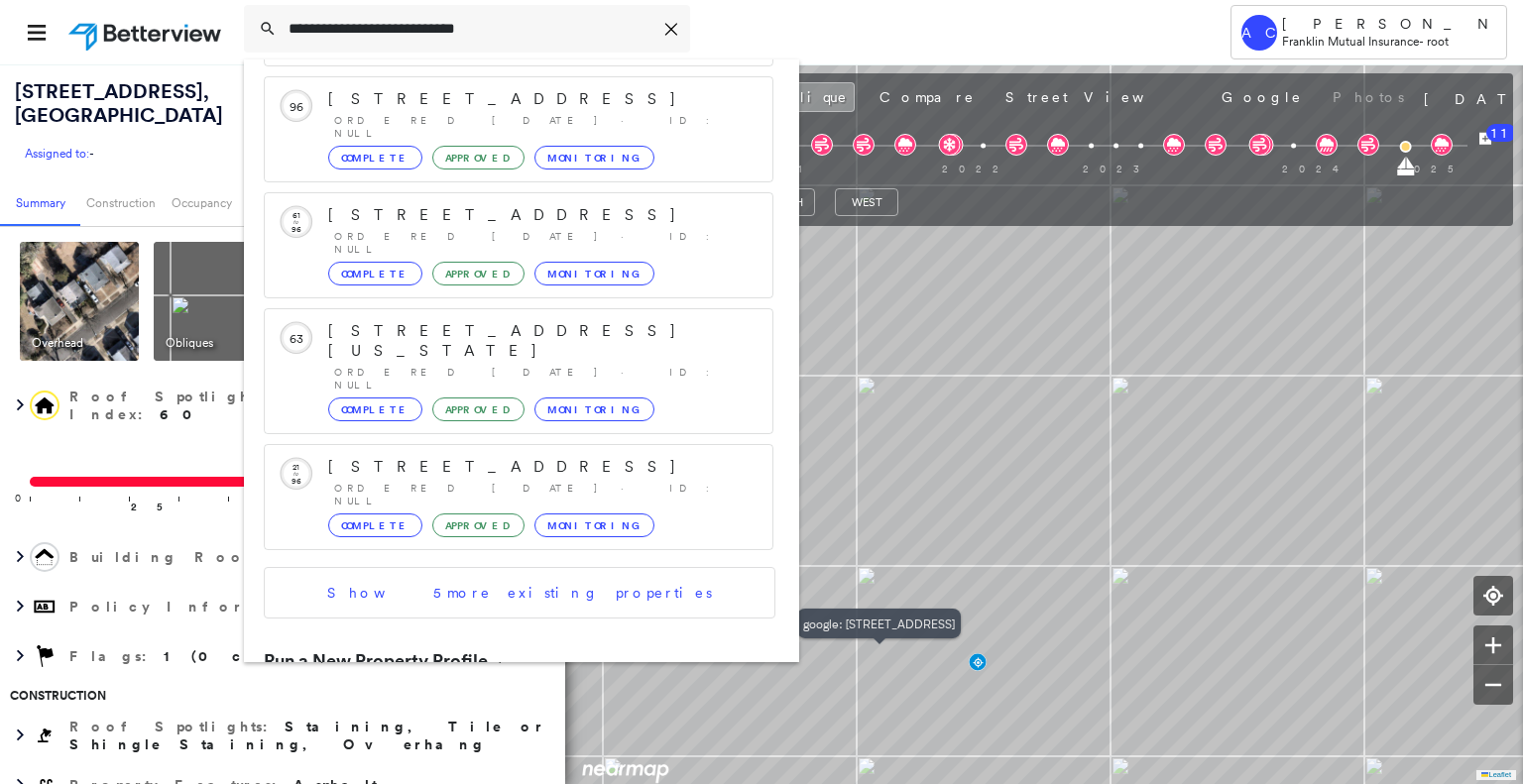 type on "**********" 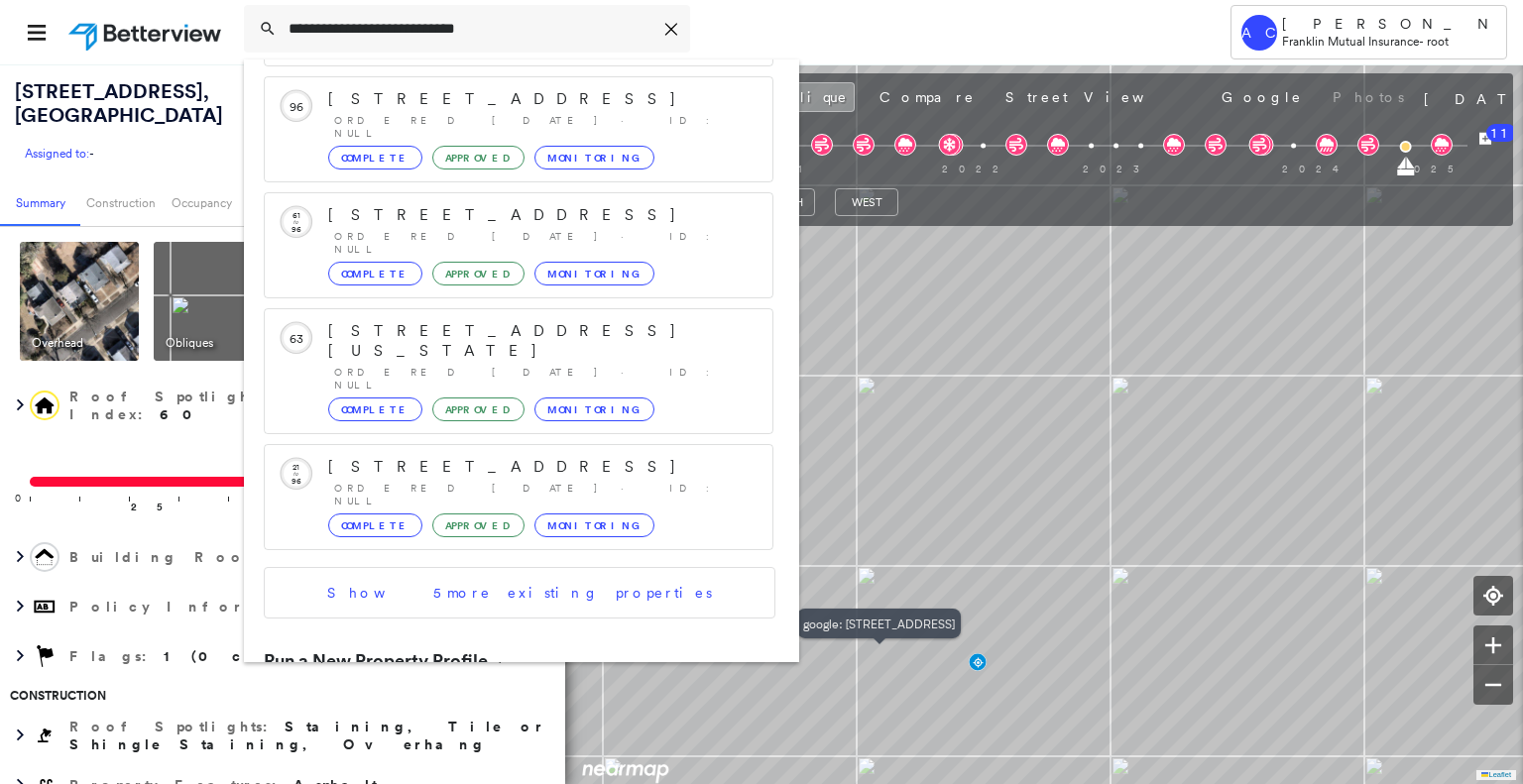 click on "17 Wausau St, Ogdensburg, NJ 07439 Group Created with Sketch." at bounding box center (519, 728) 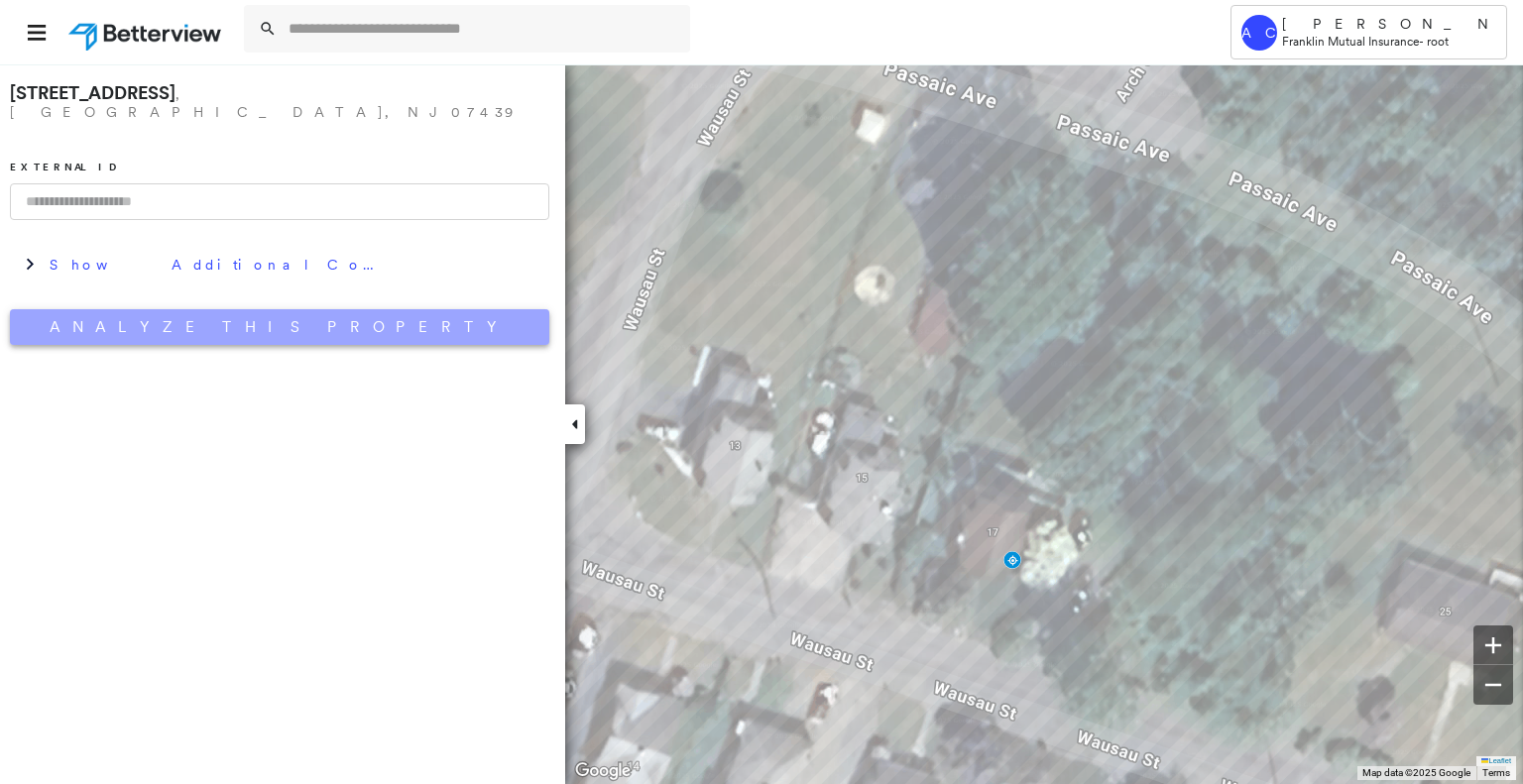 click on "Analyze This Property" at bounding box center [280, 327] 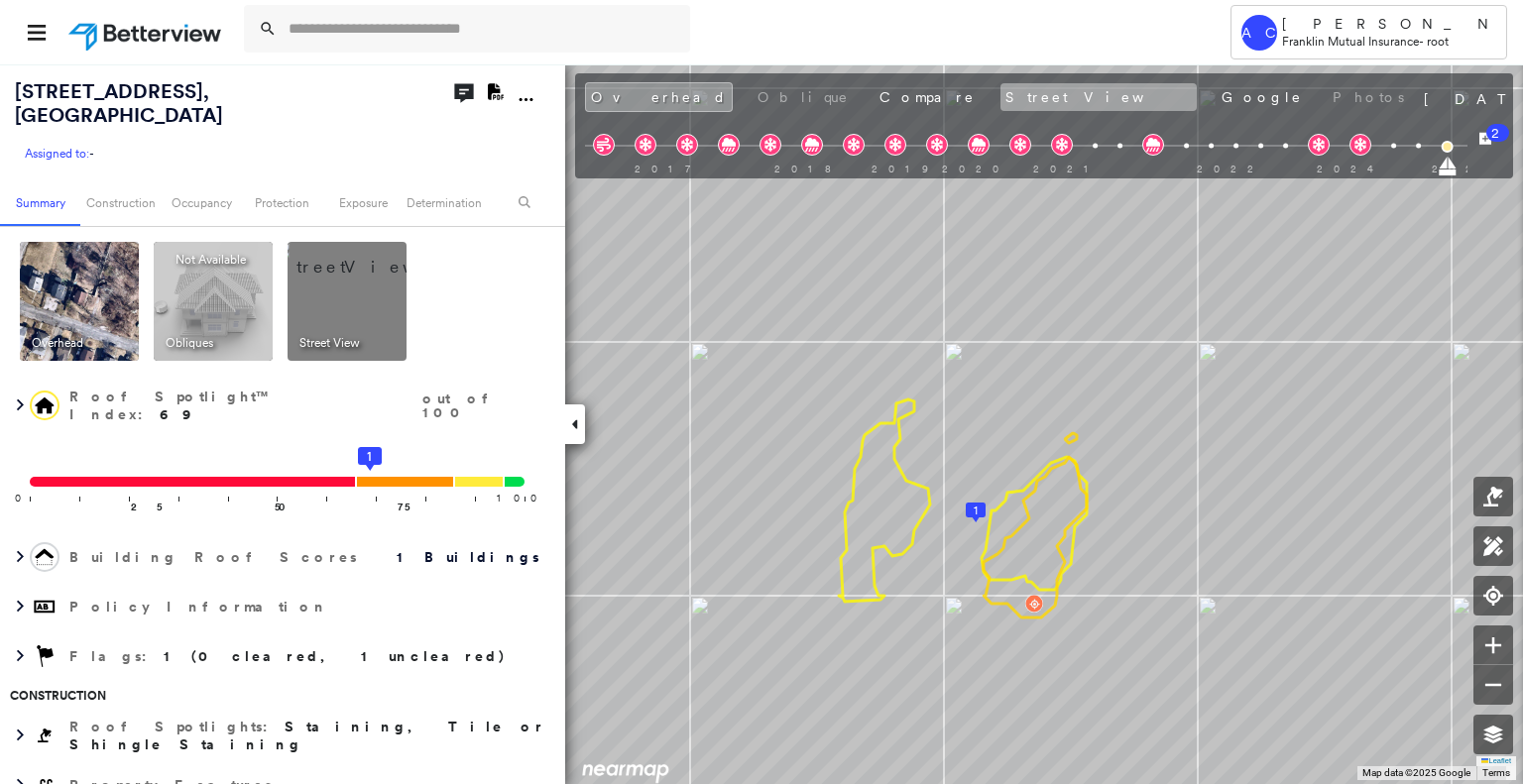 click on "Street View" at bounding box center (1099, 97) 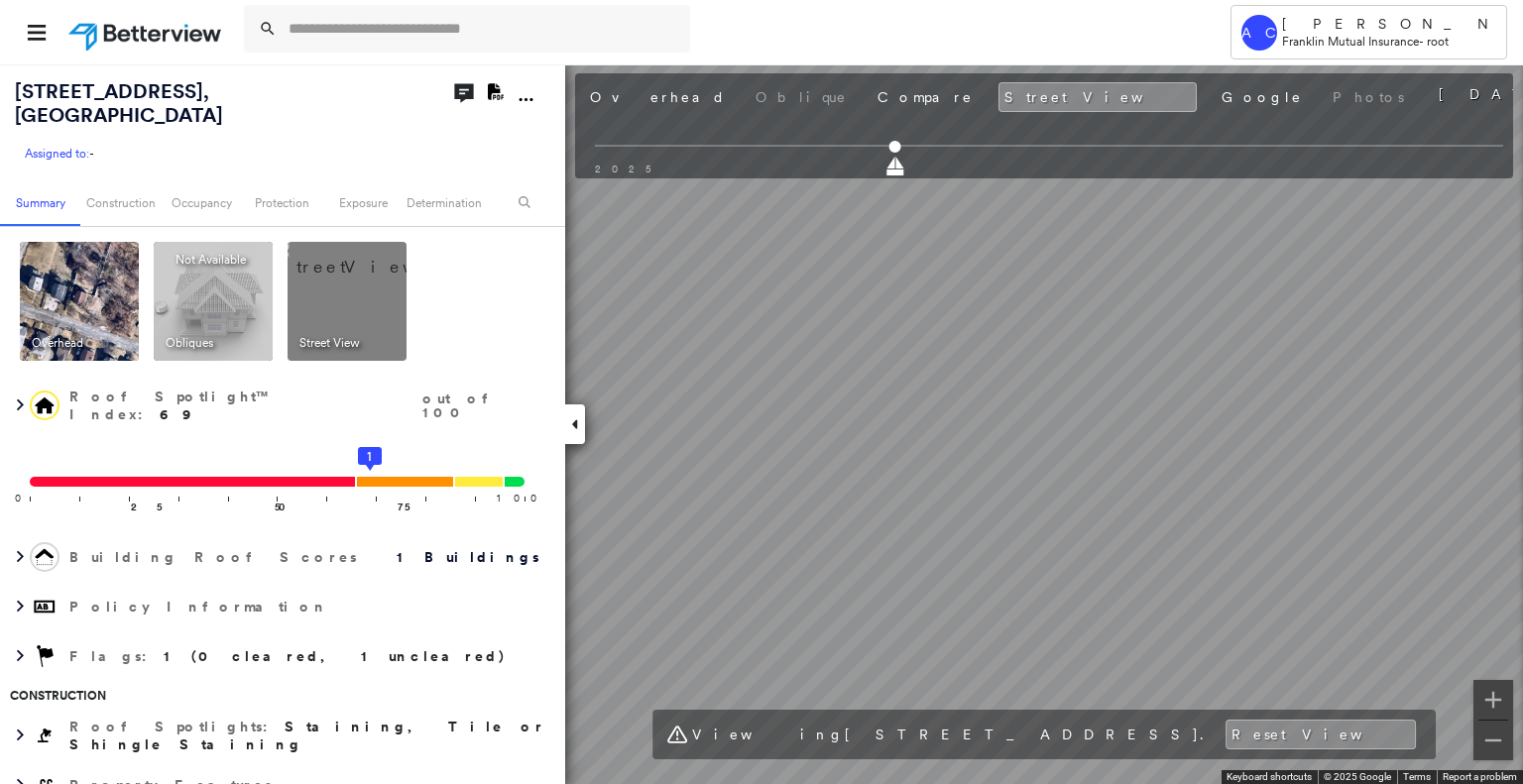 click at bounding box center [709, 32] 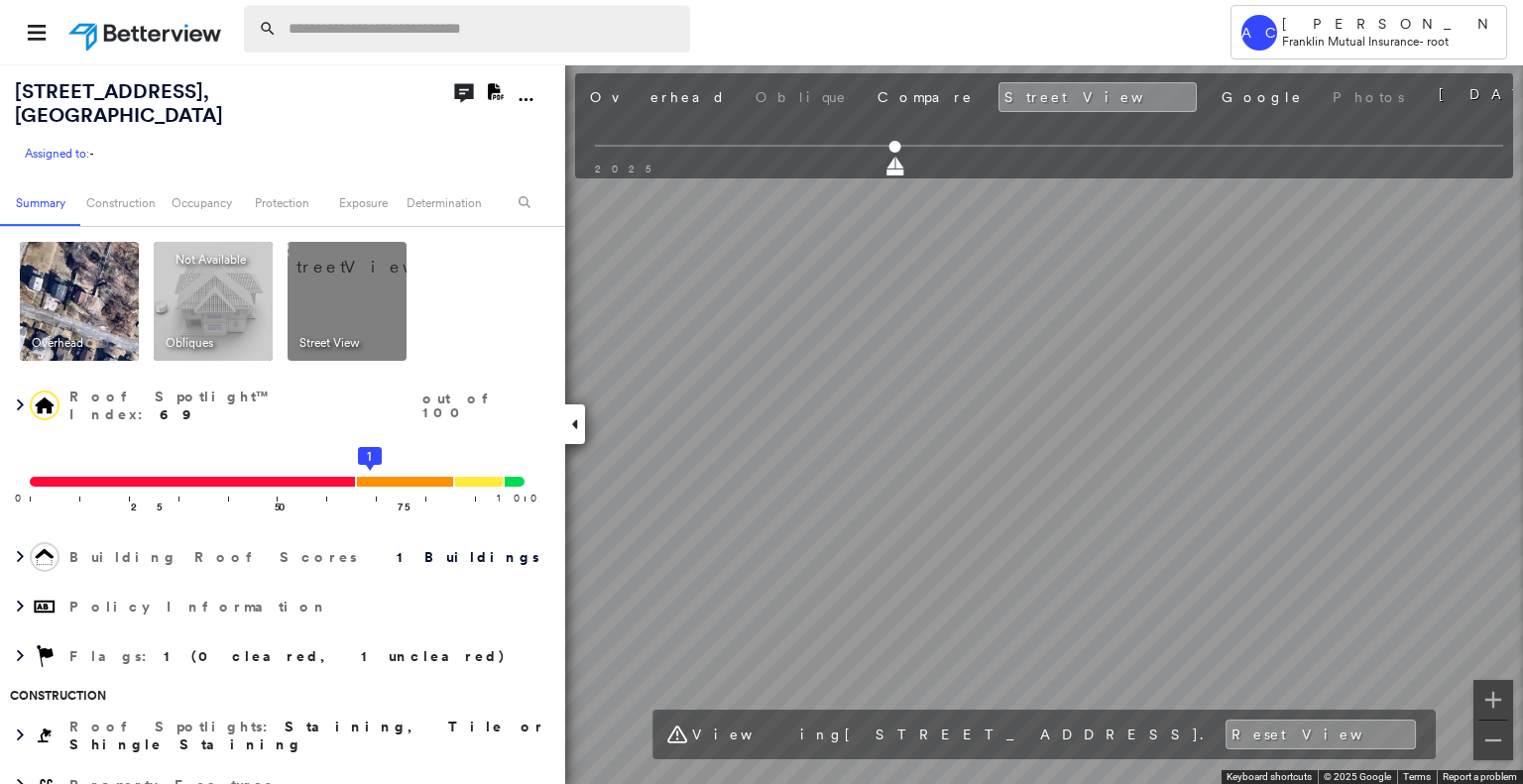 click at bounding box center (483, 29) 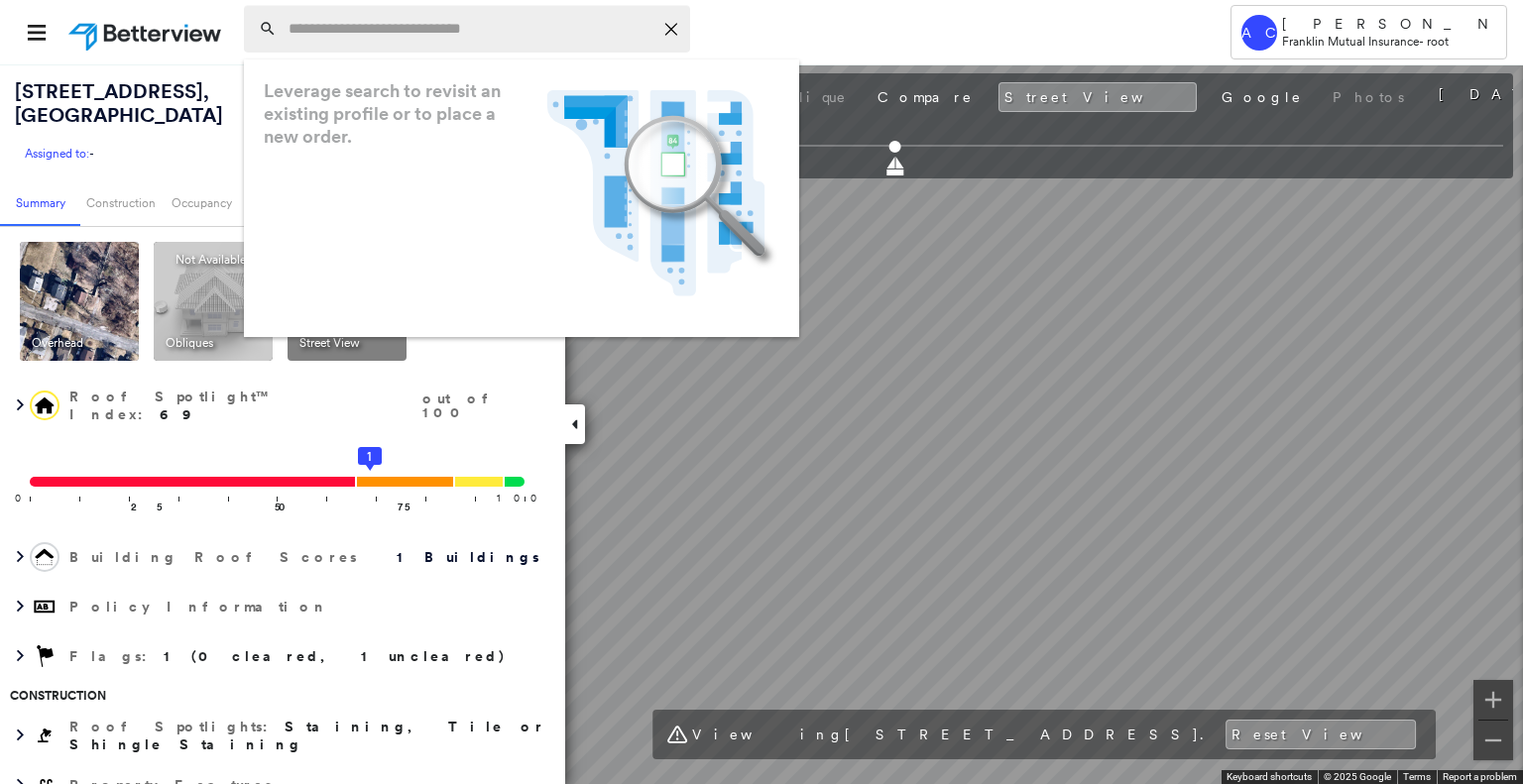 paste on "**********" 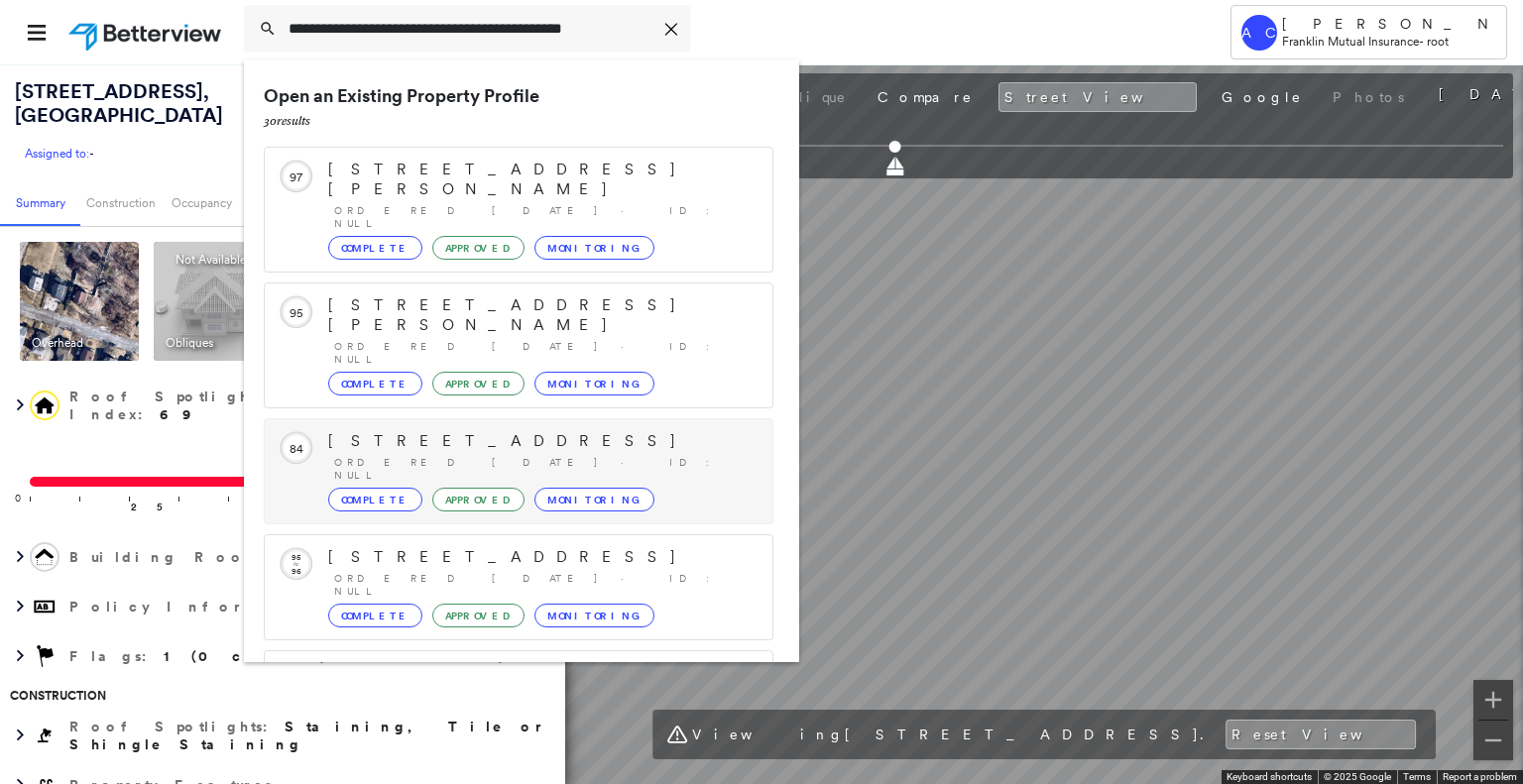 scroll, scrollTop: 206, scrollLeft: 0, axis: vertical 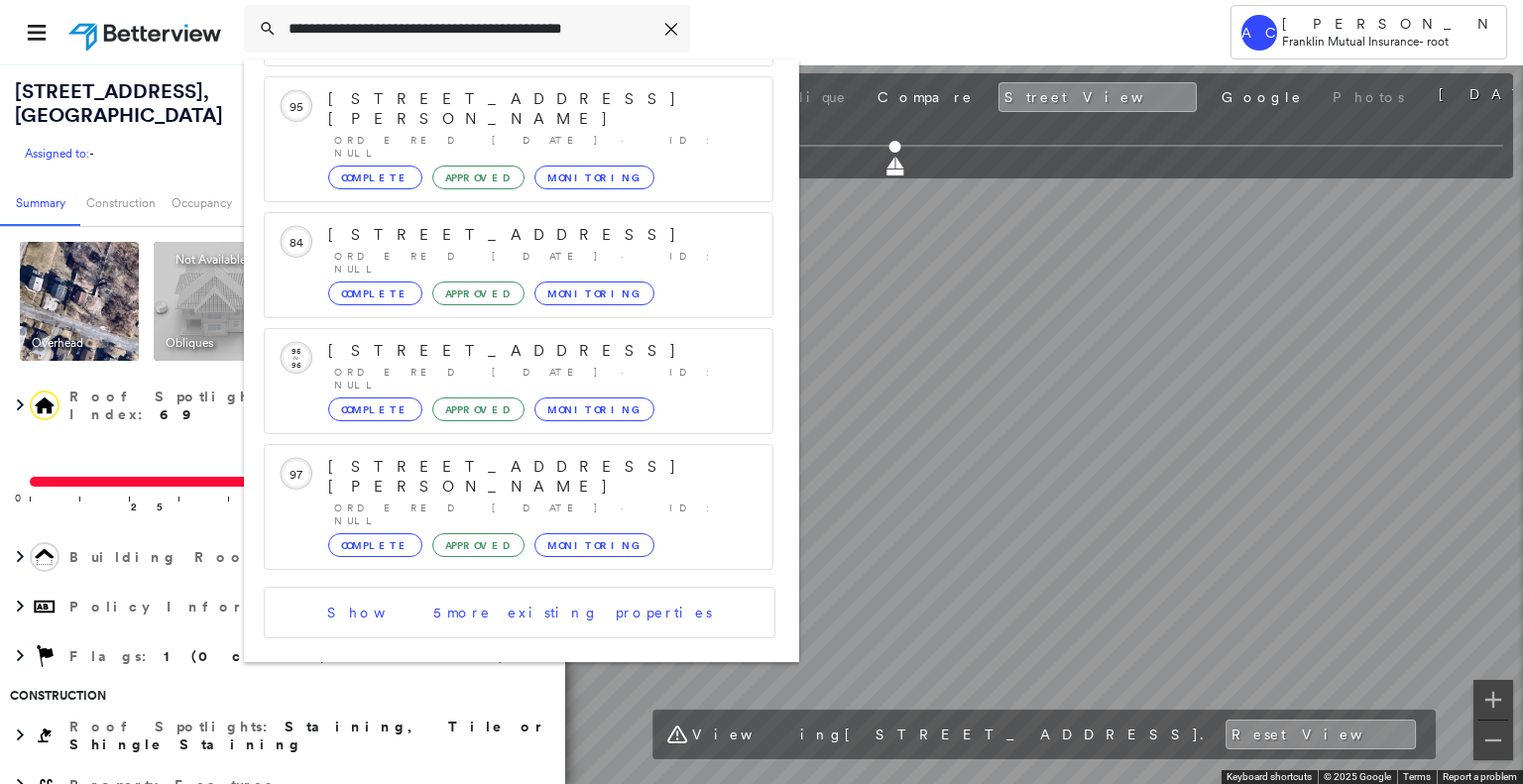 type on "**********" 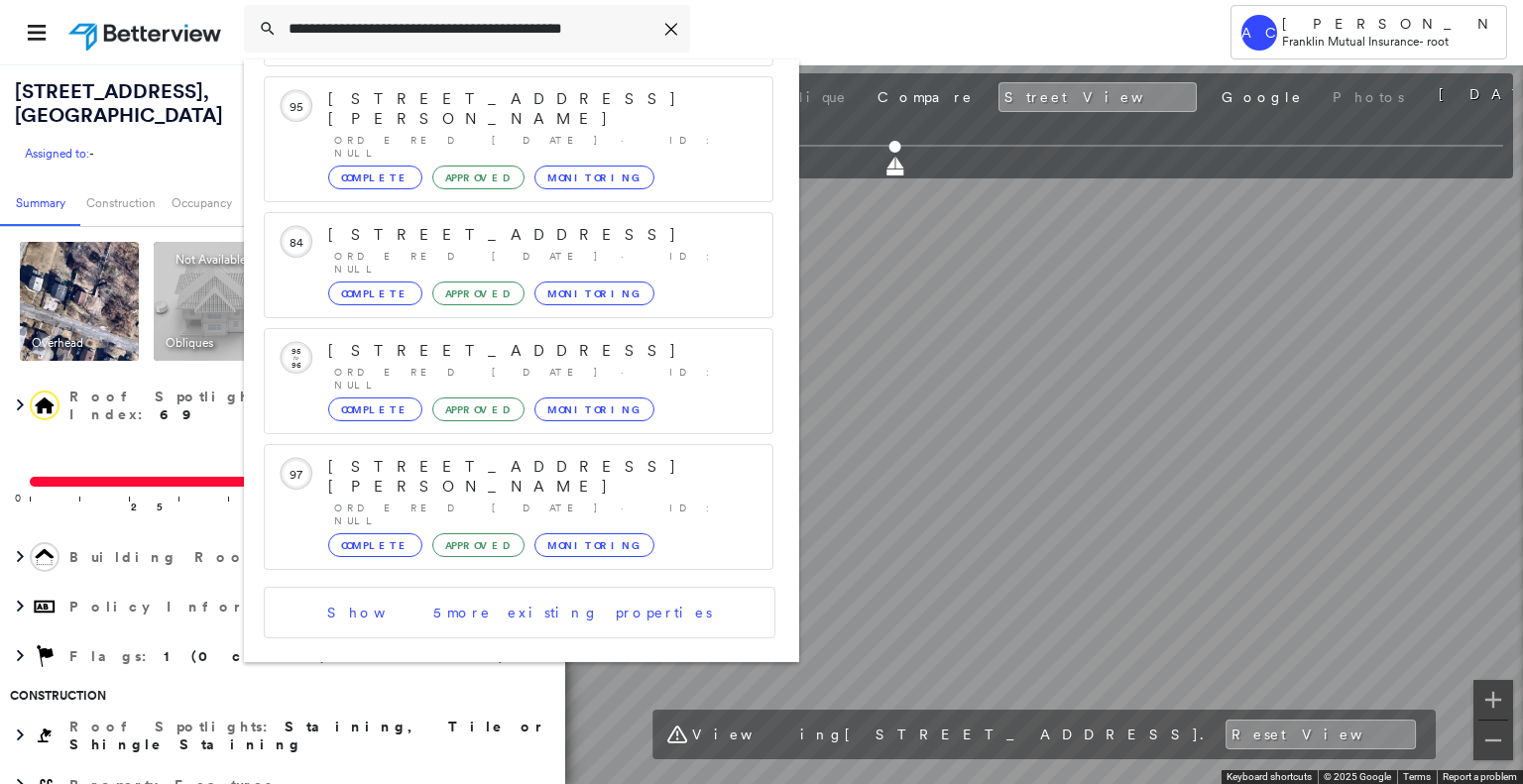 click on "42 Budleman Wy, Lakewood, NJ, USA" at bounding box center (497, 749) 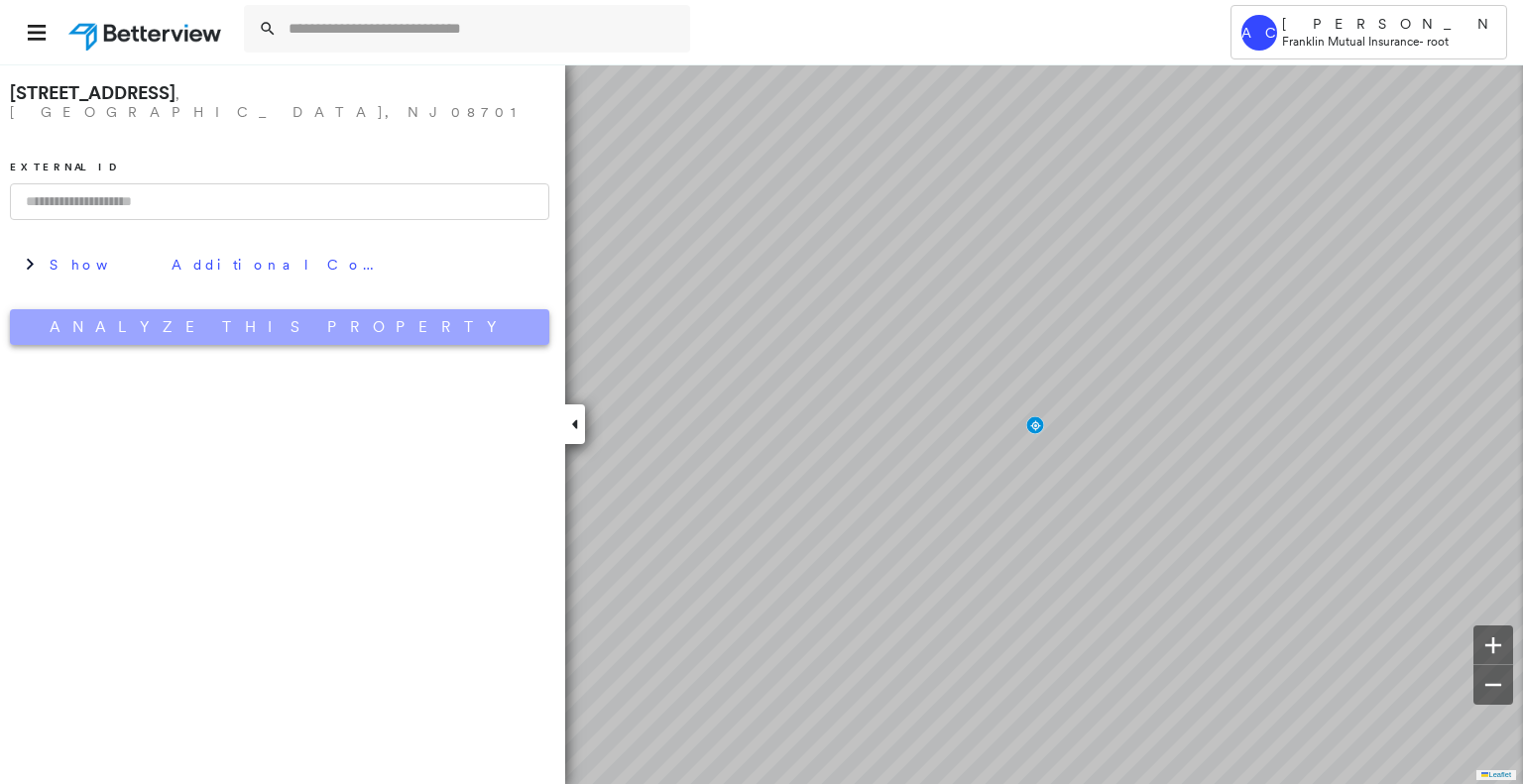 click on "Analyze This Property" at bounding box center [280, 327] 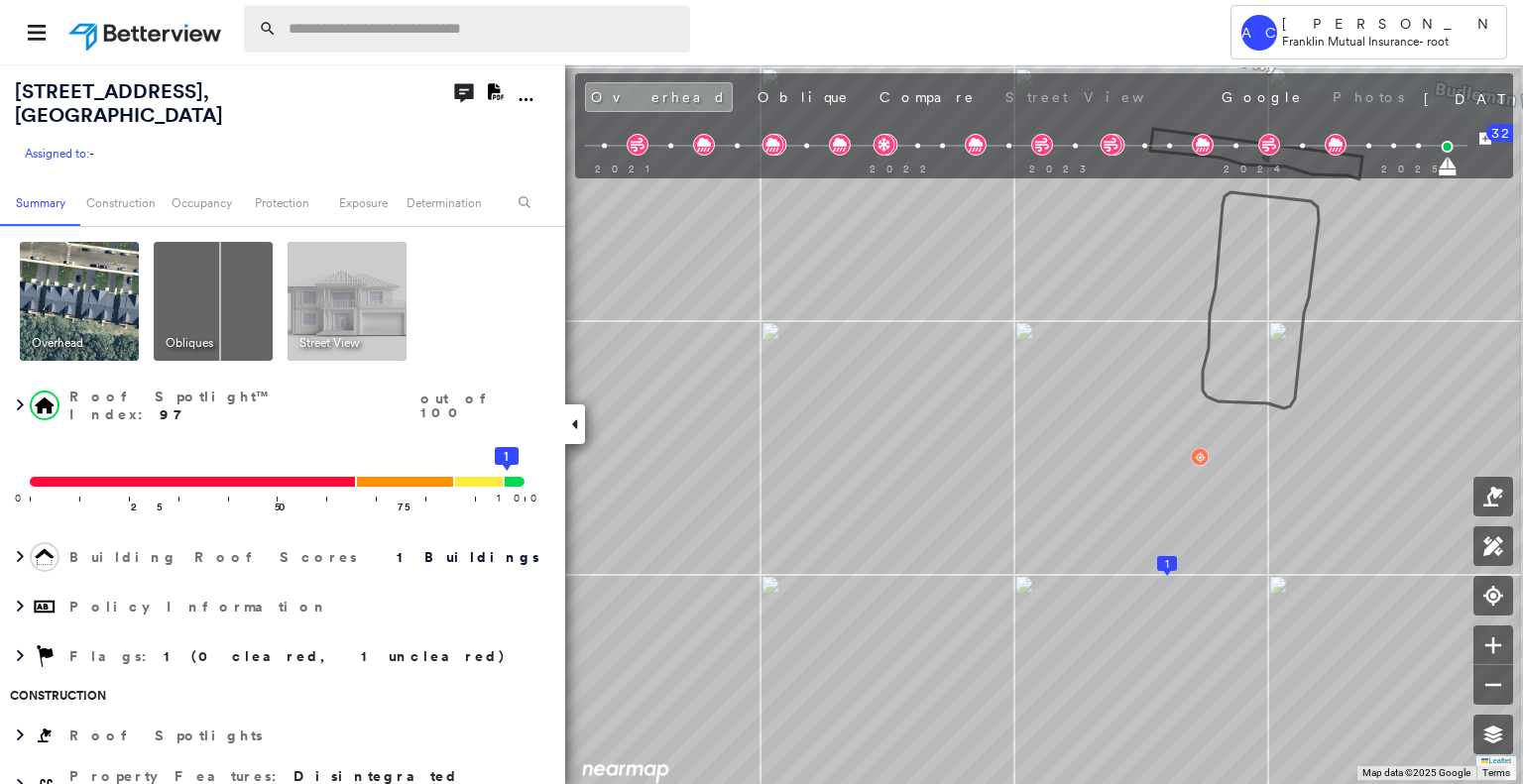 click at bounding box center [483, 29] 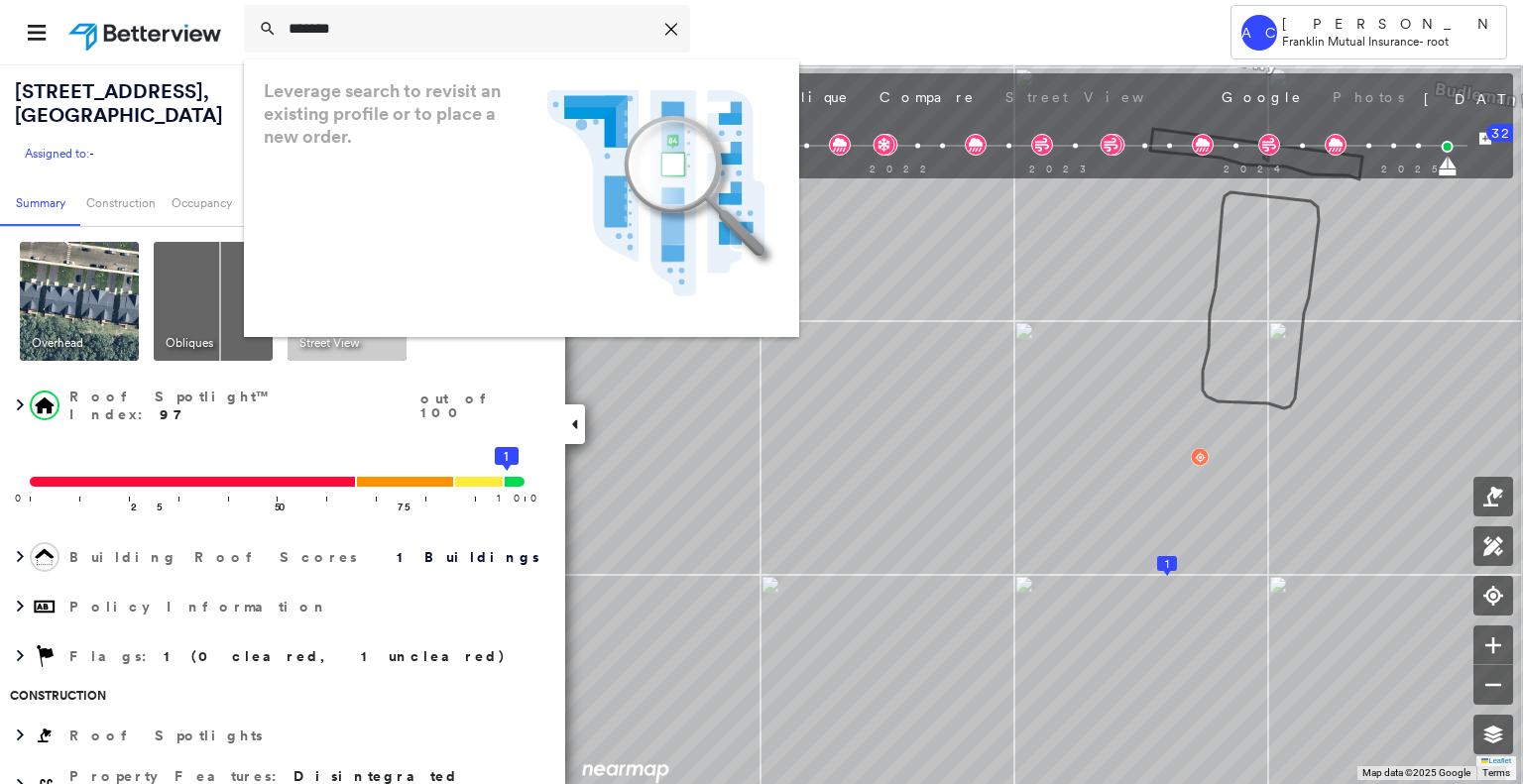 type on "*******" 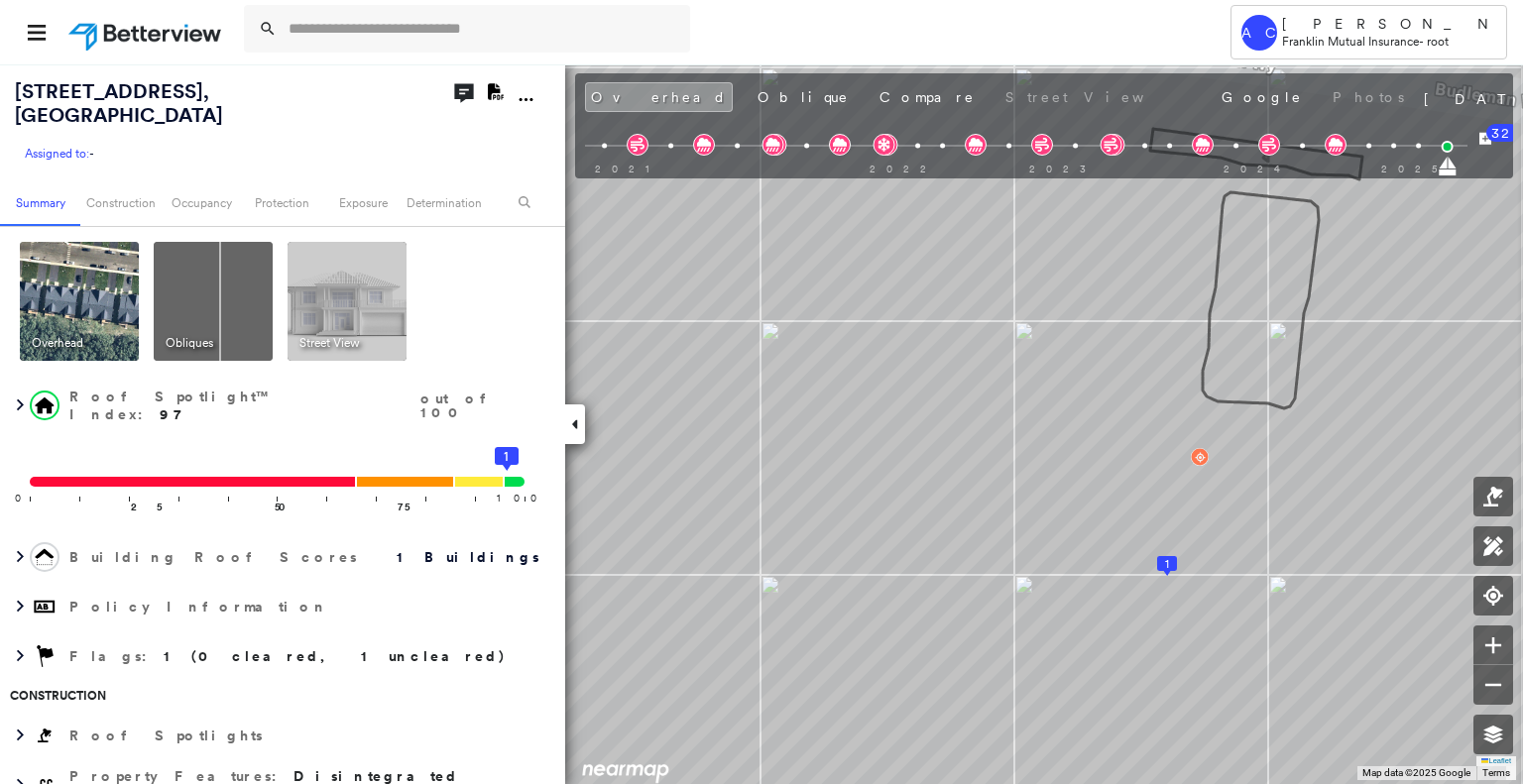 paste on "**********" 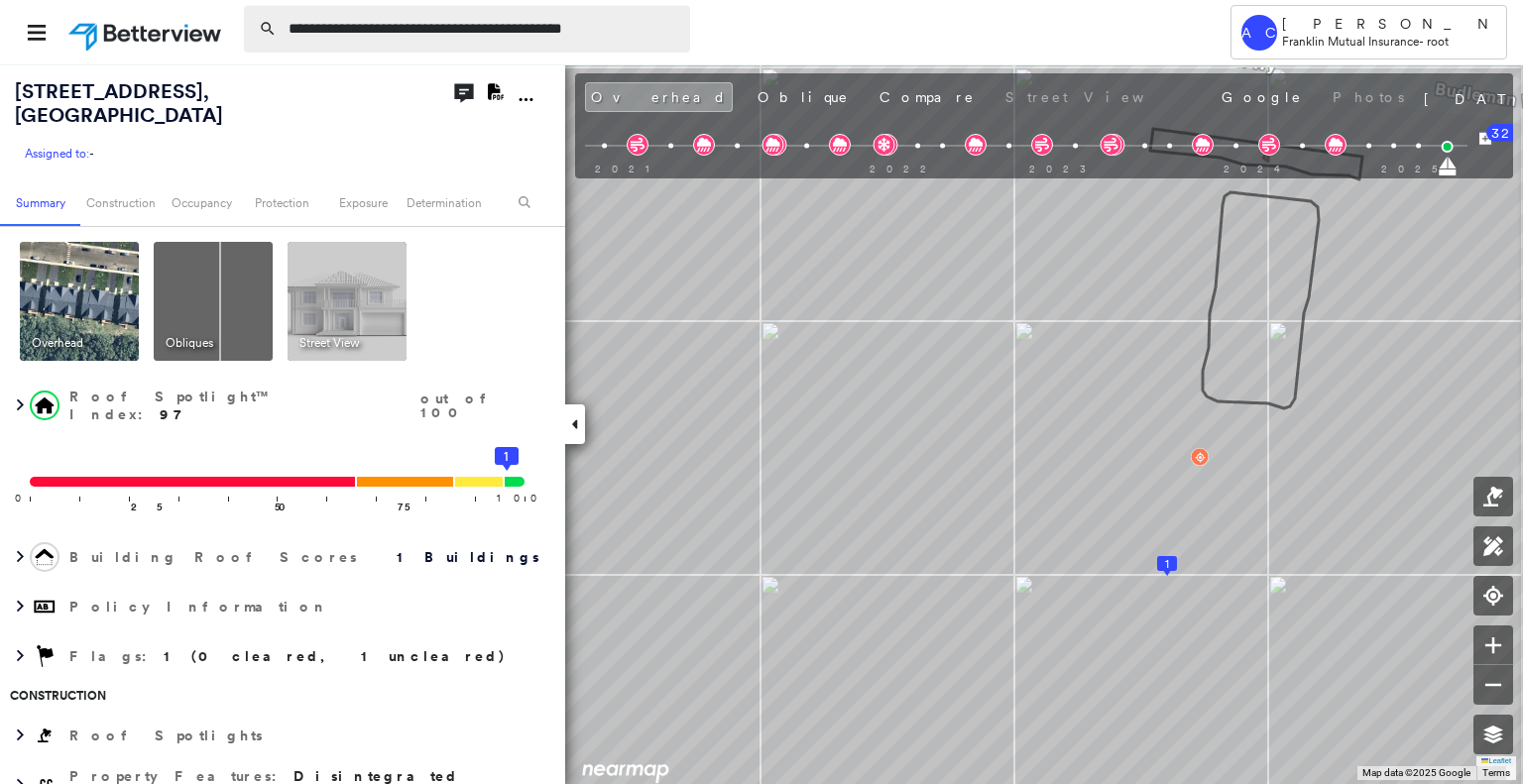 click on "**********" at bounding box center [483, 29] 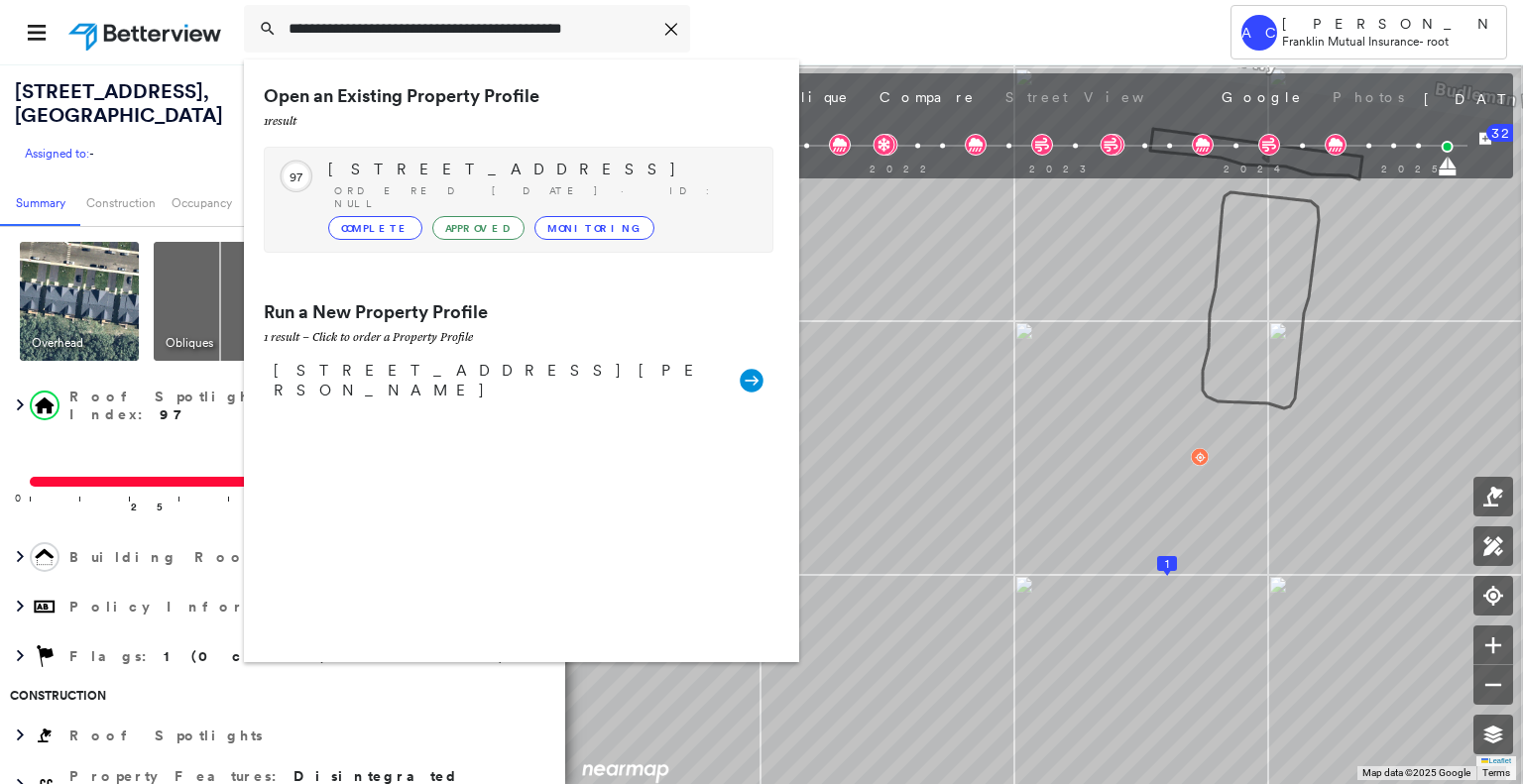 type on "**********" 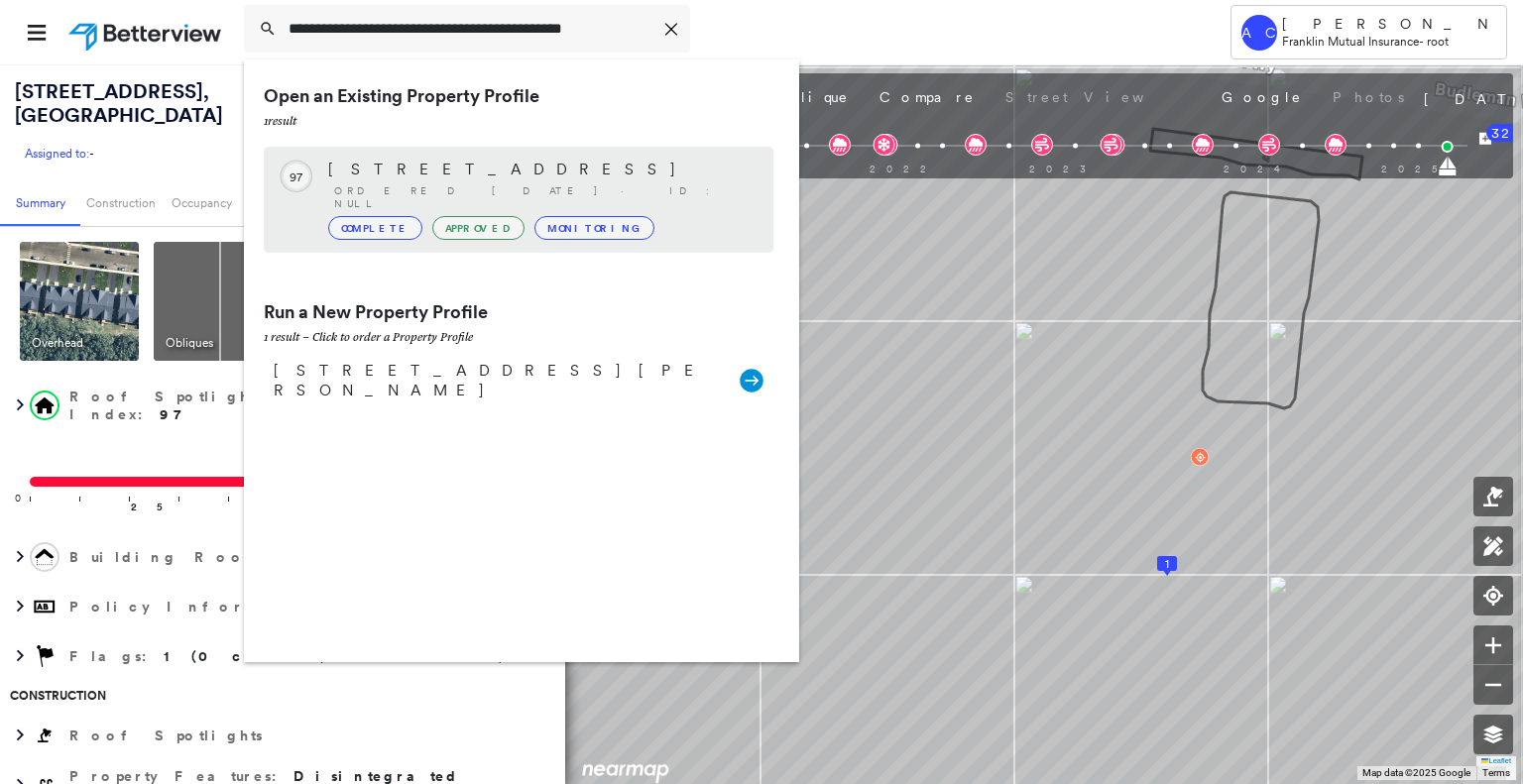 click on "42 Budleman Way, Lakewood, NJ 08701" at bounding box center (540, 169) 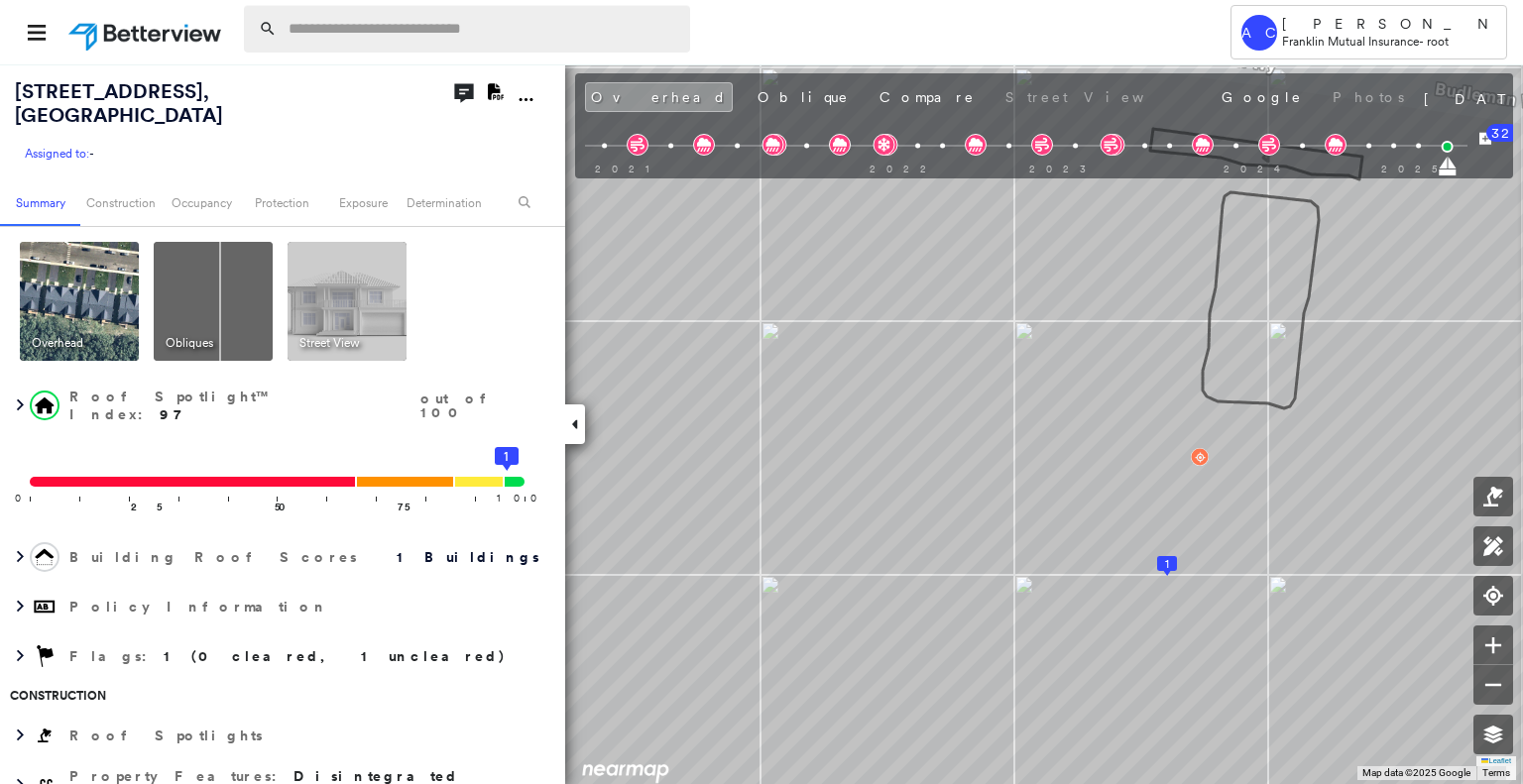 click at bounding box center [483, 29] 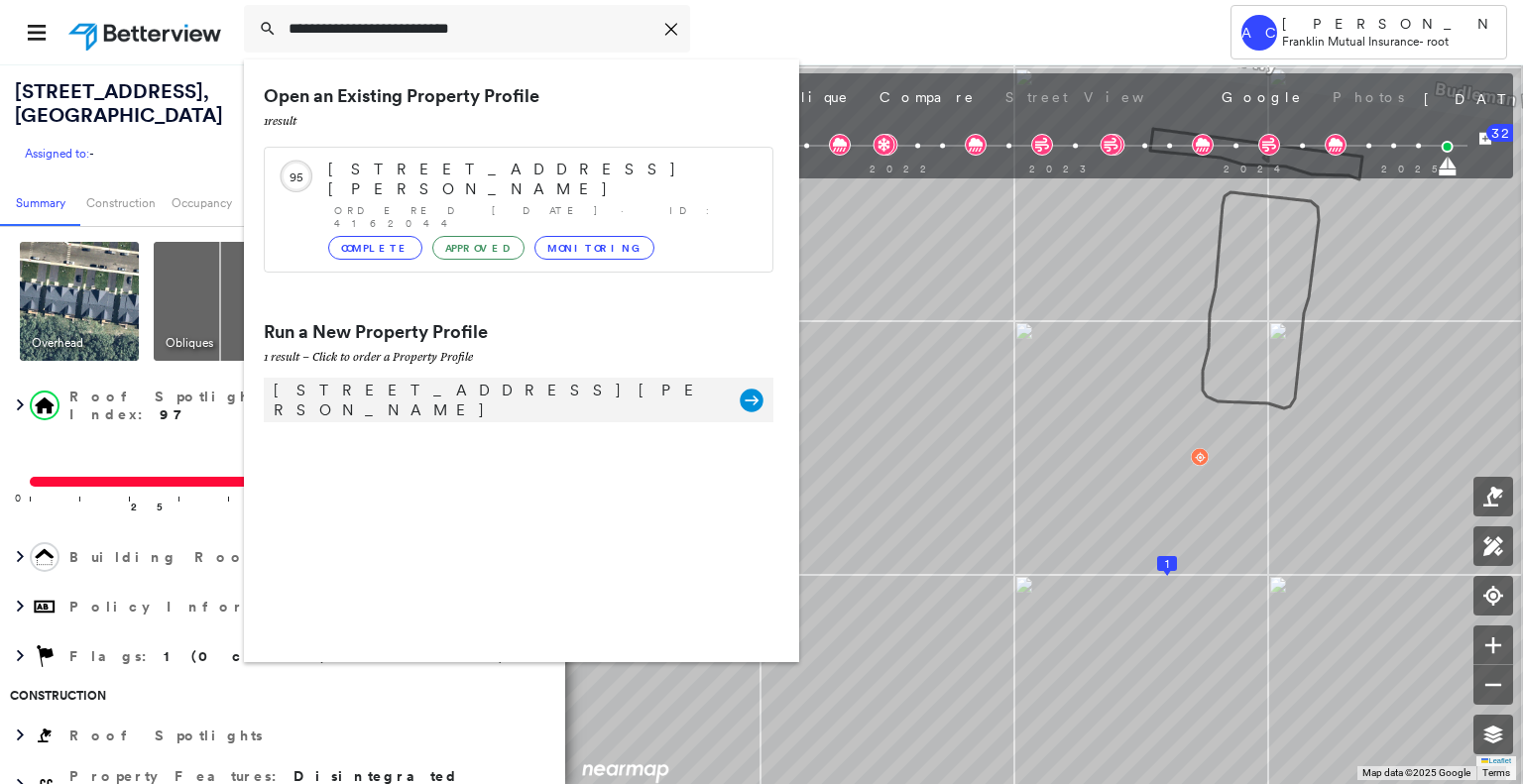 type on "**********" 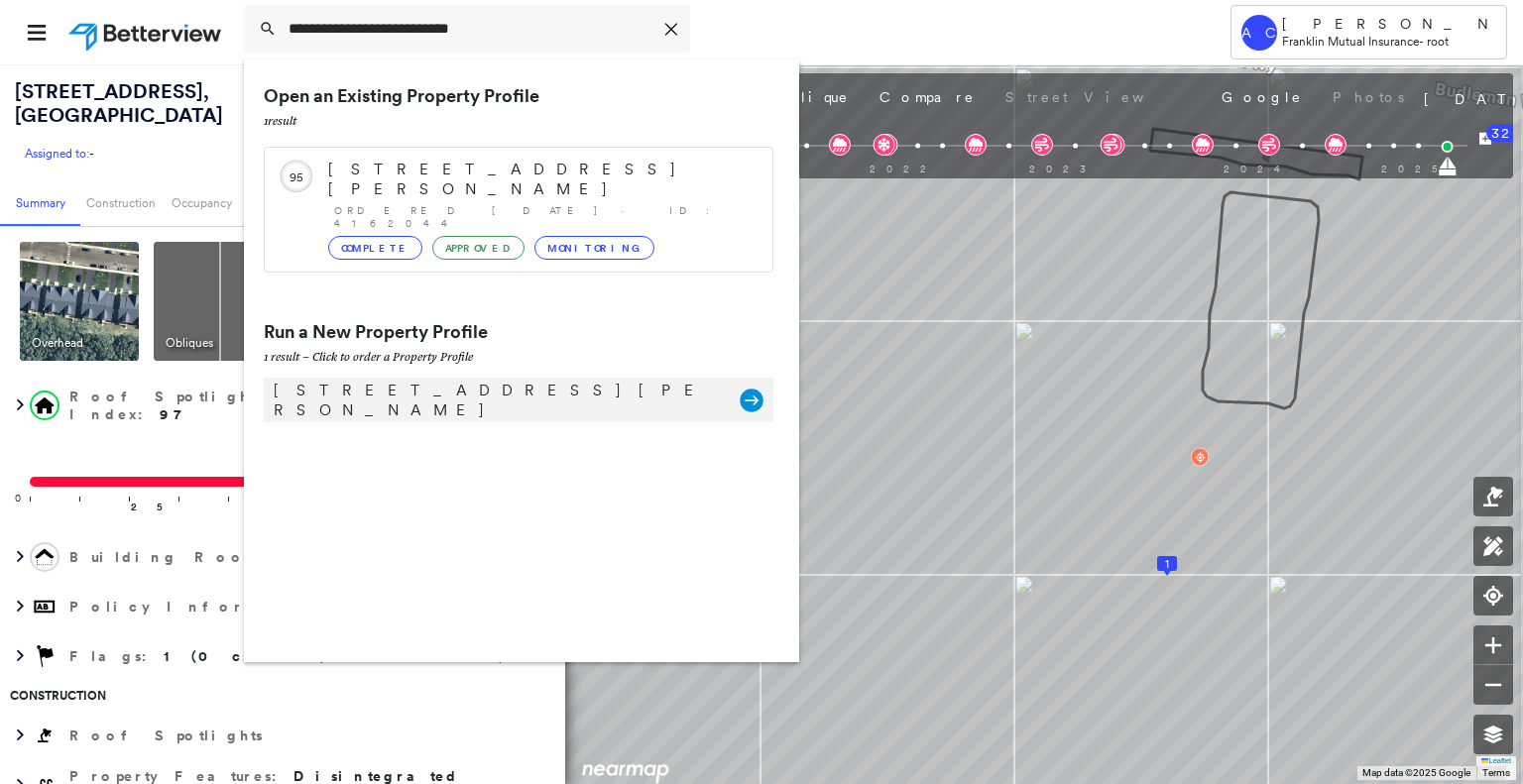click on "10 Bolton Pl, Fair Lawn, NJ 07410 Group Created with Sketch." at bounding box center [519, 399] 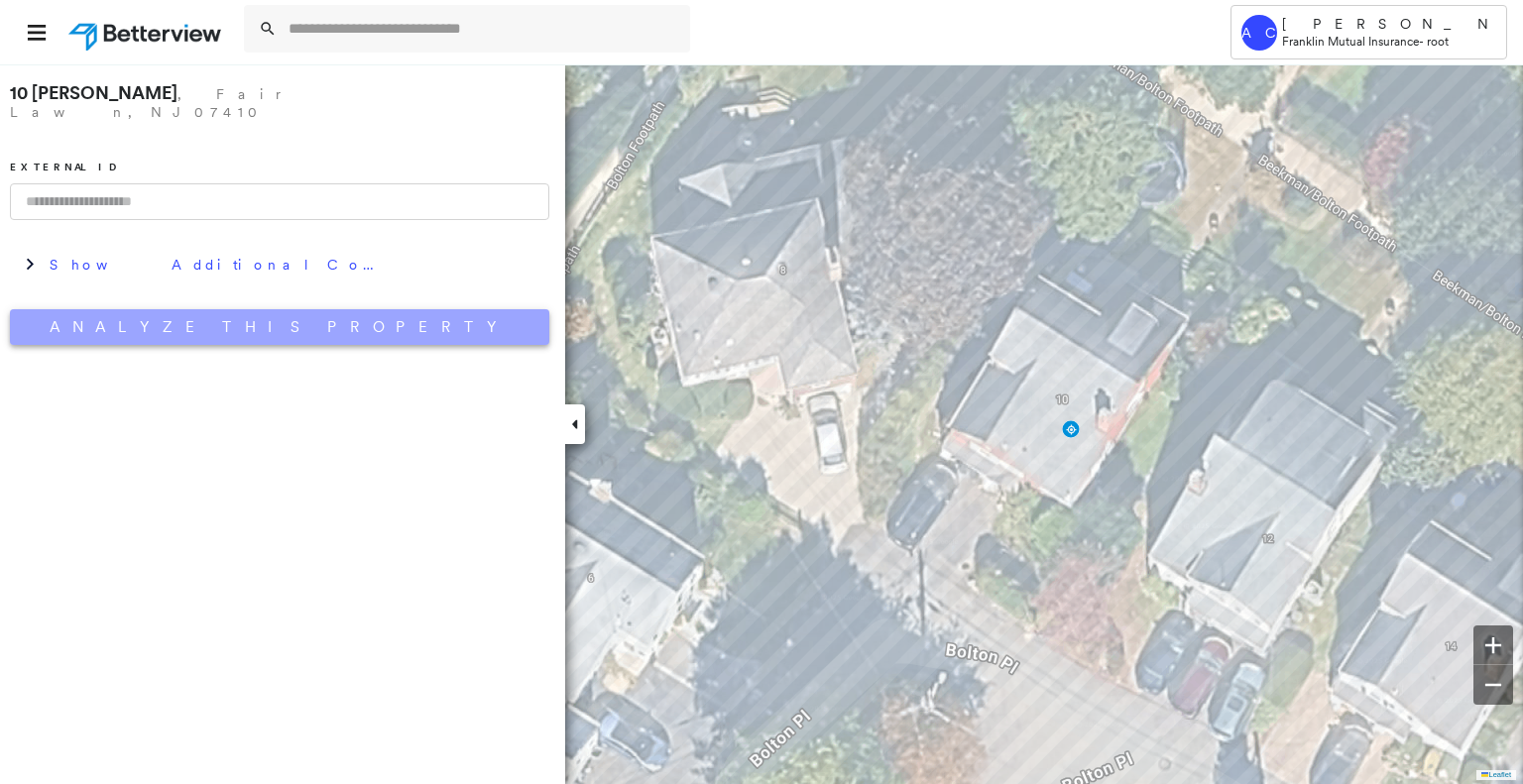 click on "Analyze This Property" at bounding box center (280, 327) 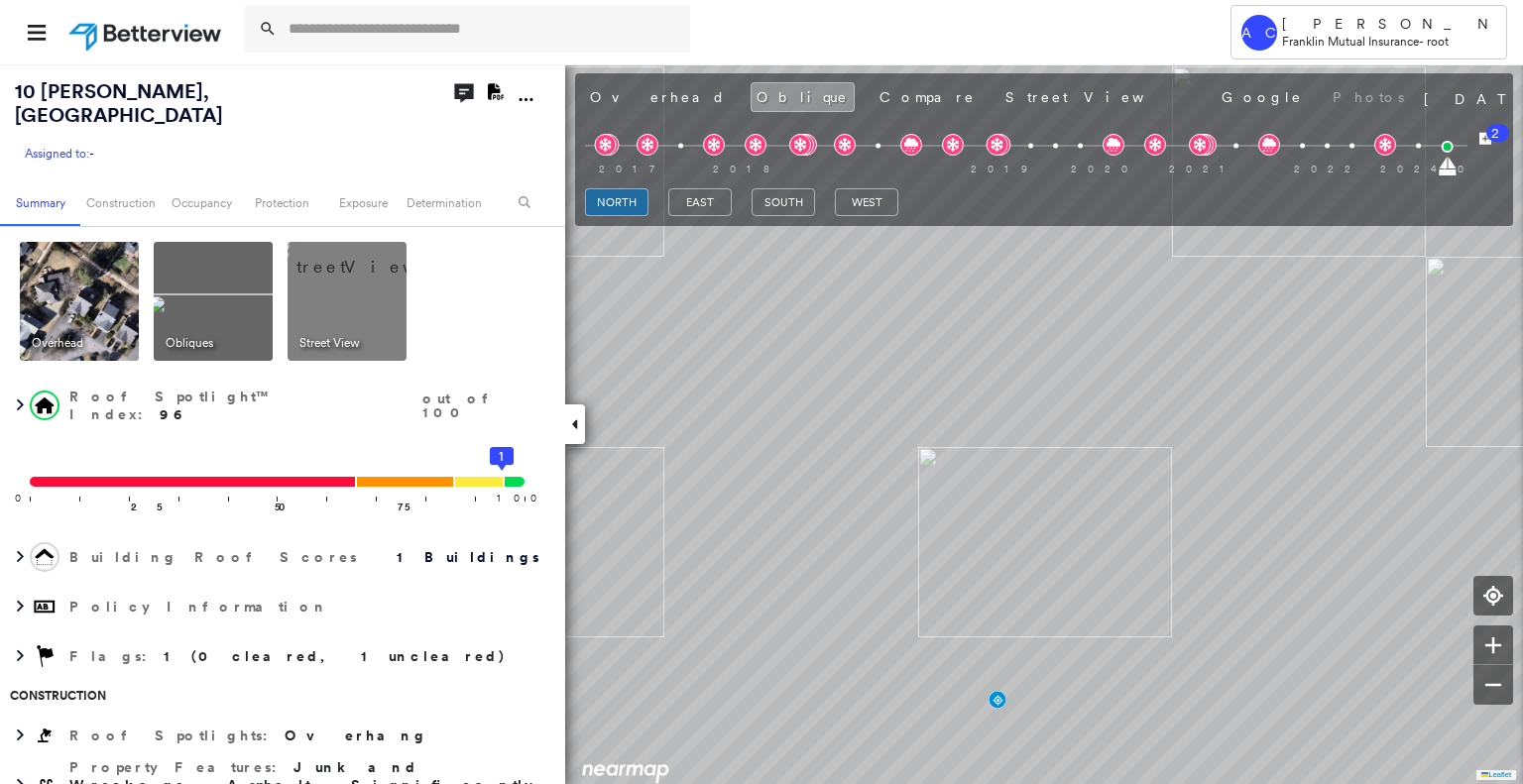 scroll, scrollTop: 0, scrollLeft: 0, axis: both 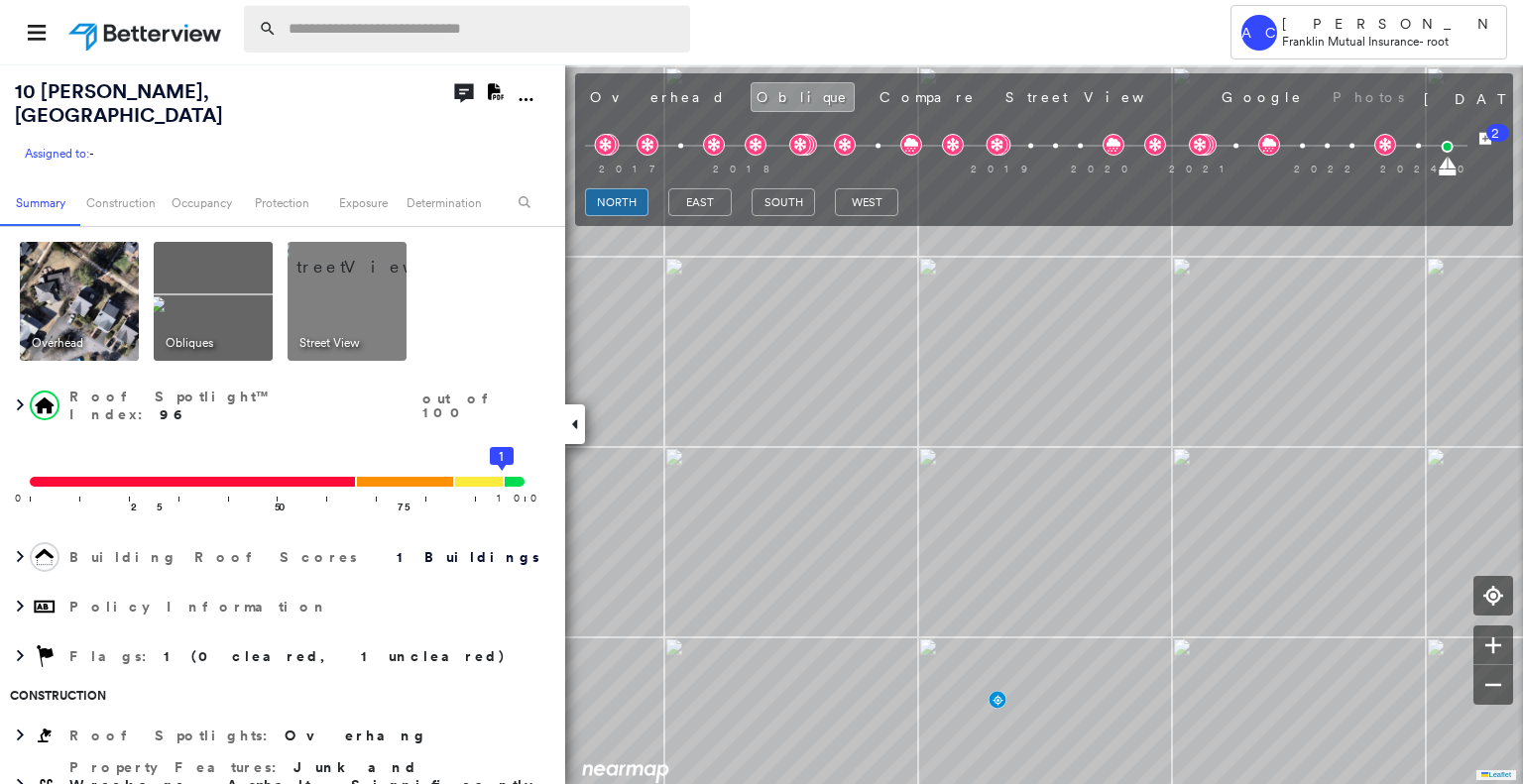 click at bounding box center [483, 29] 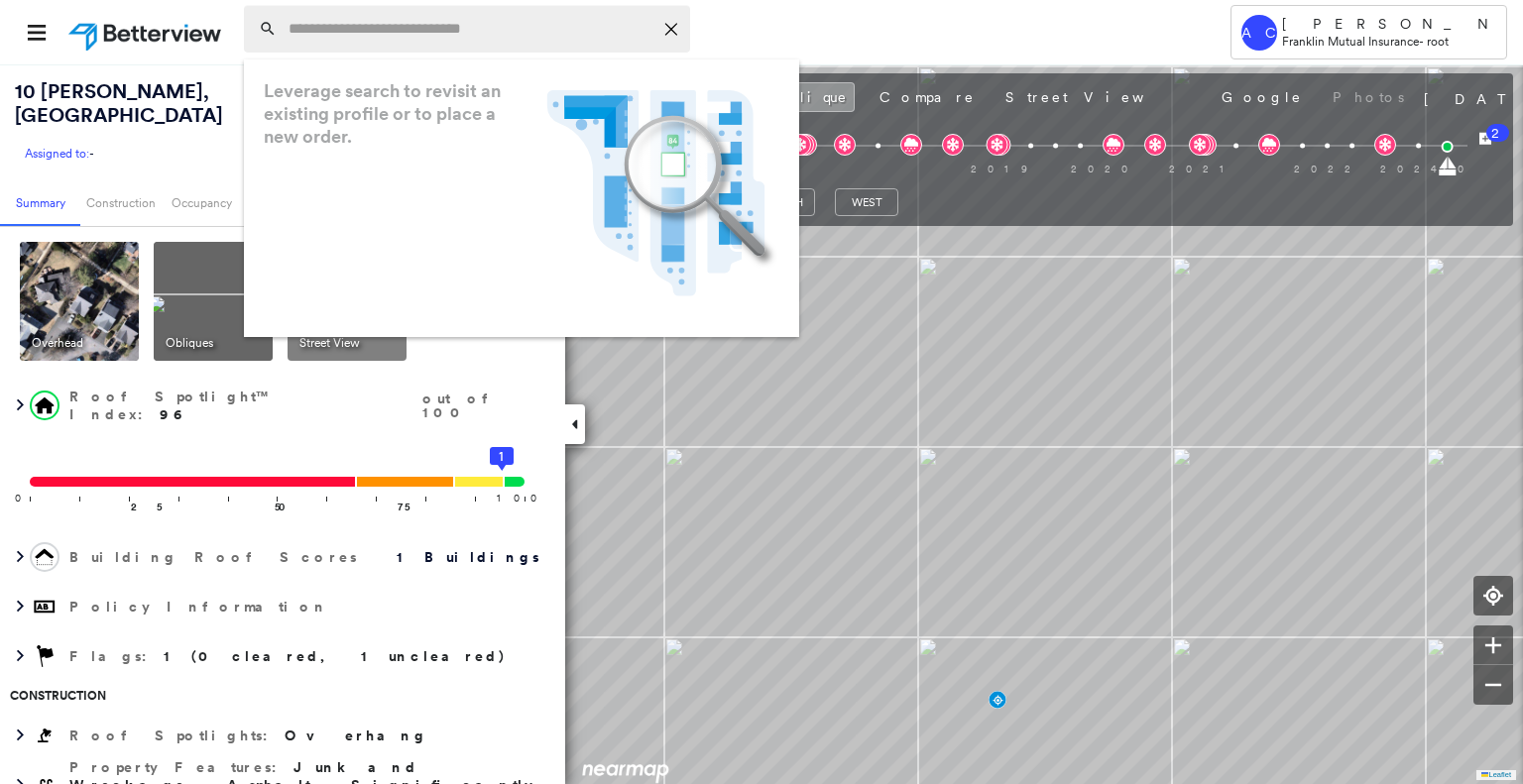 paste on "**********" 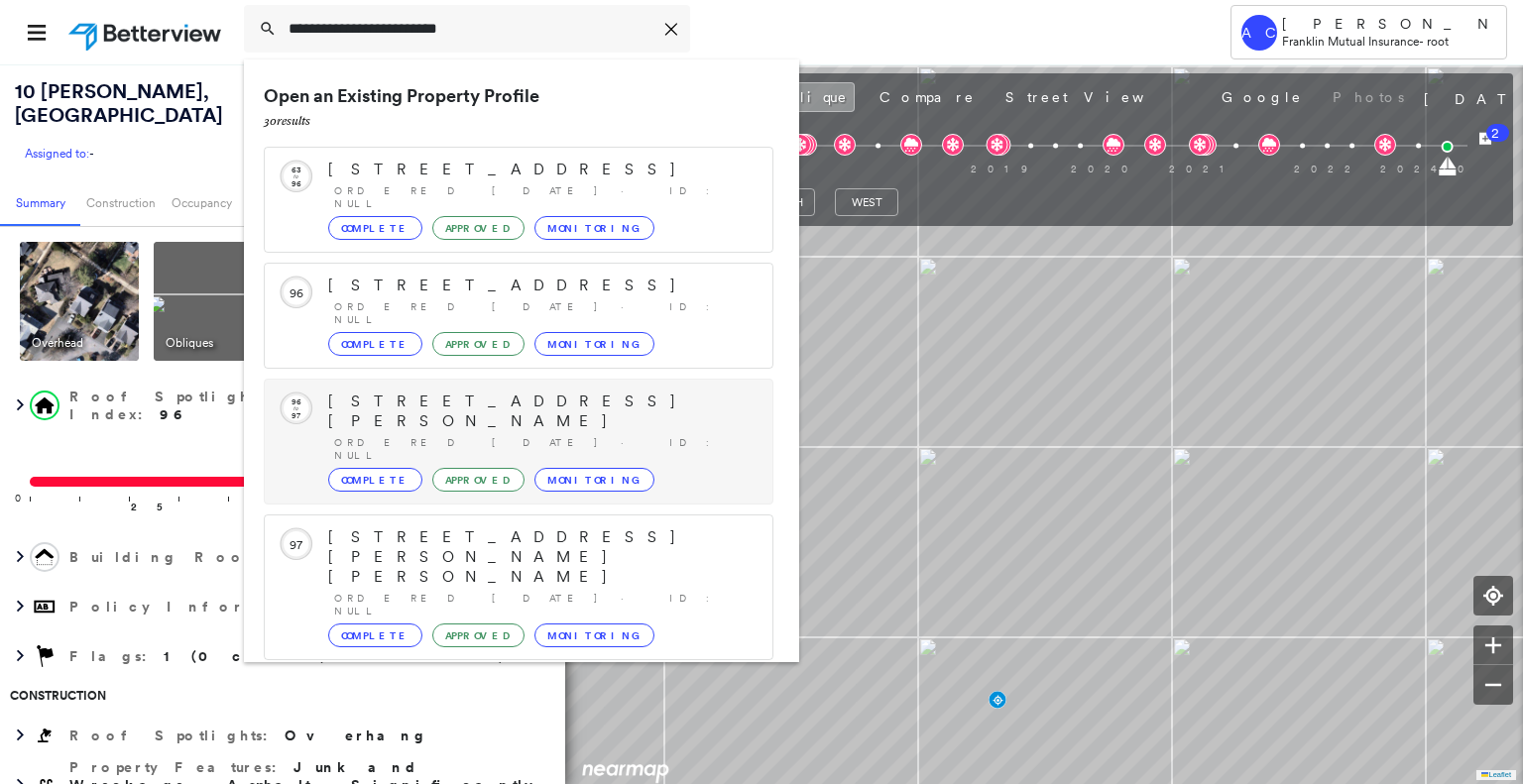 scroll, scrollTop: 206, scrollLeft: 0, axis: vertical 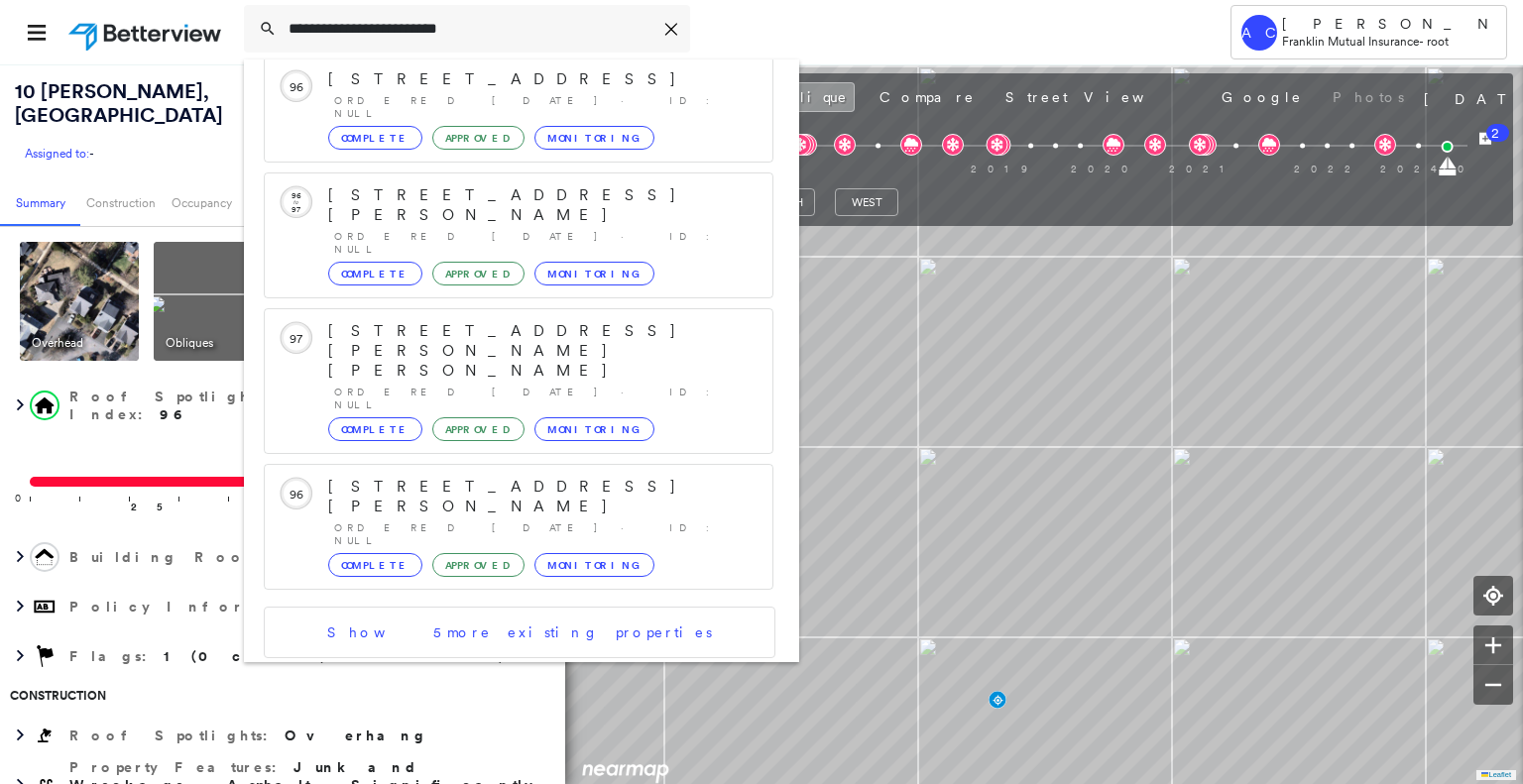 type on "**********" 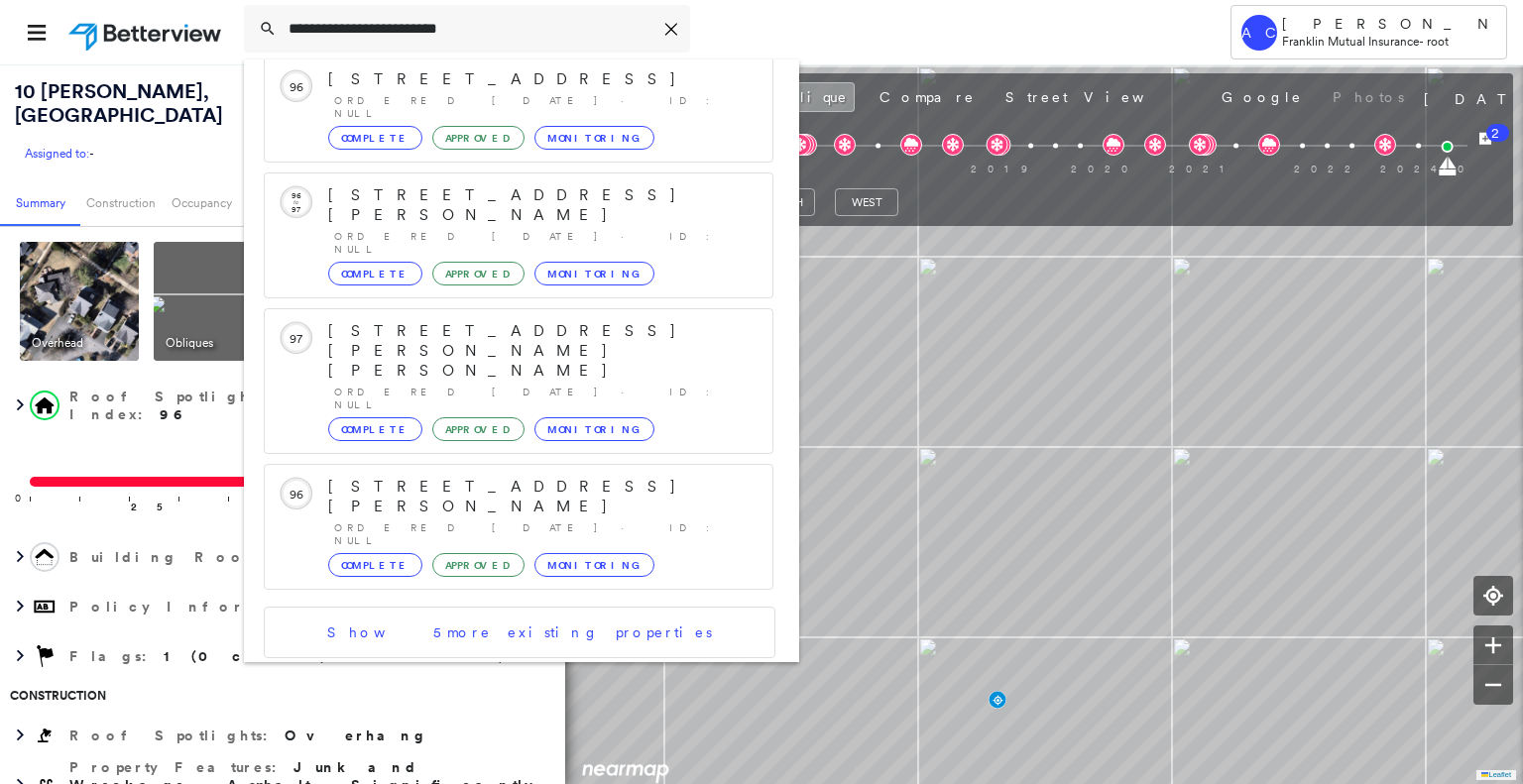 click on "19 Egret Ln, Marlboro, NJ 07746 Group Created with Sketch." at bounding box center (519, 768) 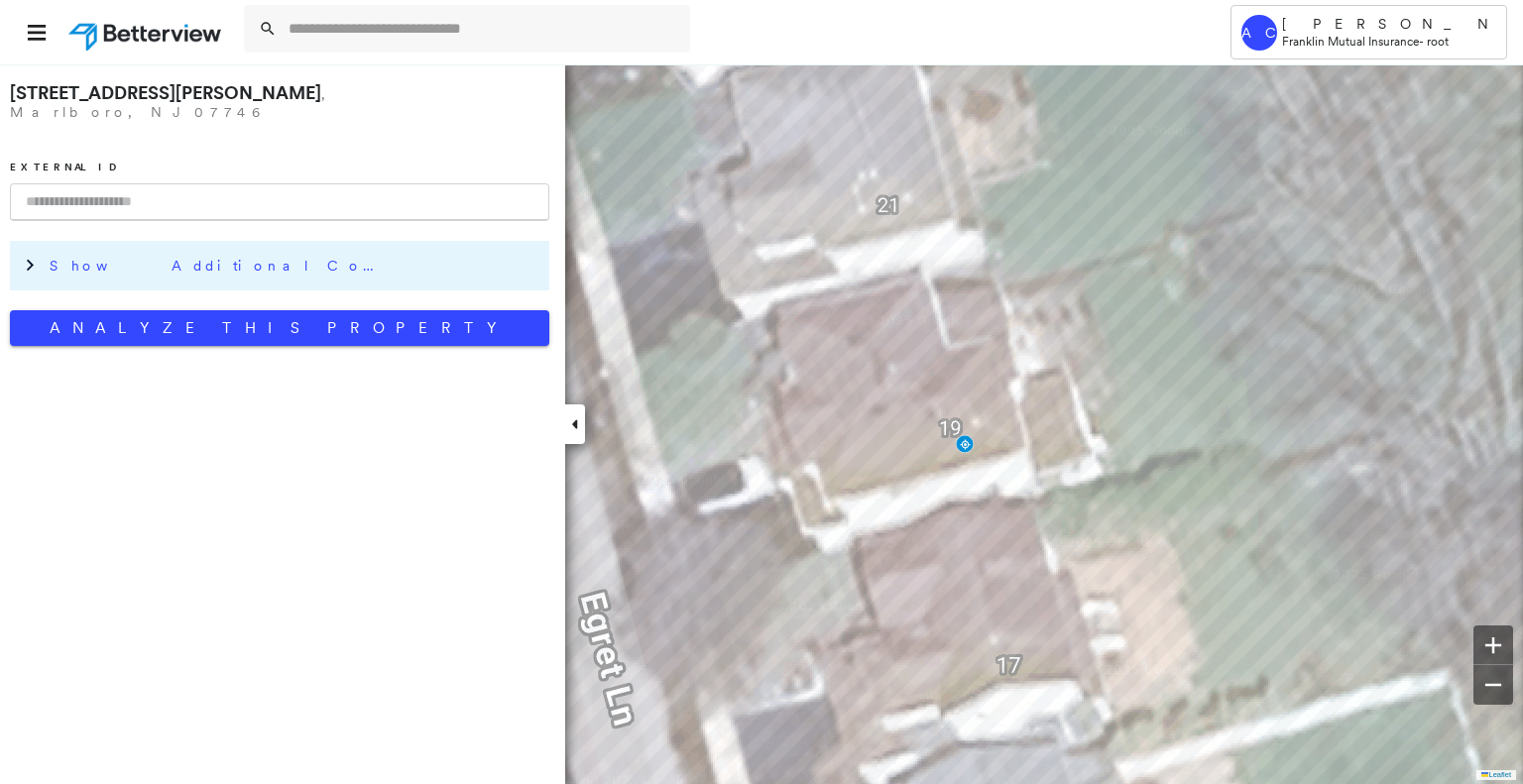 click on "Show Additional Company Data" at bounding box center [294, 266] 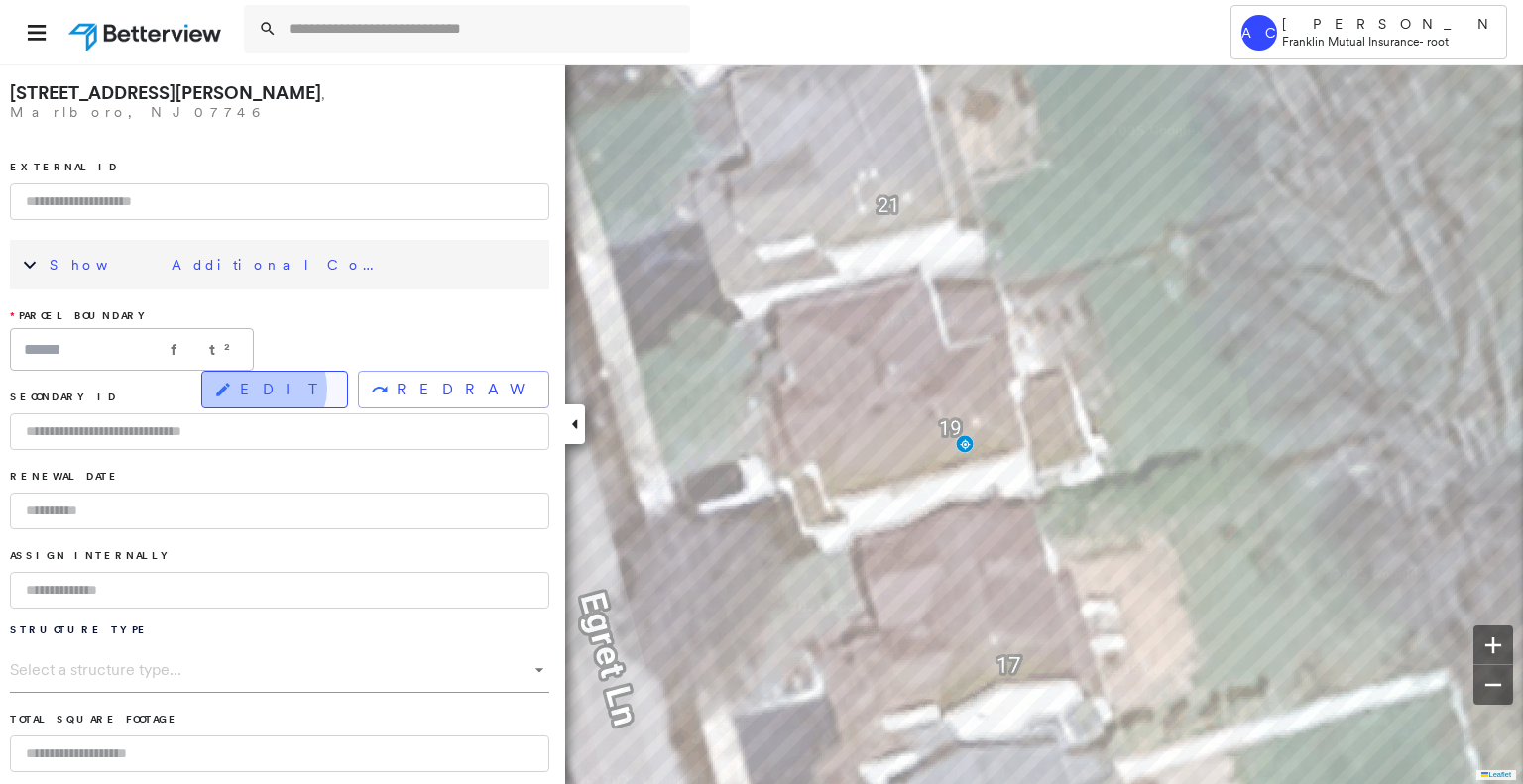 click on "EDIT" at bounding box center [286, 390] 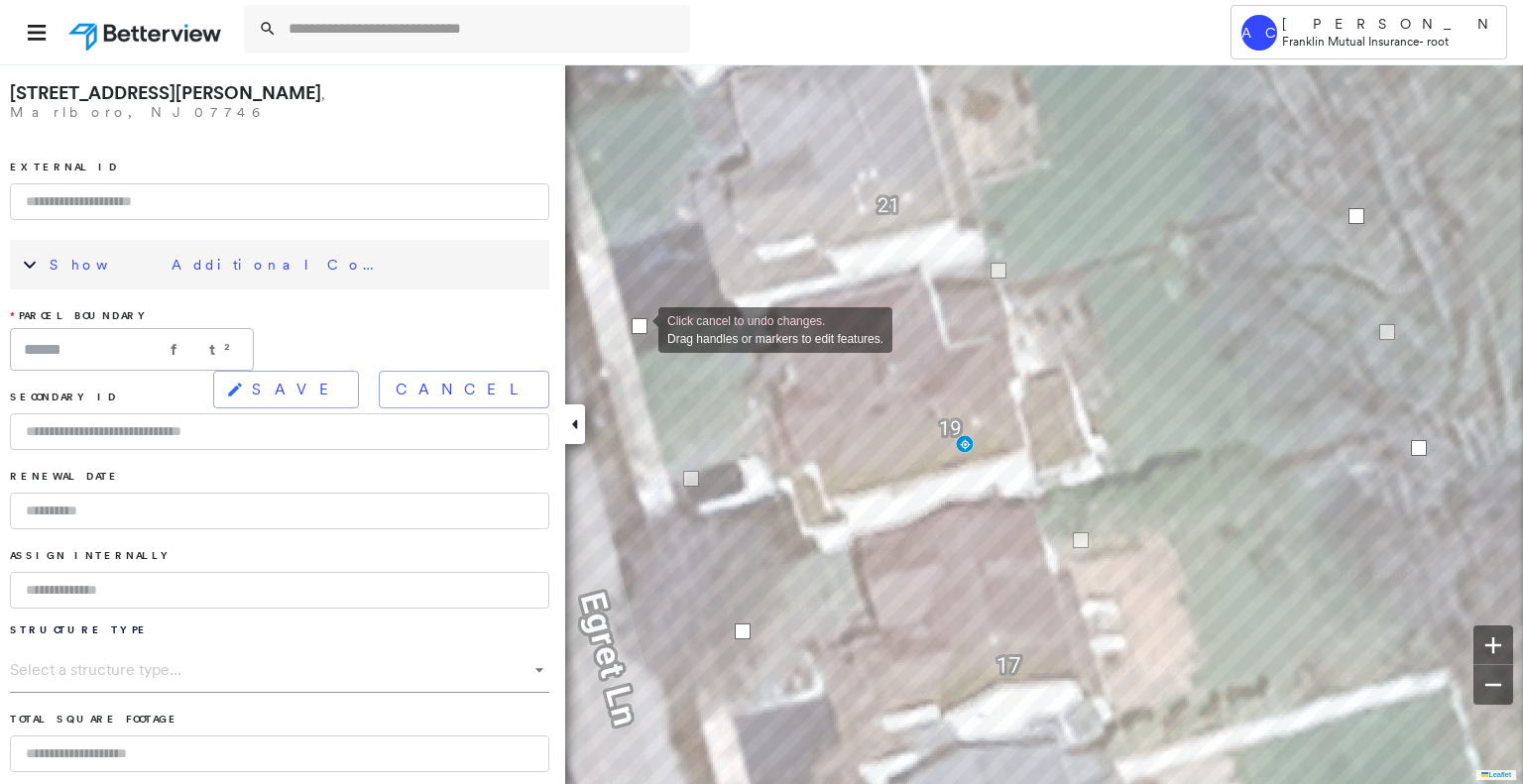 drag, startPoint x: 680, startPoint y: 403, endPoint x: 639, endPoint y: 328, distance: 85.475143 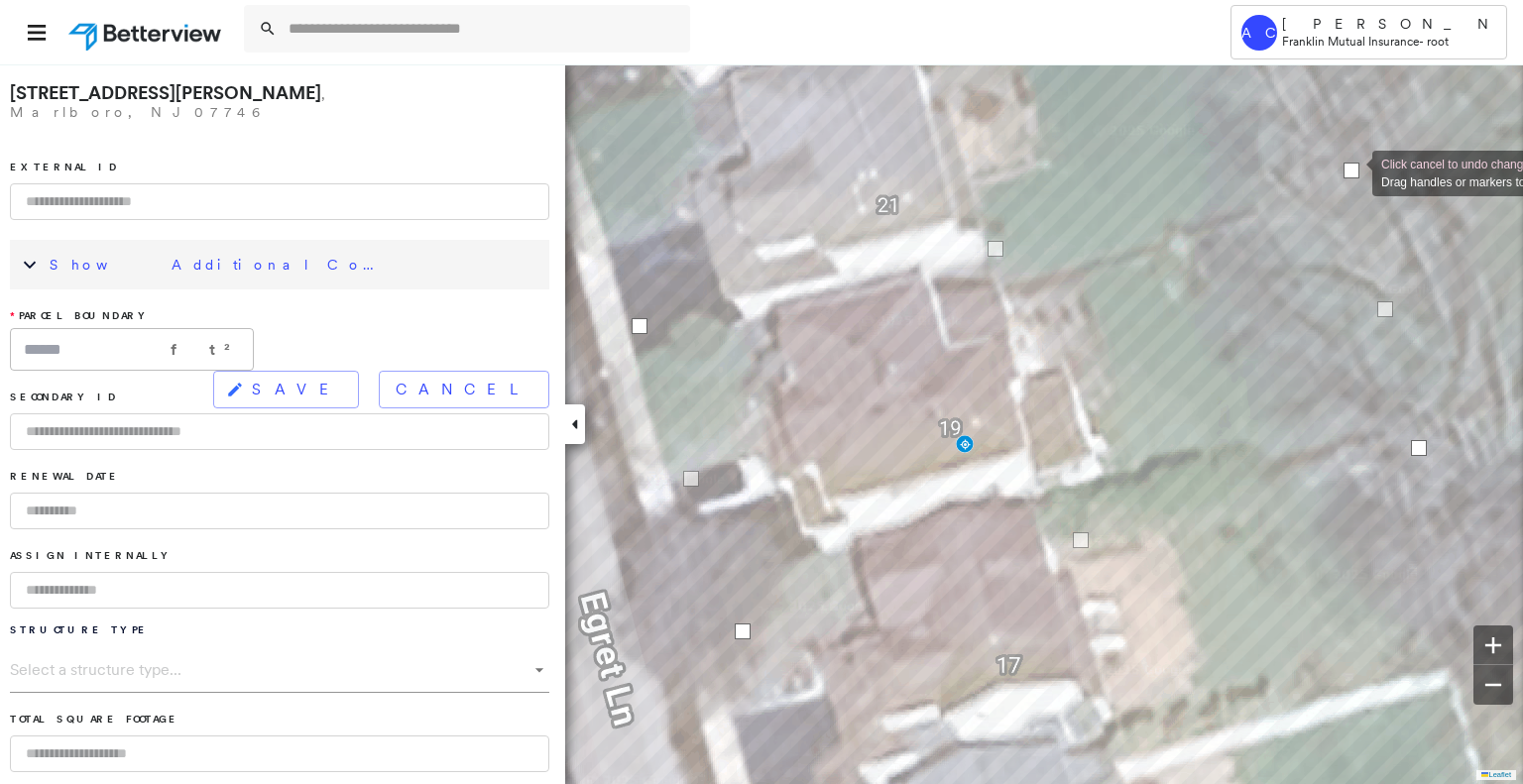 drag, startPoint x: 1357, startPoint y: 217, endPoint x: 1352, endPoint y: 171, distance: 46.270941 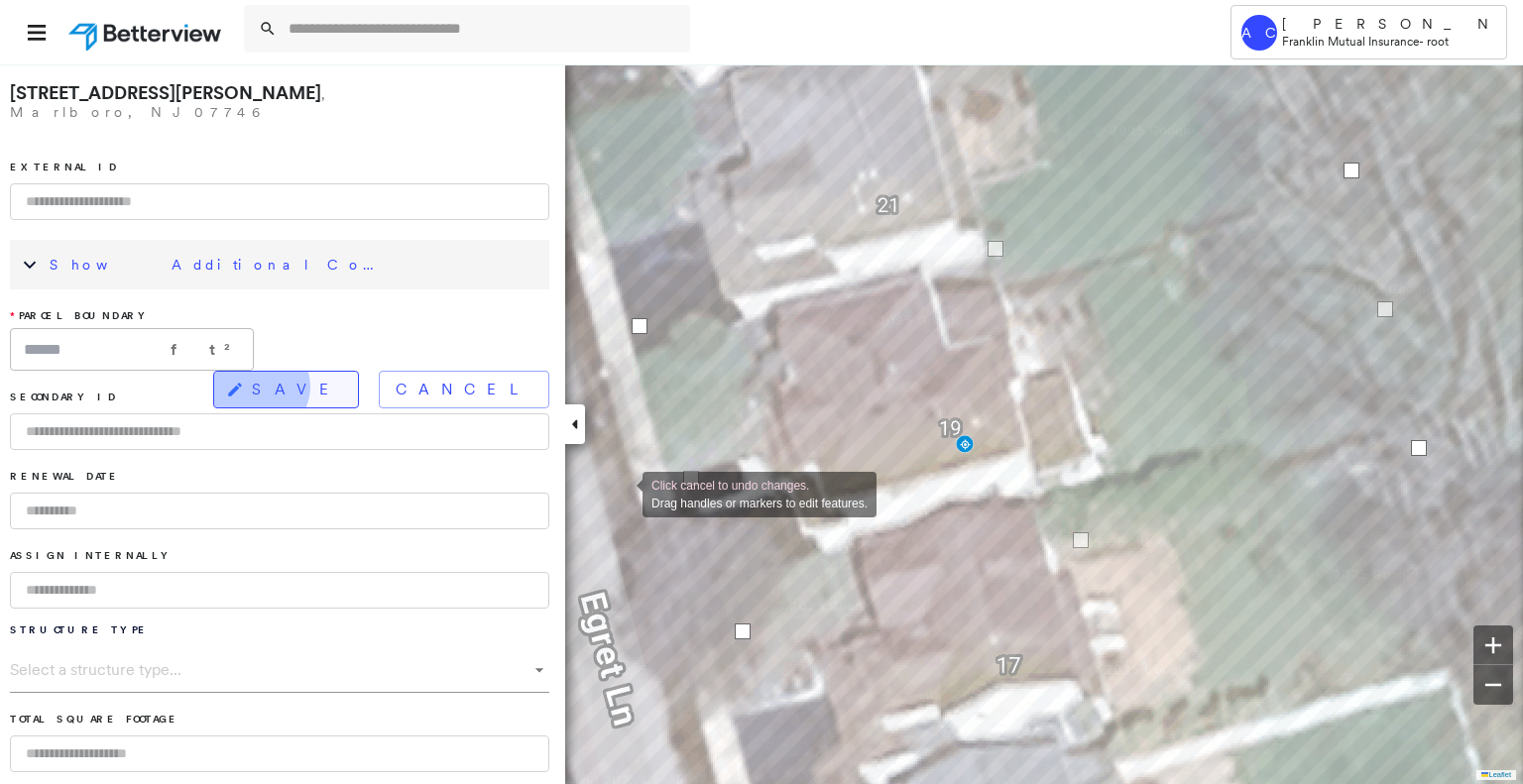 click on "SAVE" at bounding box center [296, 390] 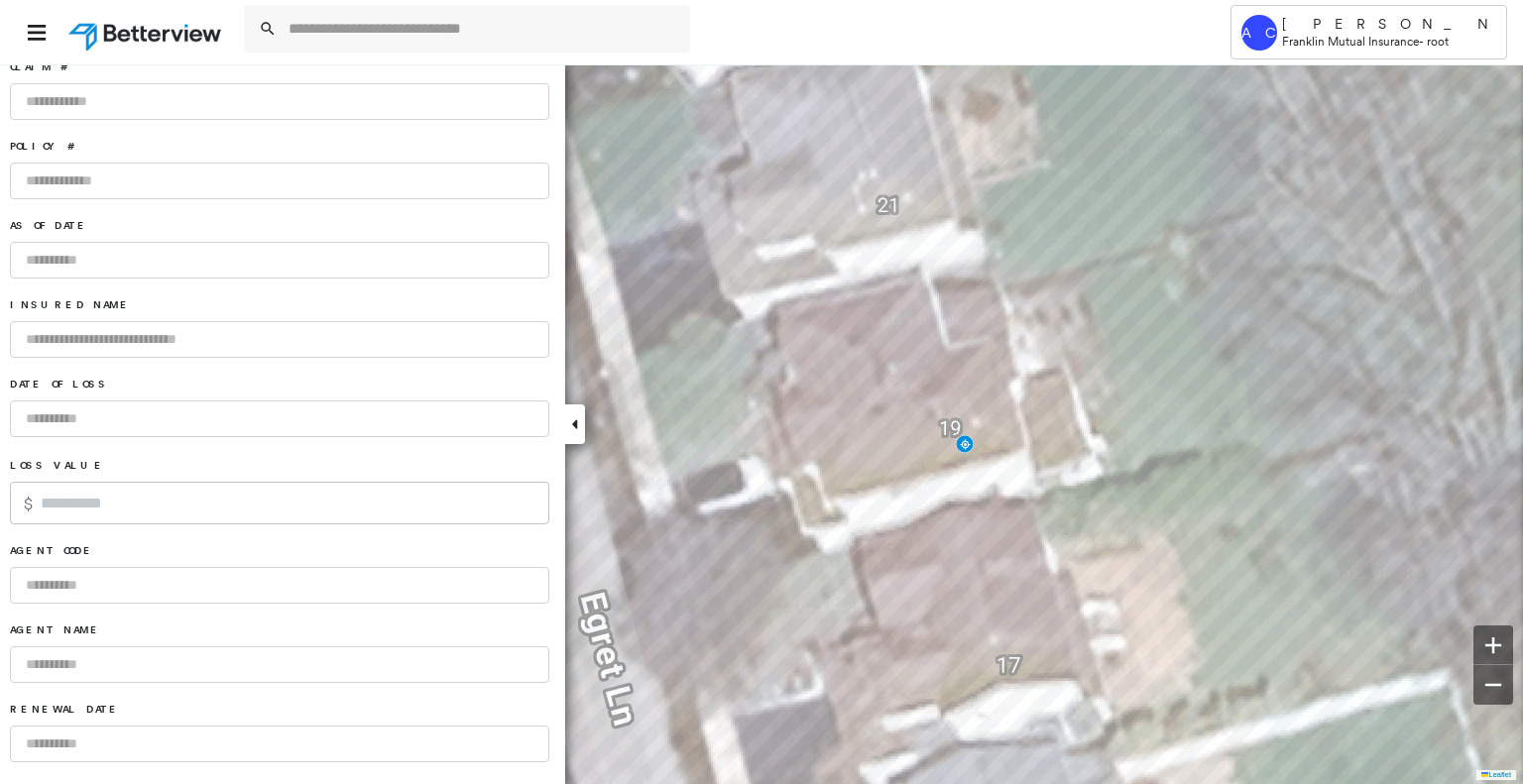 scroll, scrollTop: 1158, scrollLeft: 0, axis: vertical 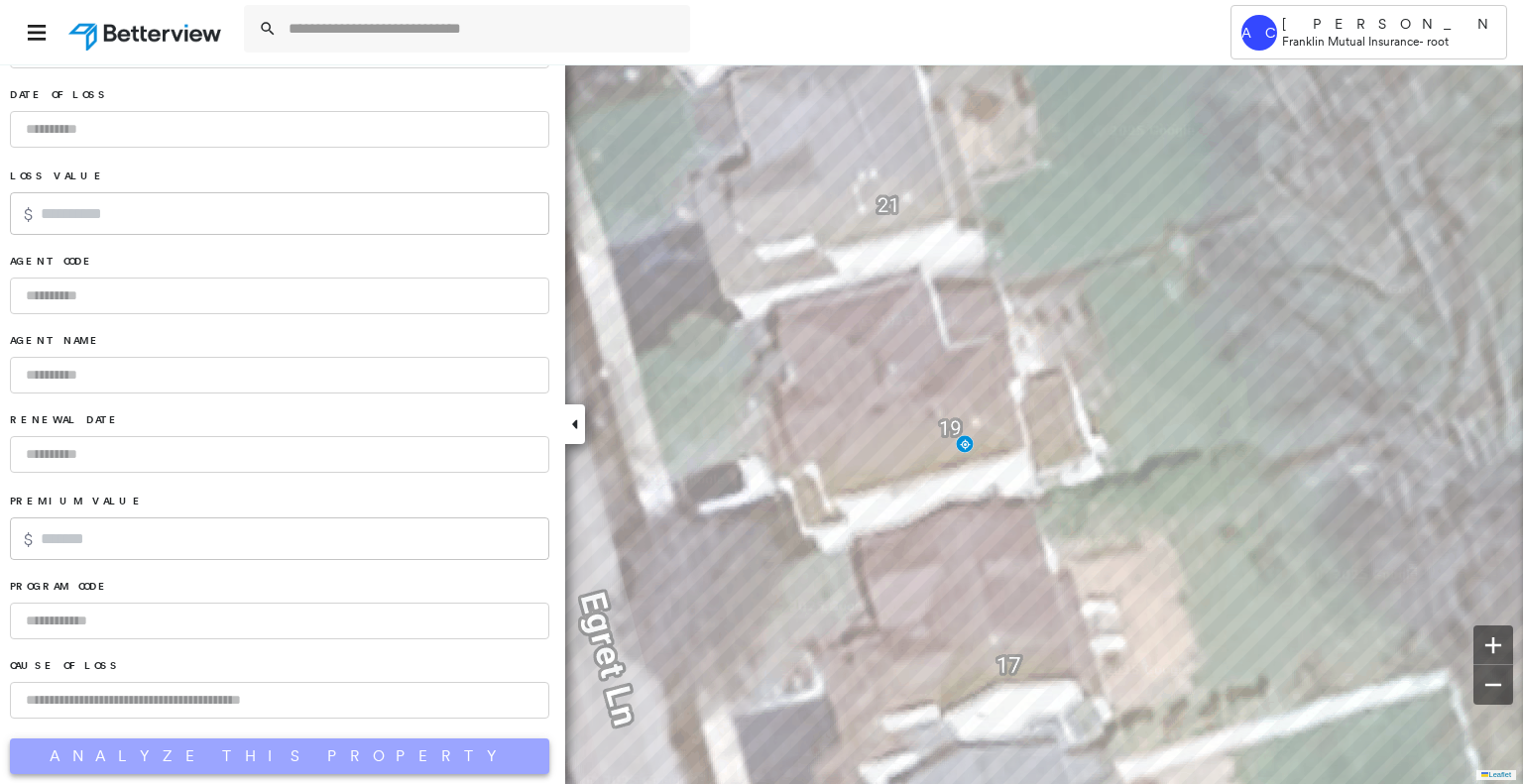 click on "Analyze This Property" at bounding box center (280, 756) 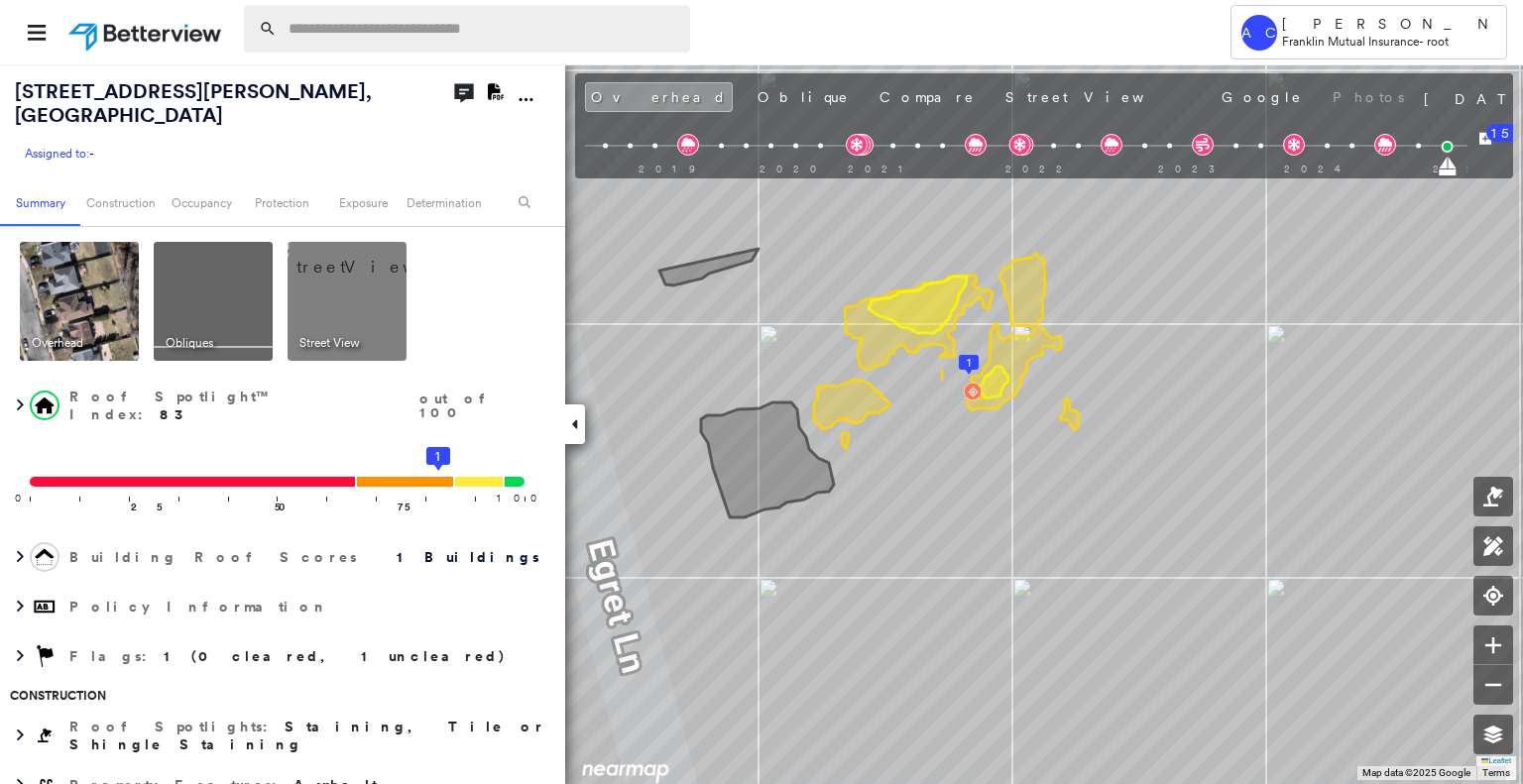 click at bounding box center (483, 29) 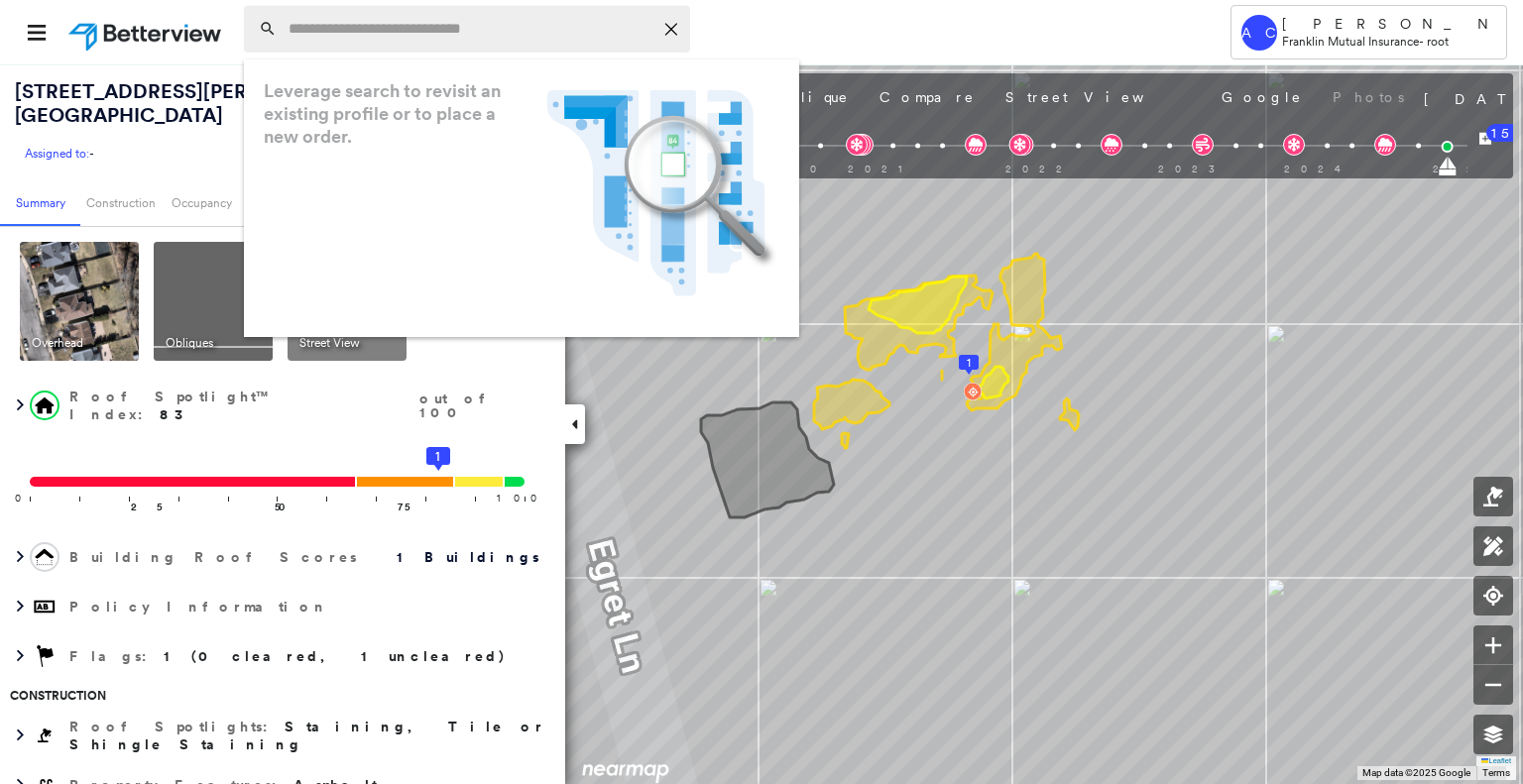 paste on "**********" 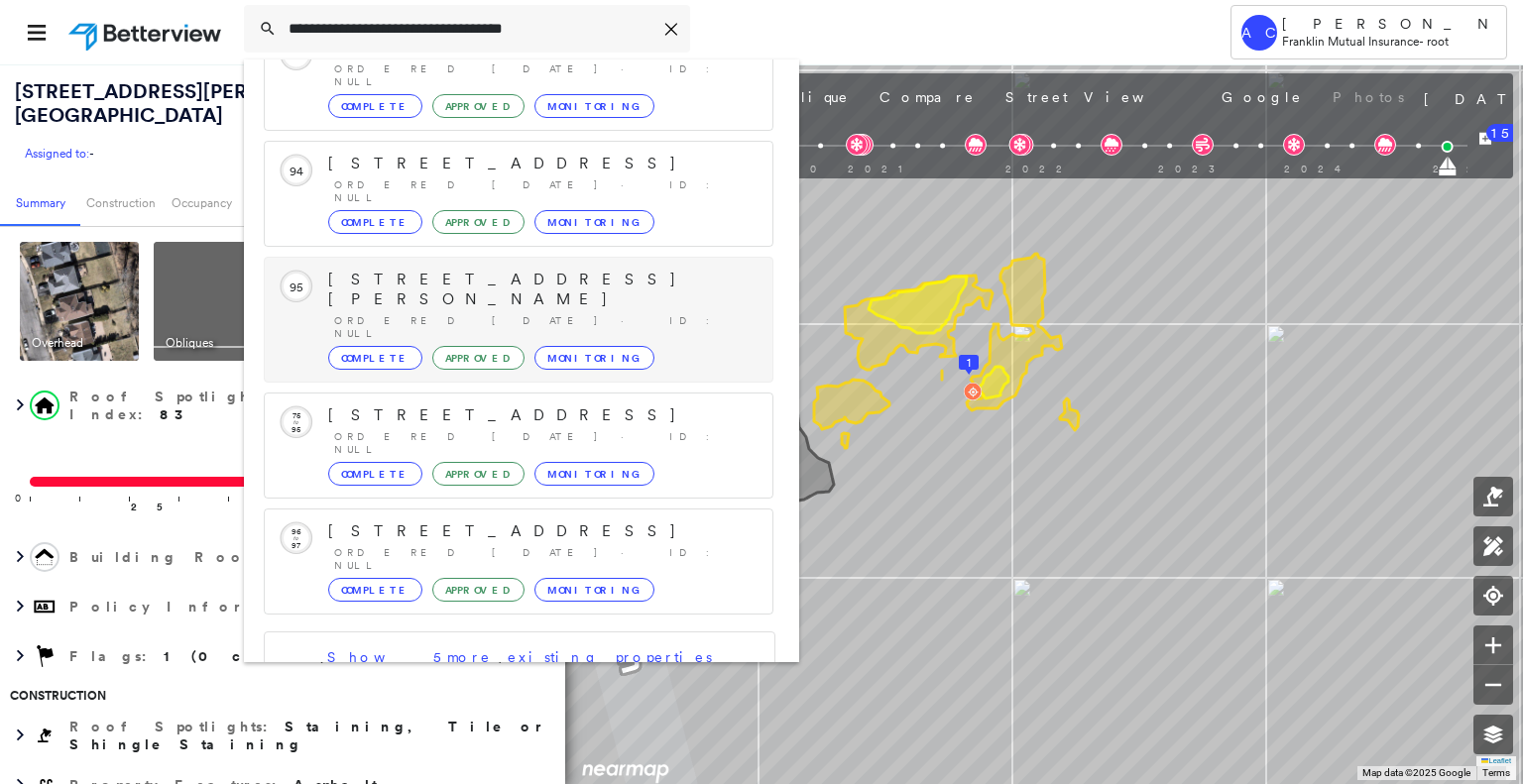 scroll, scrollTop: 206, scrollLeft: 0, axis: vertical 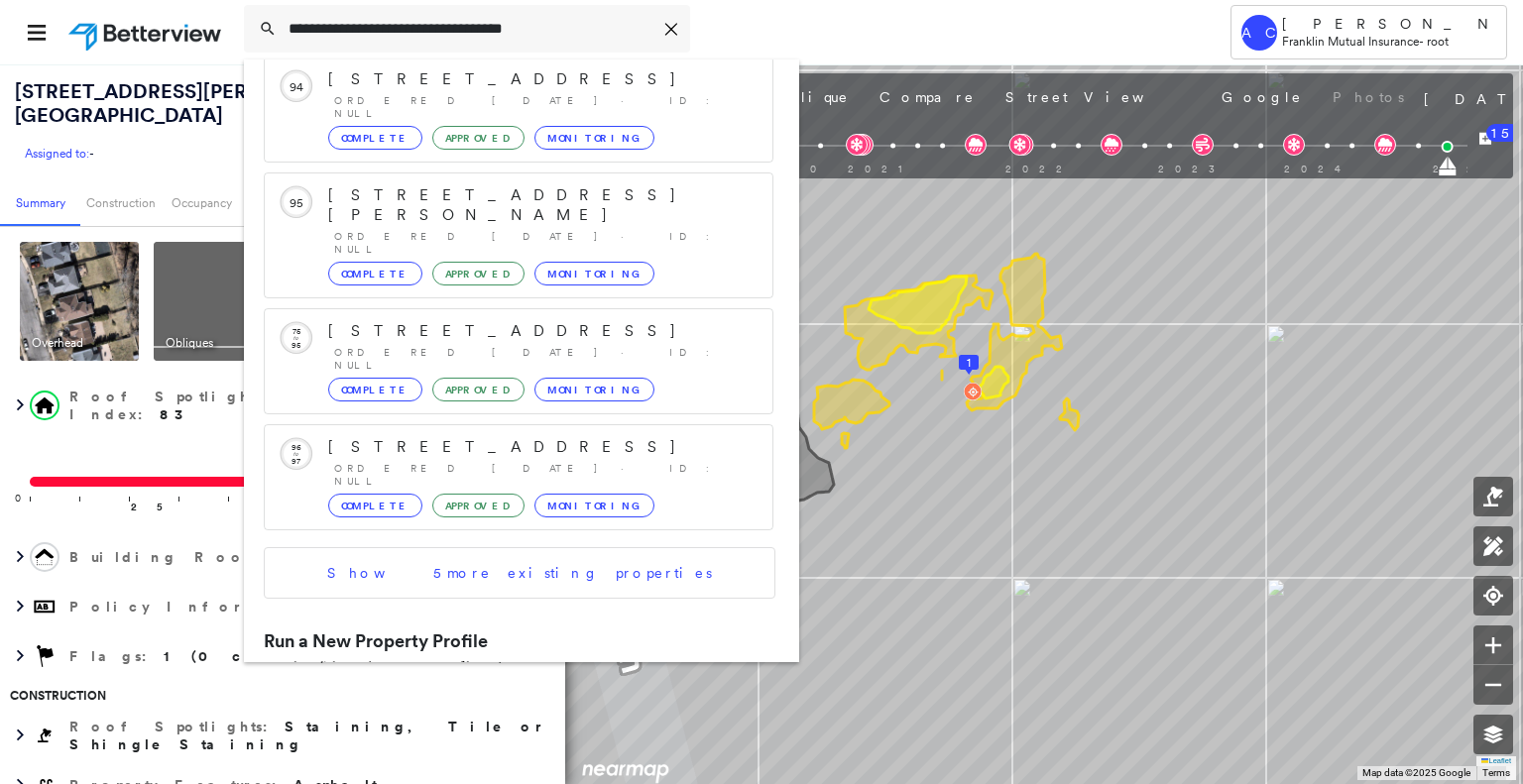 type on "**********" 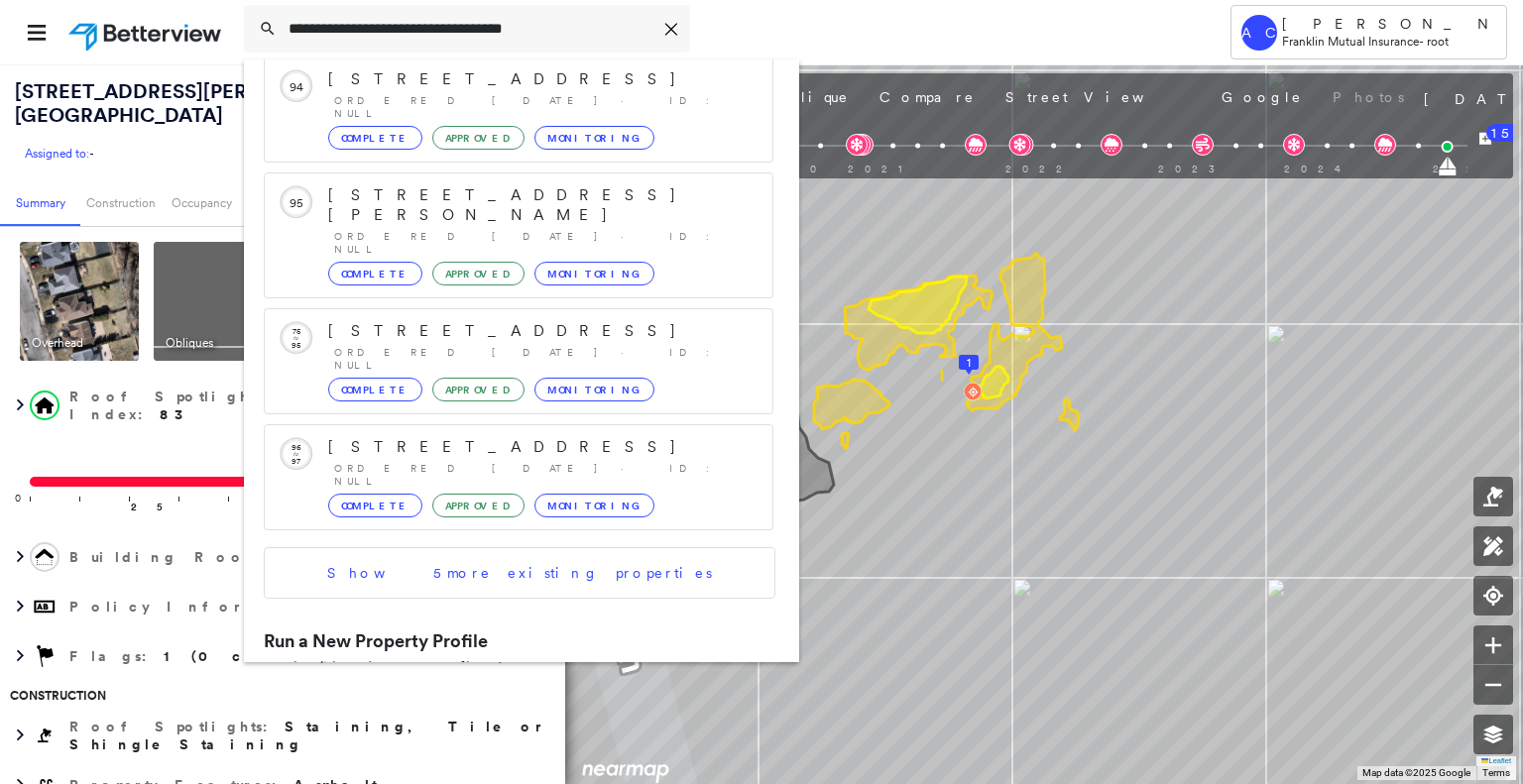 click on "218 Gallinson Dr, New Providence, NJ 07974" at bounding box center [497, 710] 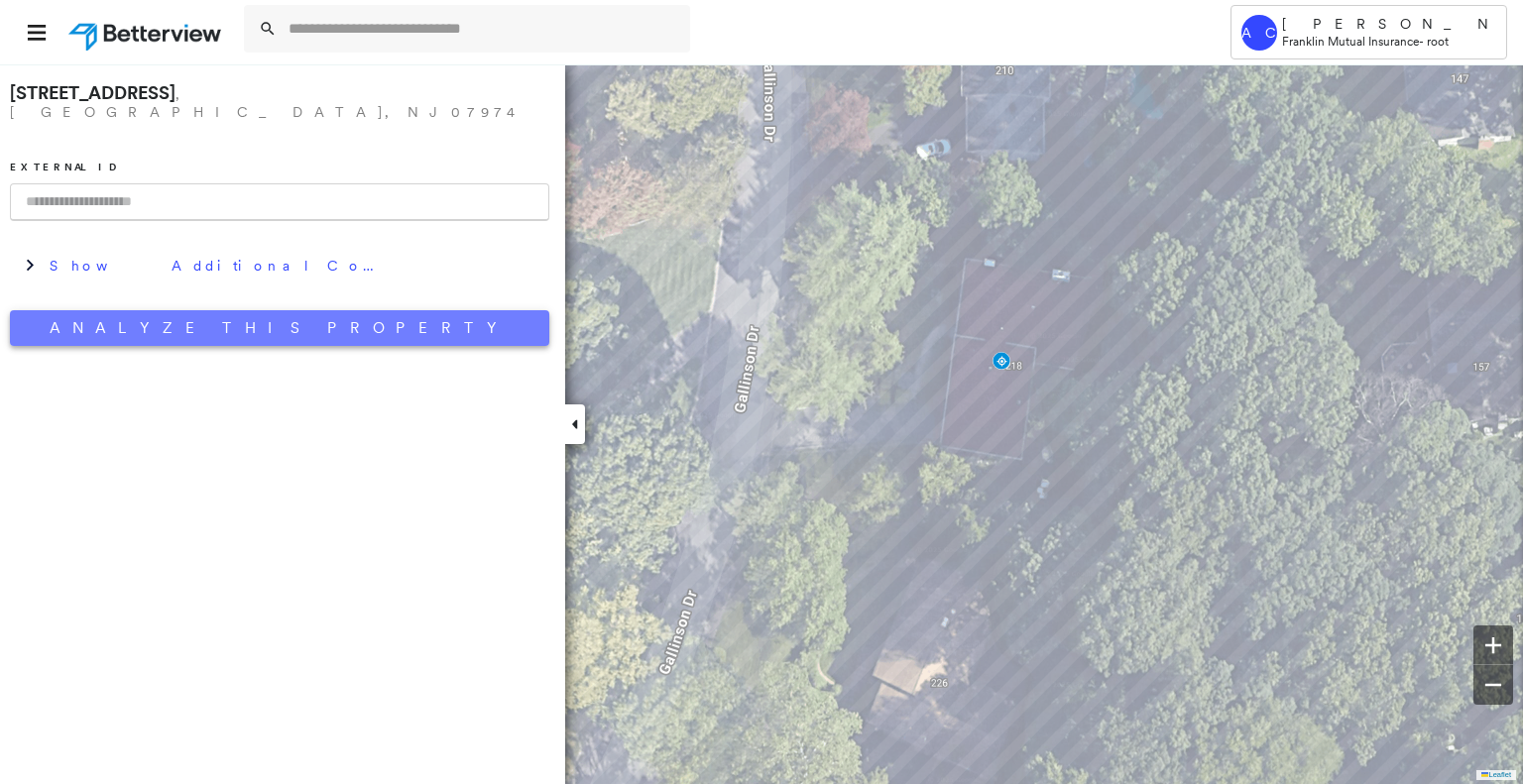 click on "Analyze This Property" at bounding box center [280, 328] 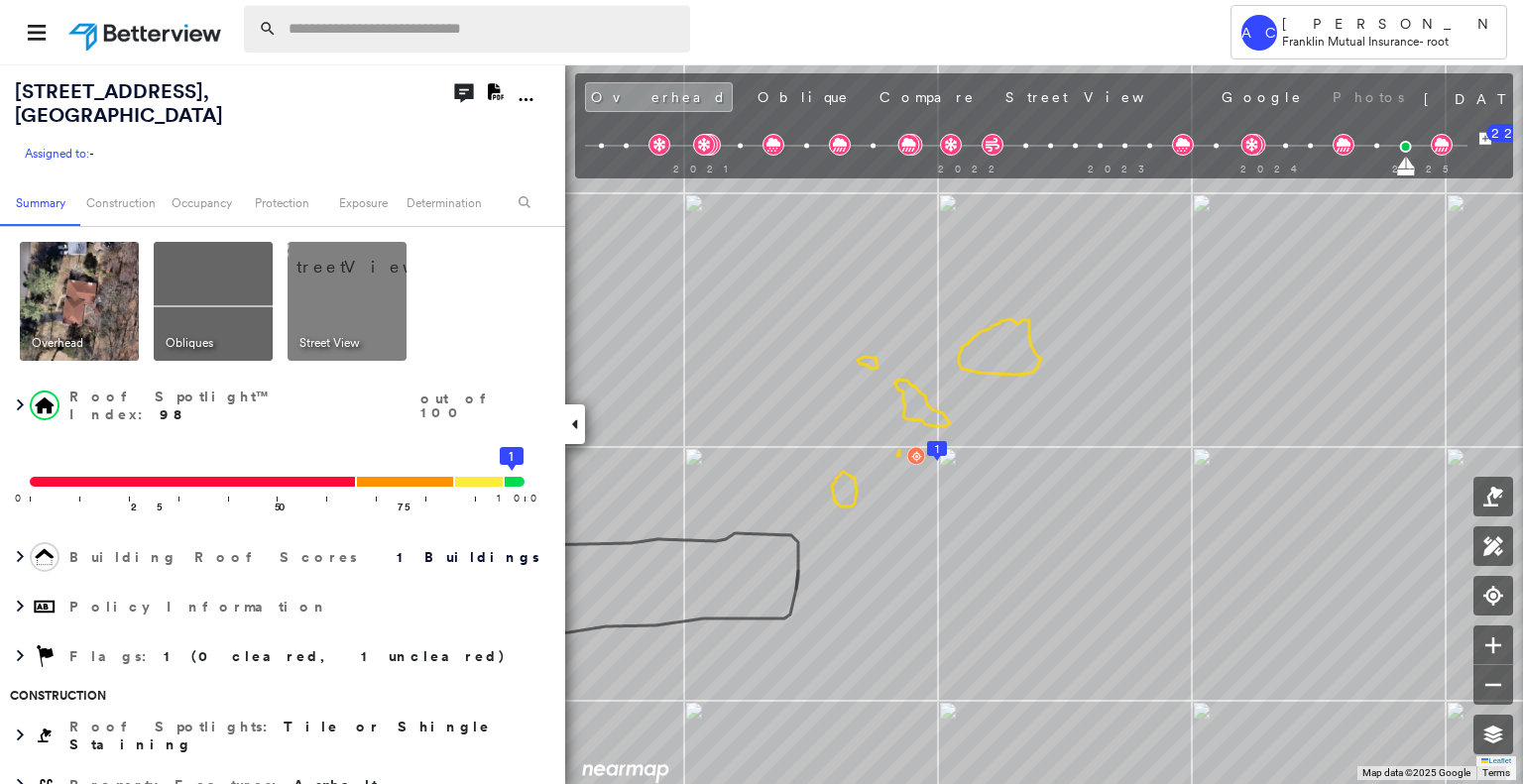 click at bounding box center (483, 29) 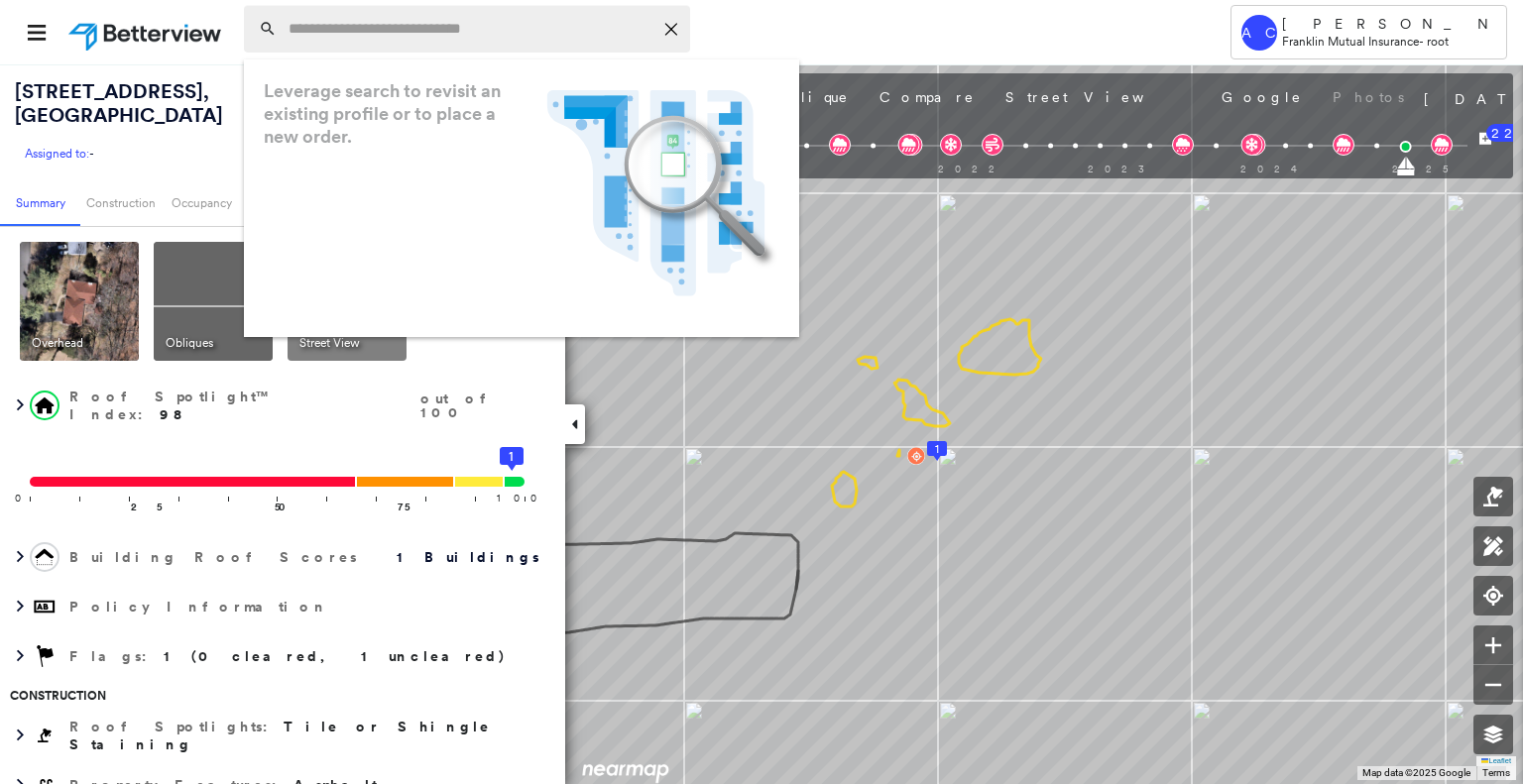 paste on "**********" 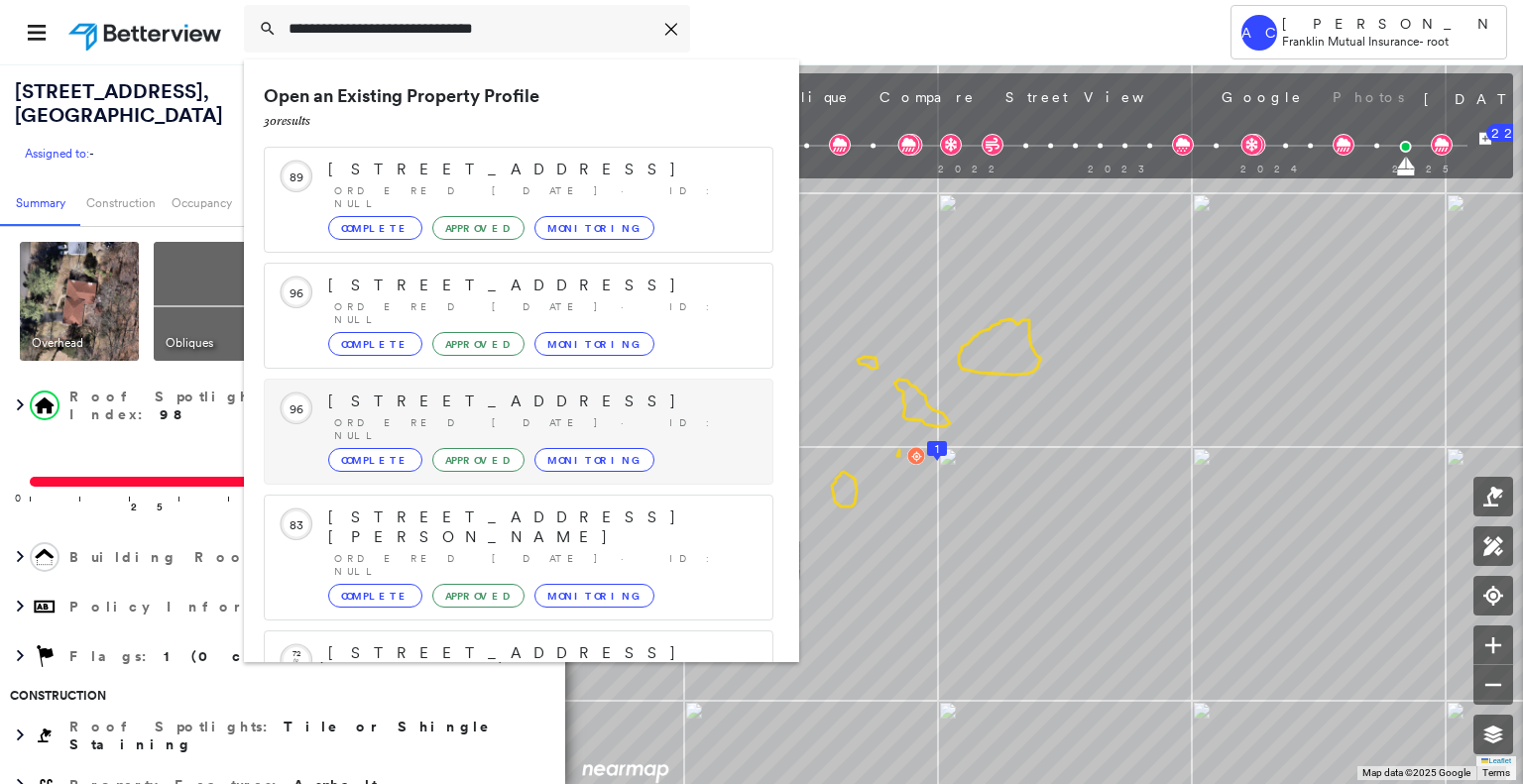 scroll, scrollTop: 206, scrollLeft: 0, axis: vertical 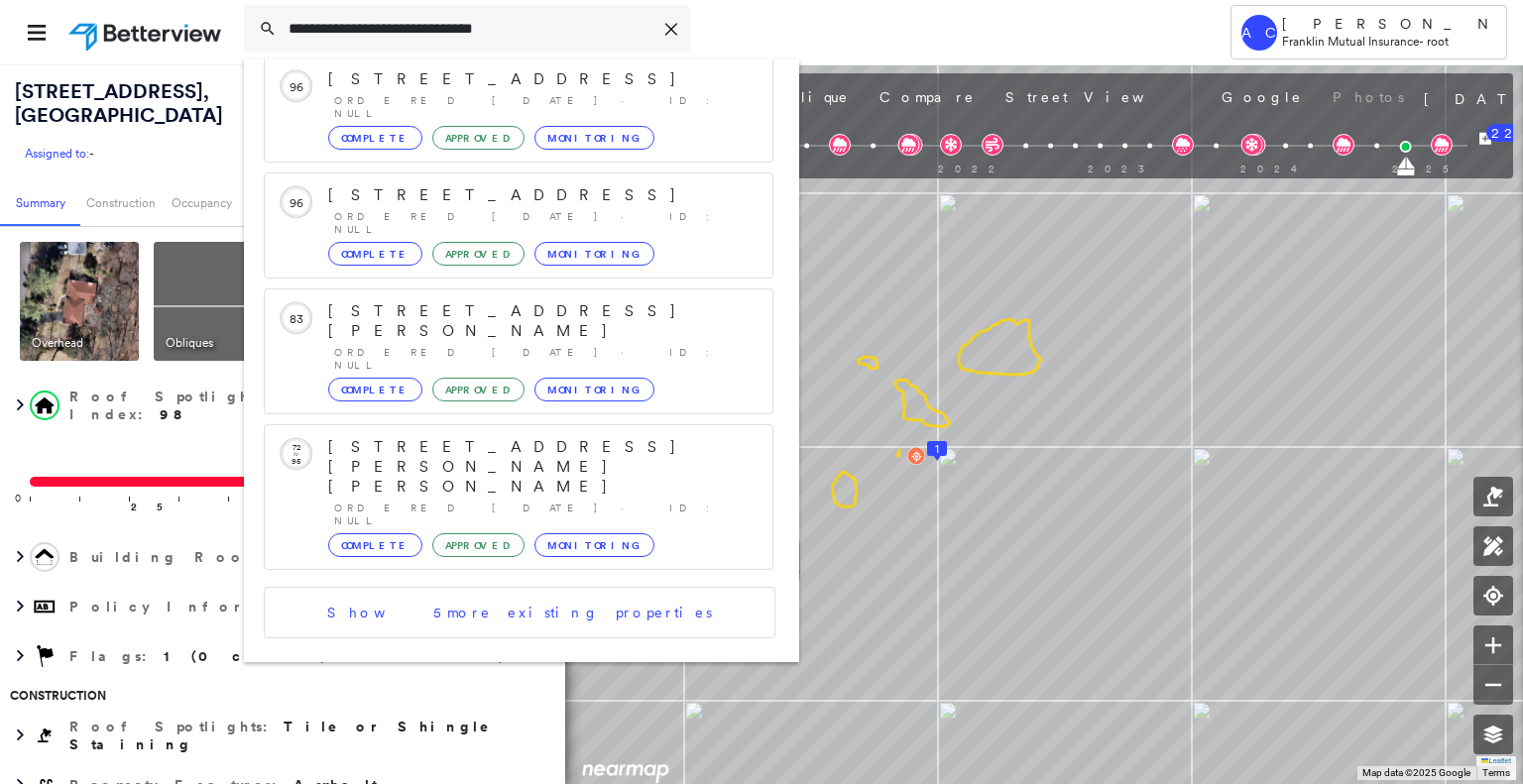 type on "**********" 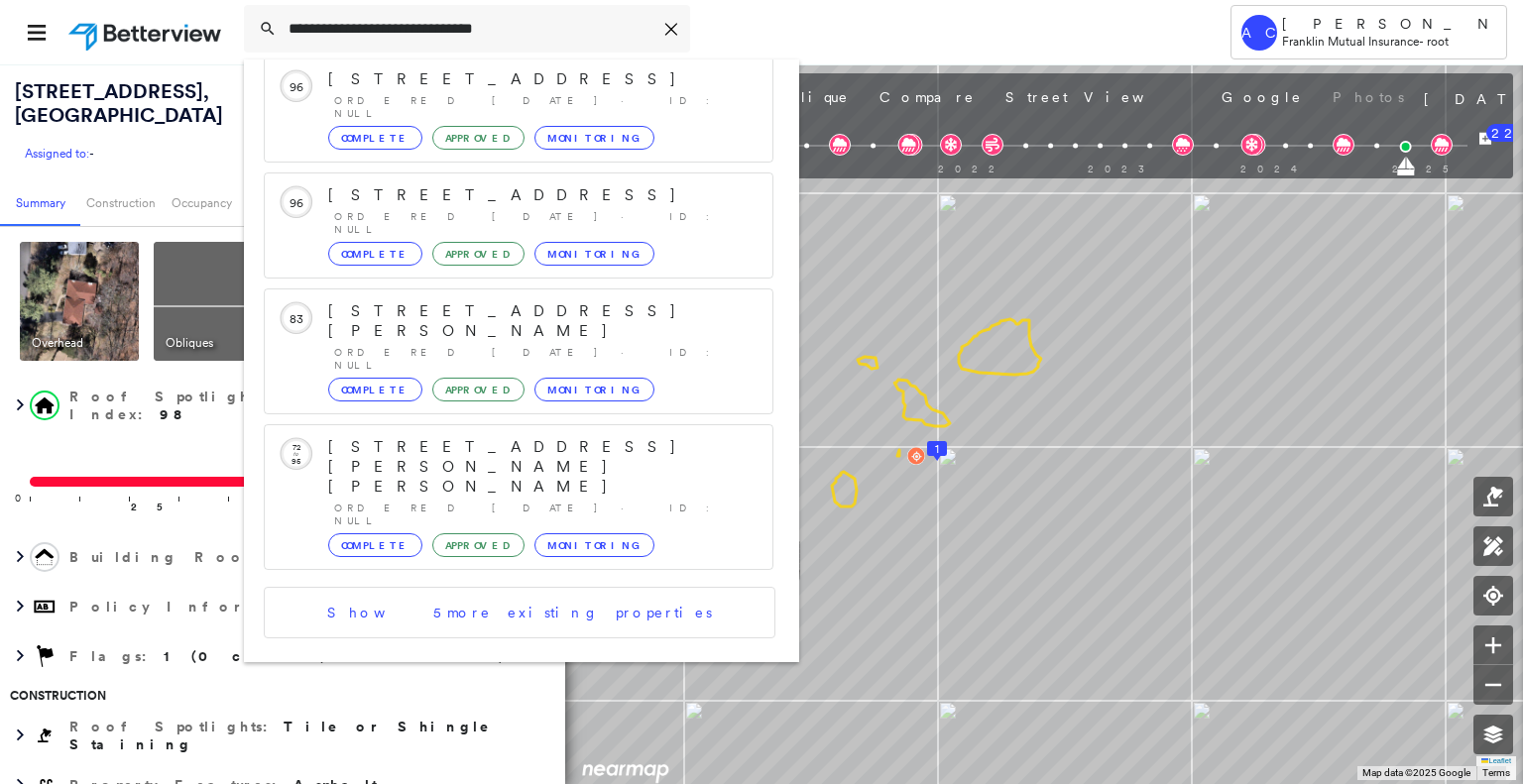 click on "163 Palsa Ave, Elmwood Park, NJ 07407 Group Created with Sketch." at bounding box center (519, 748) 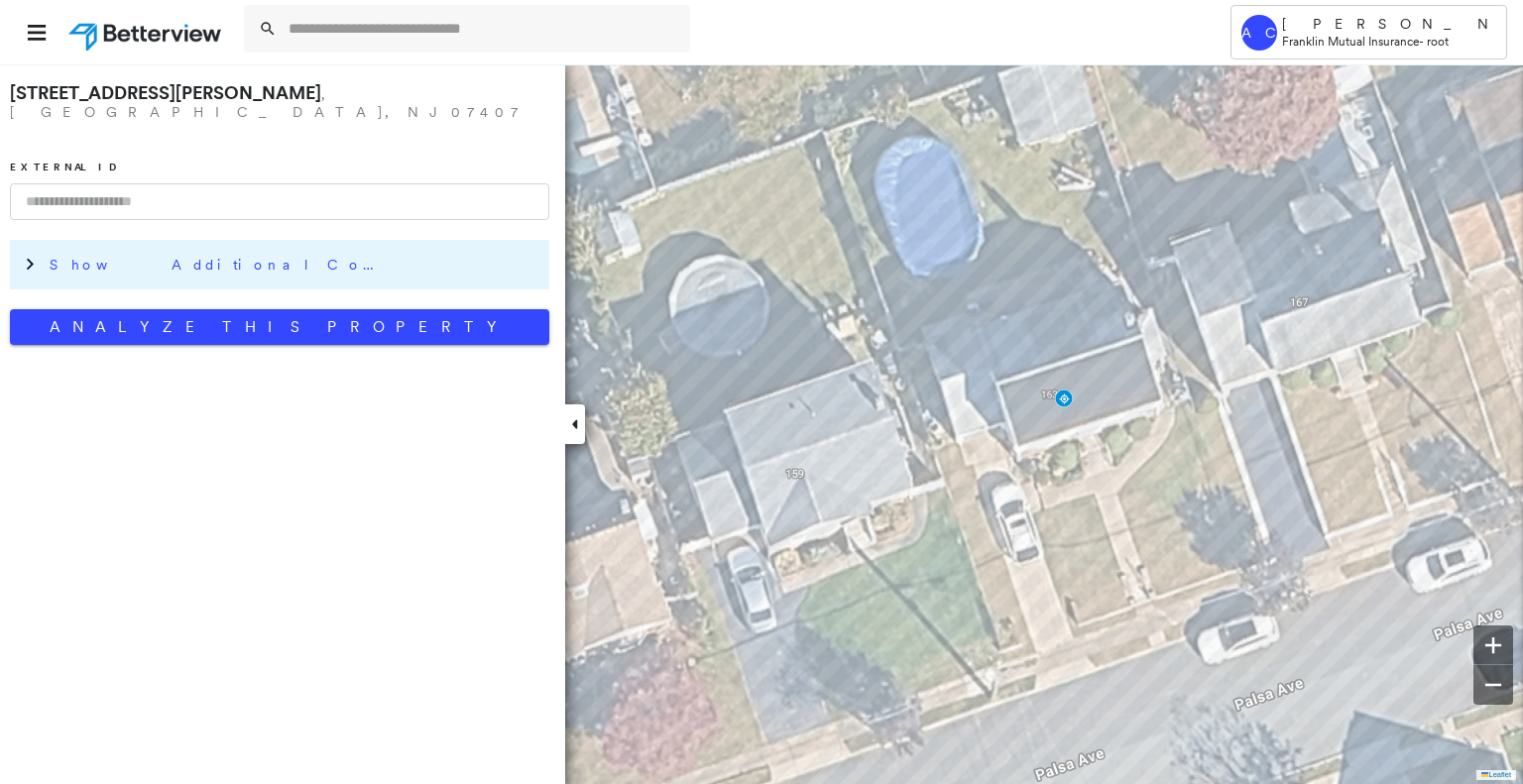 click on "Show Additional Company Data" at bounding box center (294, 265) 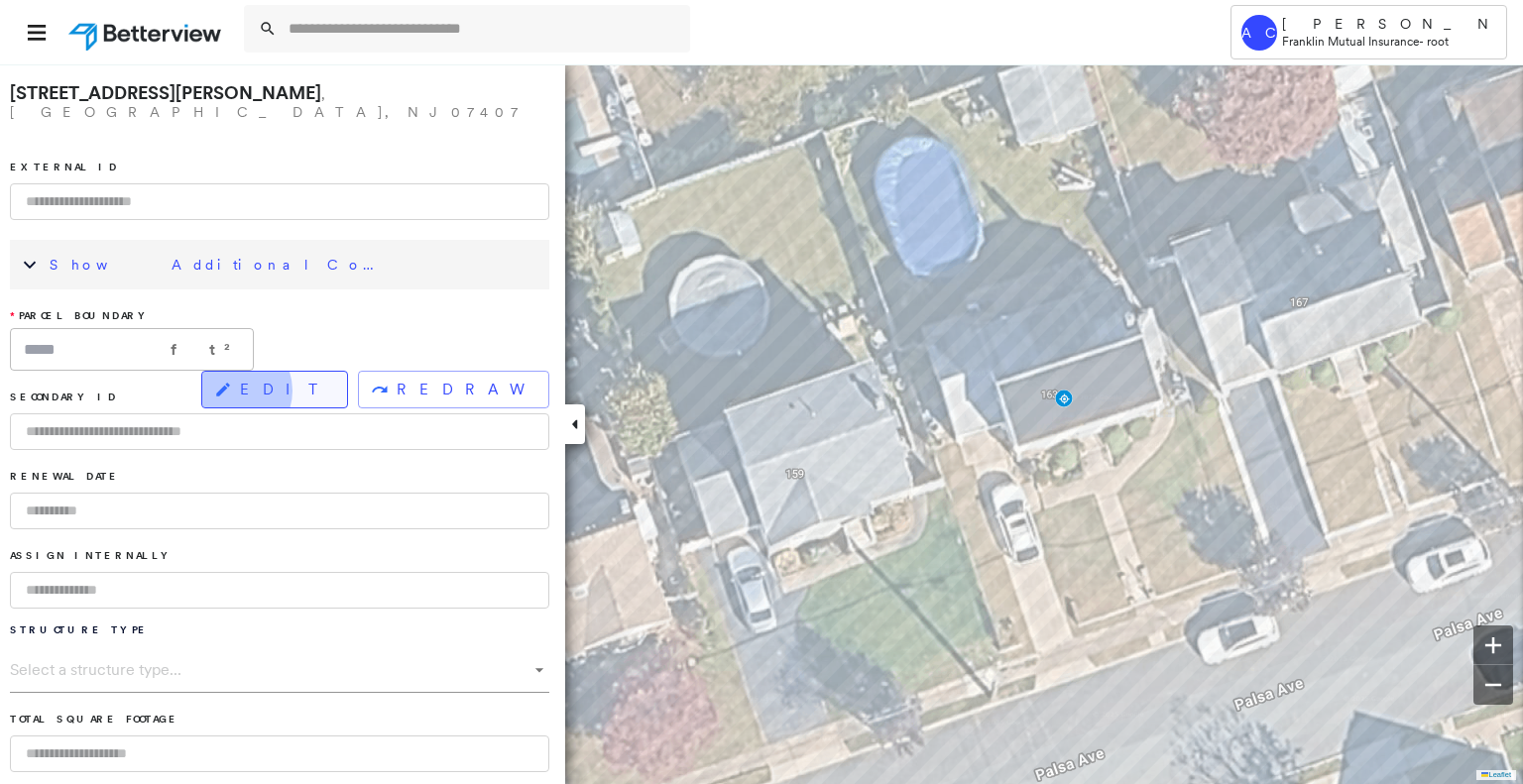 click on "EDIT" at bounding box center (275, 390) 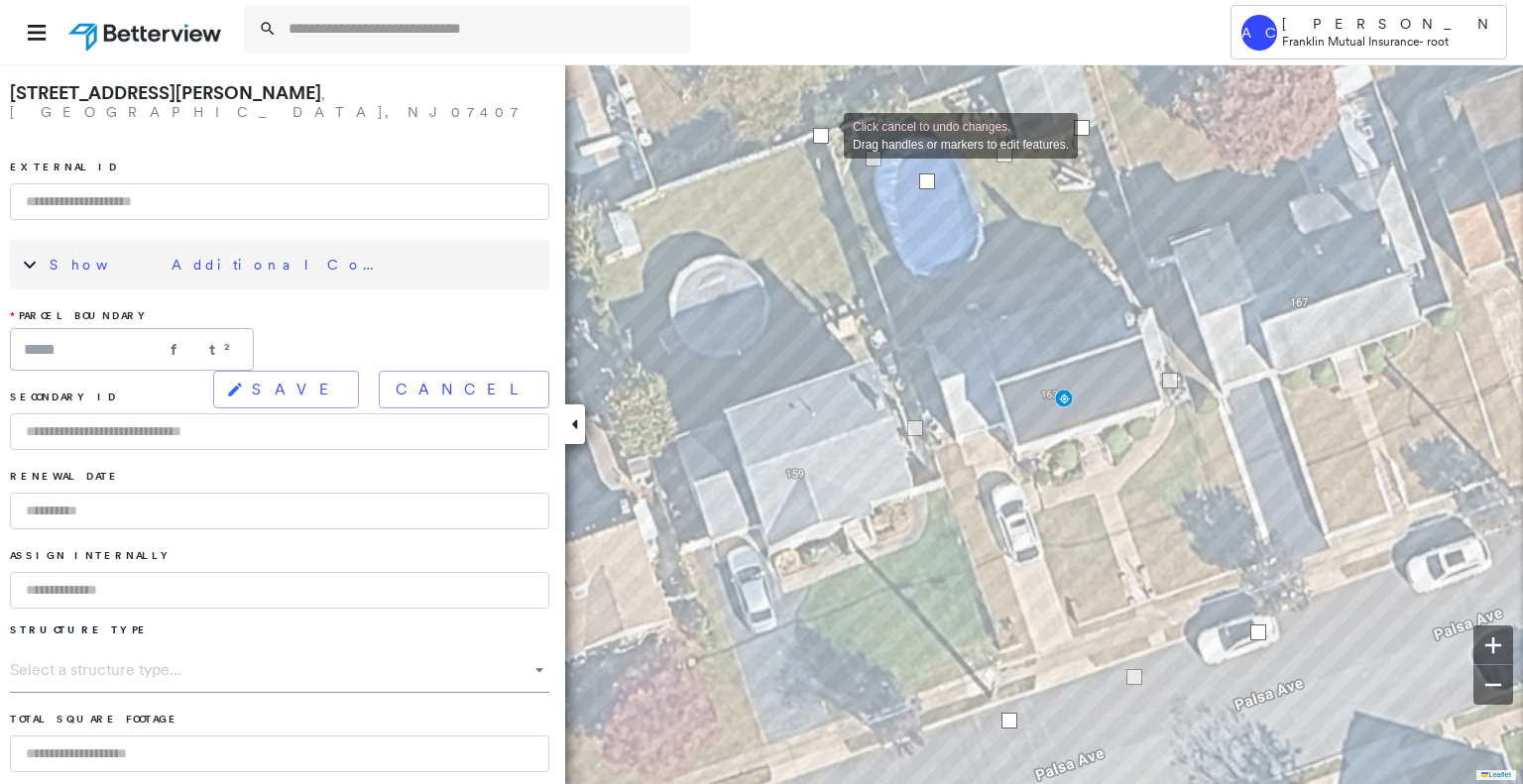 drag, startPoint x: 836, startPoint y: 212, endPoint x: 824, endPoint y: 134, distance: 78.9177 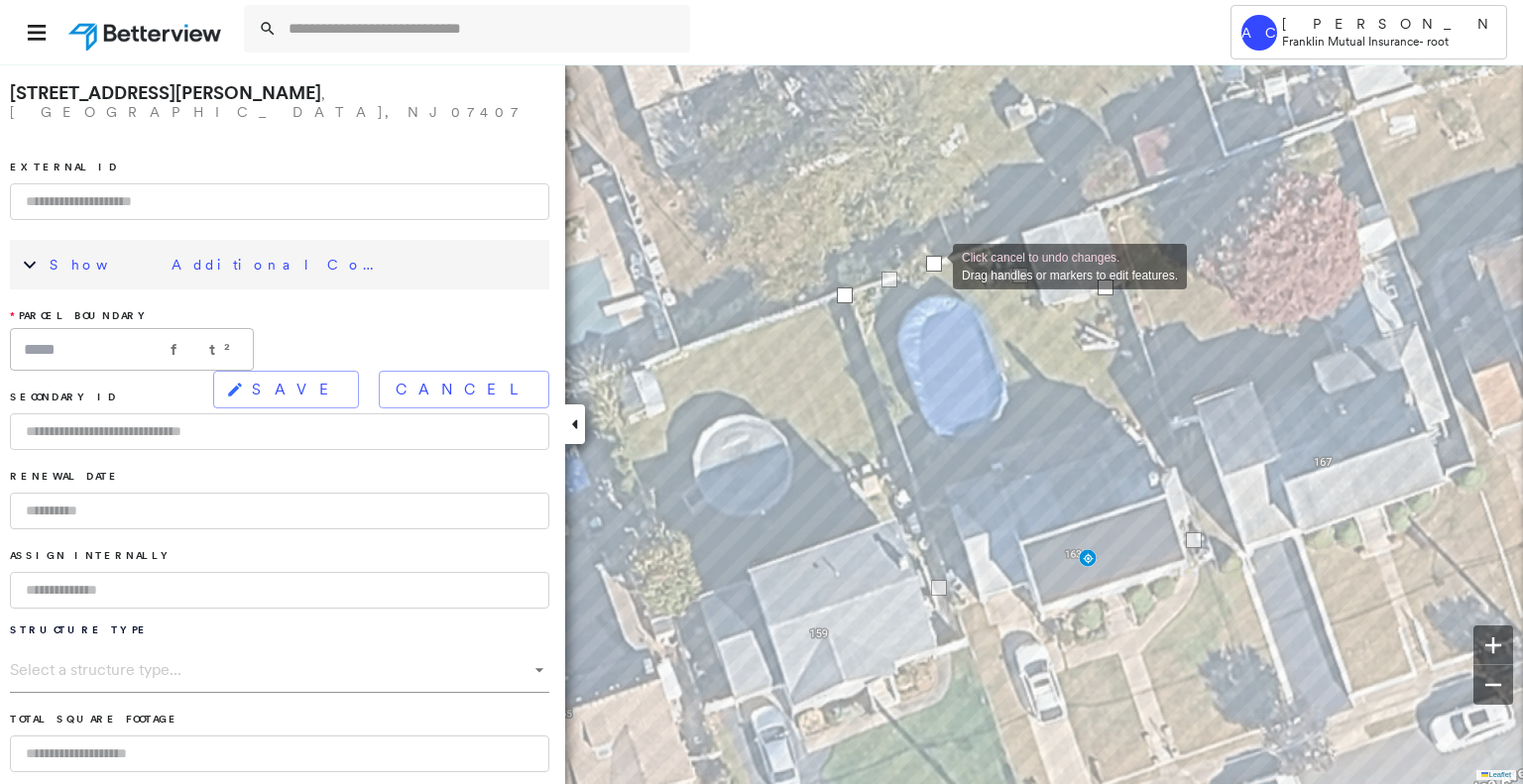 drag, startPoint x: 950, startPoint y: 342, endPoint x: 939, endPoint y: 284, distance: 59.03389 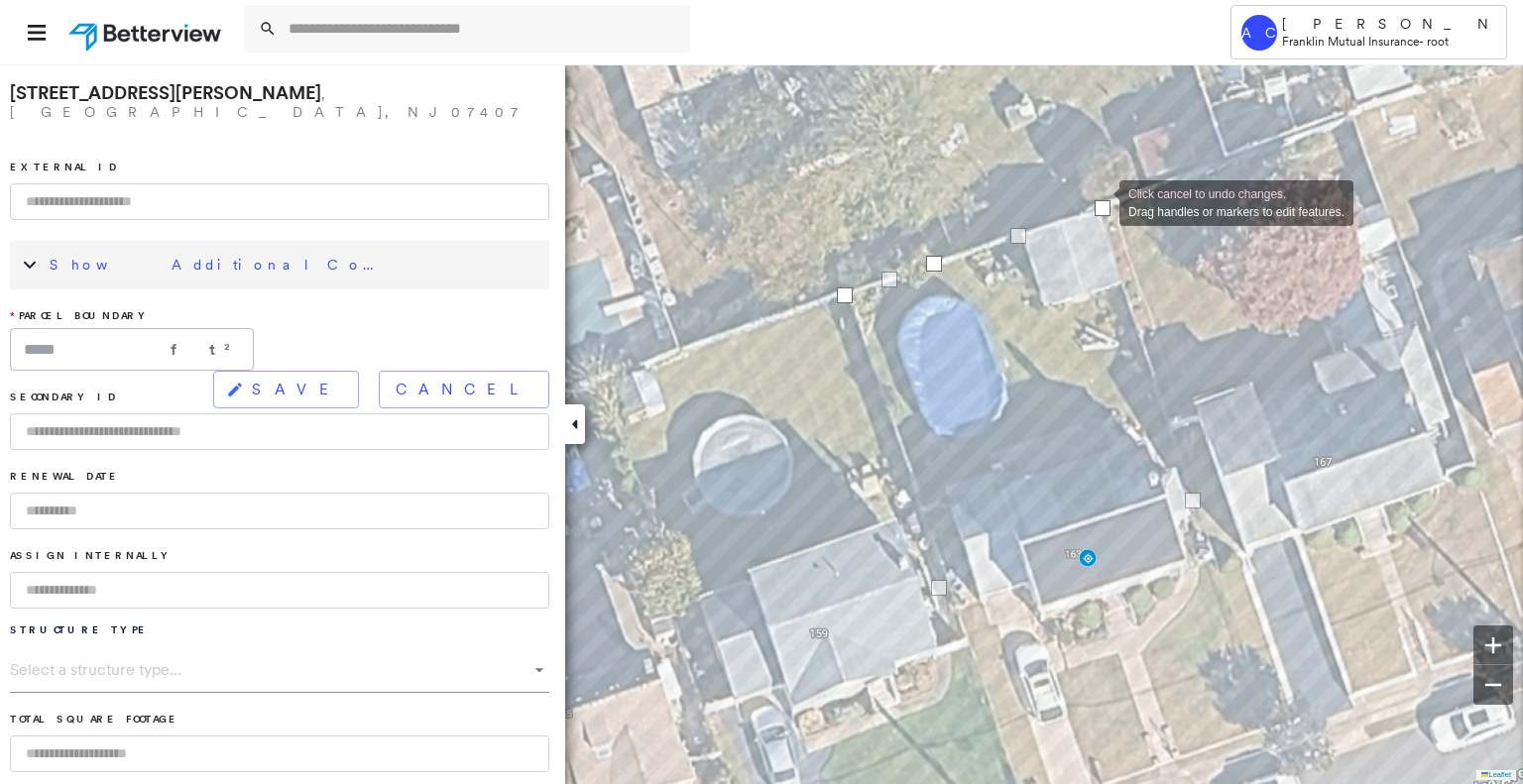drag, startPoint x: 1103, startPoint y: 280, endPoint x: 1100, endPoint y: 201, distance: 79.05694 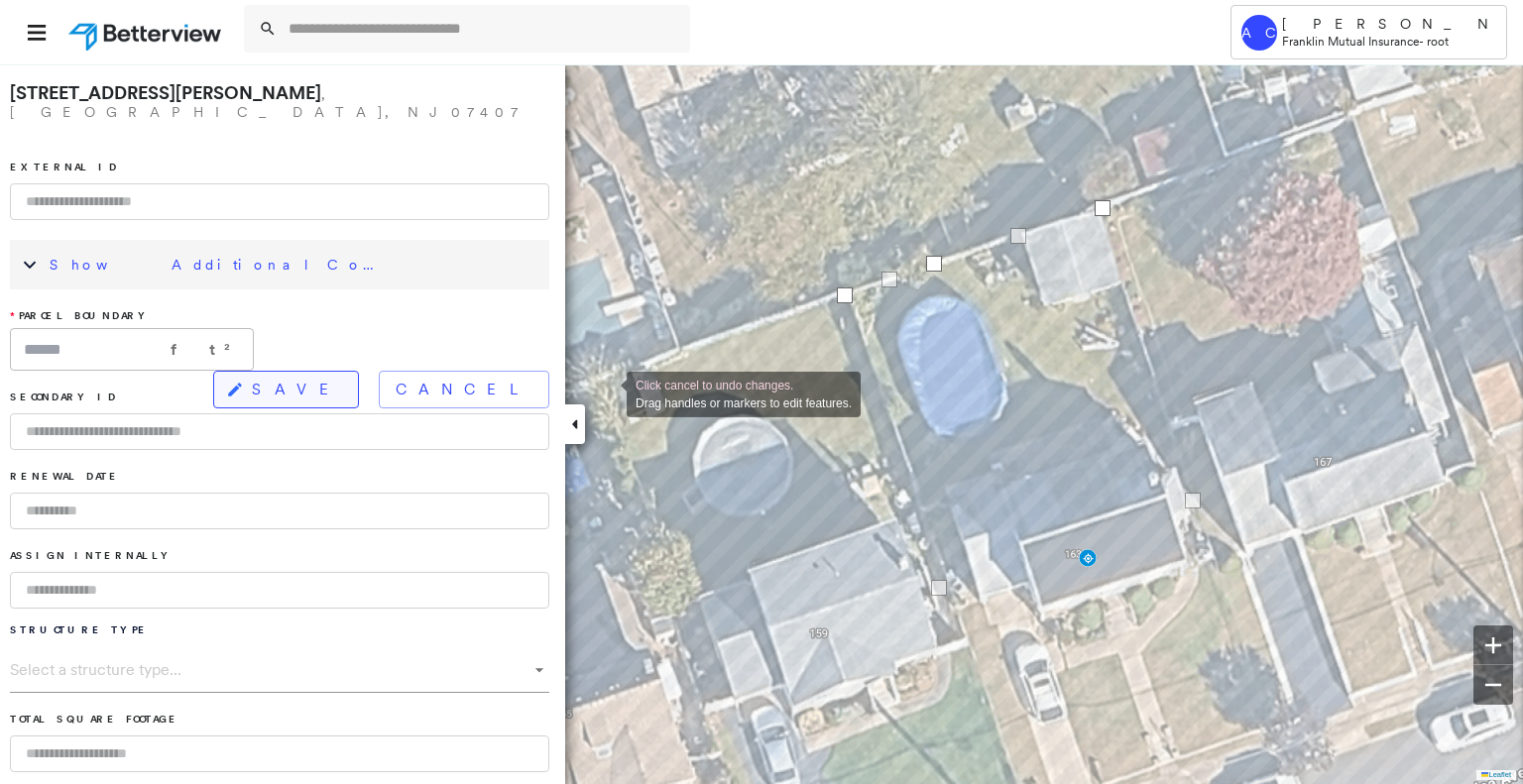 click on "SAVE" at bounding box center (296, 390) 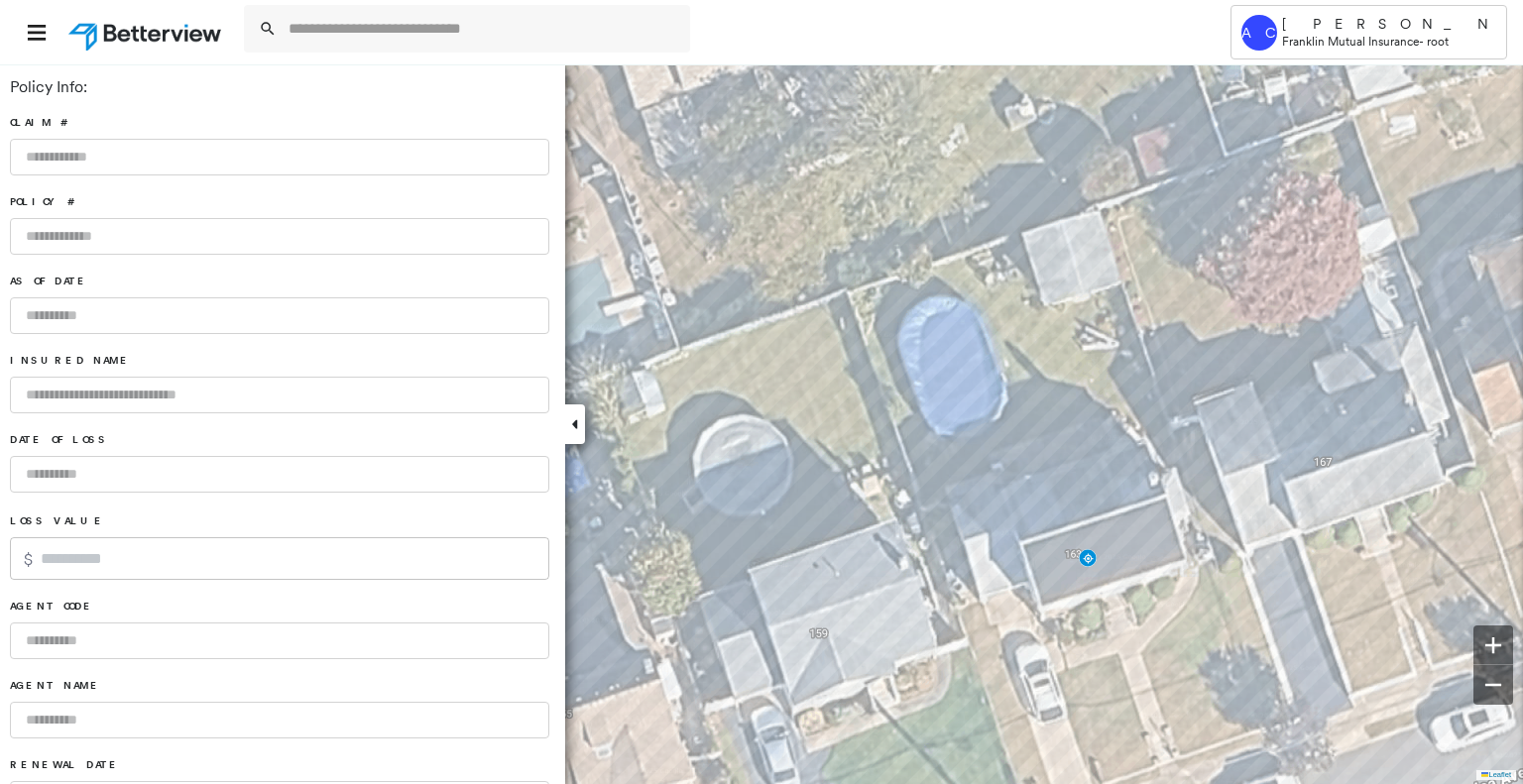 scroll, scrollTop: 1158, scrollLeft: 0, axis: vertical 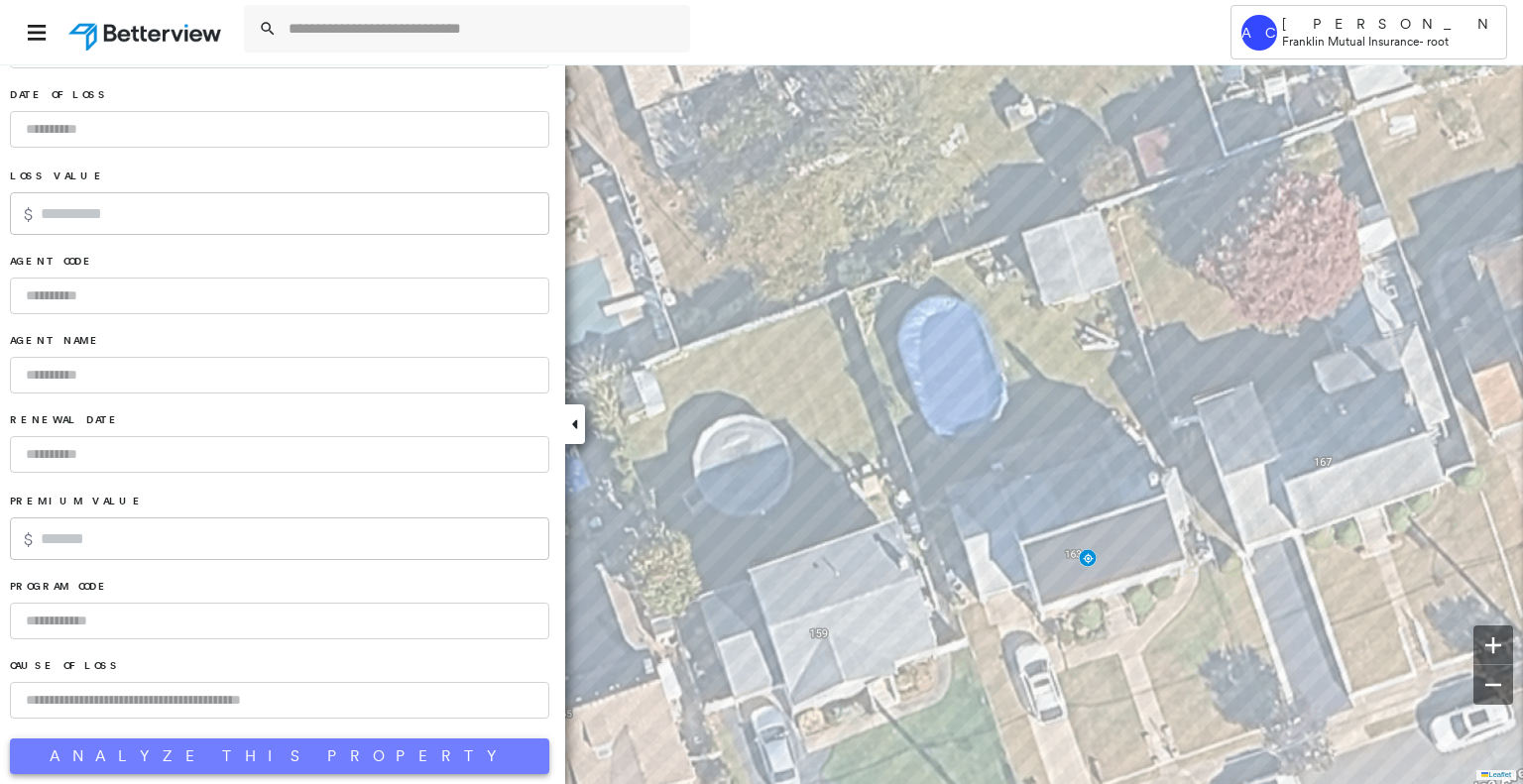 click on "Analyze This Property" at bounding box center [280, 756] 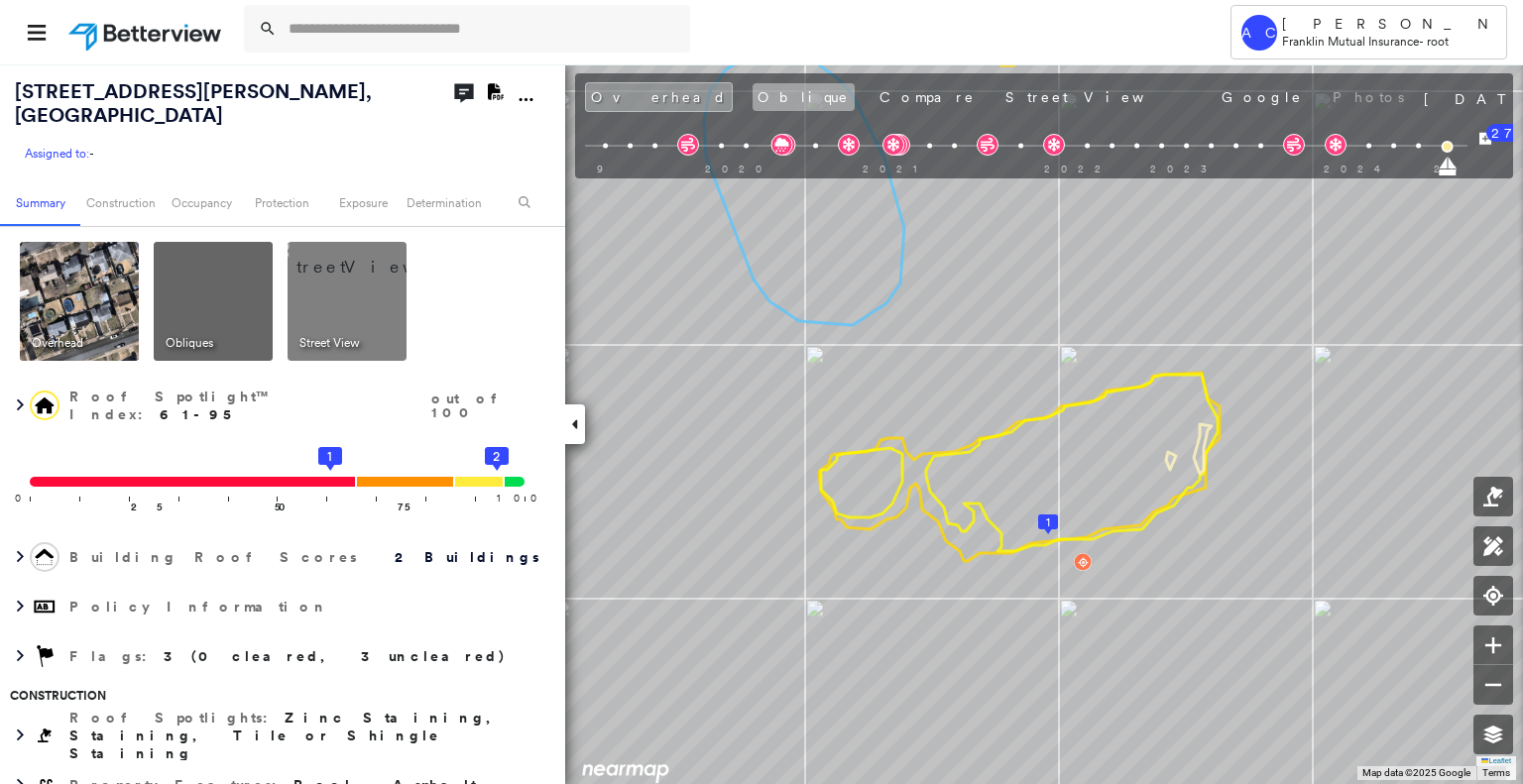 click on "Oblique" at bounding box center [803, 97] 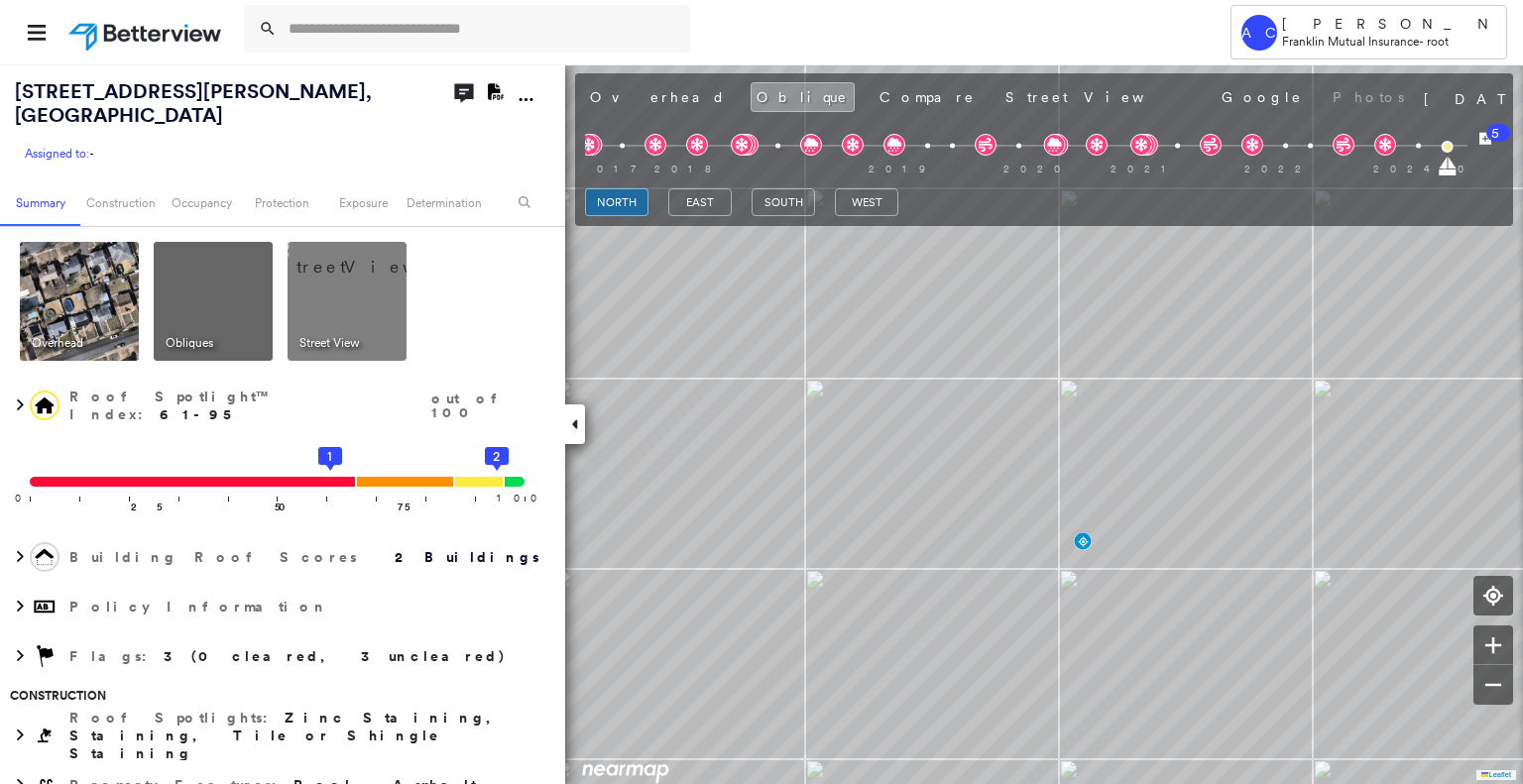 scroll, scrollTop: 0, scrollLeft: 0, axis: both 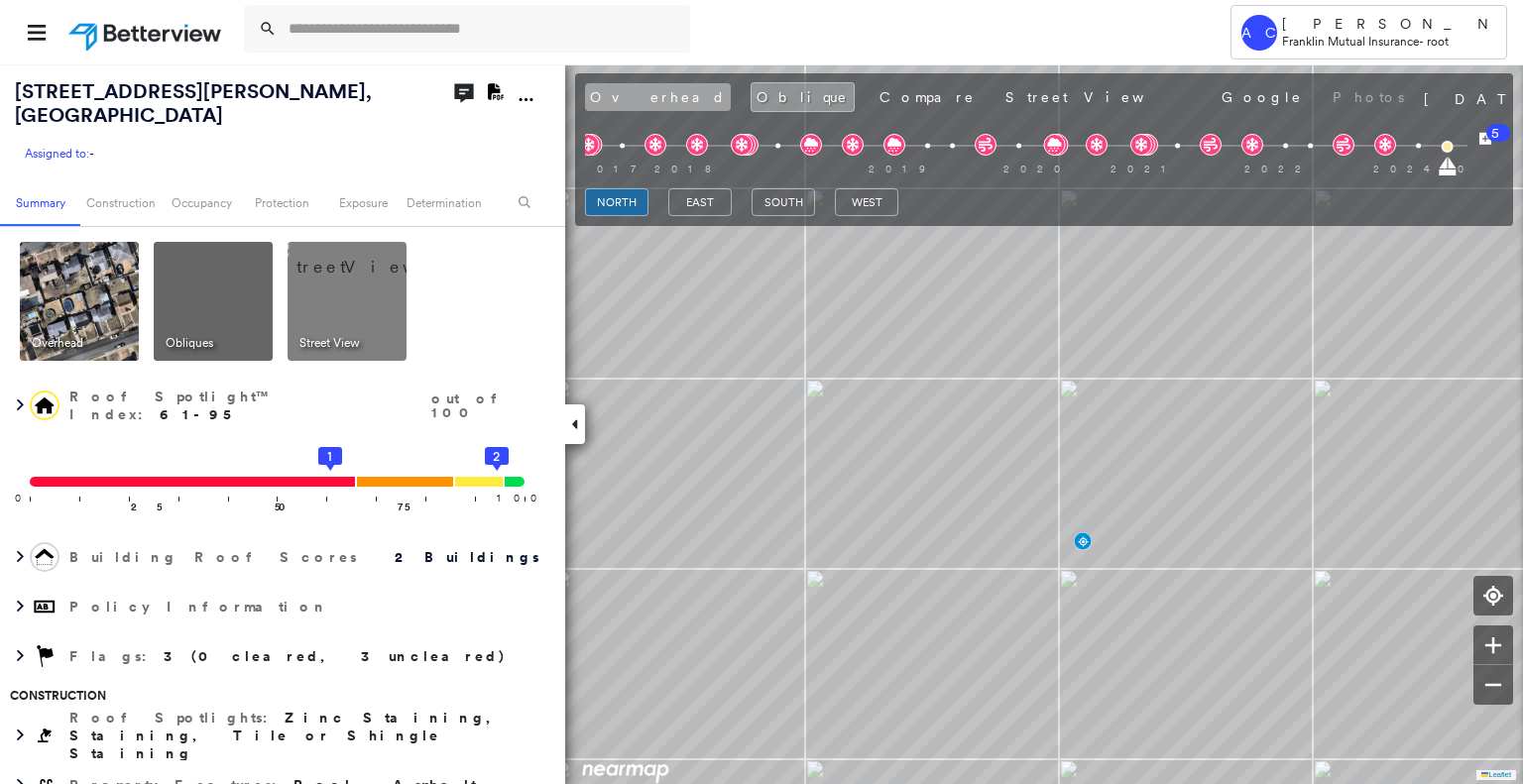 click on "Overhead" at bounding box center (657, 97) 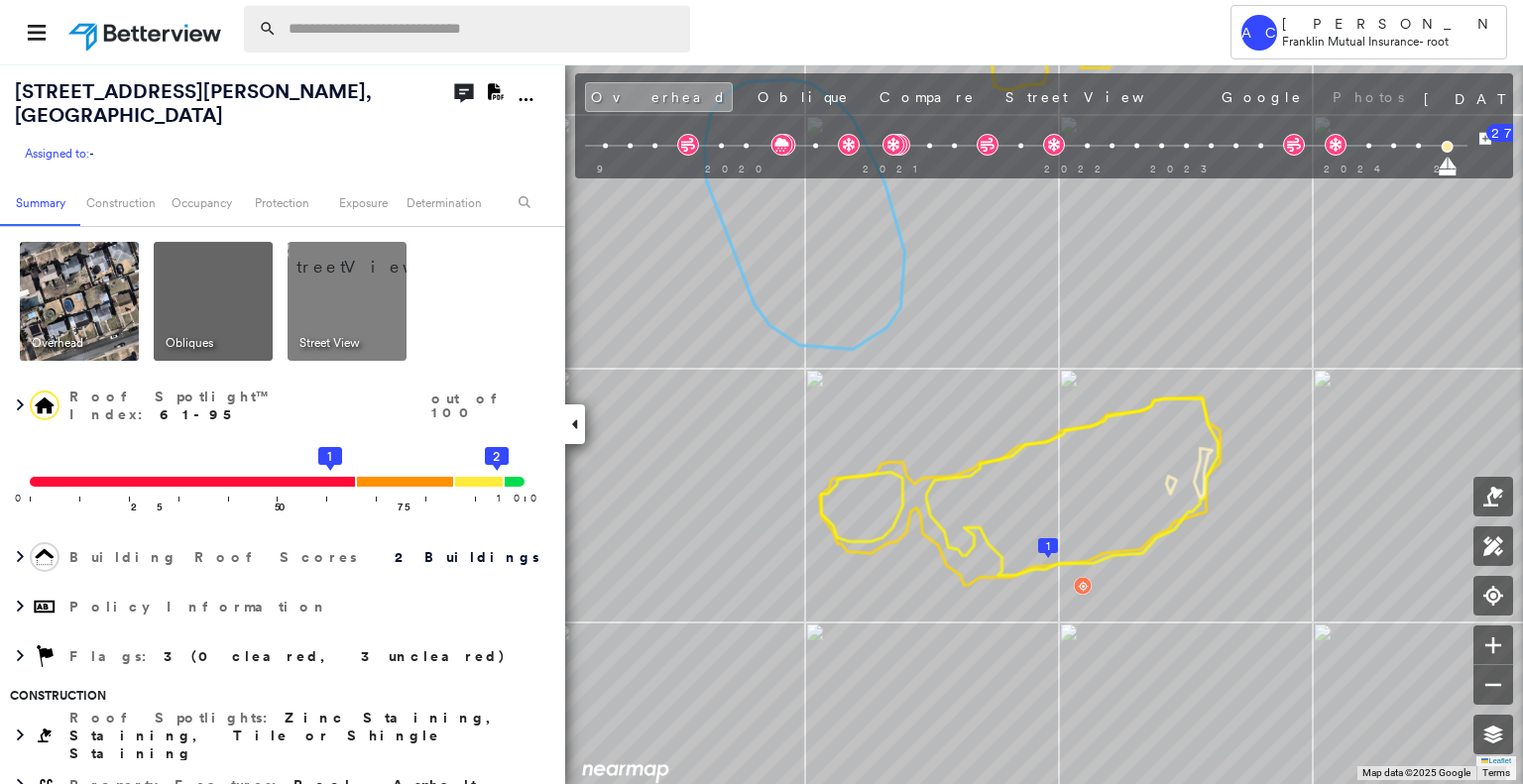 type 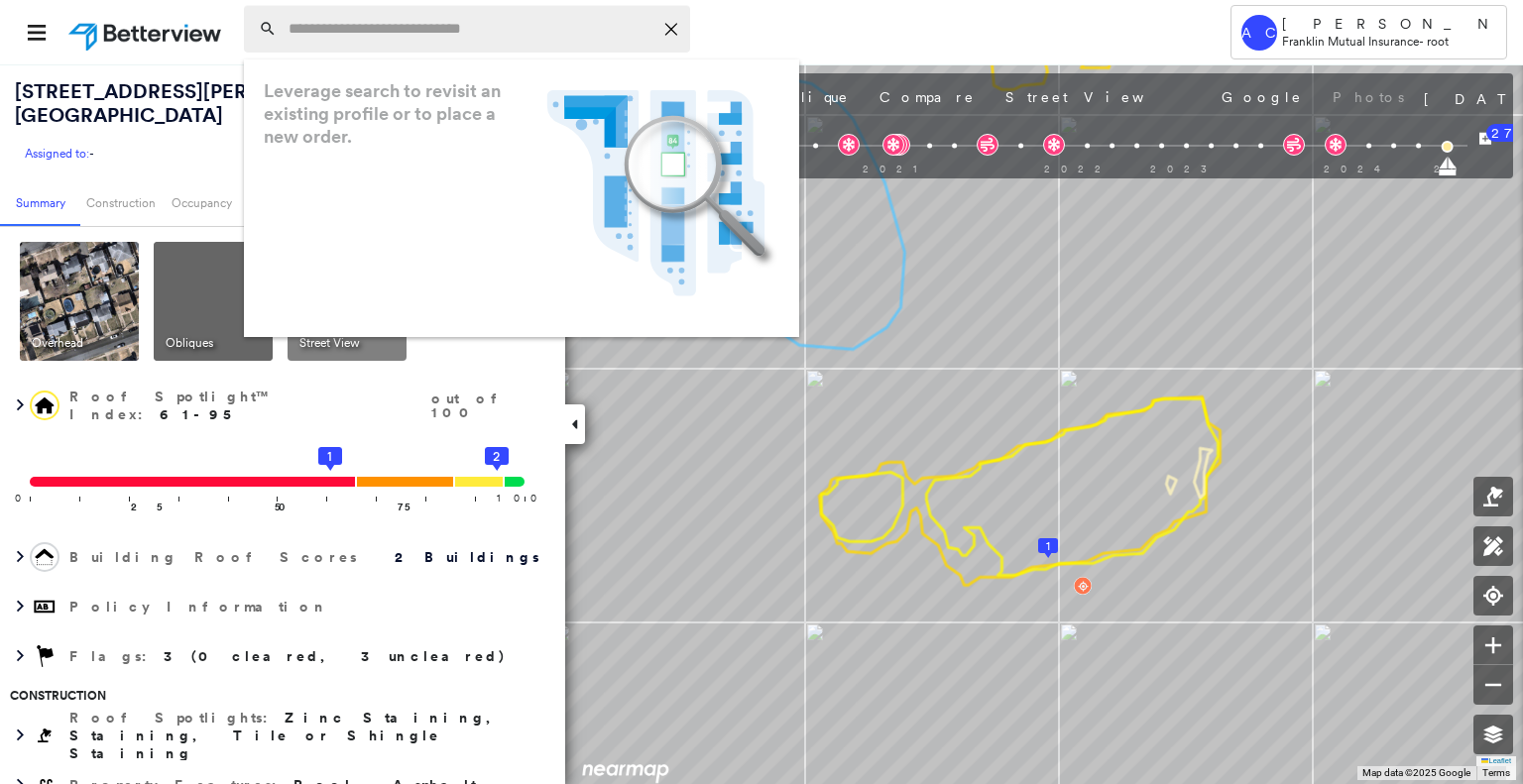 paste on "**********" 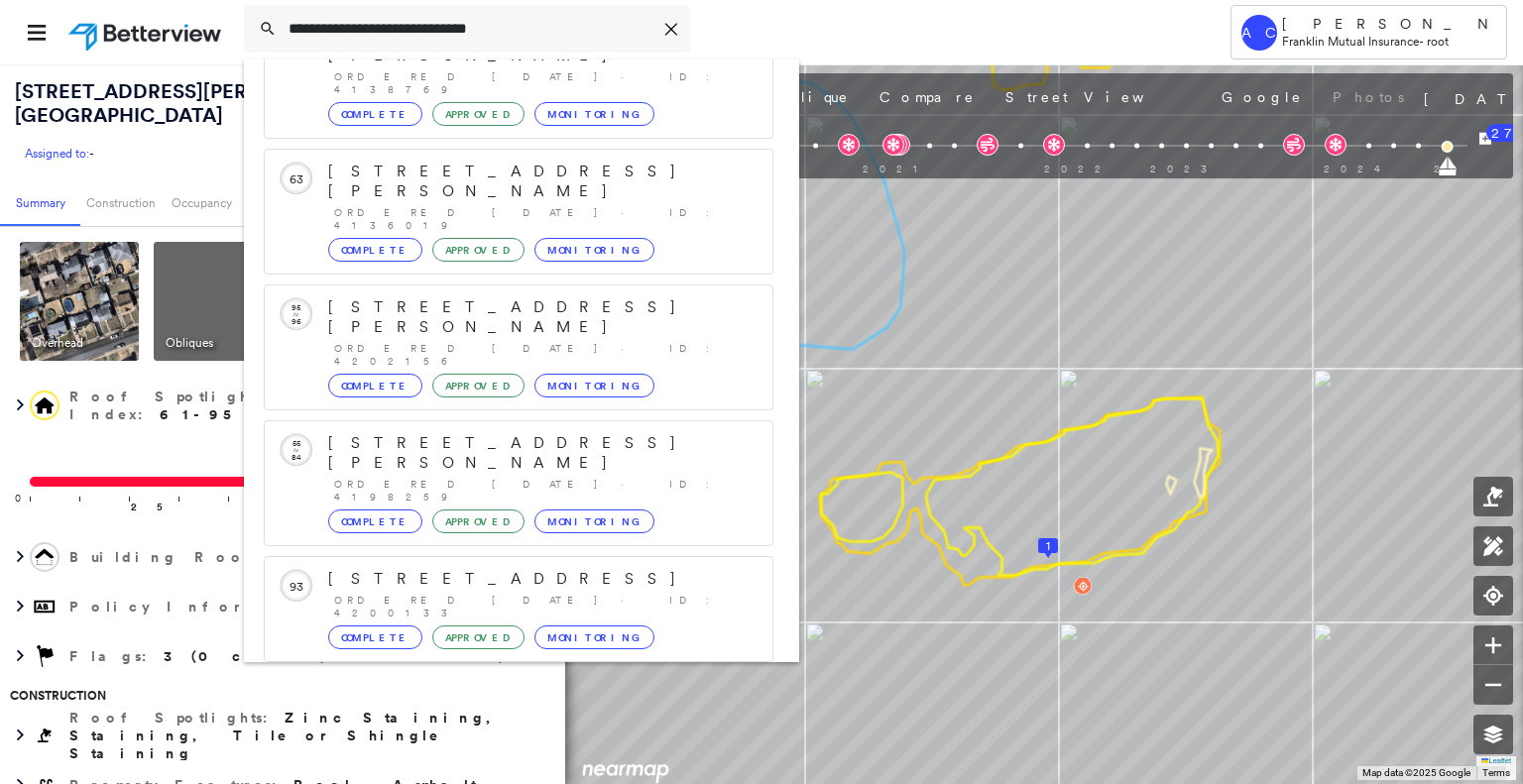 scroll, scrollTop: 155, scrollLeft: 0, axis: vertical 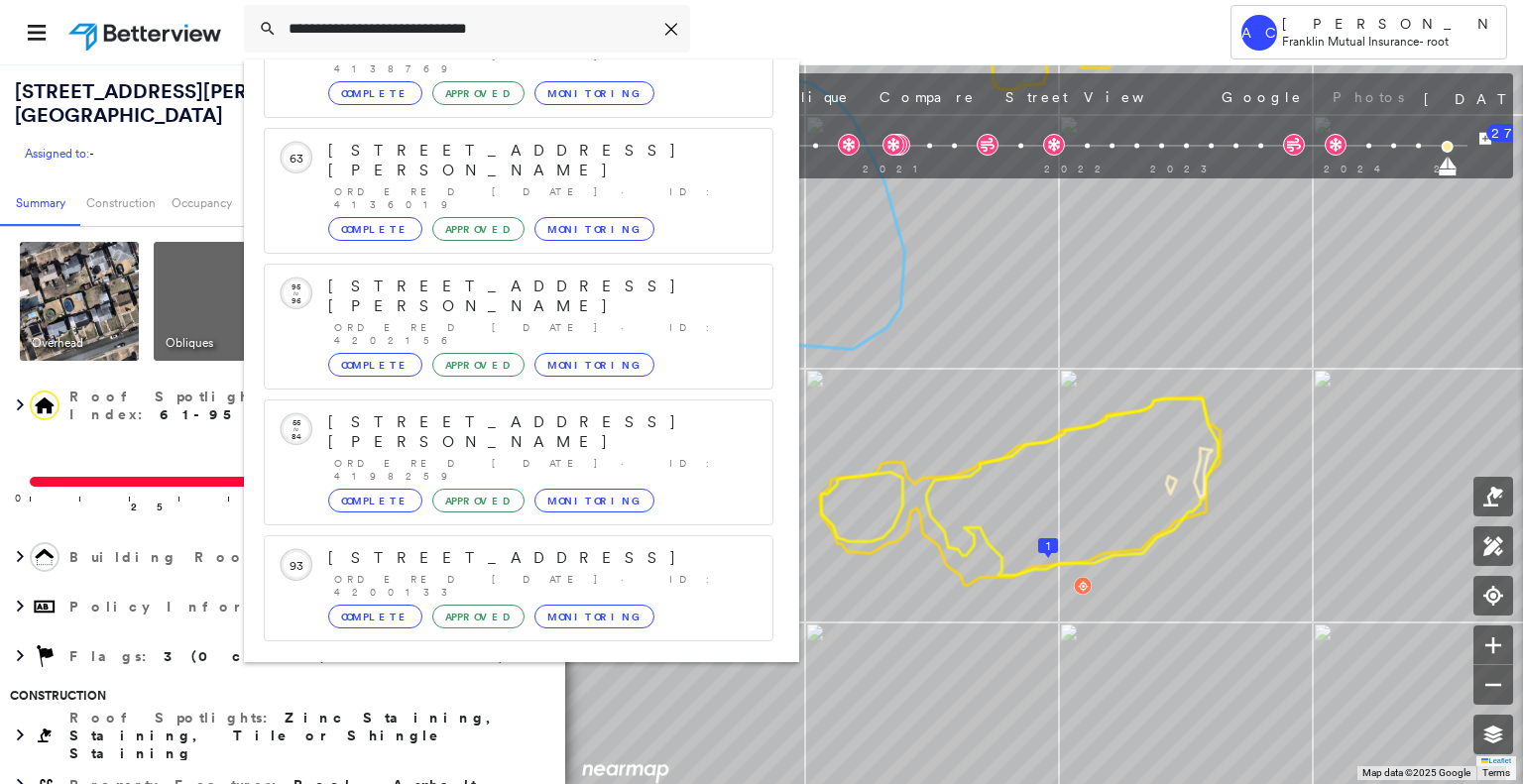type on "**********" 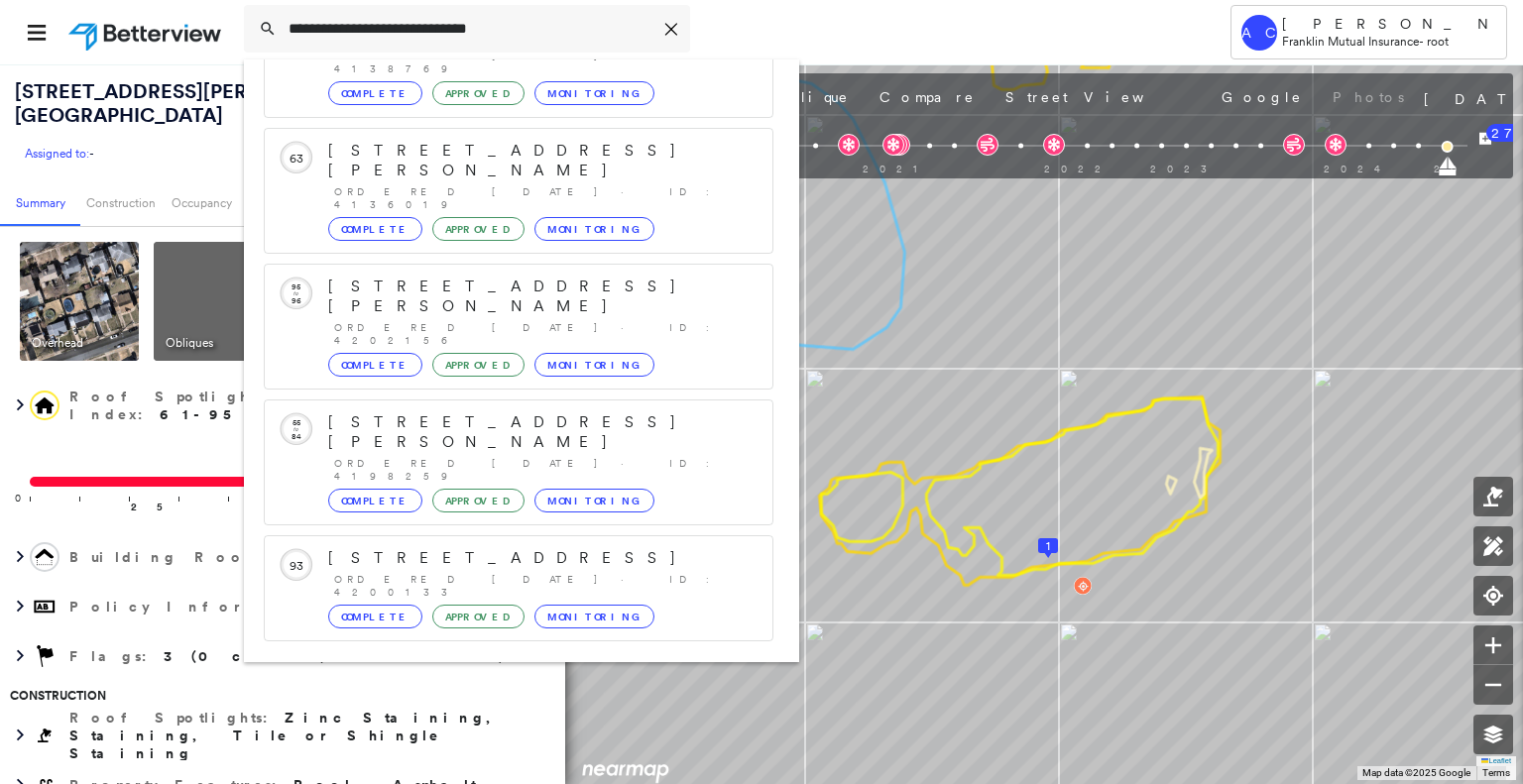 click on "[STREET_ADDRESS][PERSON_NAME][PERSON_NAME] Group Created with Sketch." at bounding box center (519, 776) 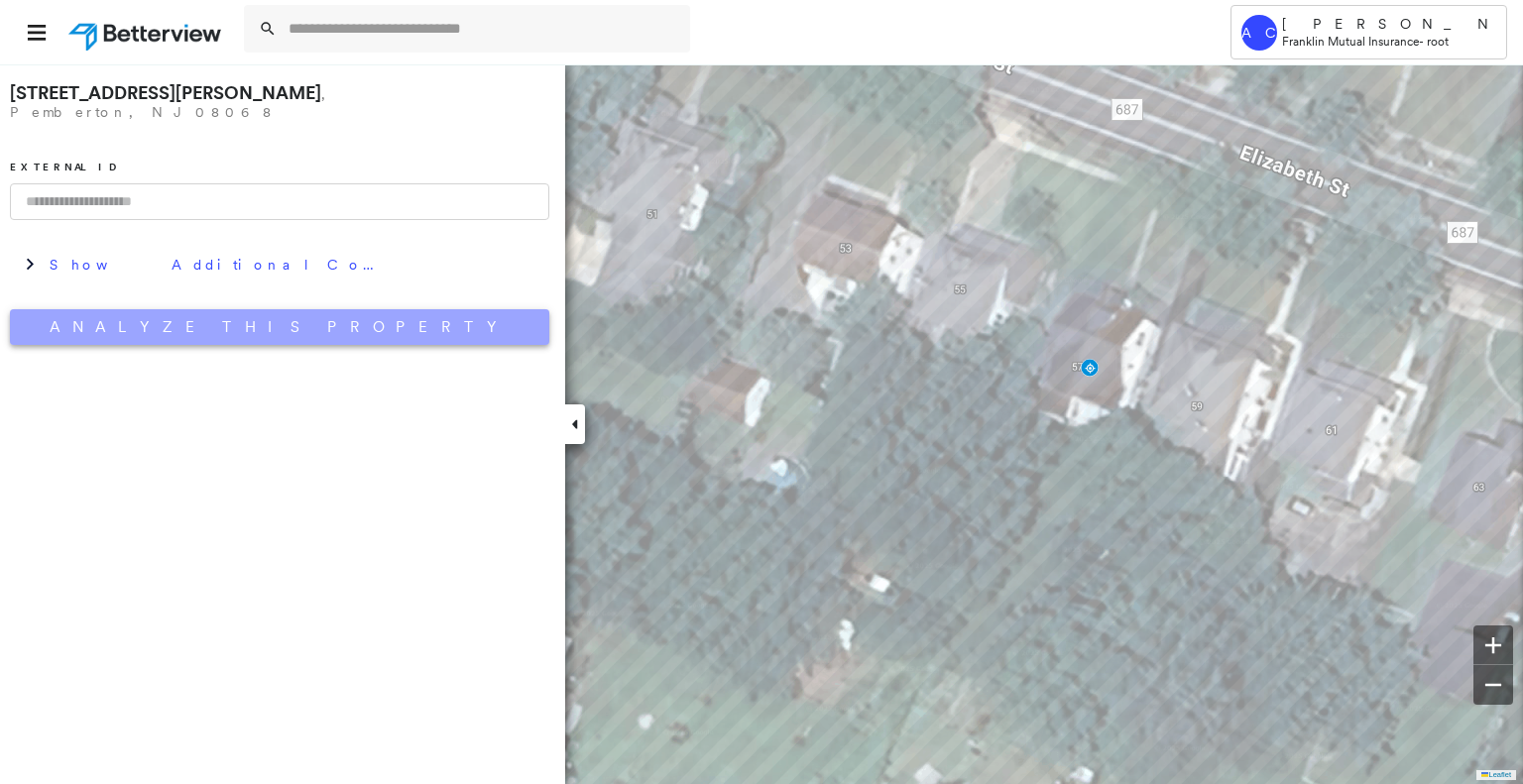 click on "Analyze This Property" at bounding box center (280, 327) 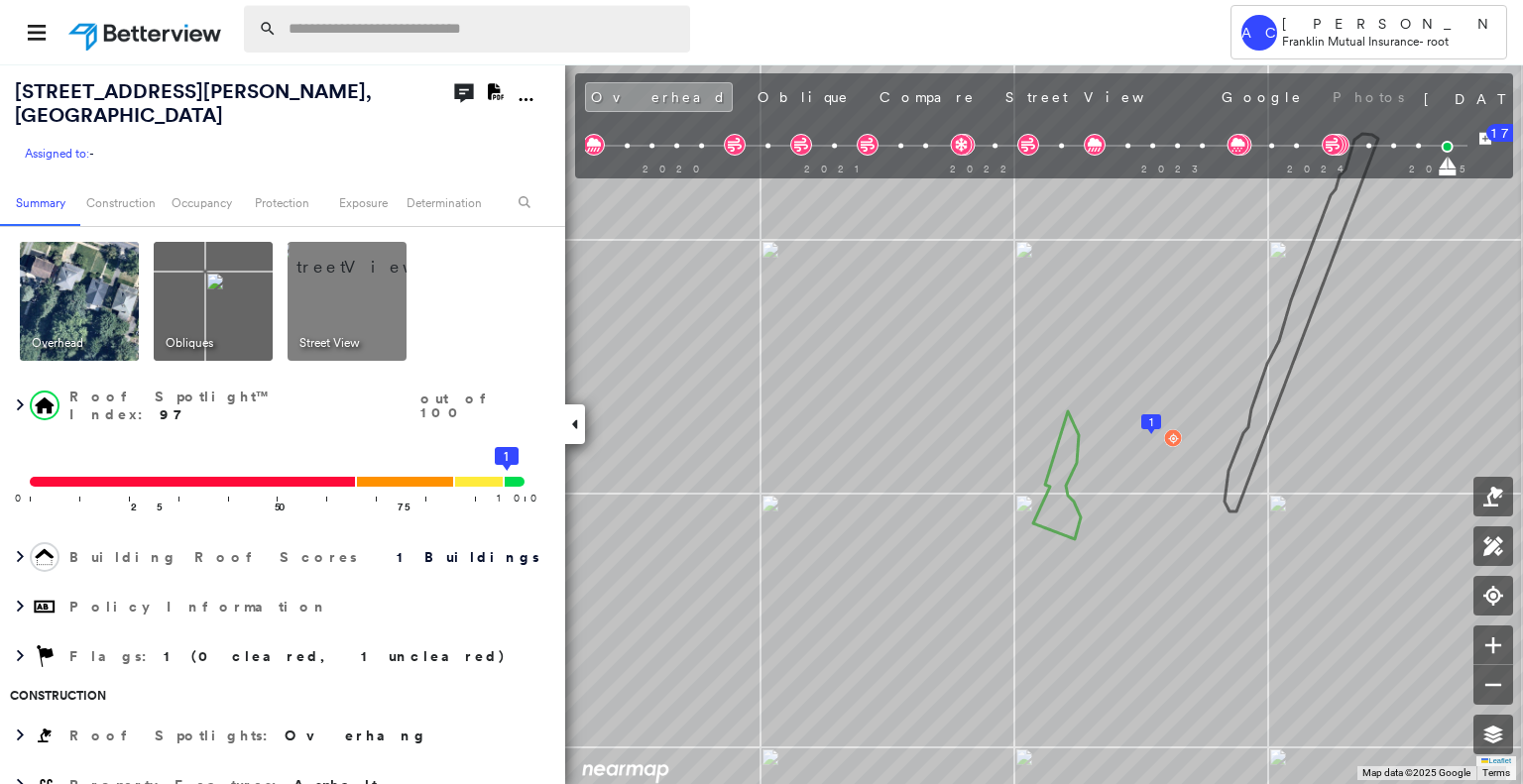 click at bounding box center (483, 29) 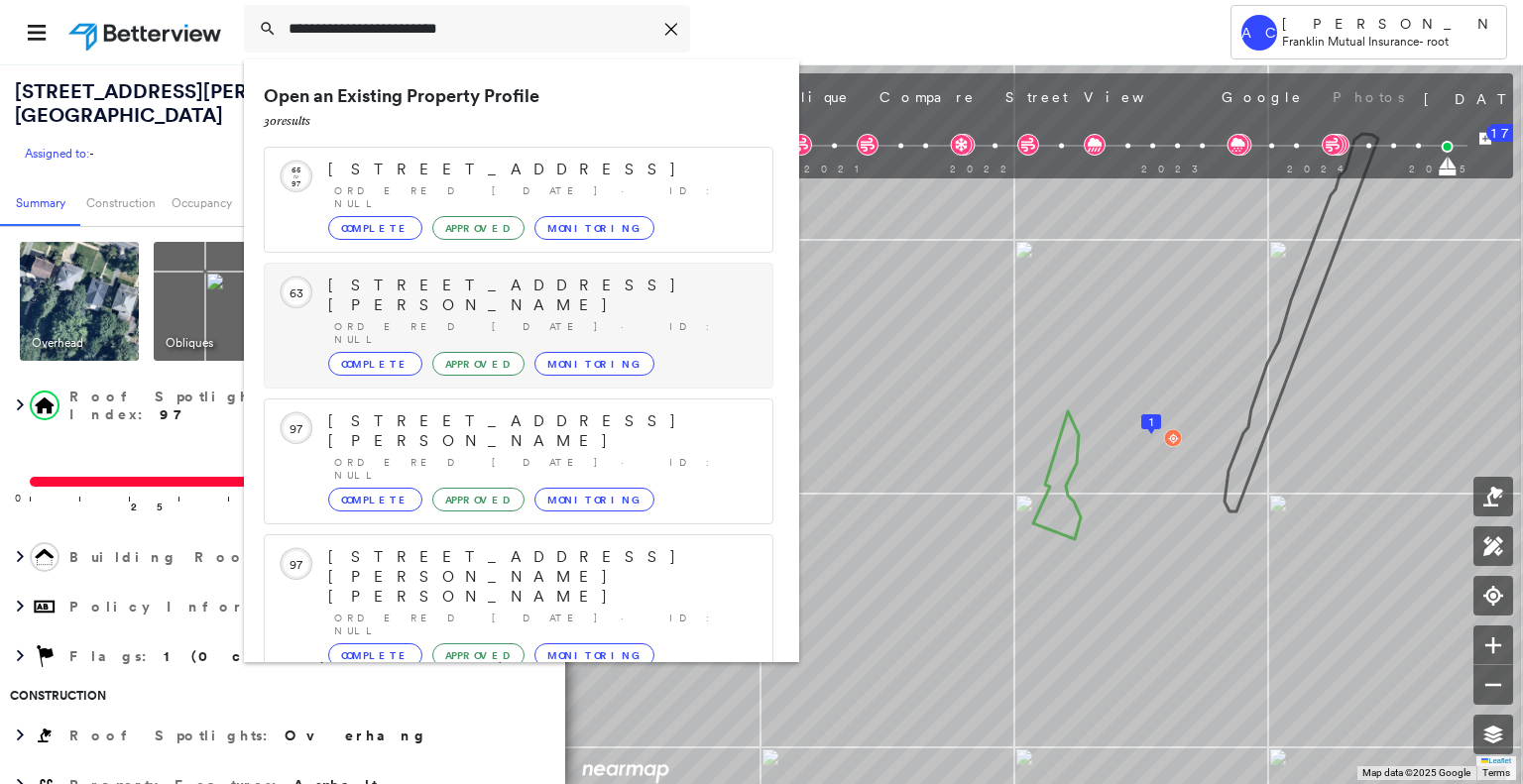 scroll, scrollTop: 206, scrollLeft: 0, axis: vertical 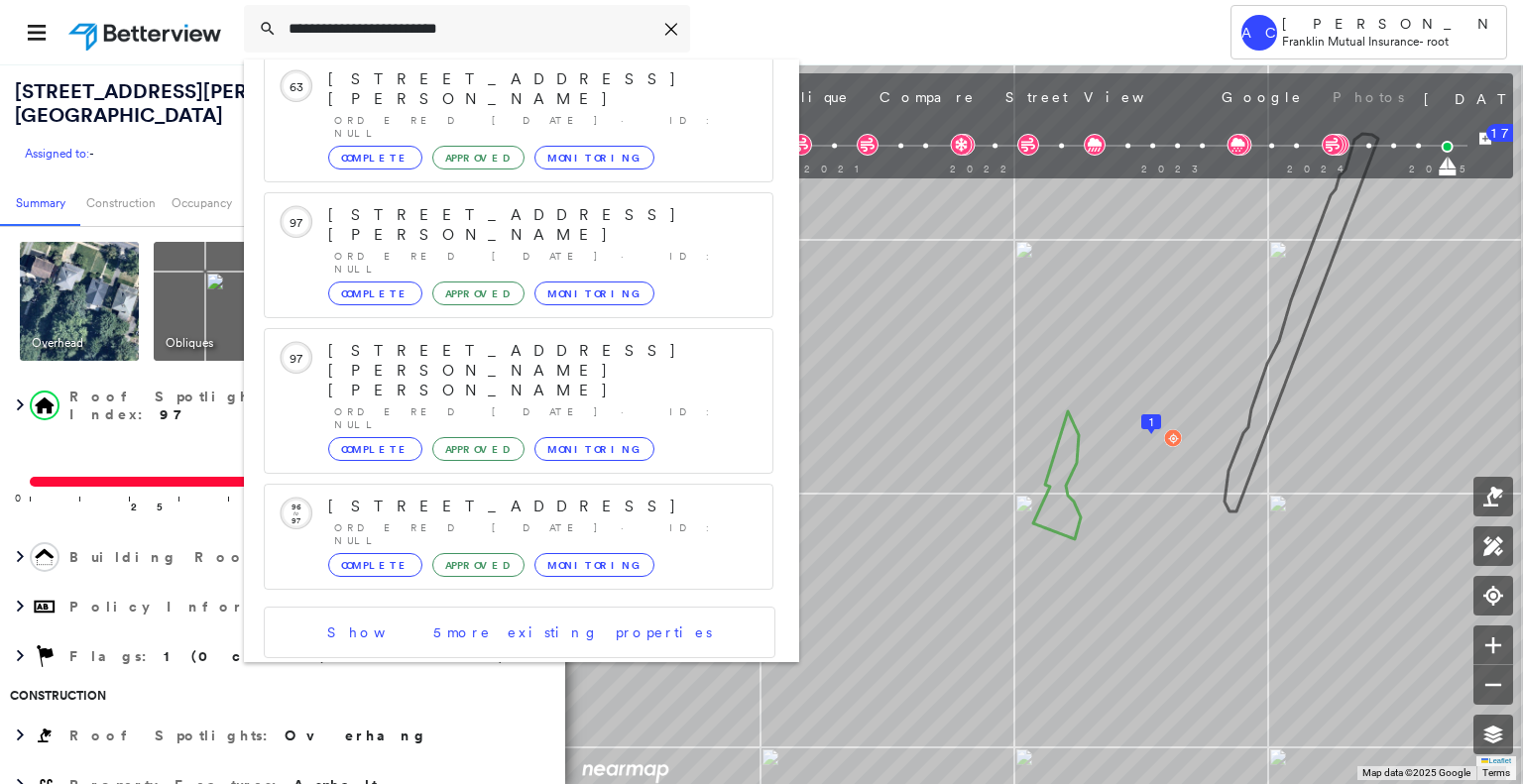 type on "**********" 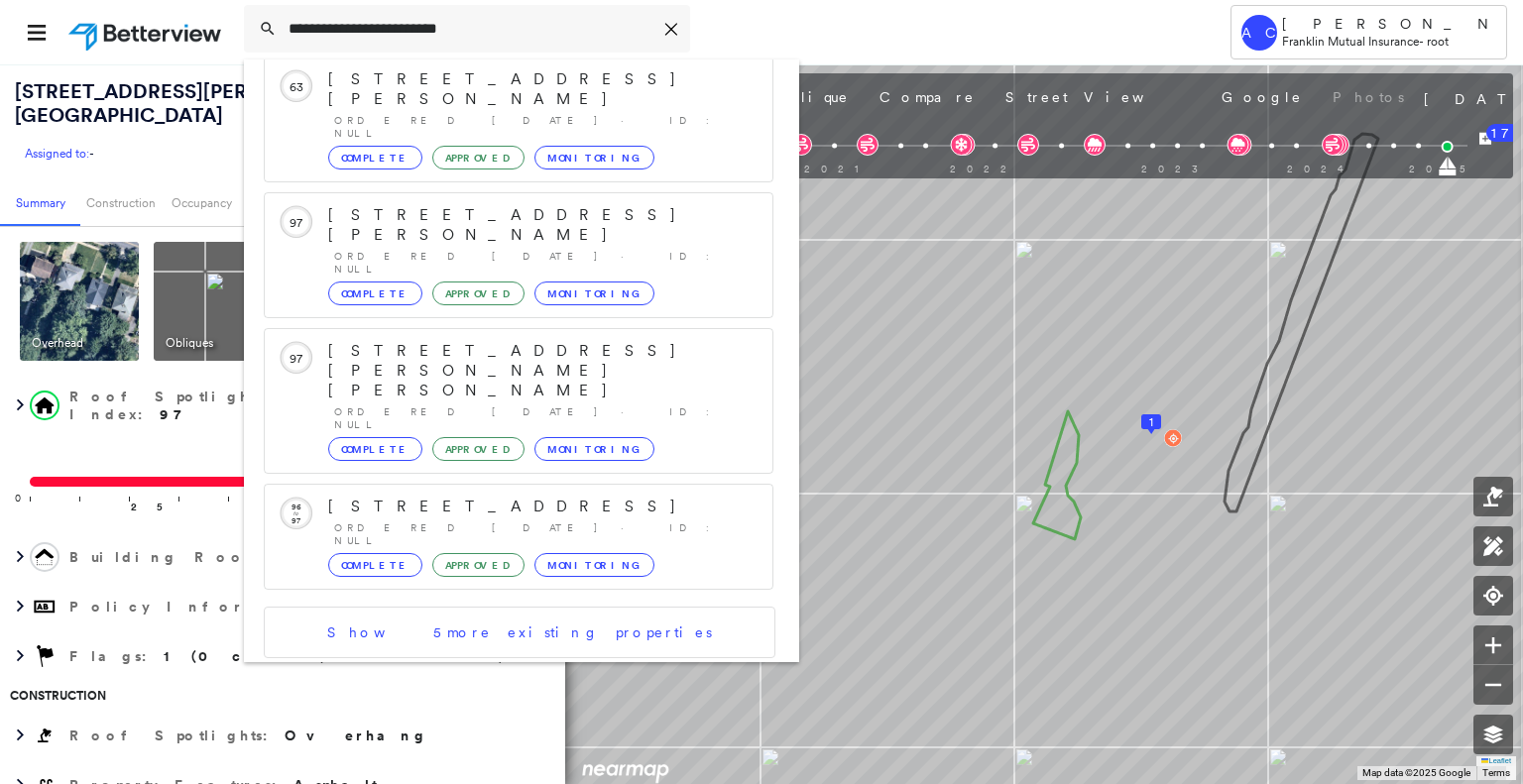 click on "282 Terhune Dr, Wayne, NJ 07470" at bounding box center (497, 769) 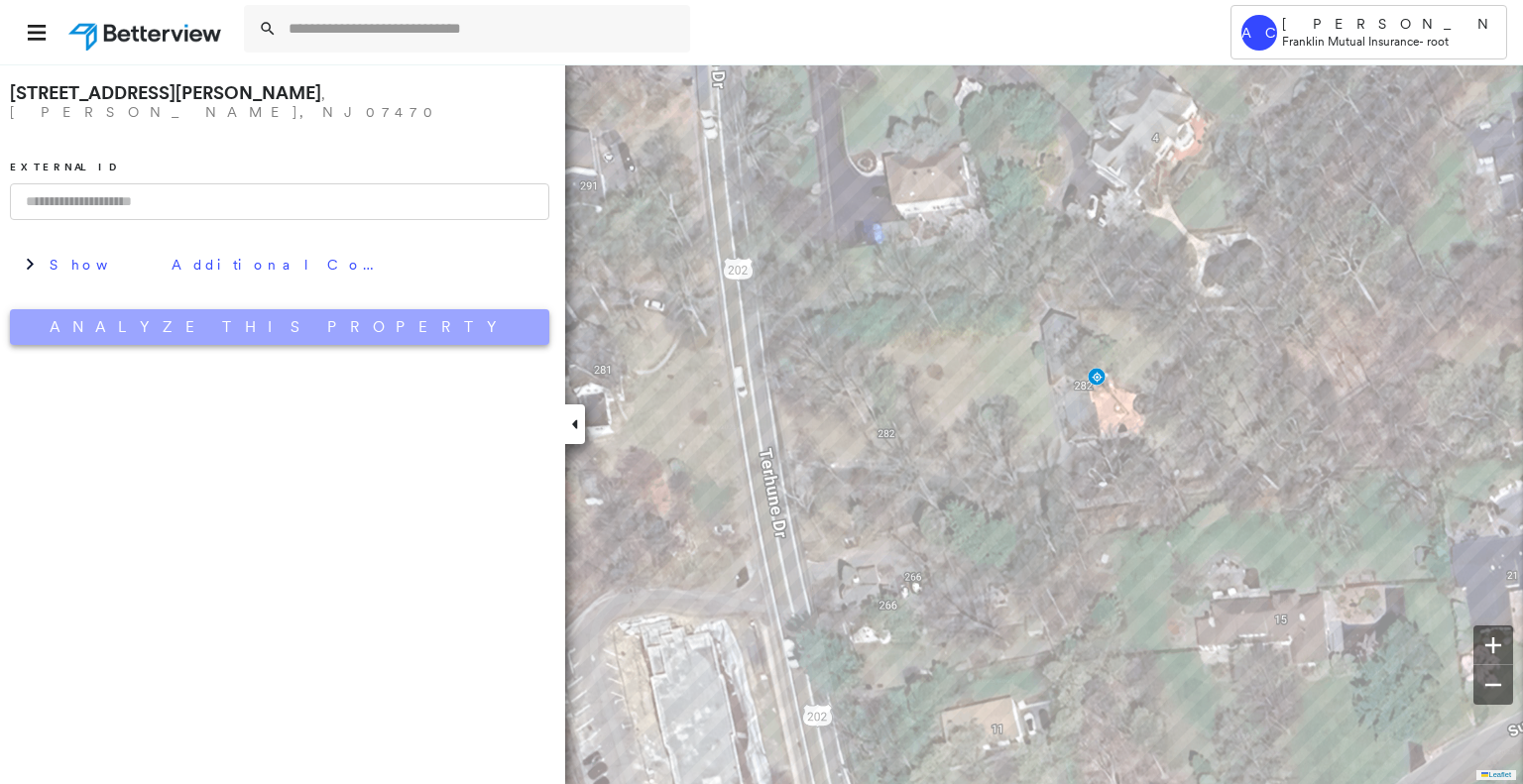 click on "Analyze This Property" at bounding box center [280, 327] 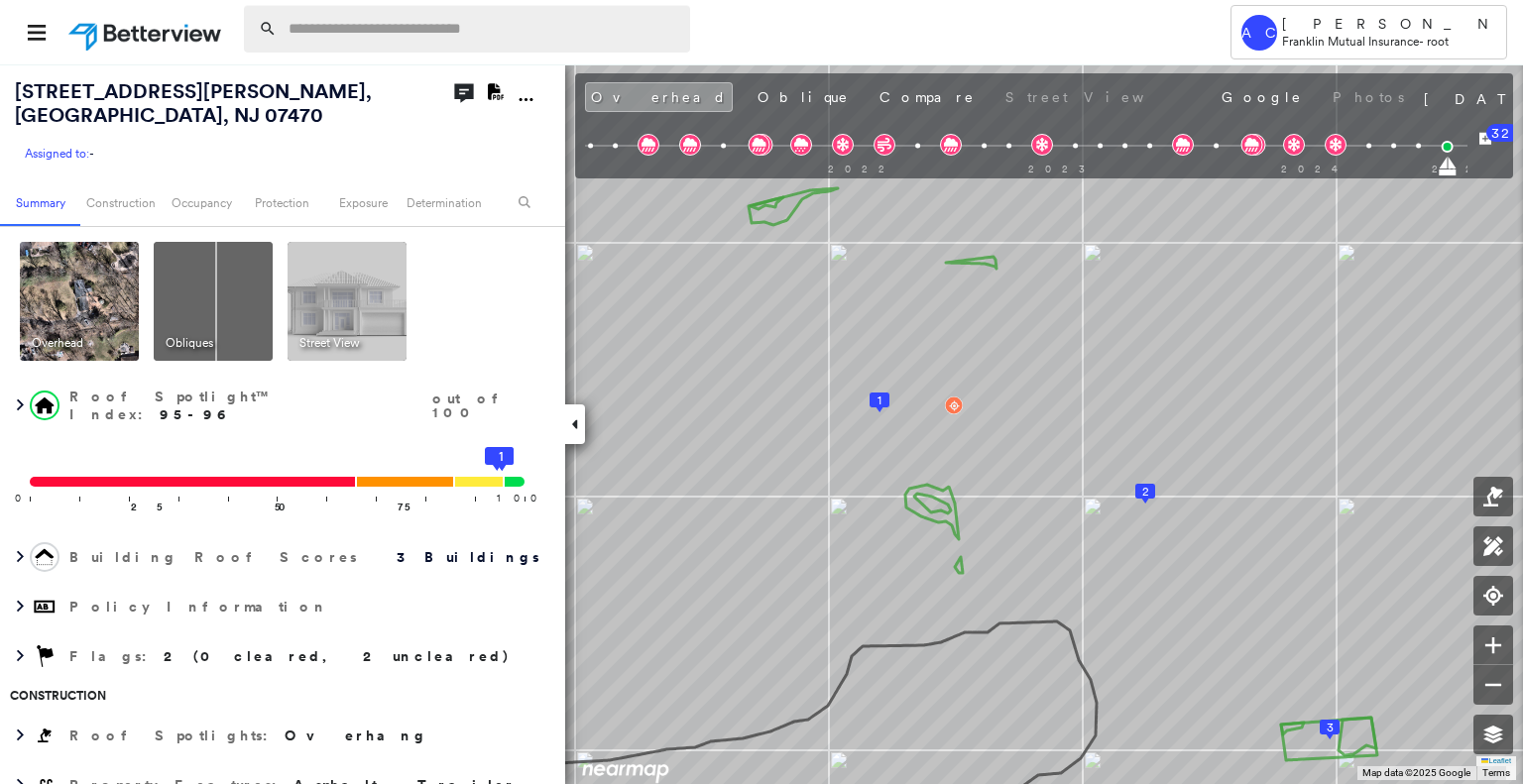 click at bounding box center (483, 29) 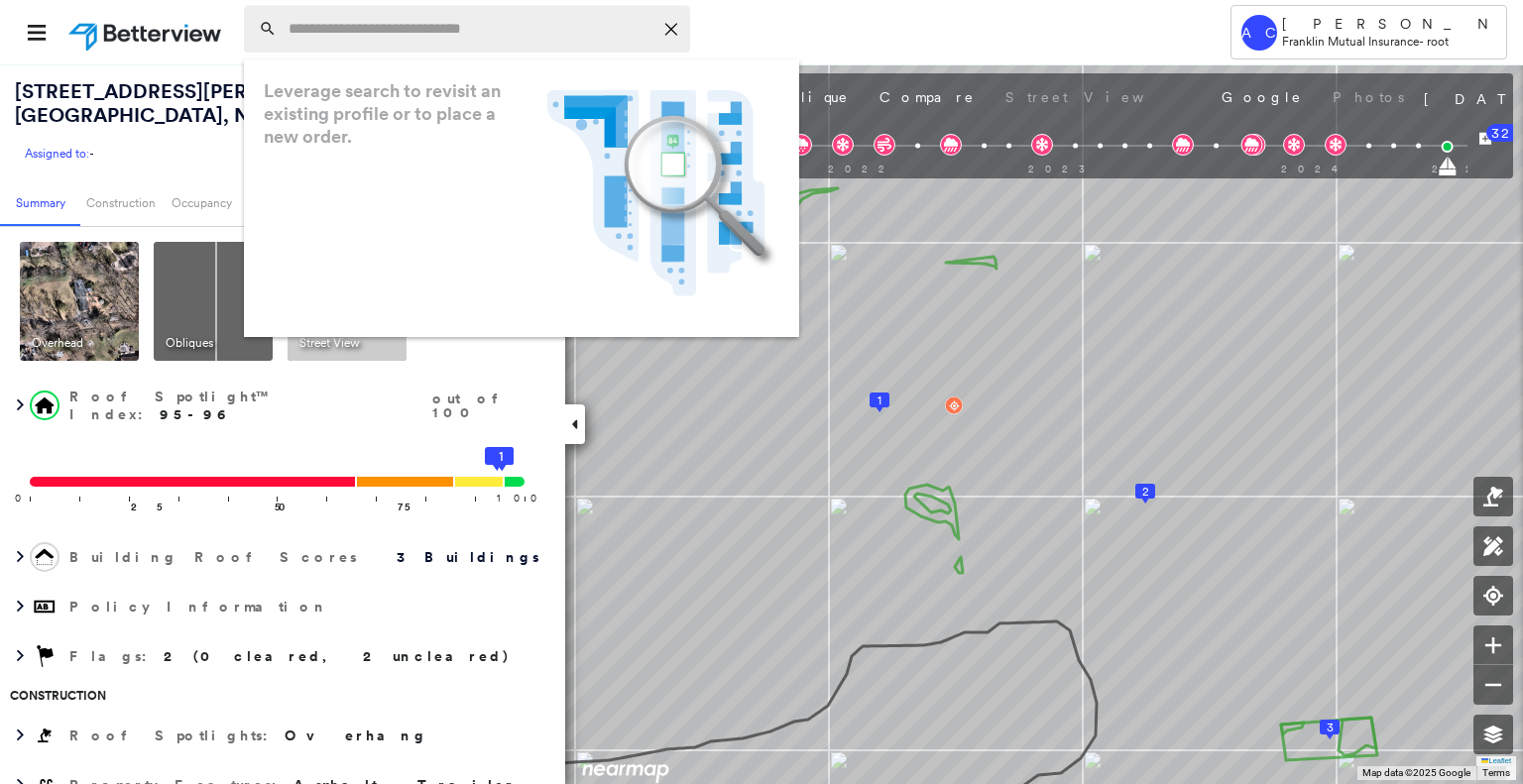 paste on "**********" 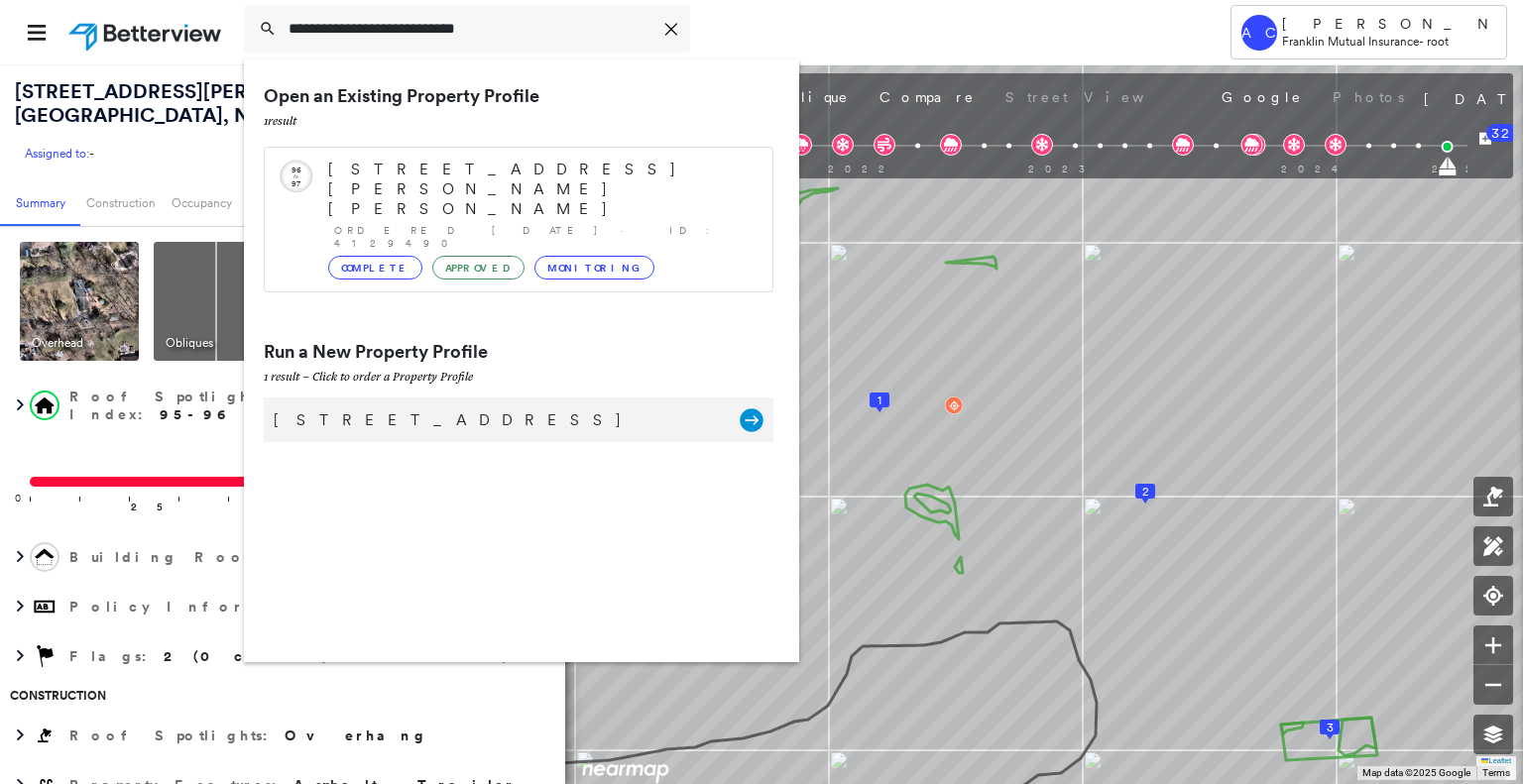 type on "**********" 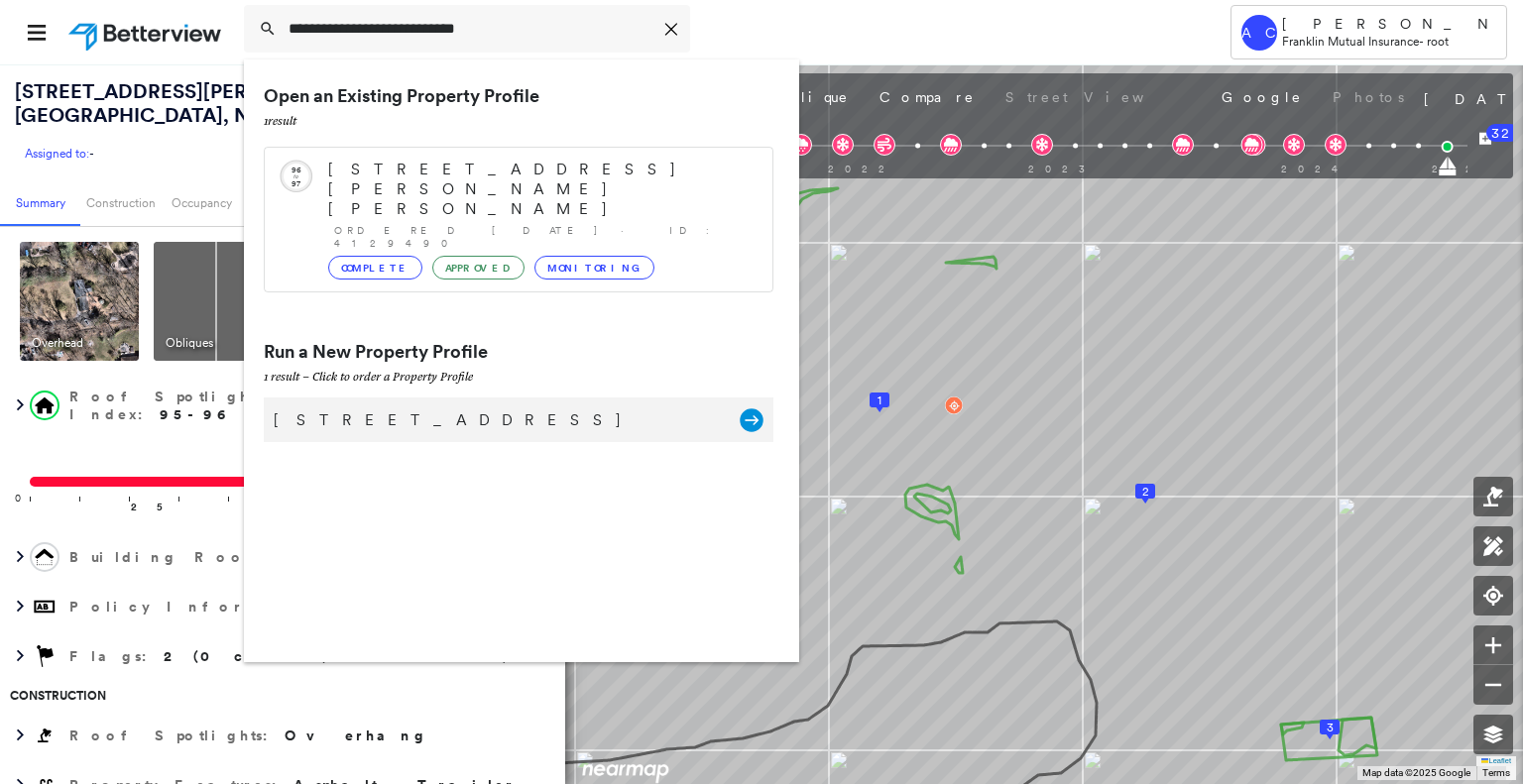 click on "15 Longhill Rd, Randolph, NJ 07869 Group Created with Sketch." at bounding box center (519, 419) 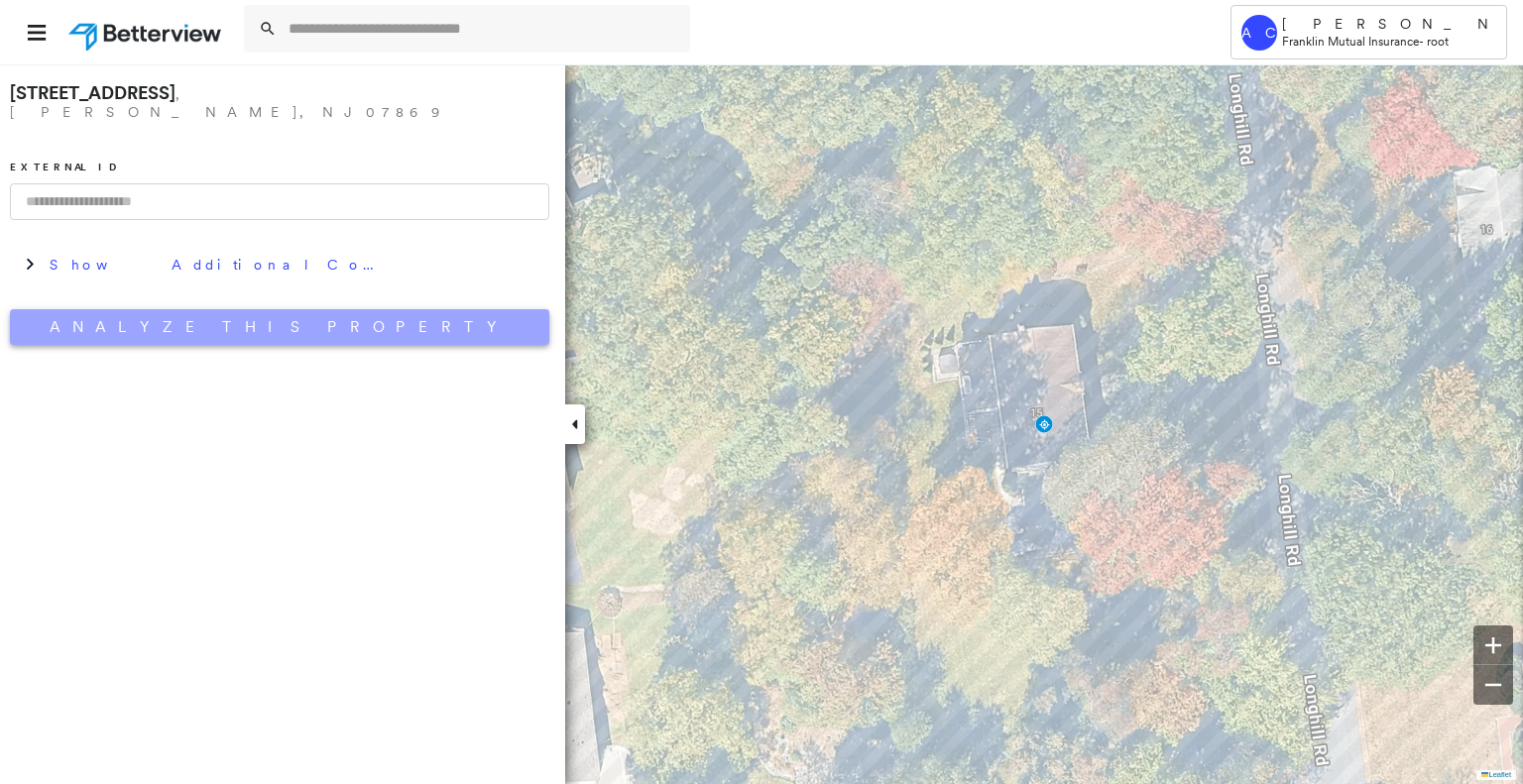 click on "Analyze This Property" at bounding box center [280, 327] 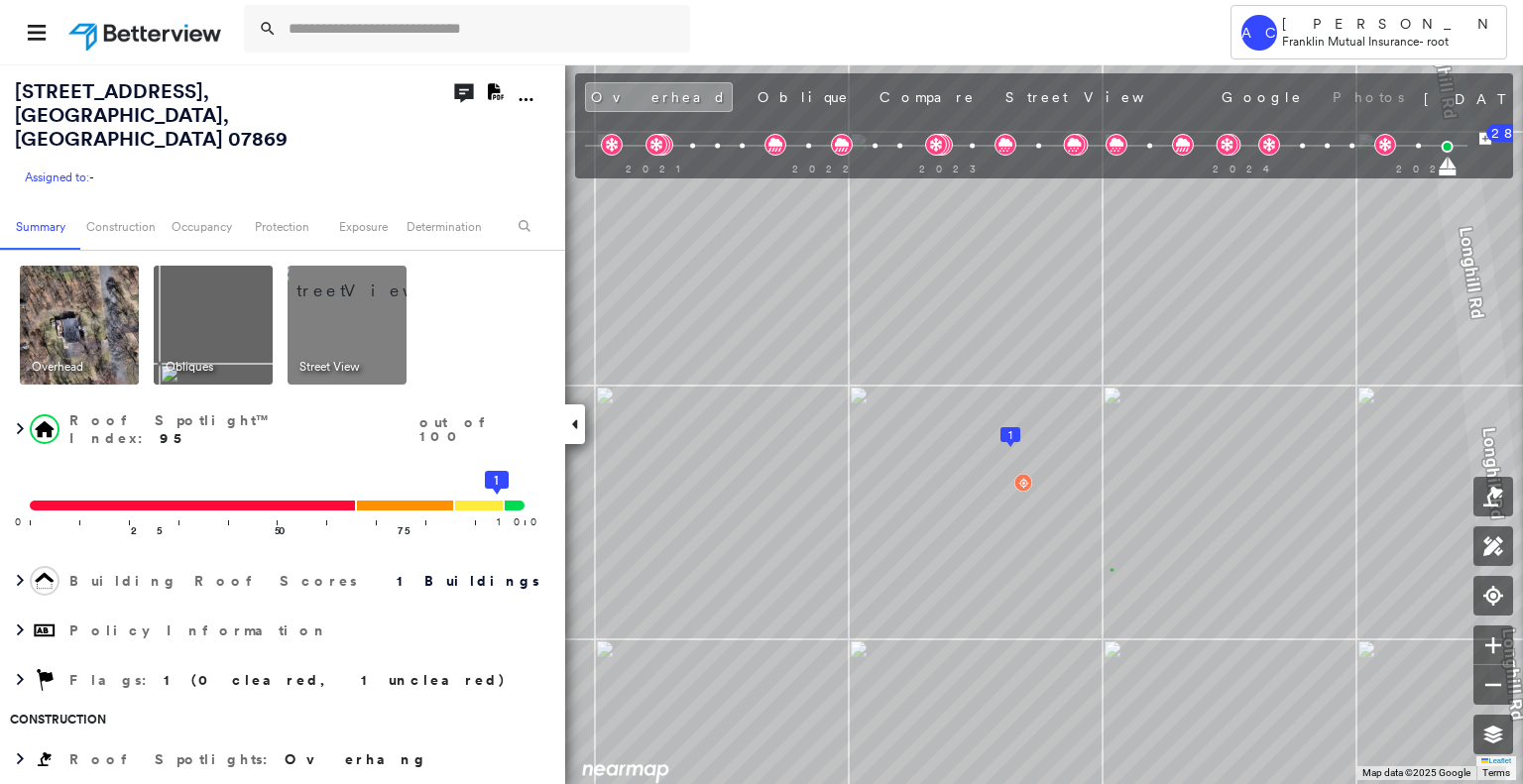 scroll, scrollTop: 0, scrollLeft: 0, axis: both 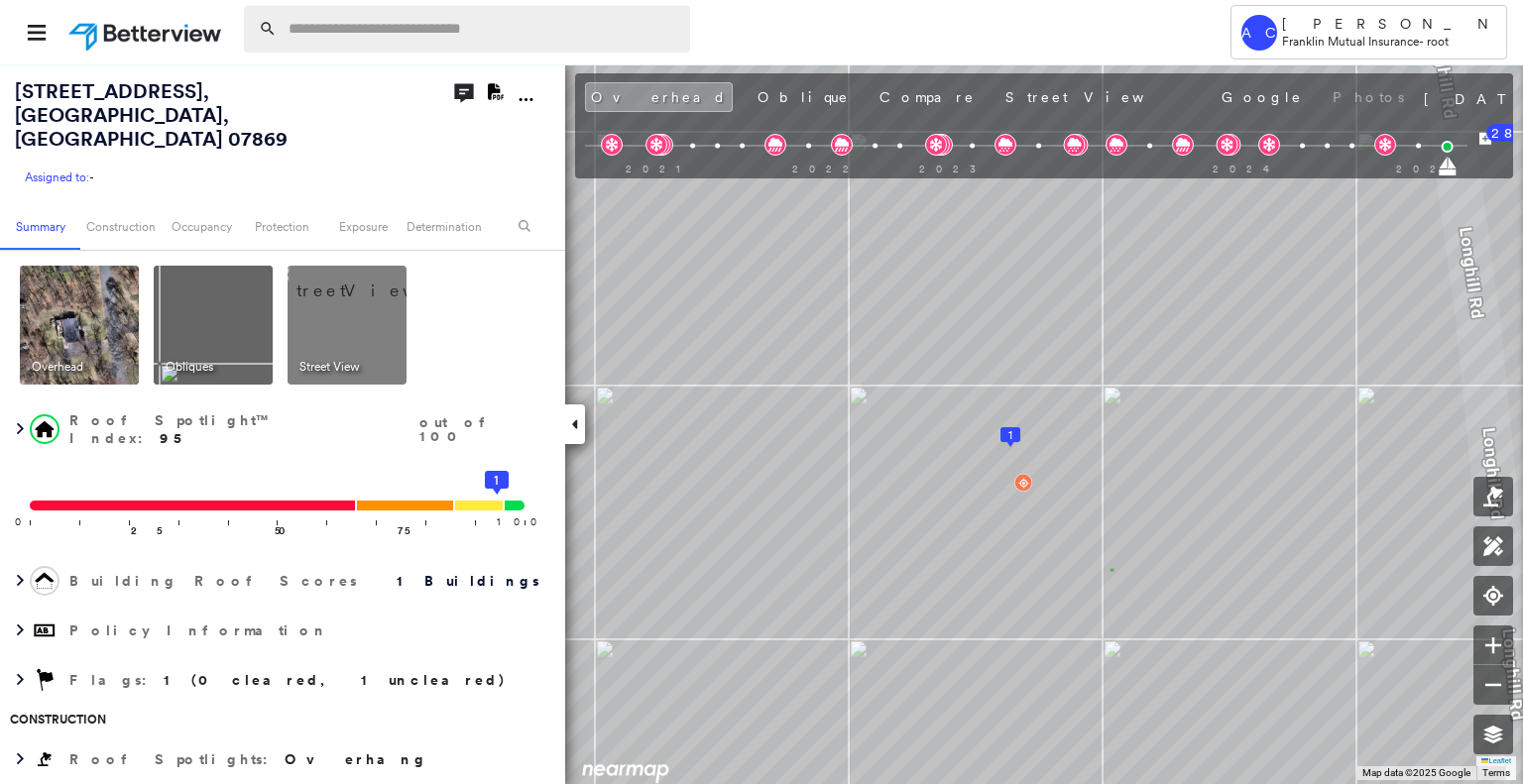 click at bounding box center (483, 29) 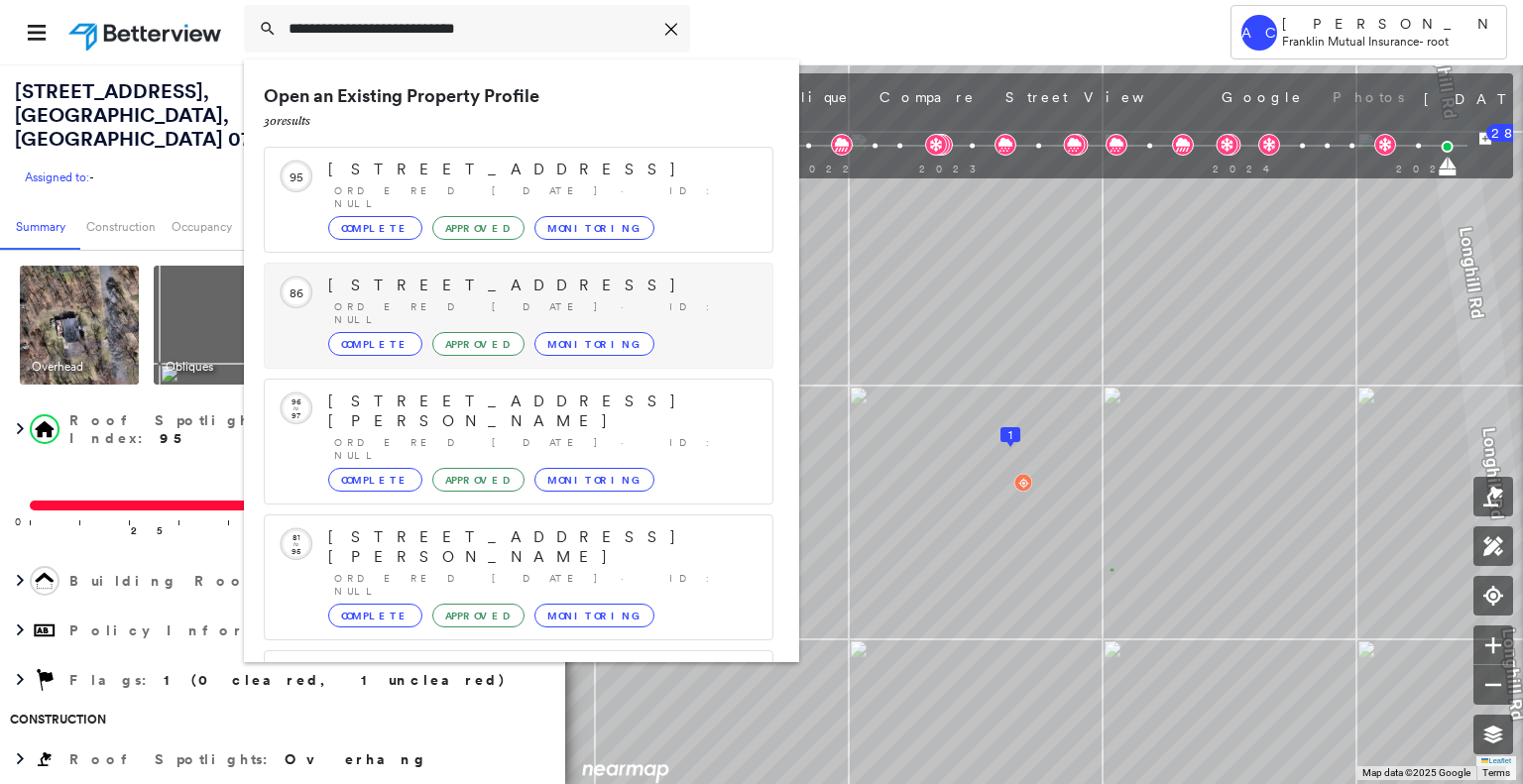 scroll, scrollTop: 206, scrollLeft: 0, axis: vertical 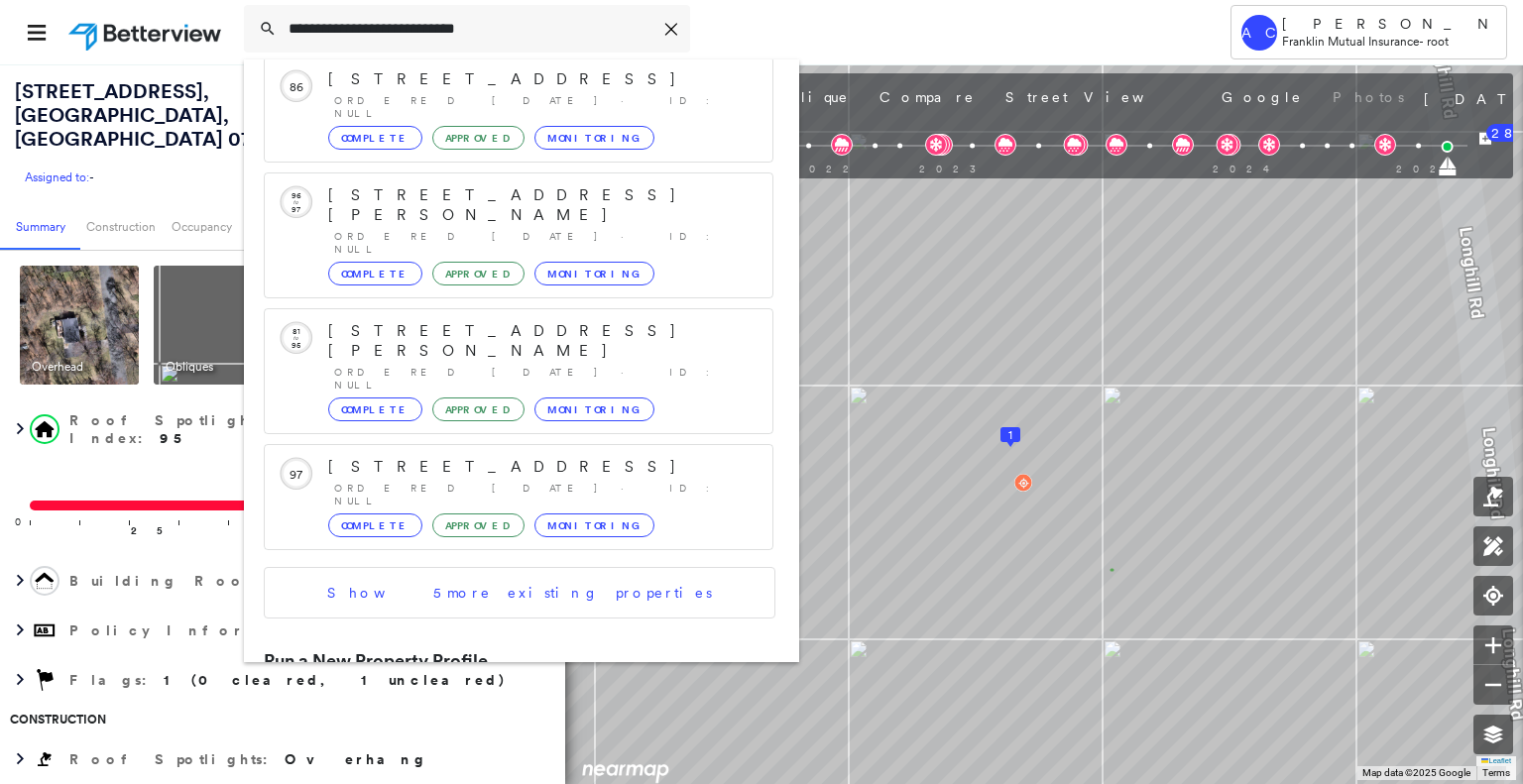 type on "**********" 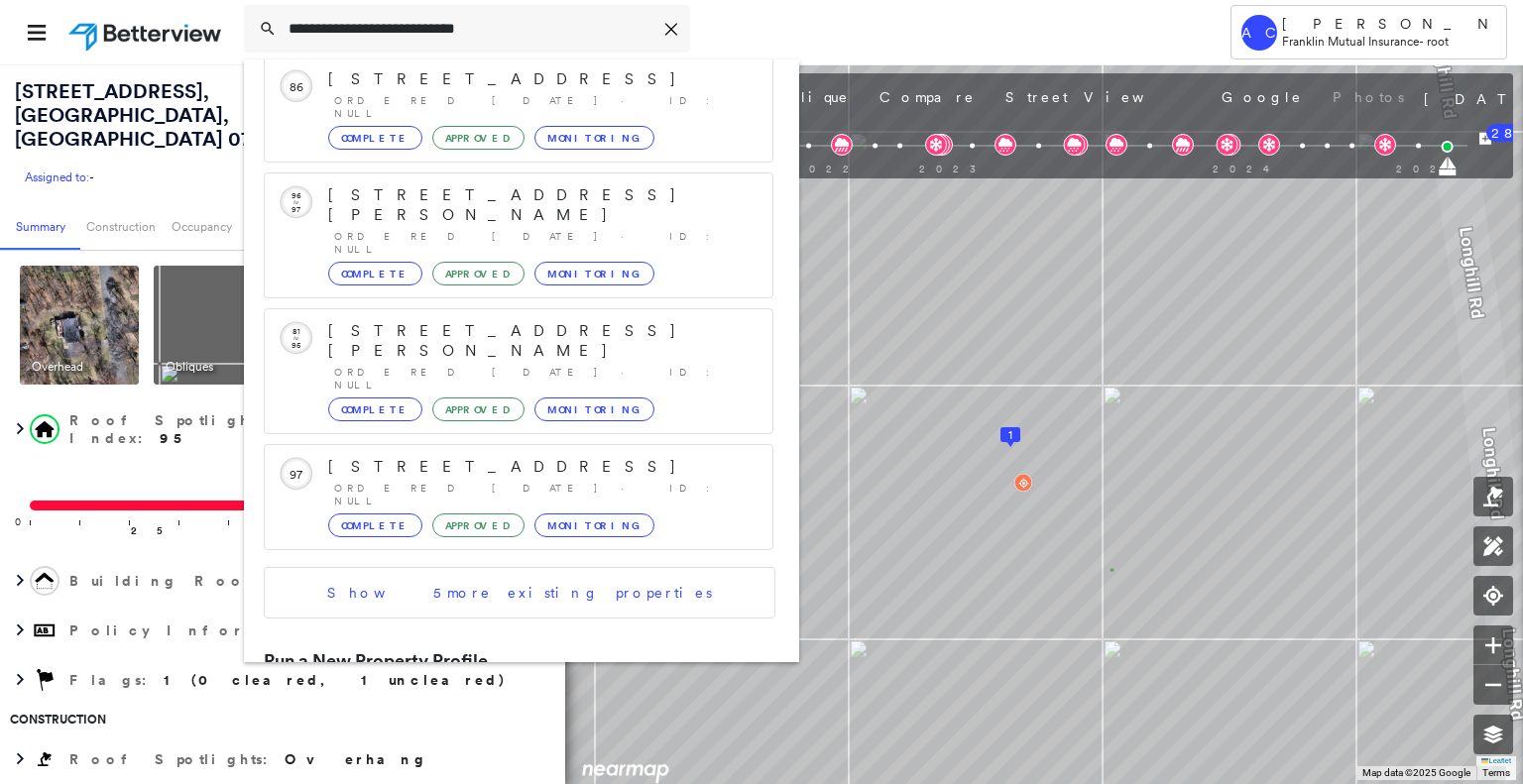 click on "[STREET_ADDRESS][PERSON_NAME]" at bounding box center [497, 729] 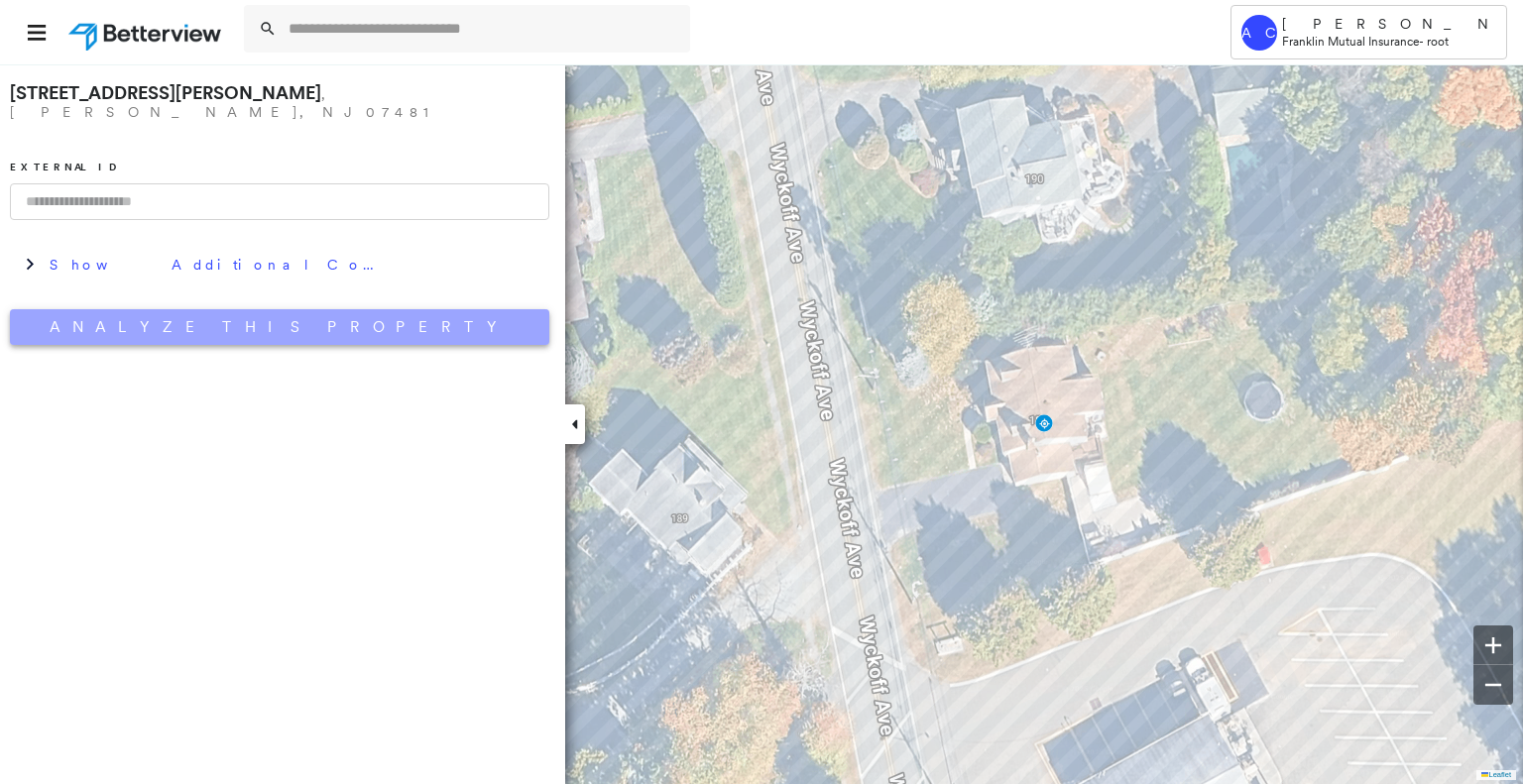 drag, startPoint x: 356, startPoint y: 308, endPoint x: 293, endPoint y: 302, distance: 63.28507 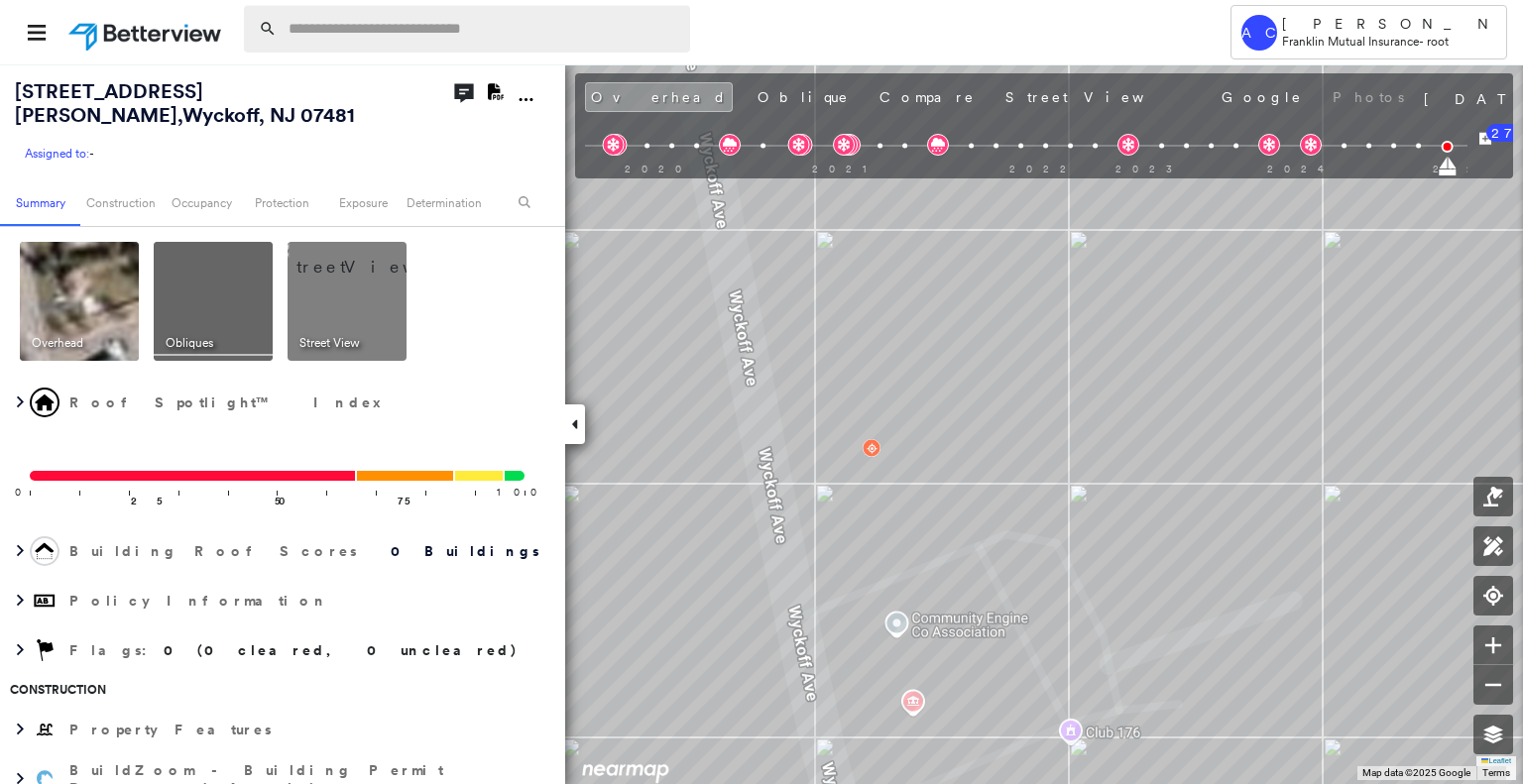 click at bounding box center [483, 29] 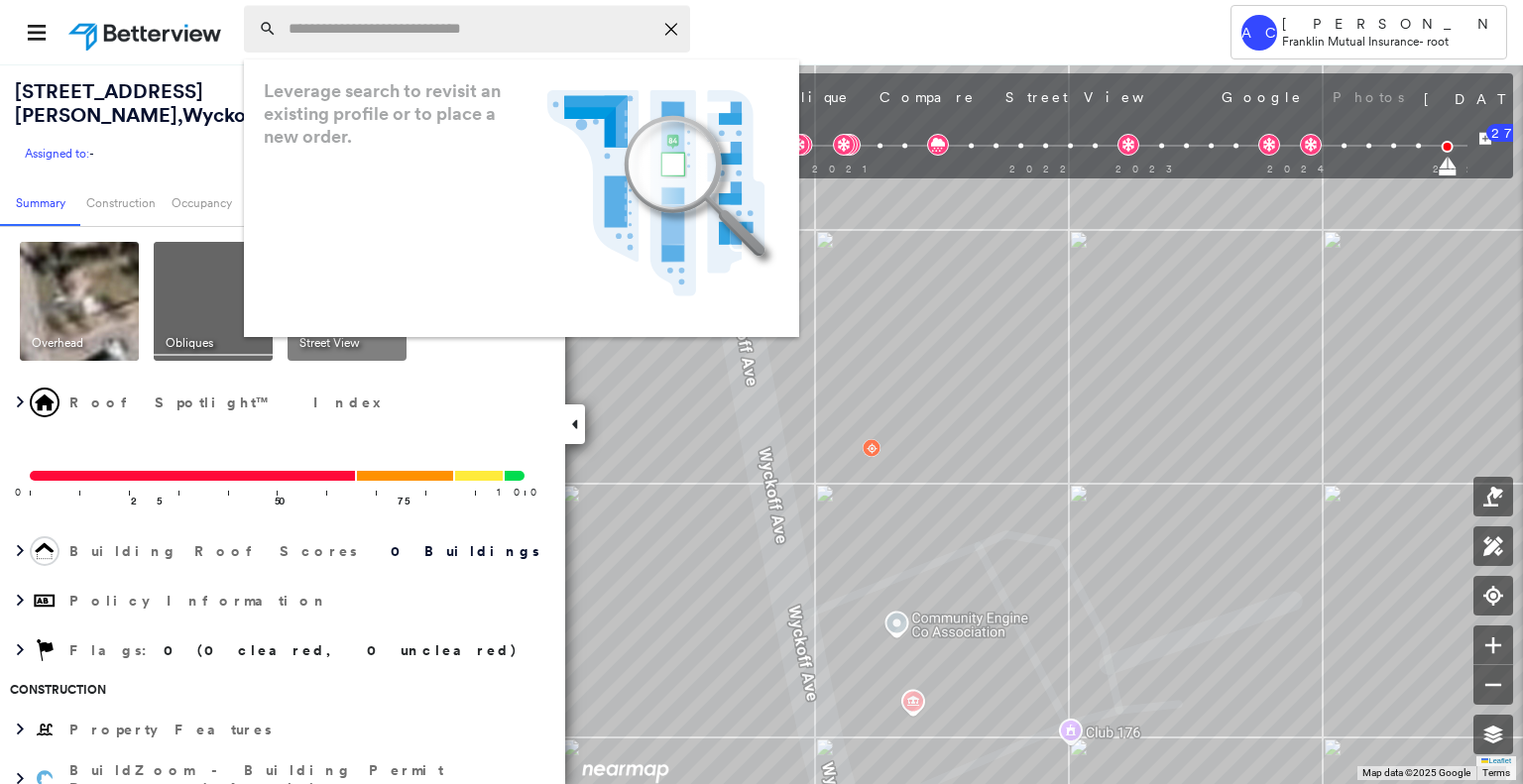paste on "**********" 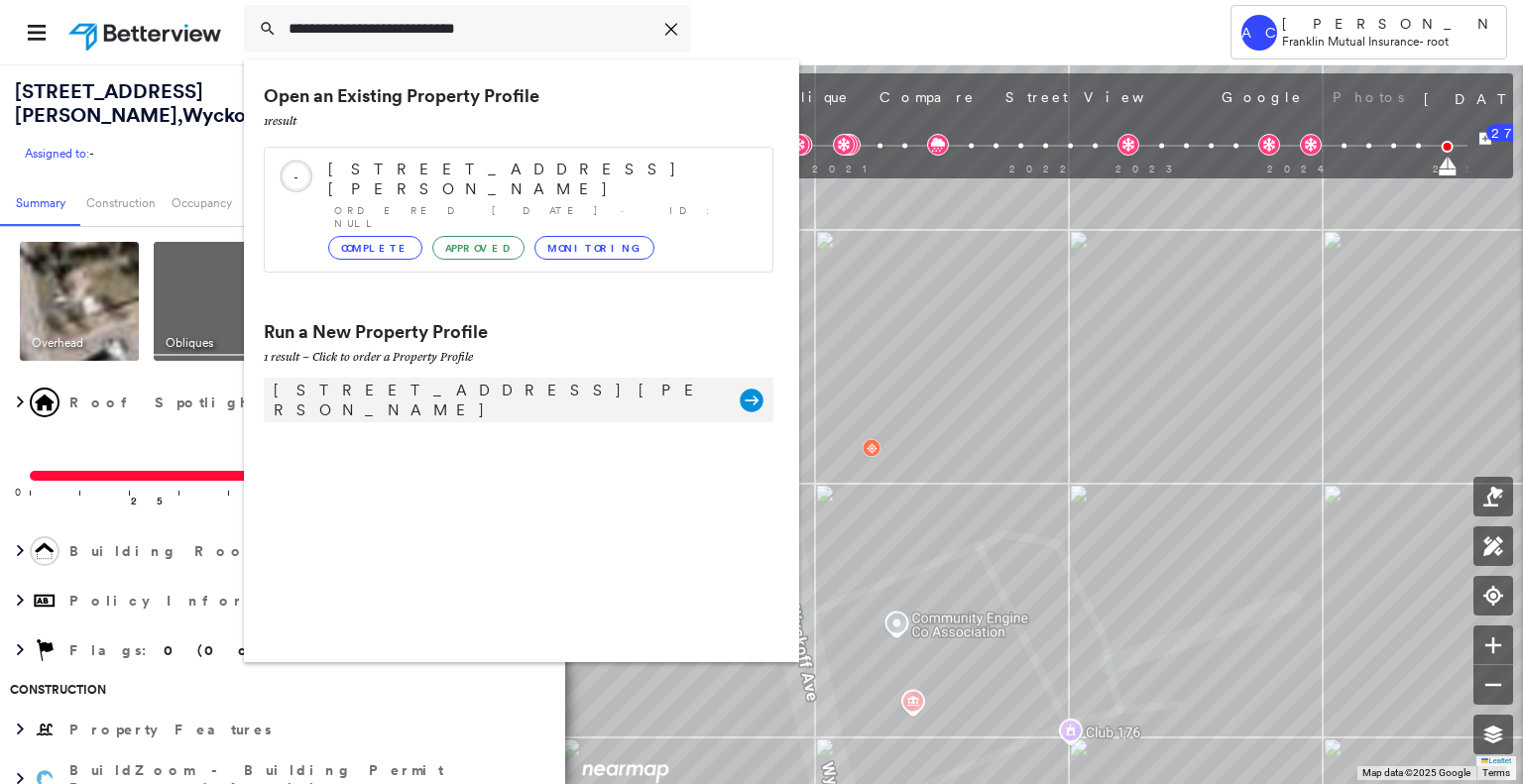 type on "**********" 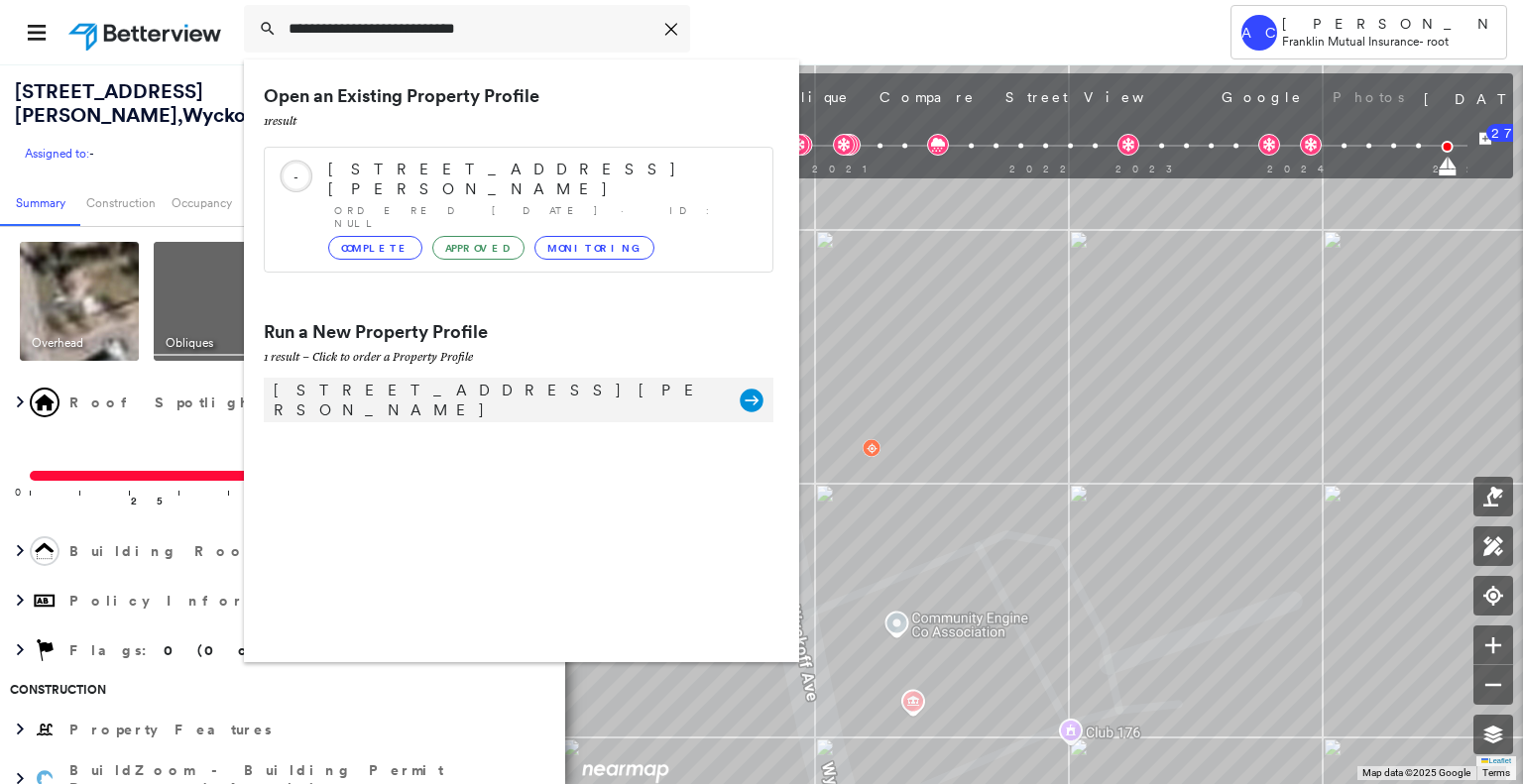 click on "188 Wyckoff Ave, Wyckoff, NJ 07481" at bounding box center [497, 400] 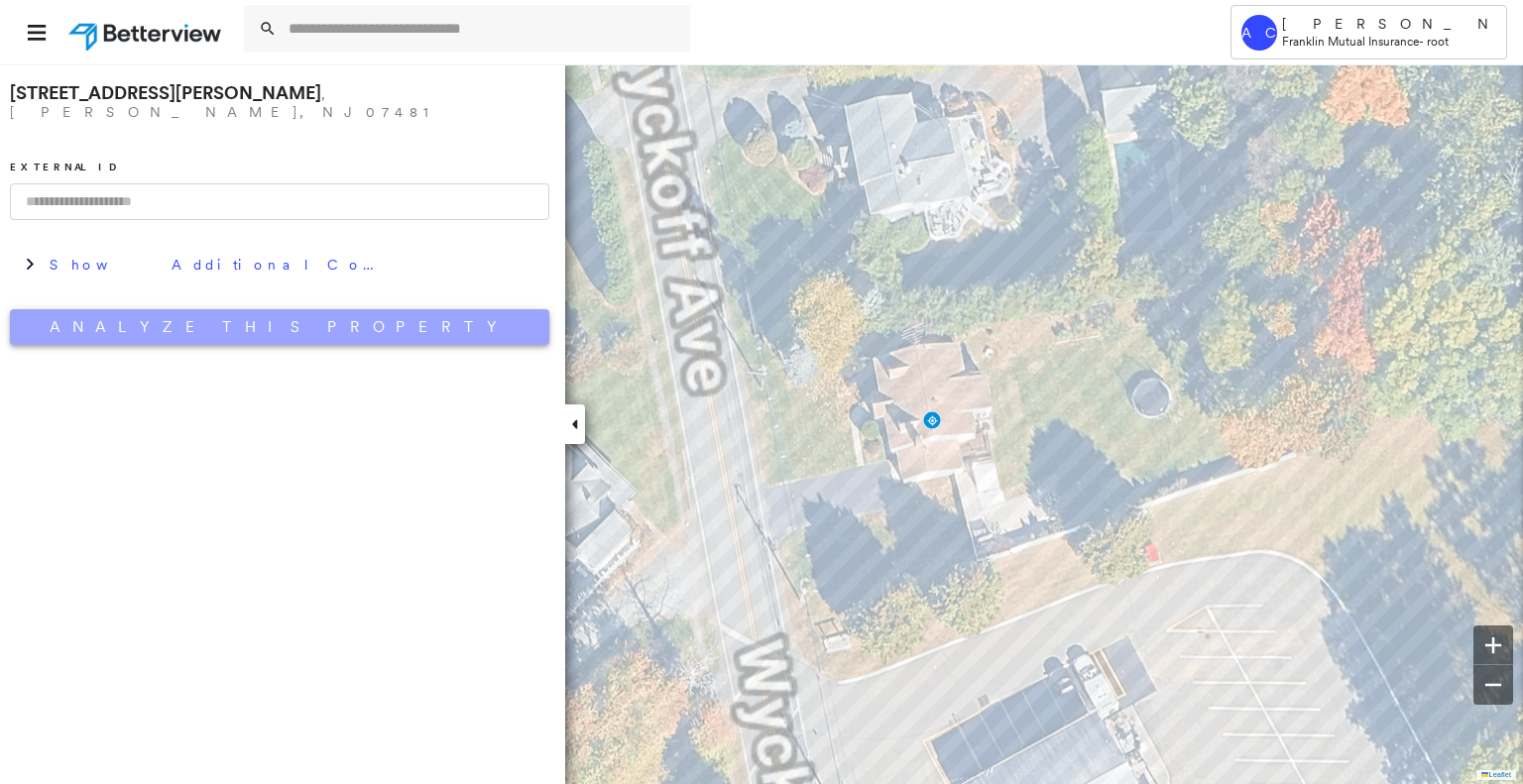 click on "Analyze This Property" at bounding box center [280, 327] 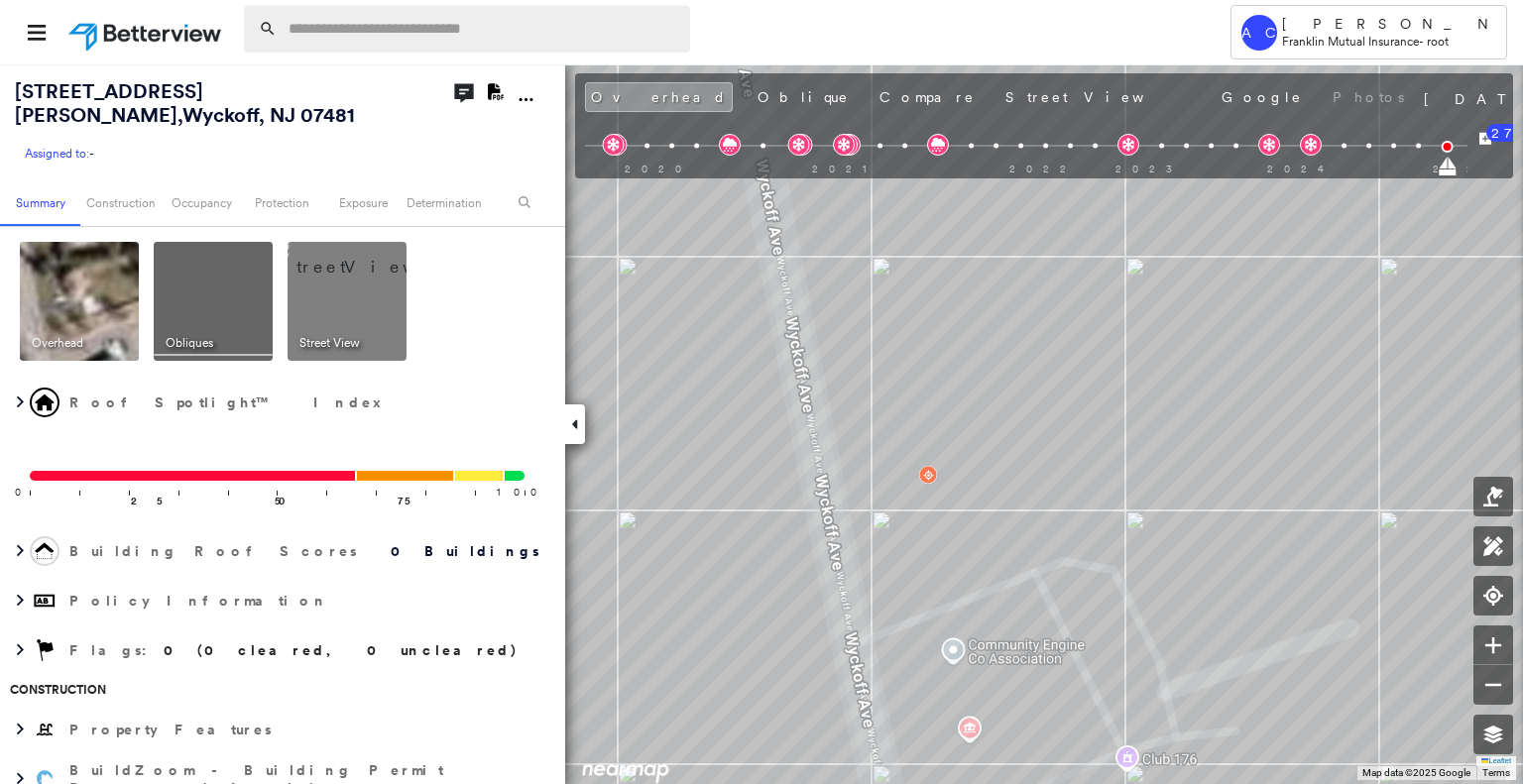 click at bounding box center [483, 29] 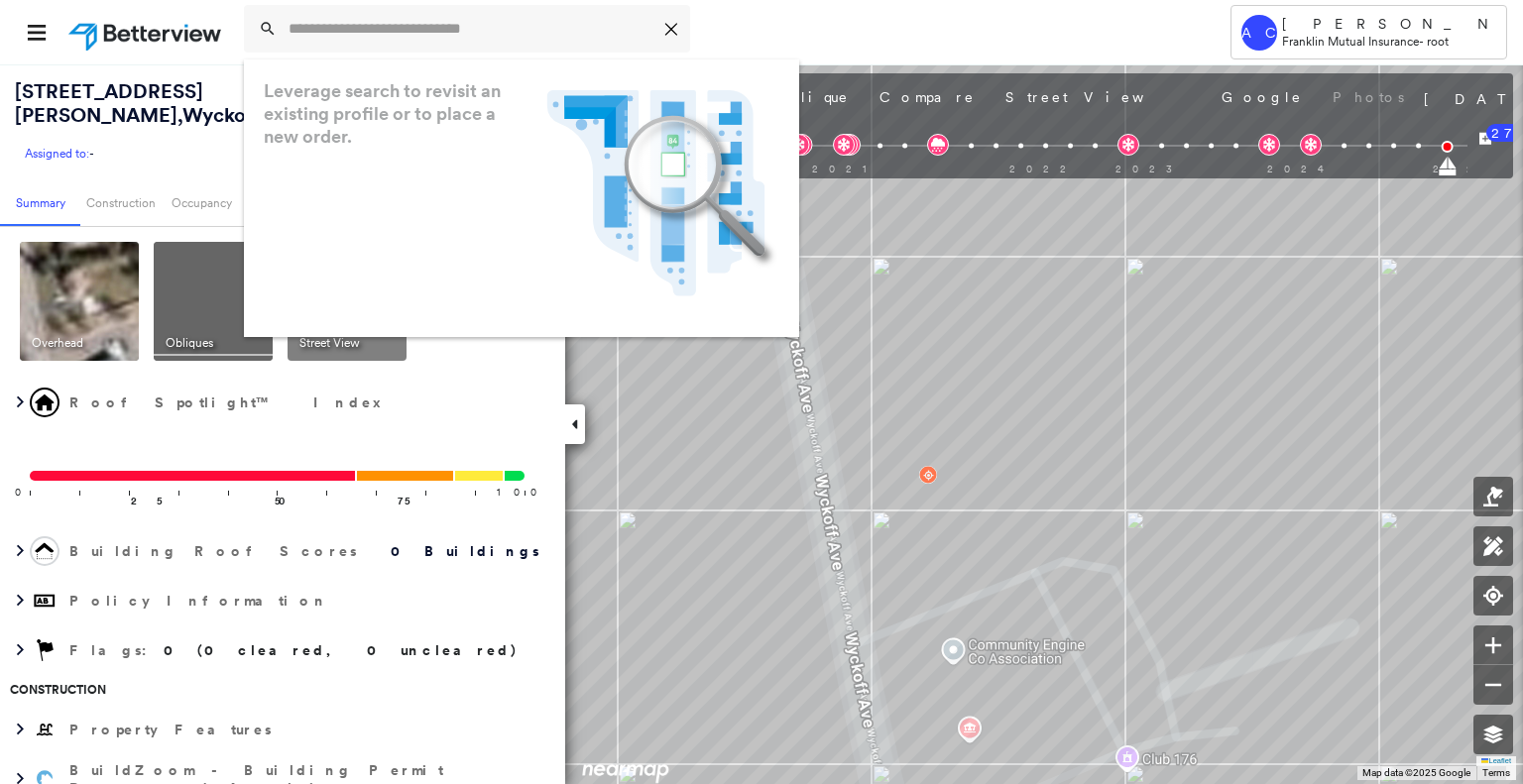 paste on "**********" 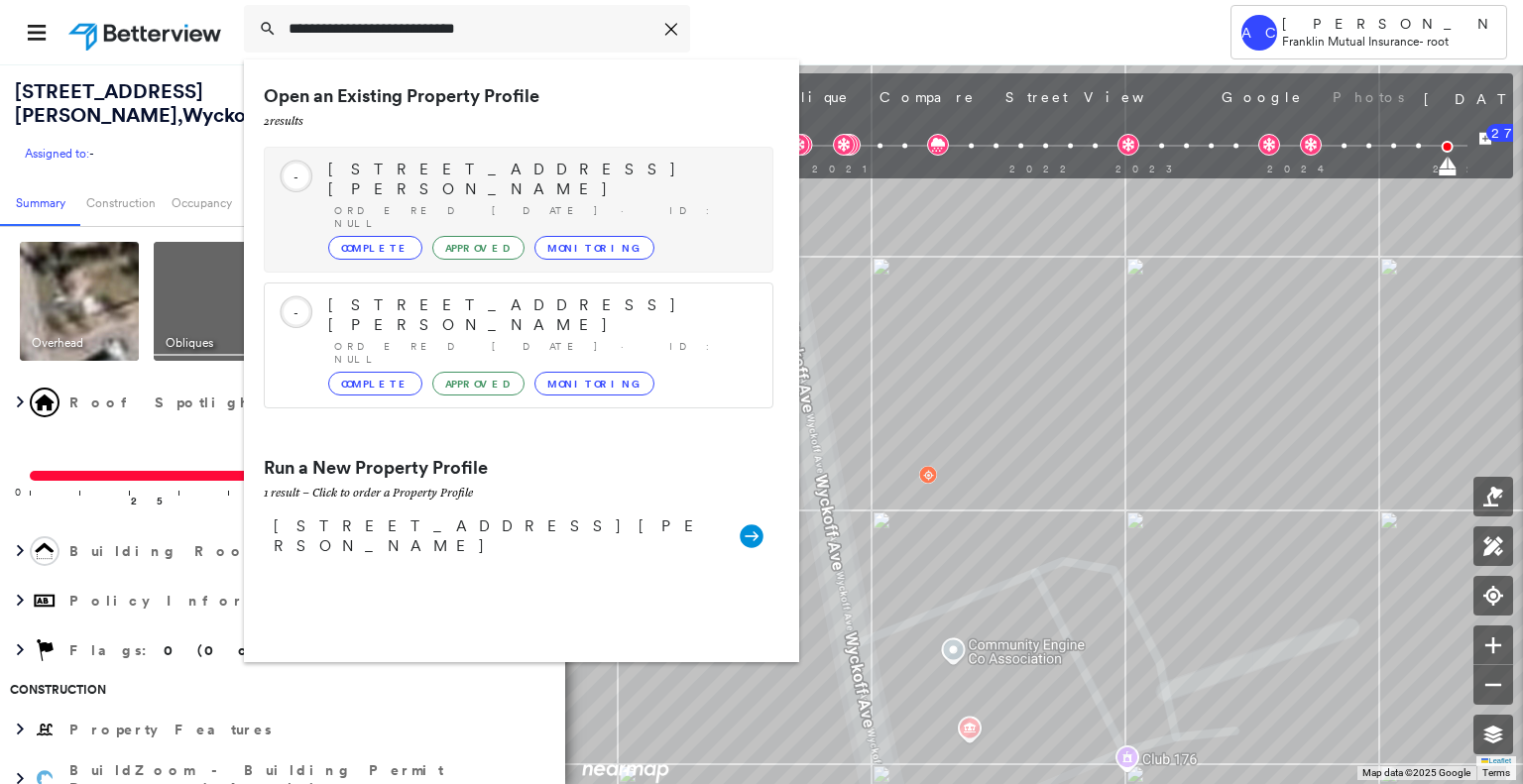 type on "**********" 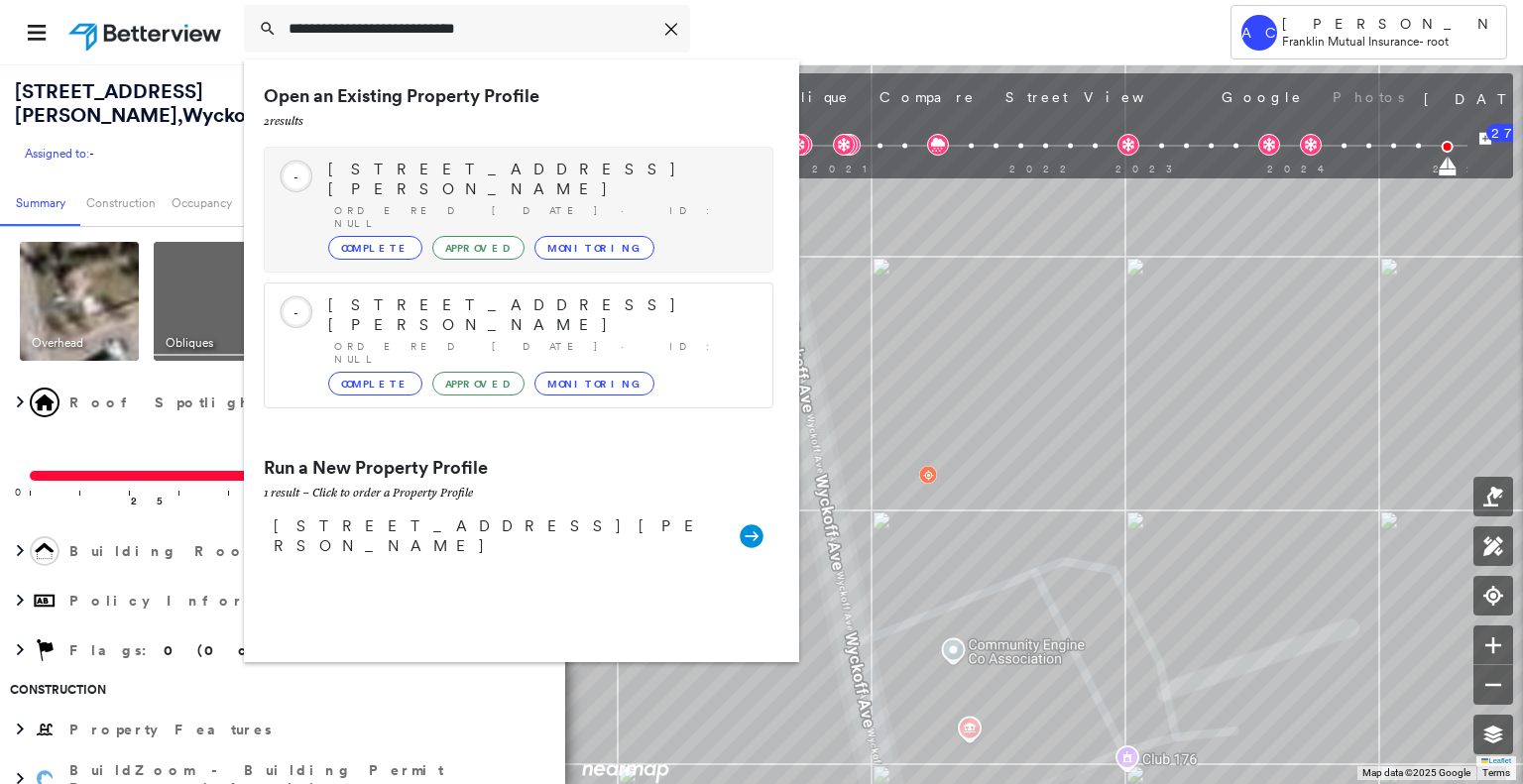 click on "188  Wyckoff Ave, Wyckoff, NJ 07481" at bounding box center [540, 179] 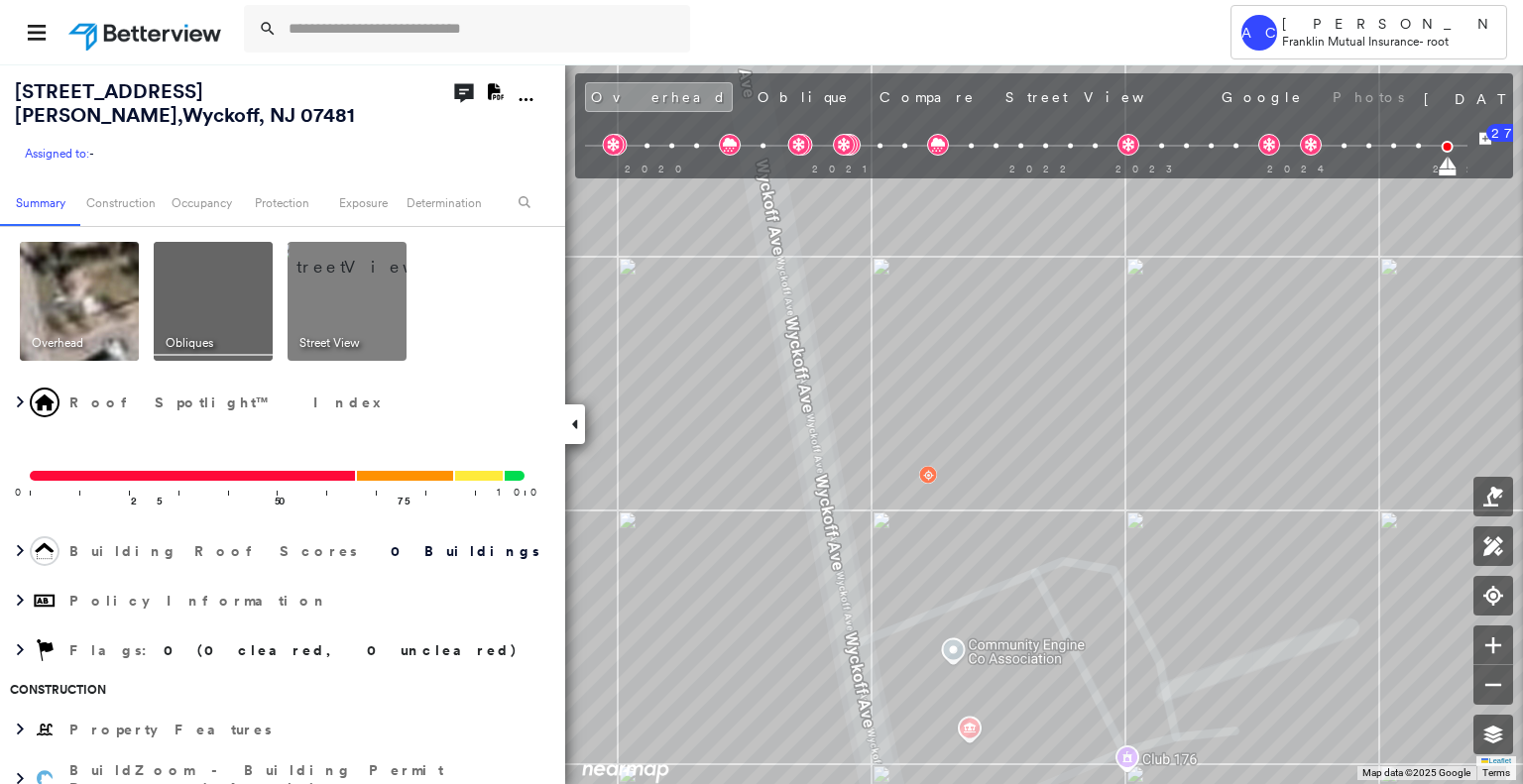 click at bounding box center (467, 29) 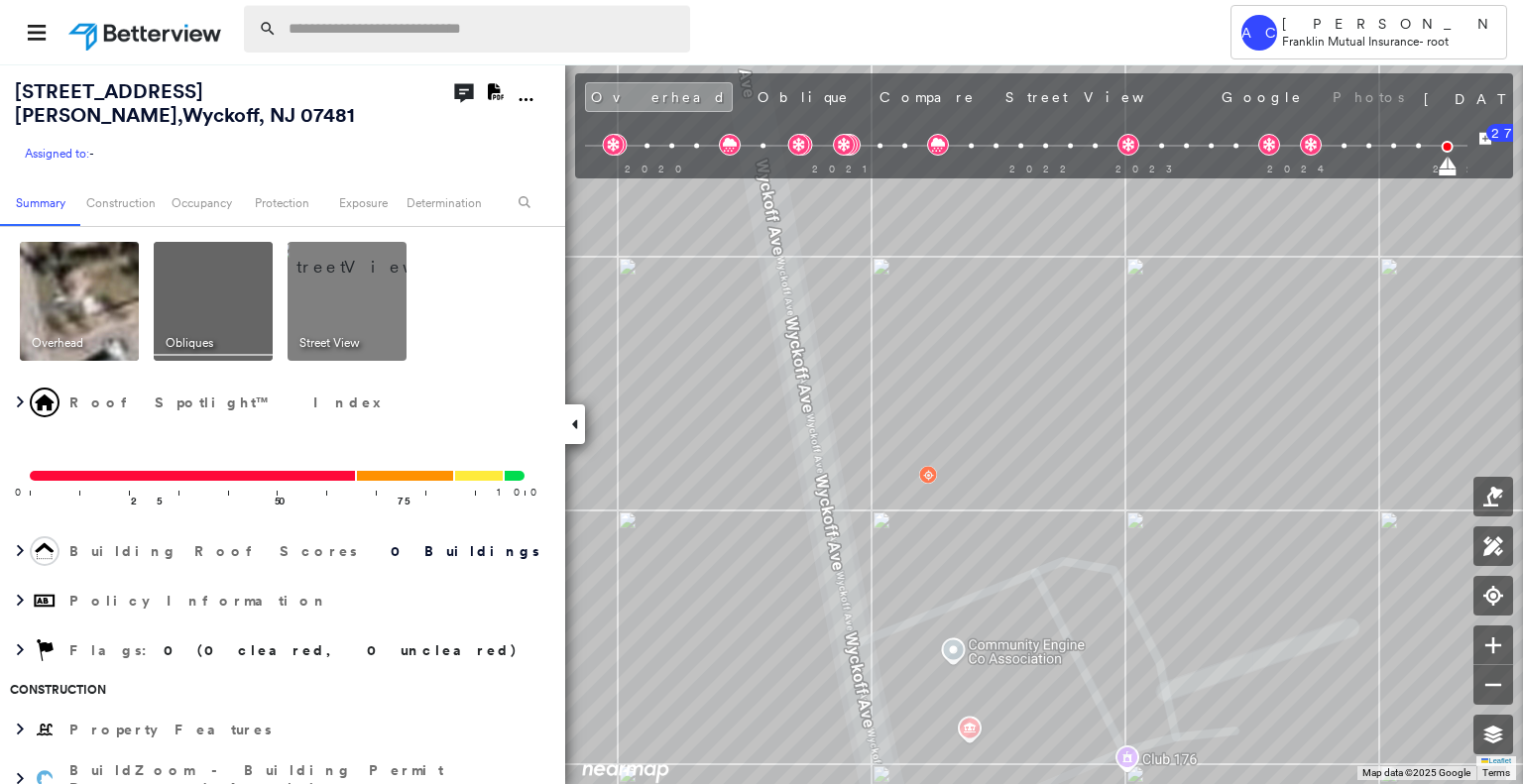 click at bounding box center (483, 29) 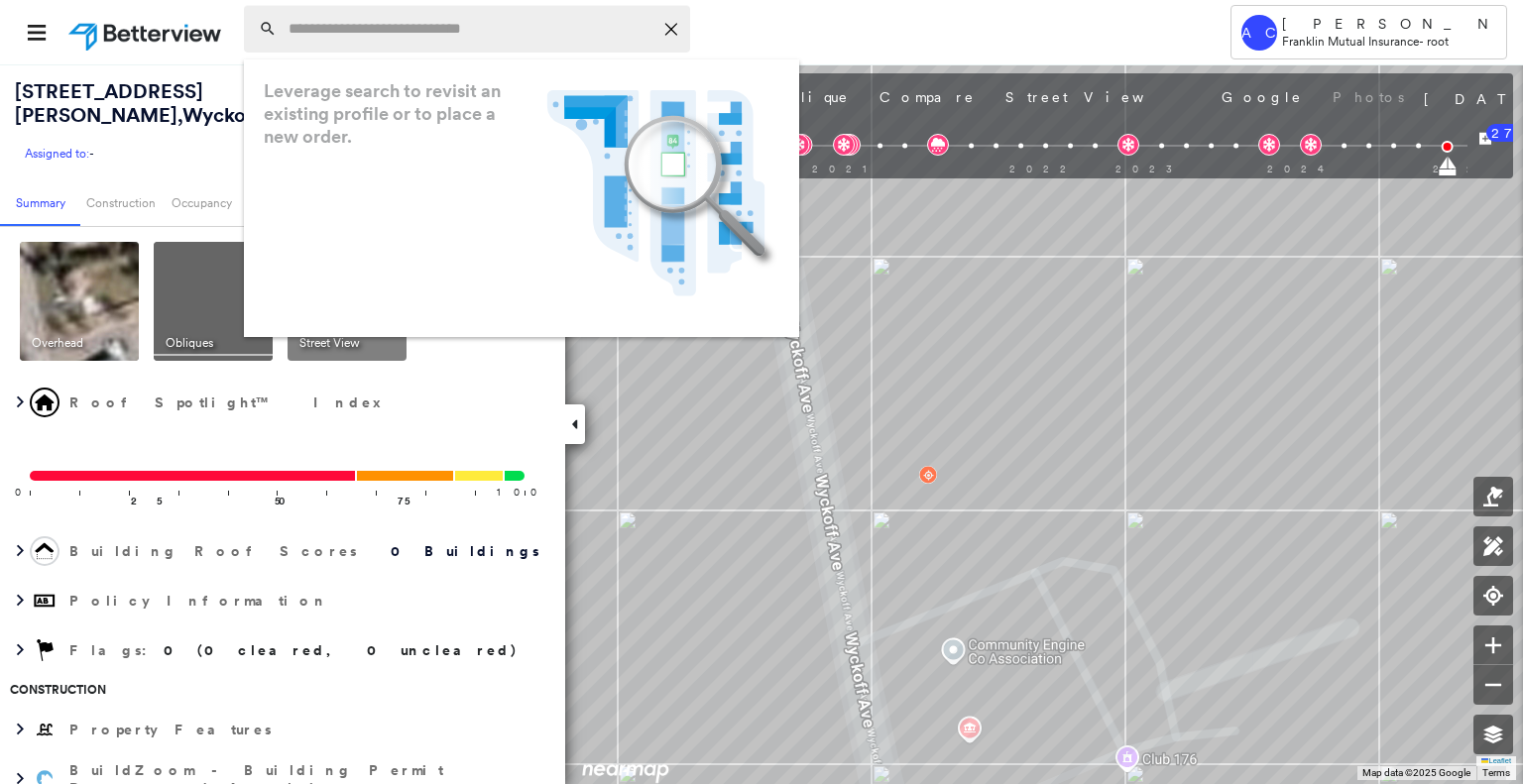 paste on "**********" 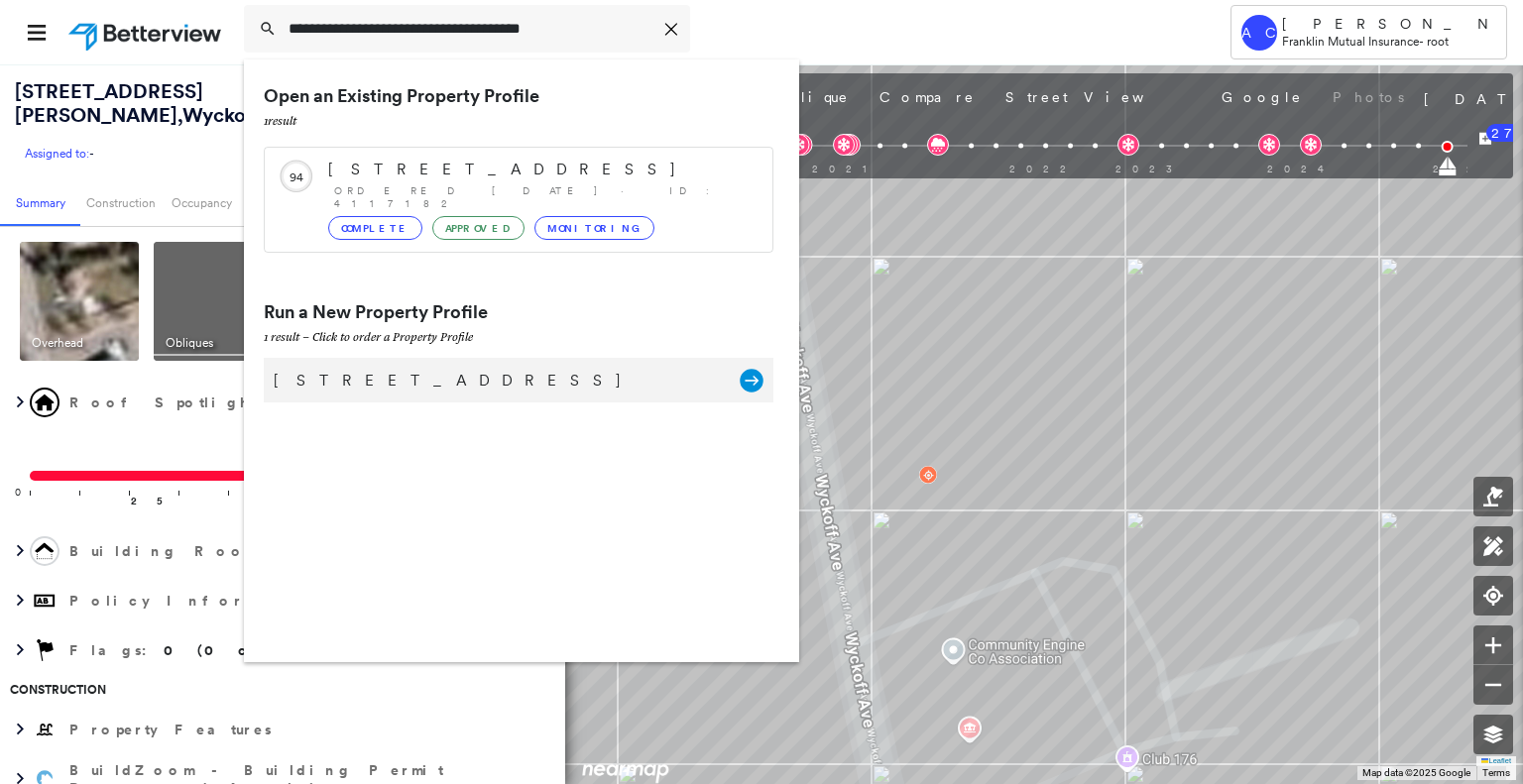 type on "**********" 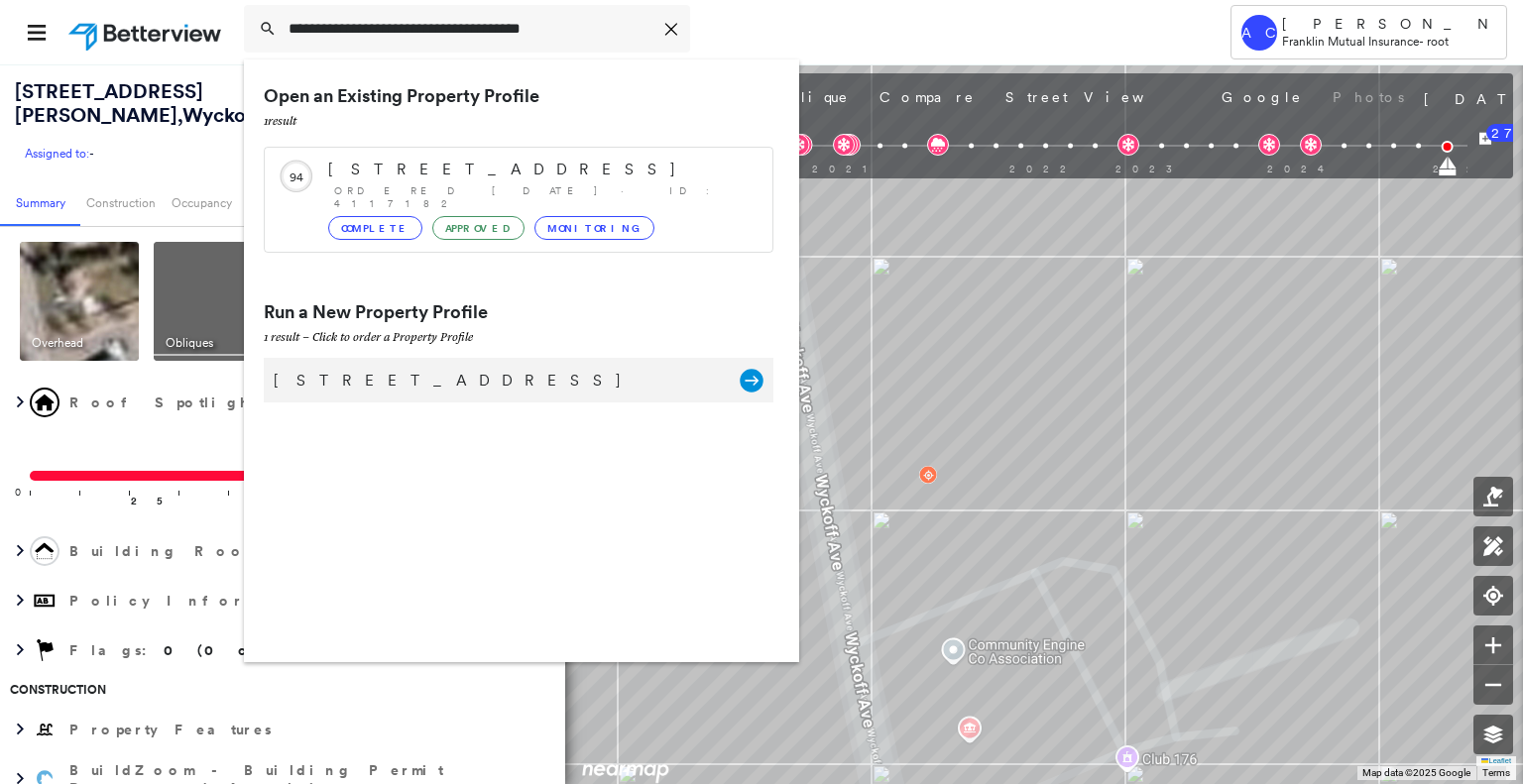 click on "312 Lincoln Ave, Hasbrouck Heights, NJ 07604" at bounding box center (497, 381) 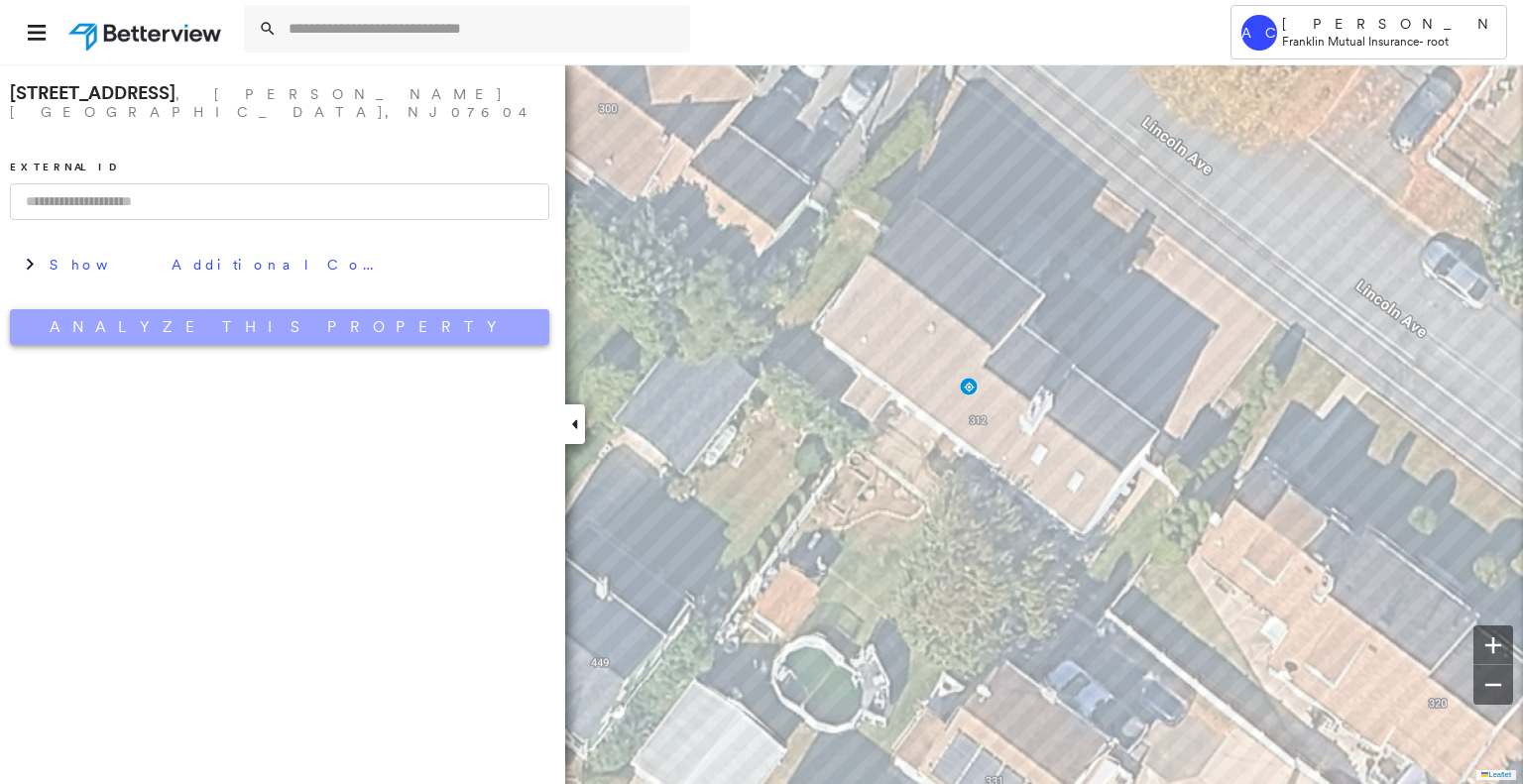 click on "Analyze This Property" at bounding box center [280, 327] 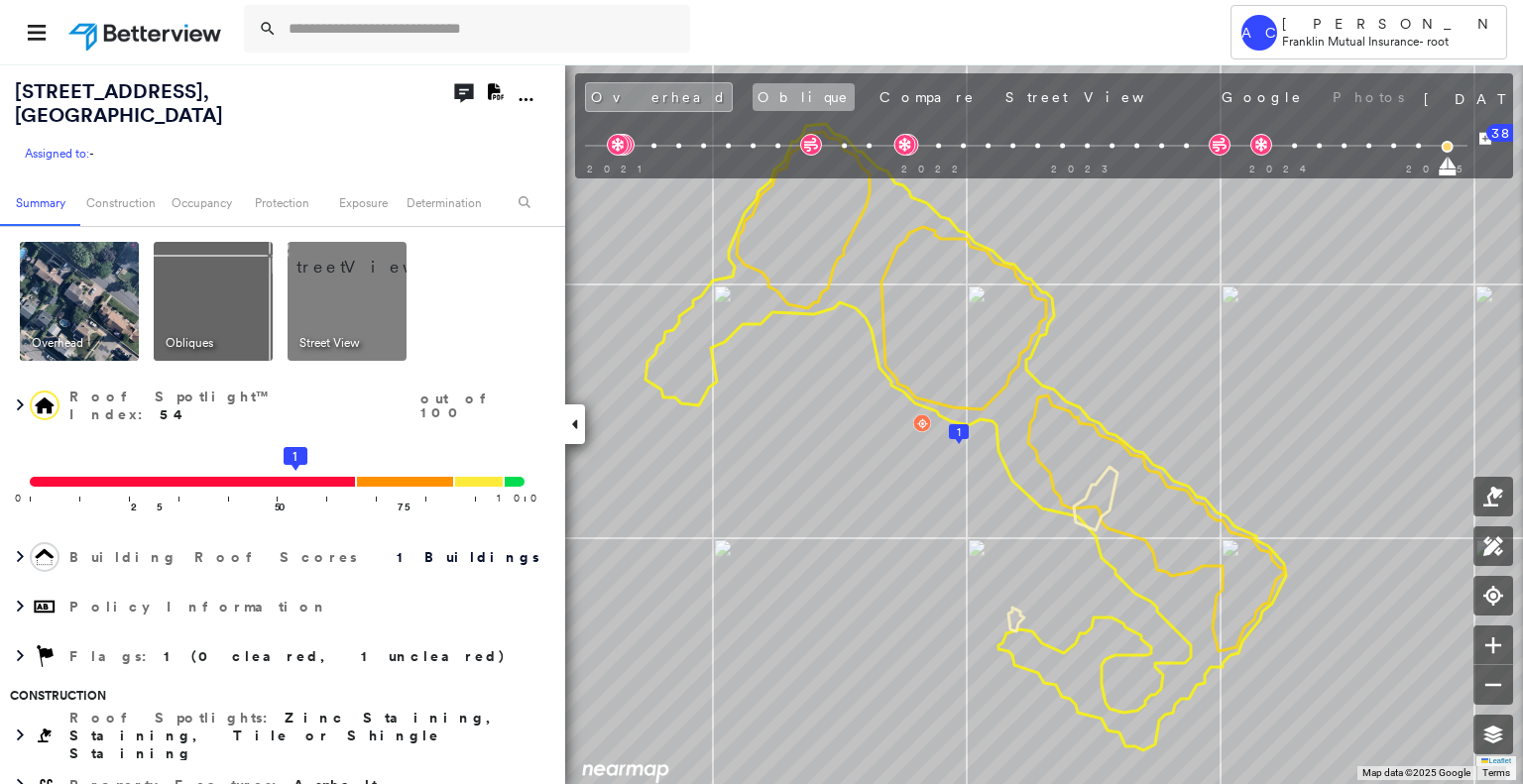 click on "Oblique" at bounding box center (803, 97) 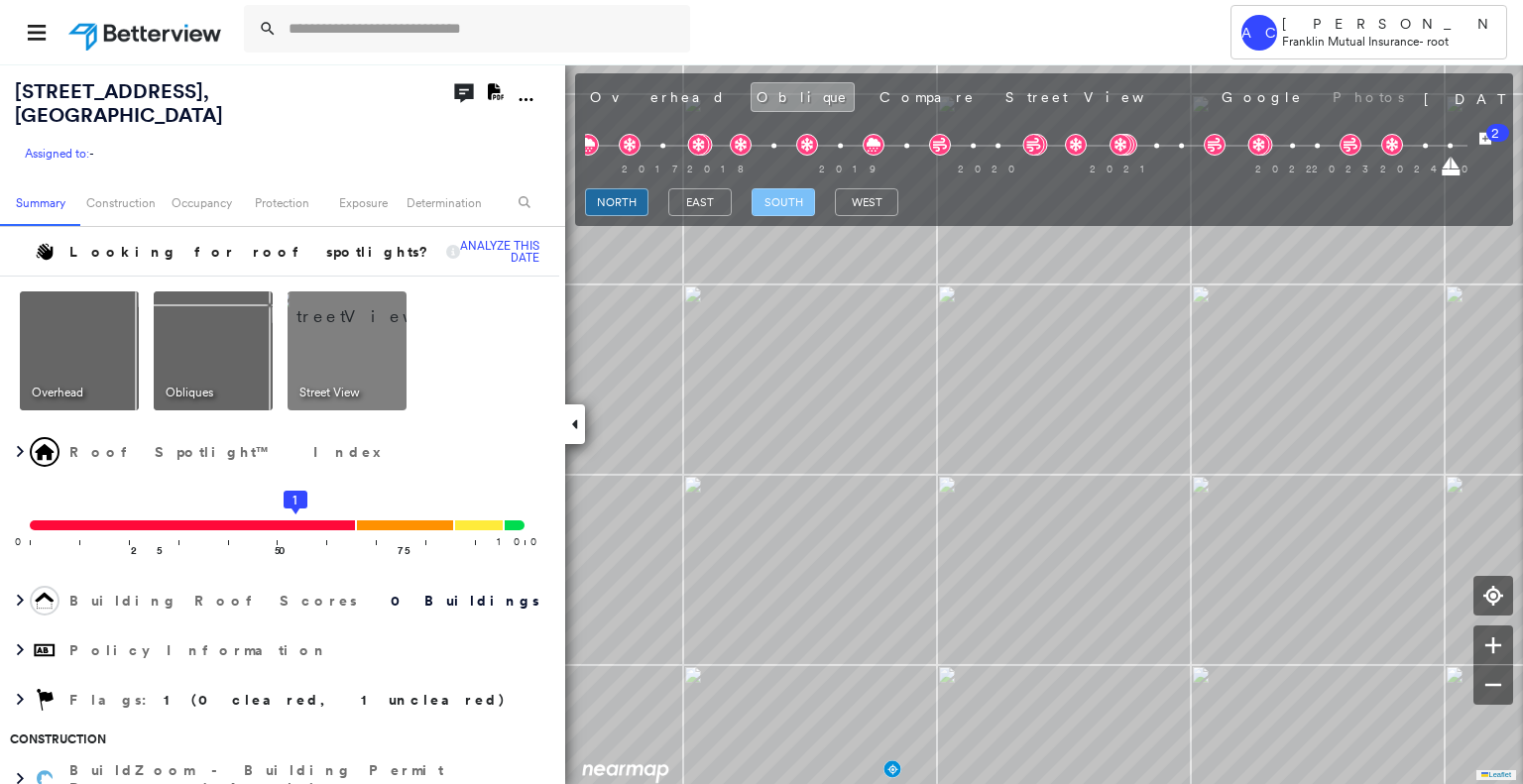 click on "south" at bounding box center (783, 202) 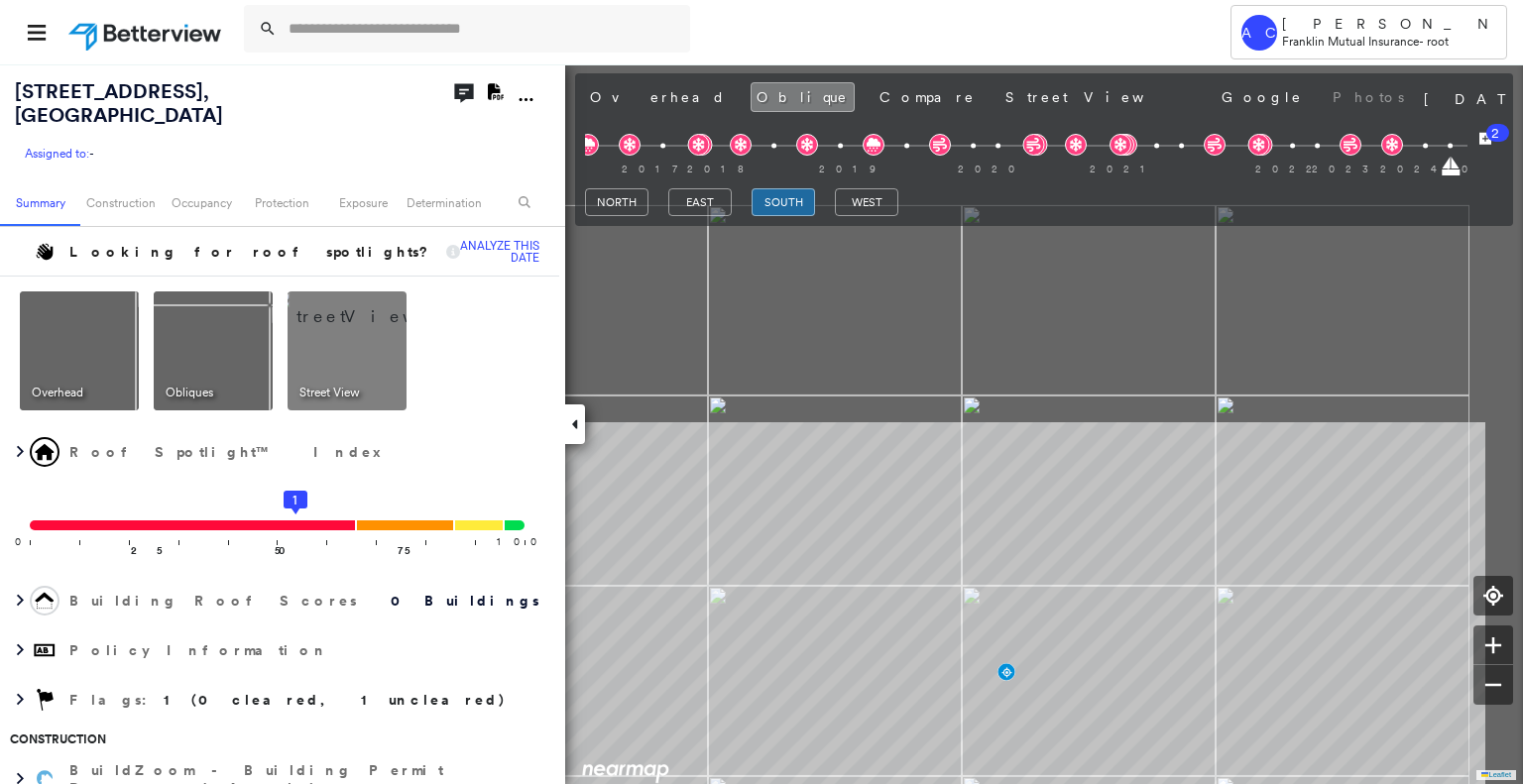 click on "Tower [PERSON_NAME] [PERSON_NAME] Mutual Insurance  -   root [STREET_ADDRESS] Assigned to:  - Assigned to:  - Assigned to:  - Open Comments Download PDF Report Summary Construction Occupancy Protection Exposure Determination Looking for roof spotlights? Analyze this date Overhead Obliques Street View Roof Spotlight™ Index 0 100 25 50 75 1 Building Roof Scores 0 Buildings Policy Information Flags :  1 (0 cleared, 1 uncleared) Construction BuildZoom - Building Permit Data and Analysis Occupancy Place Detail Protection Exposure FEMA Risk Index Flood Regional Hazard: 2   out of  5 Additional Perils Determination Flags :  1 (0 cleared, 1 uncleared) Uncleared Flags (1) Cleared Flags  (0) HIGH High Priority Flagged [DATE] Clear Action Taken New Entry History Quote/New Business Terms & Conditions Added ACV Endorsement Added Cosmetic Endorsement Inspection/Loss Control Report Information Added to Inspection Survey Onsite Inspection Ordered Determined No Inspection Needed General 2" at bounding box center [762, 392] 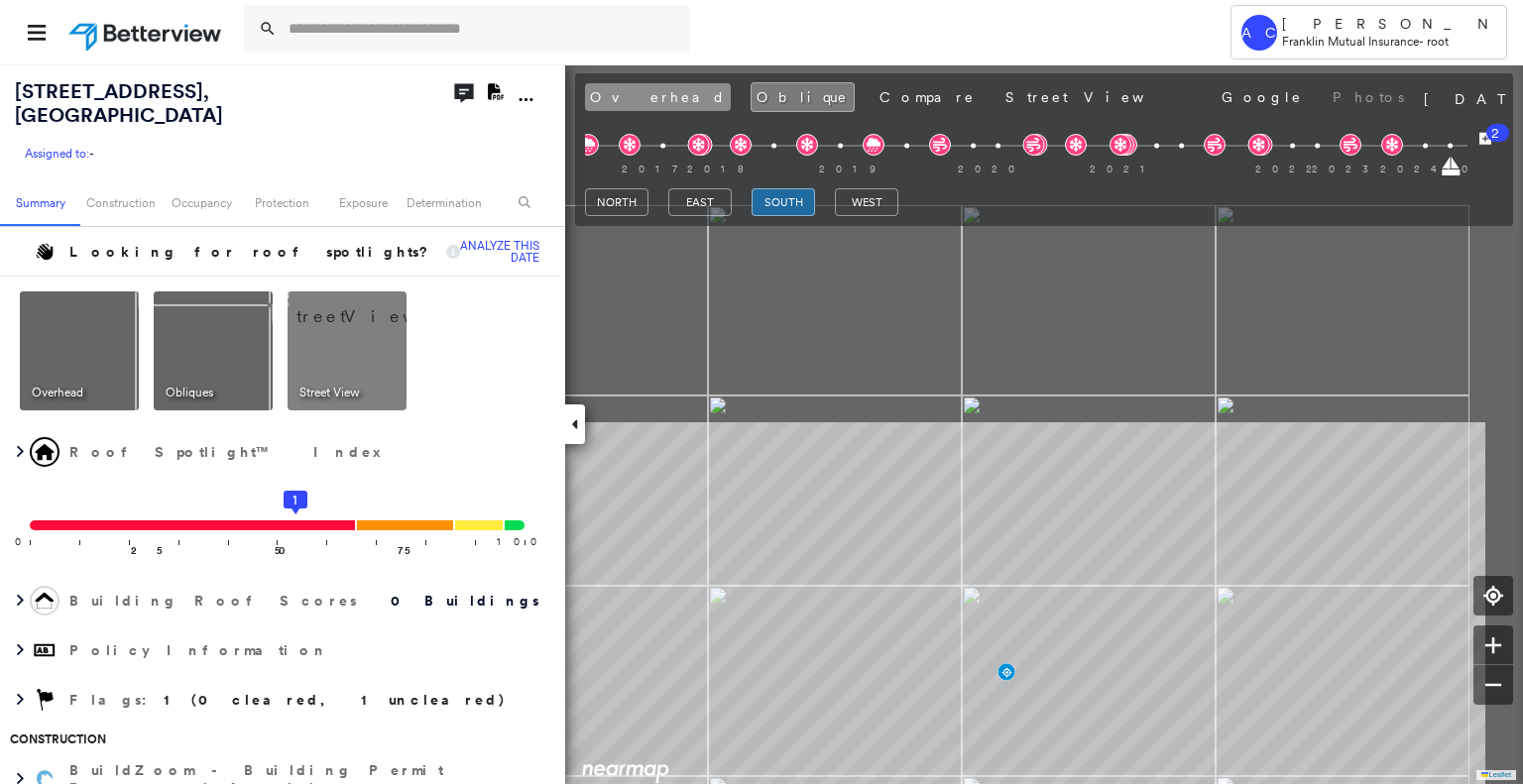 scroll, scrollTop: 0, scrollLeft: 0, axis: both 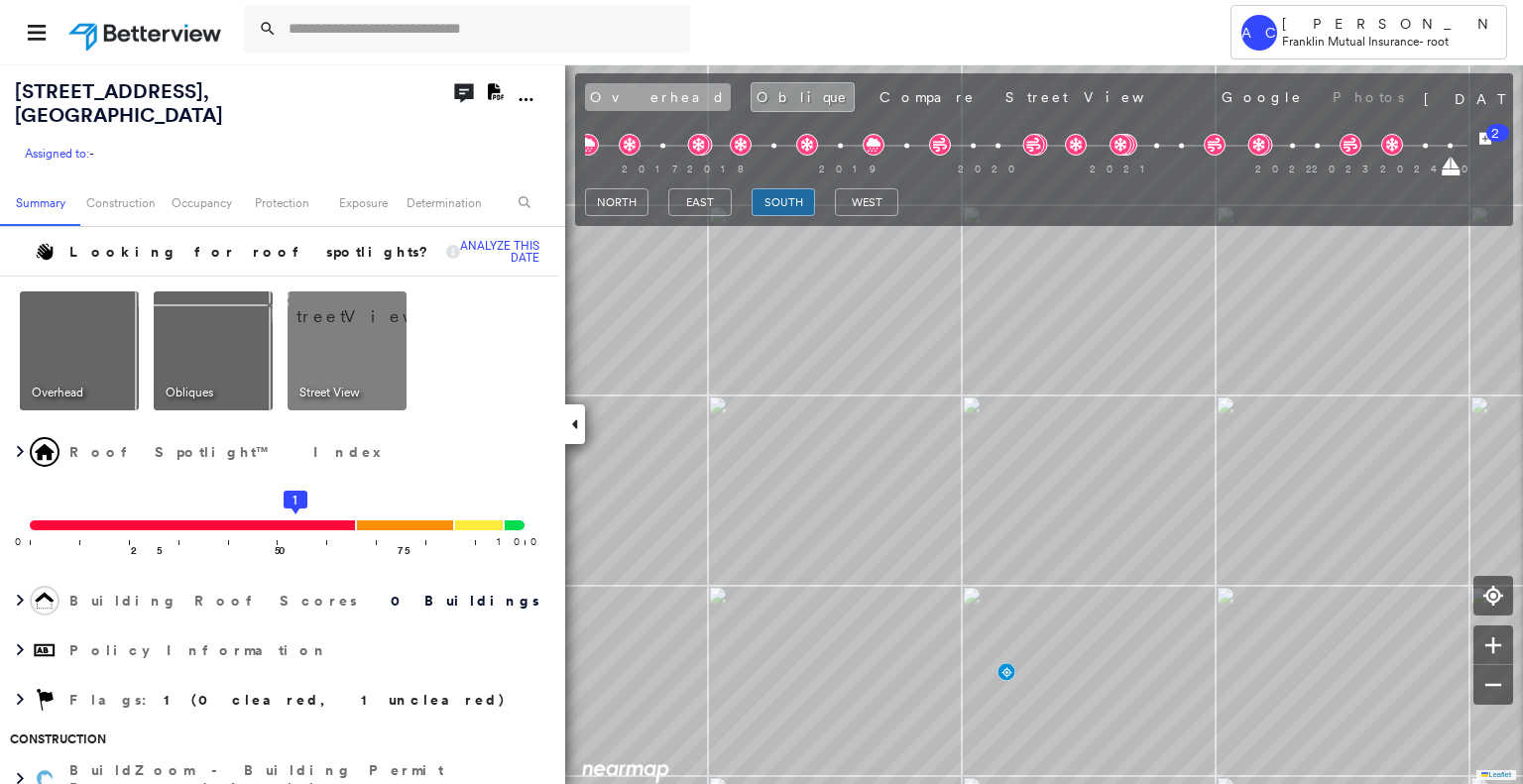 click on "Overhead" at bounding box center (657, 97) 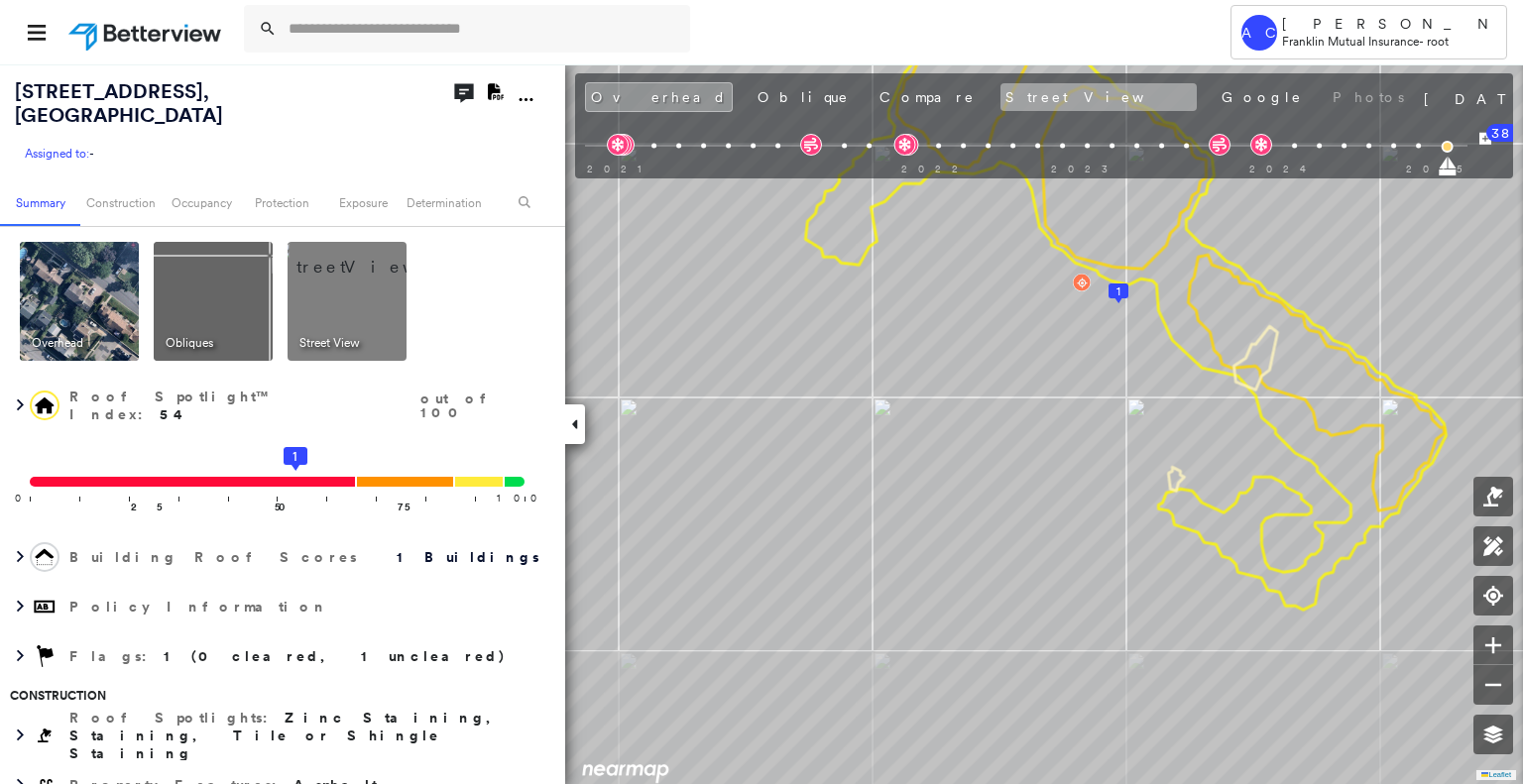 click on "Street View" at bounding box center [1099, 97] 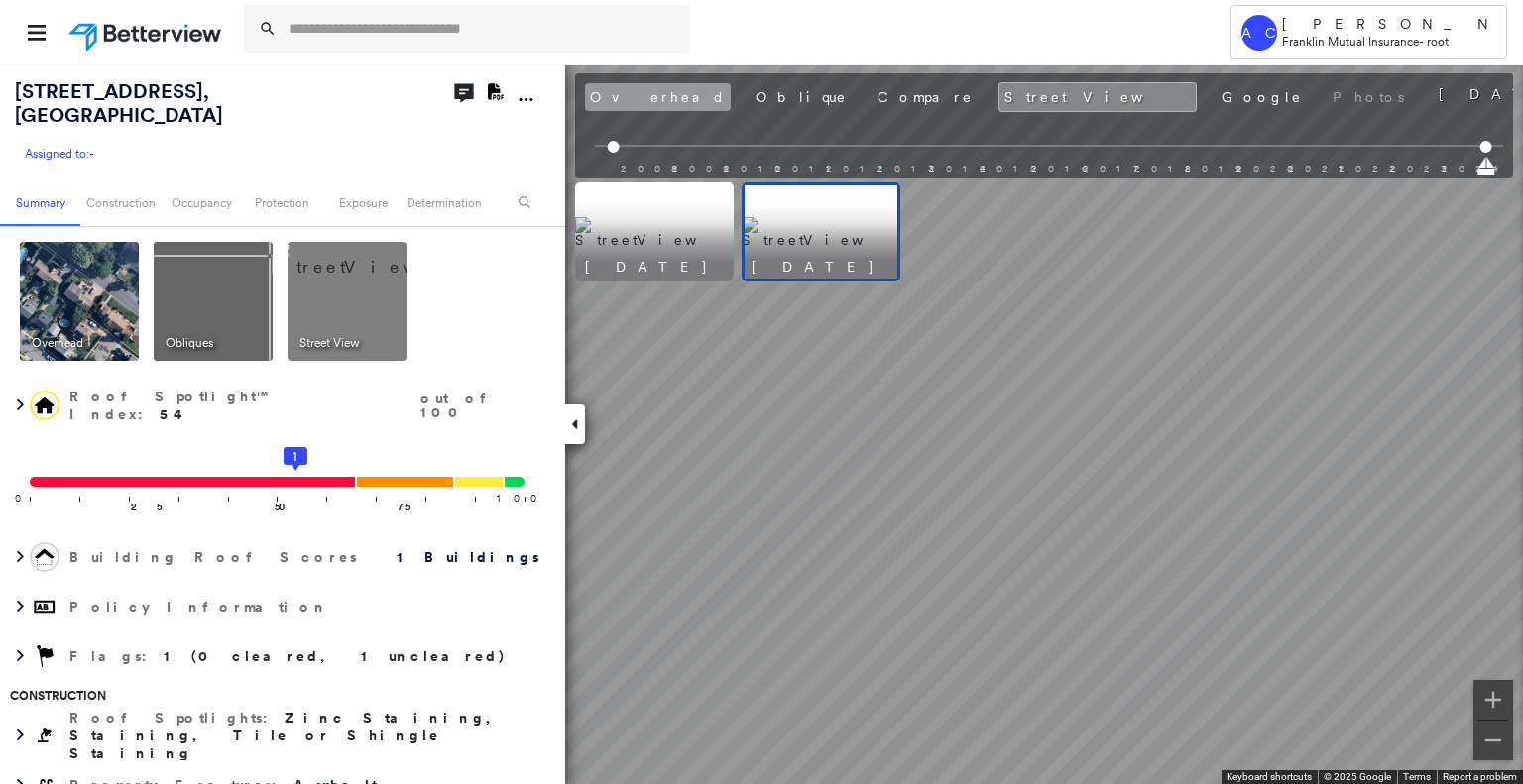 click on "Overhead" at bounding box center (657, 97) 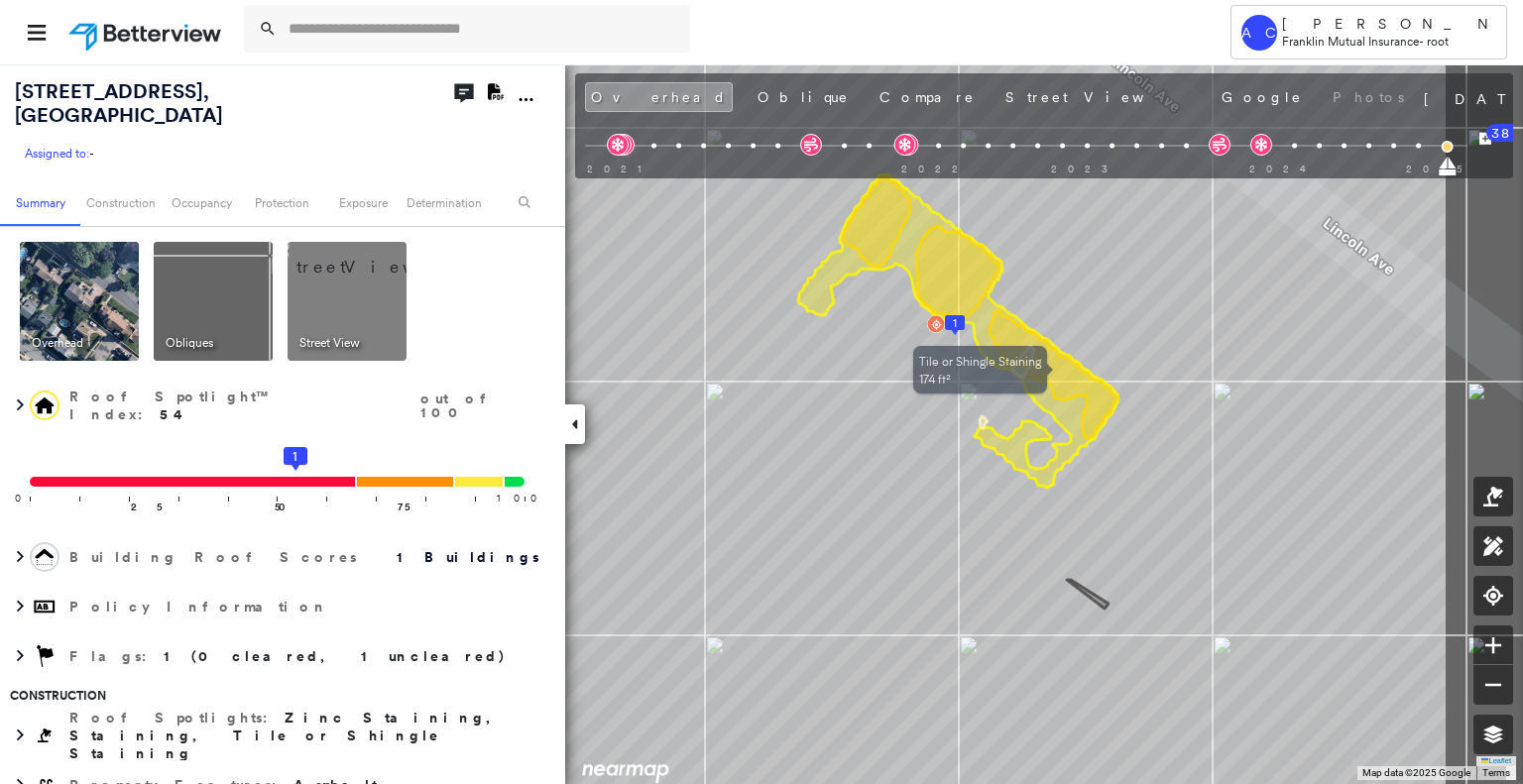 drag, startPoint x: 1337, startPoint y: 336, endPoint x: 1108, endPoint y: 402, distance: 238.32121 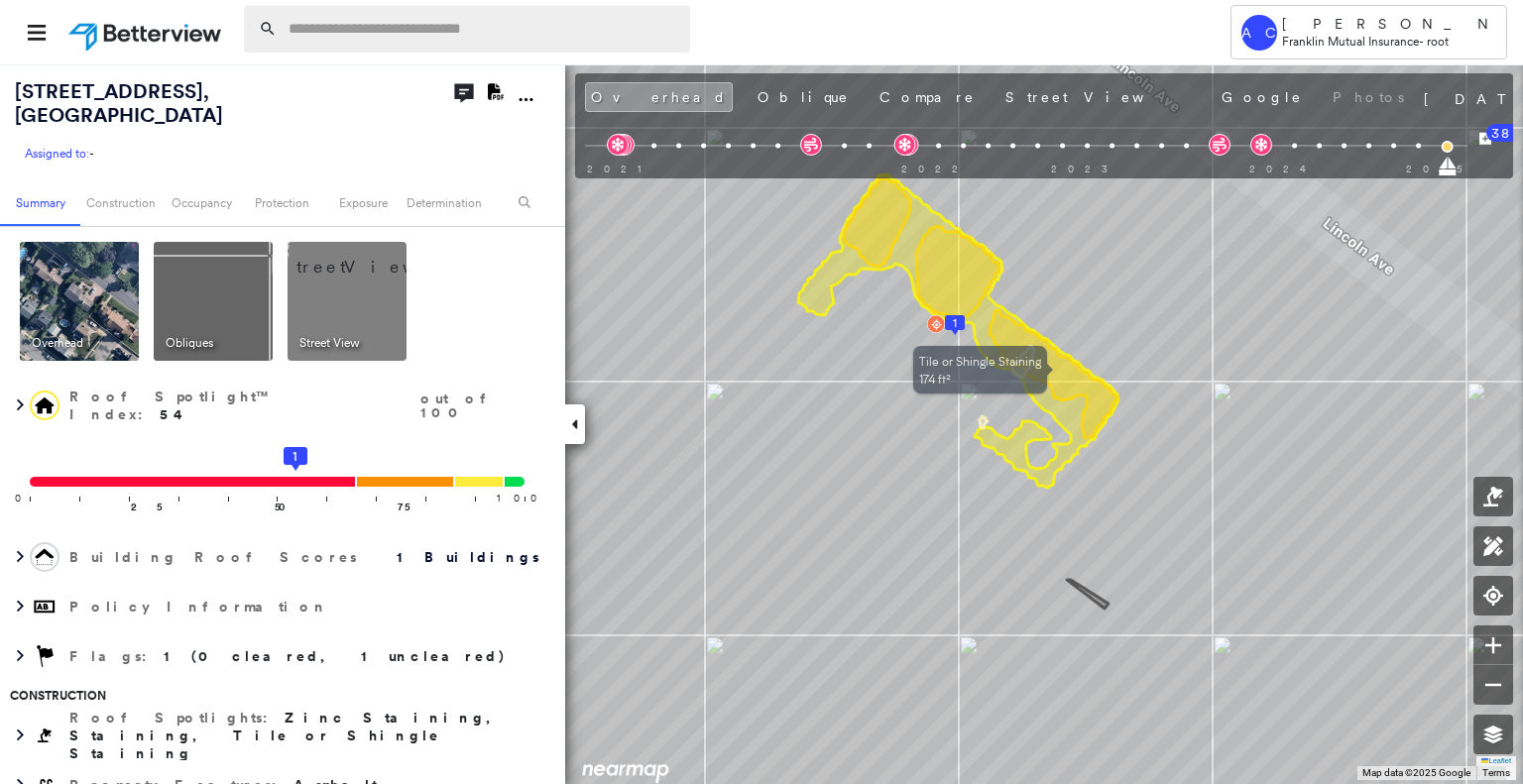 click at bounding box center (483, 29) 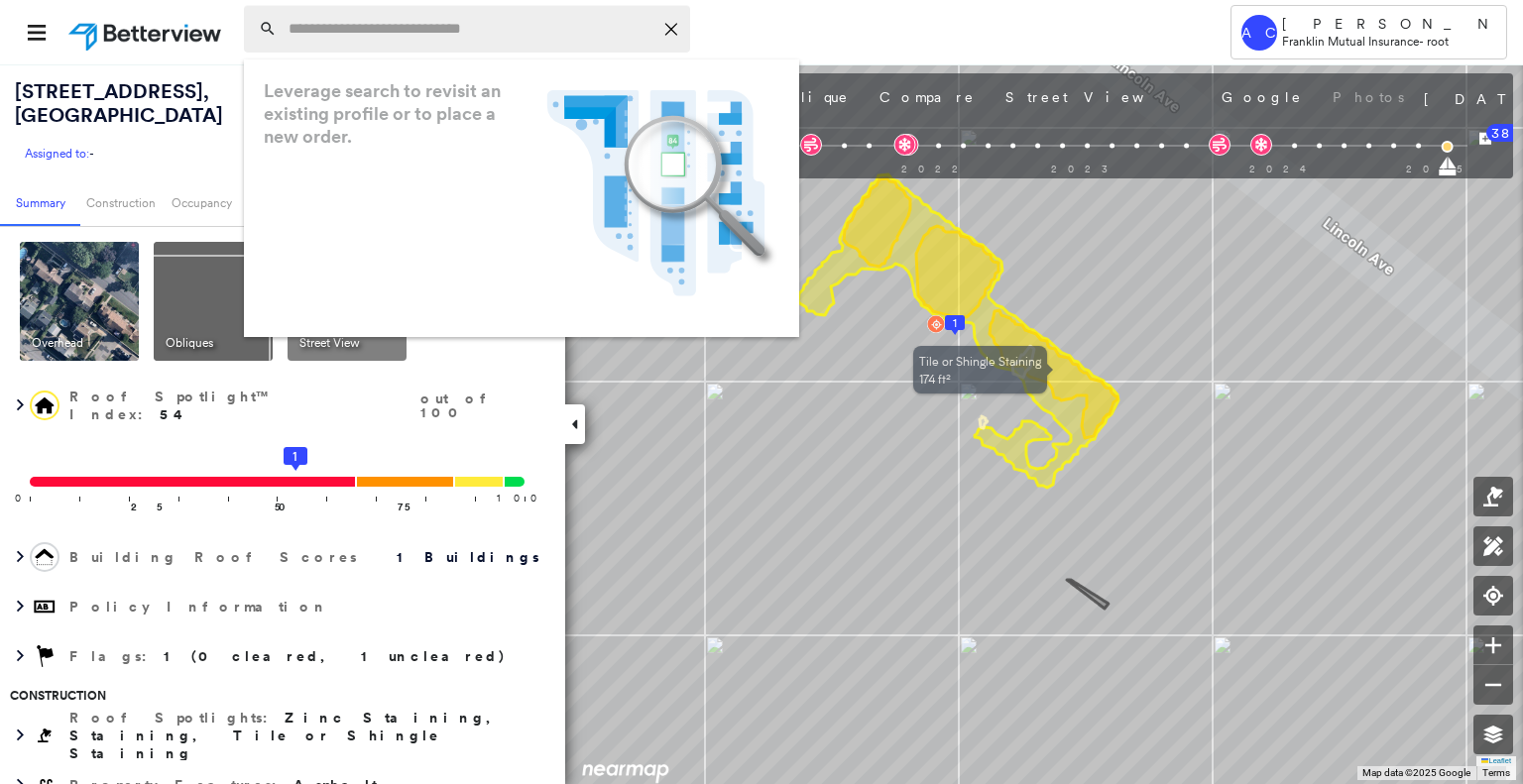 paste on "**********" 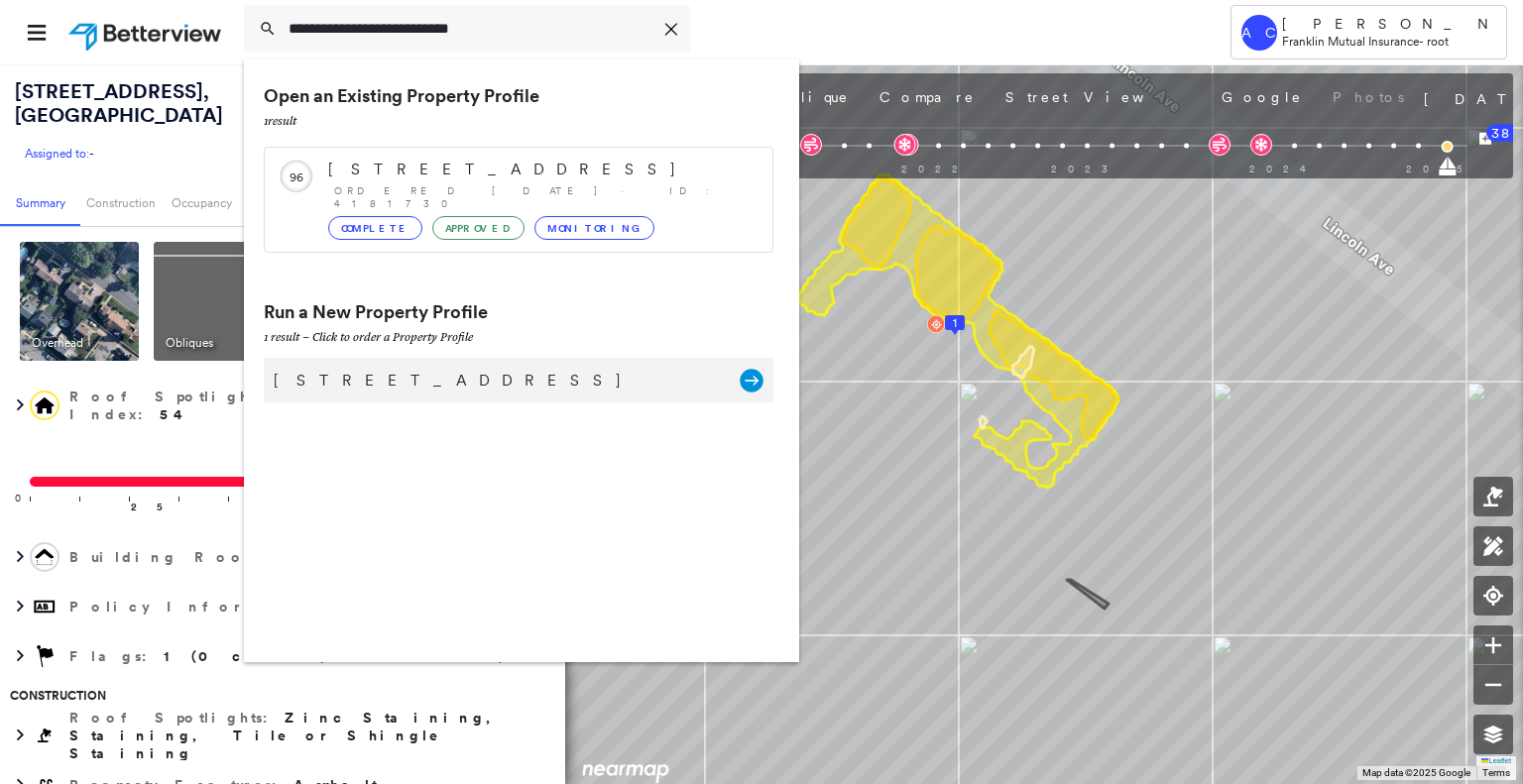 type on "**********" 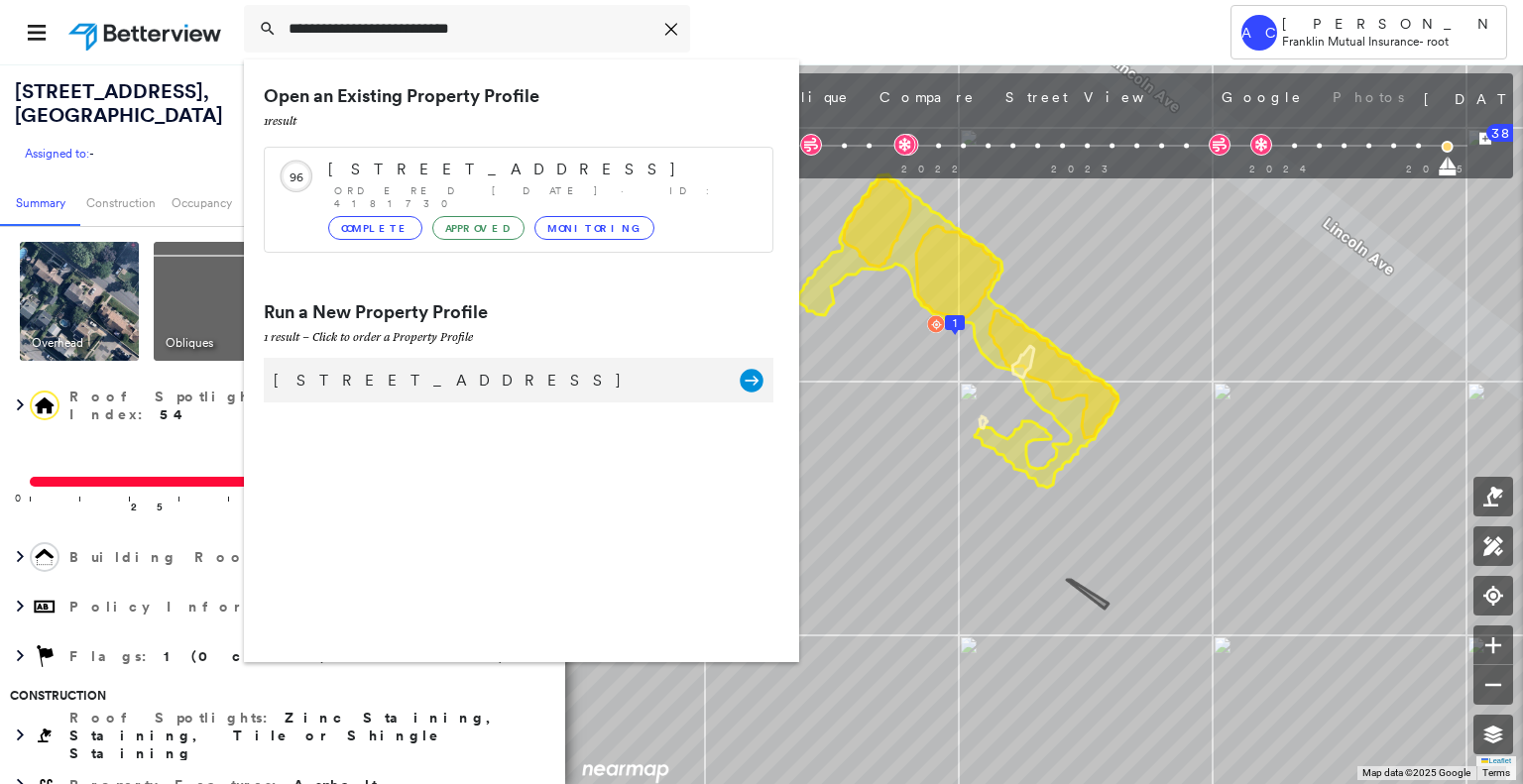 click on "35 Evergreen Ave, Fords, NJ 08863 Group Created with Sketch." at bounding box center [519, 380] 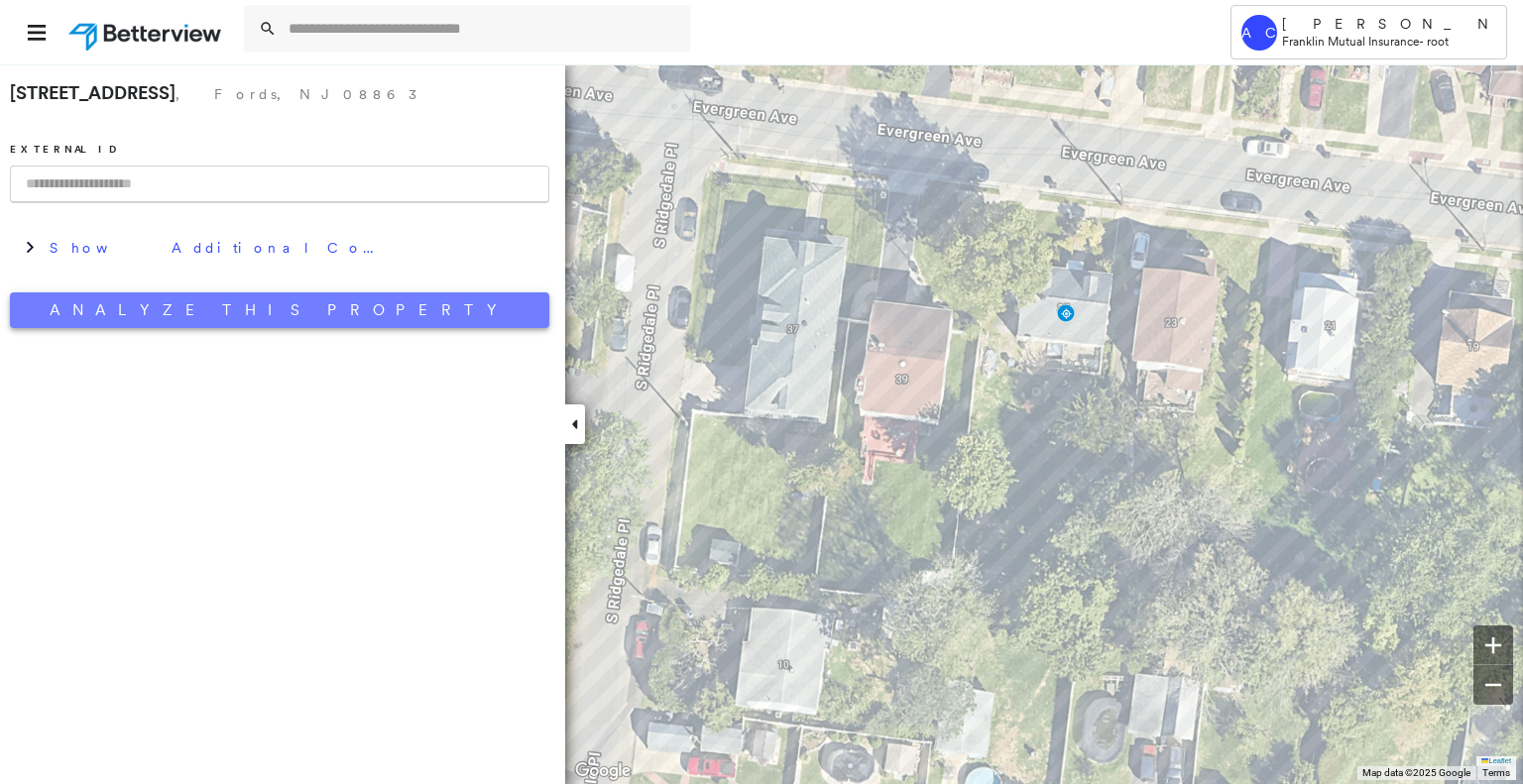 click on "Analyze This Property" at bounding box center (280, 310) 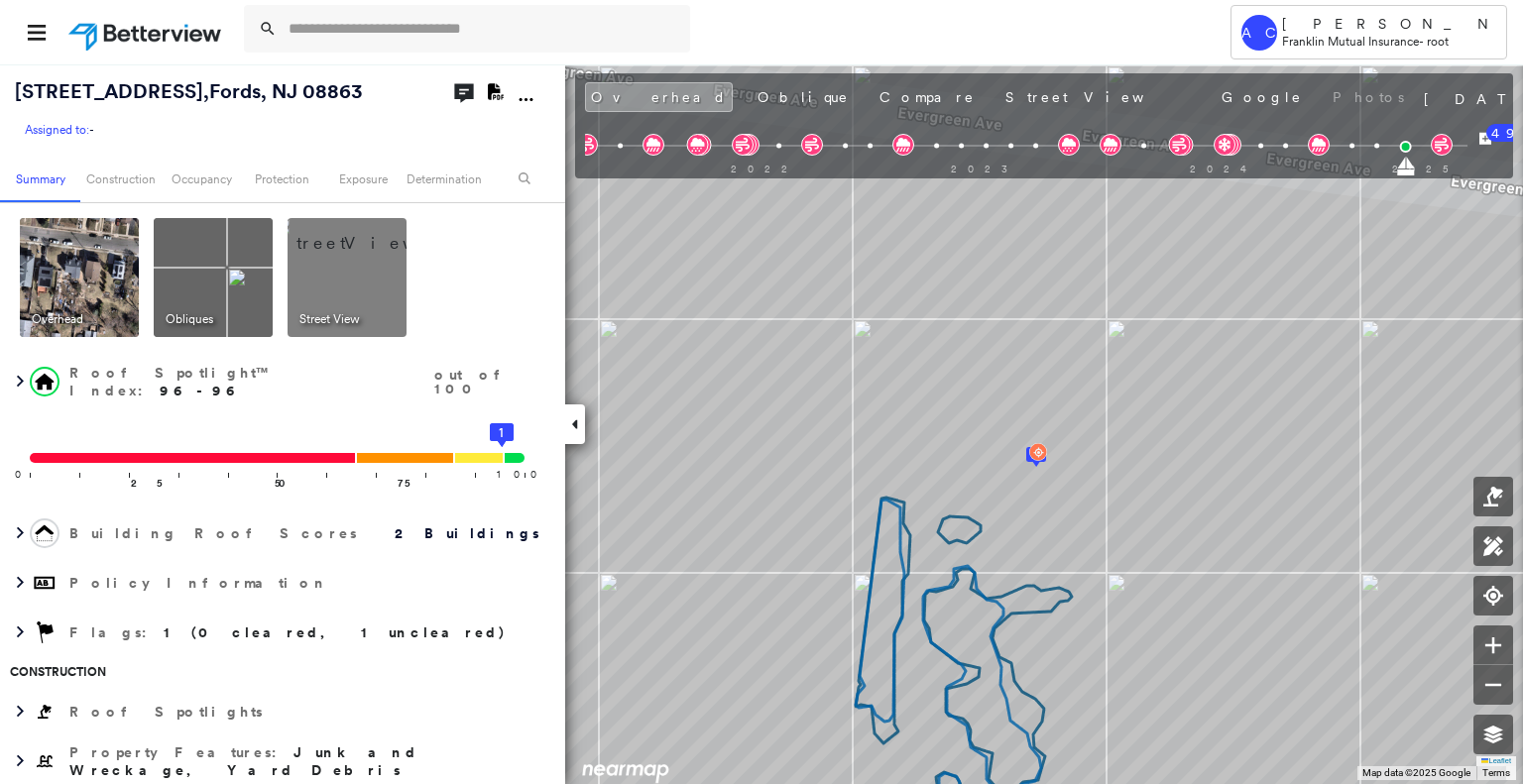 drag, startPoint x: 1007, startPoint y: 665, endPoint x: 982, endPoint y: 733, distance: 72.449983 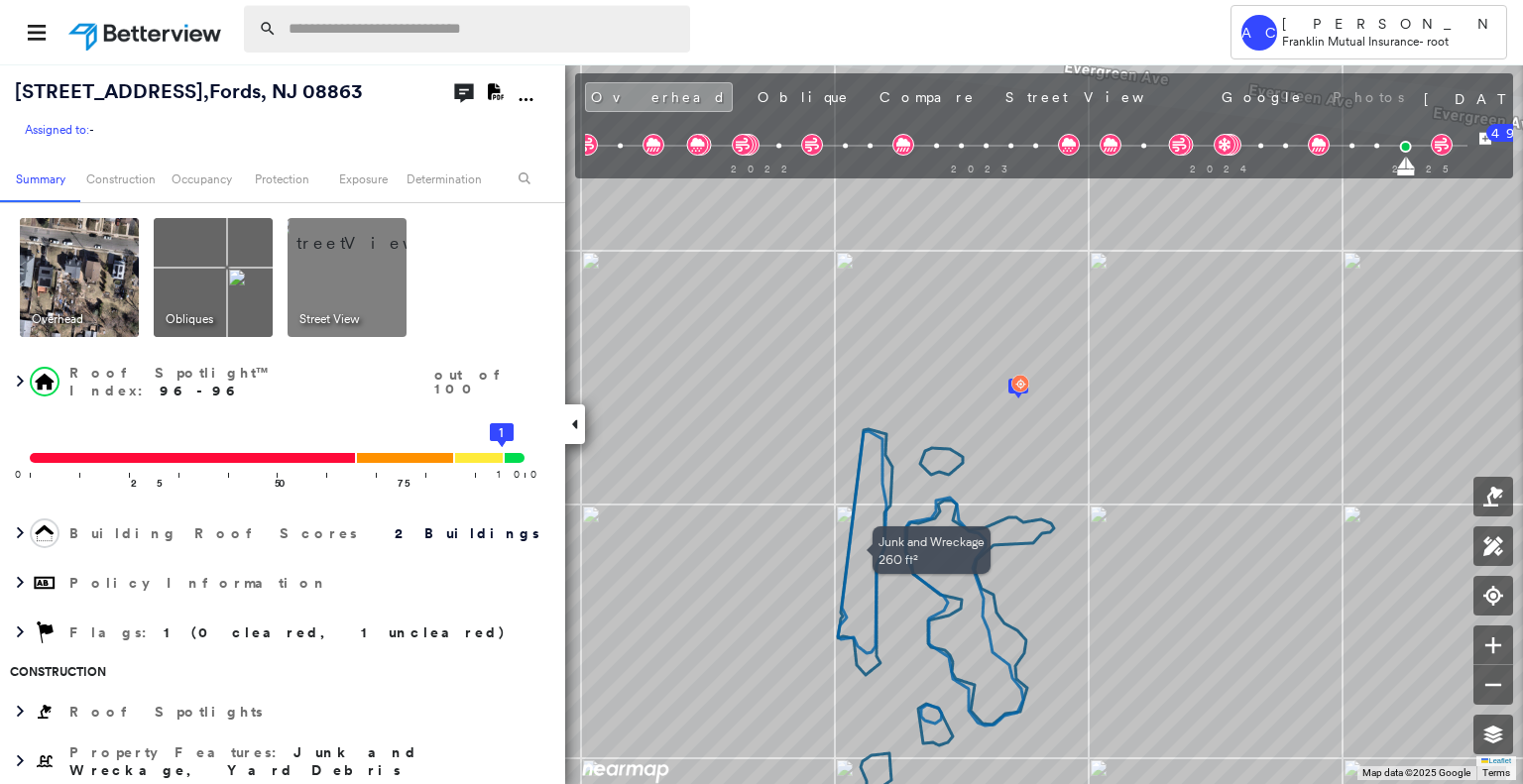 click at bounding box center [483, 29] 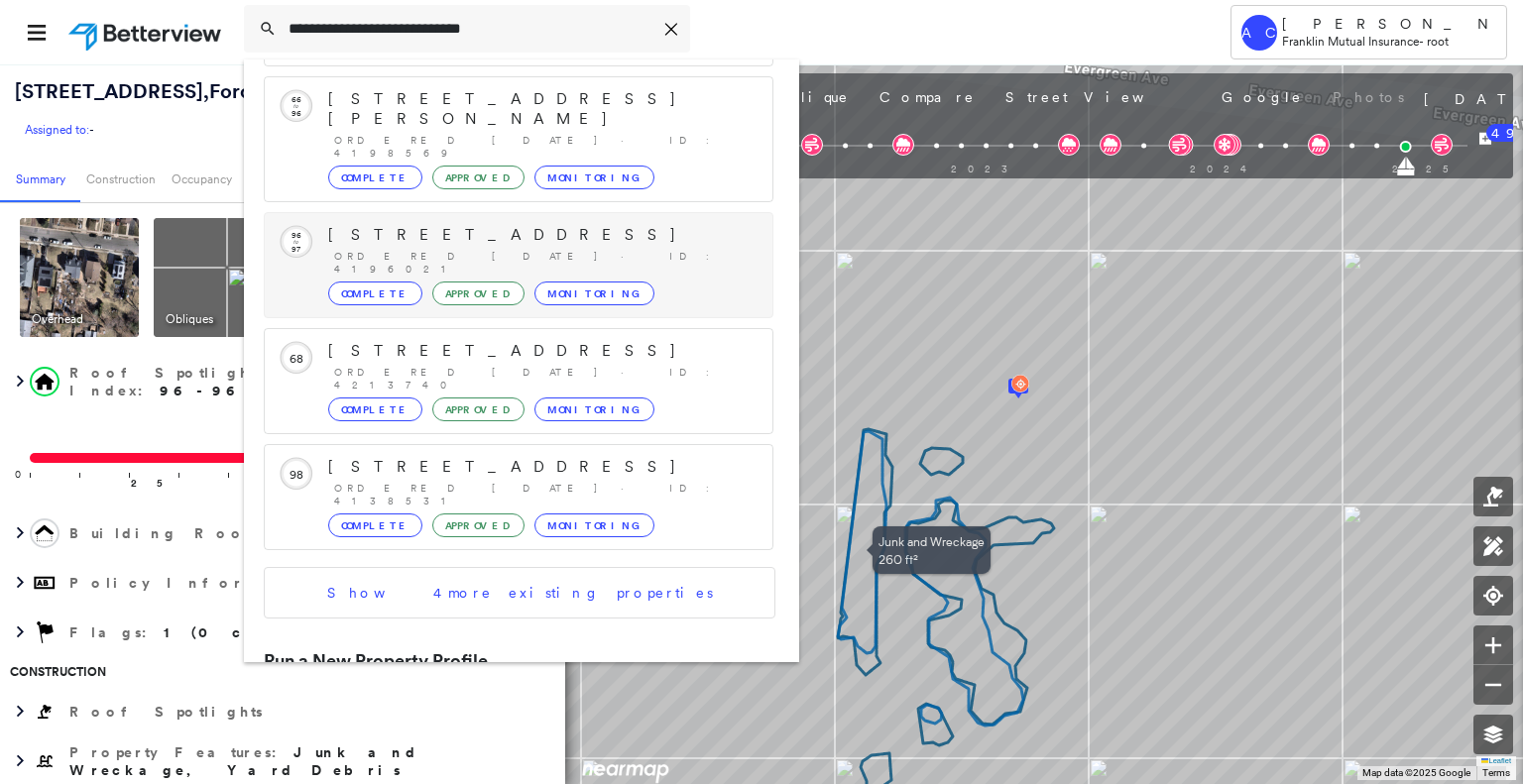 scroll, scrollTop: 0, scrollLeft: 0, axis: both 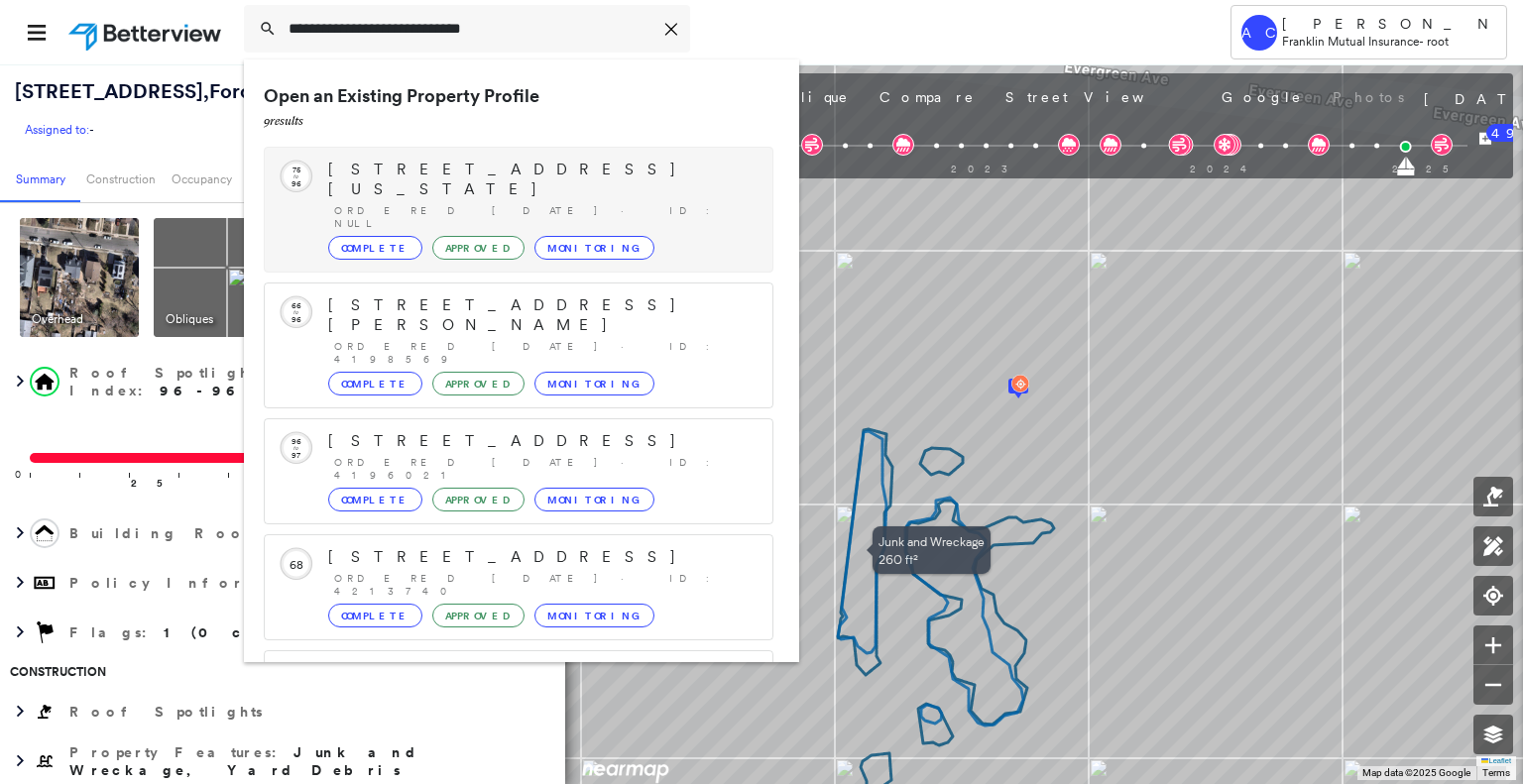 type on "**********" 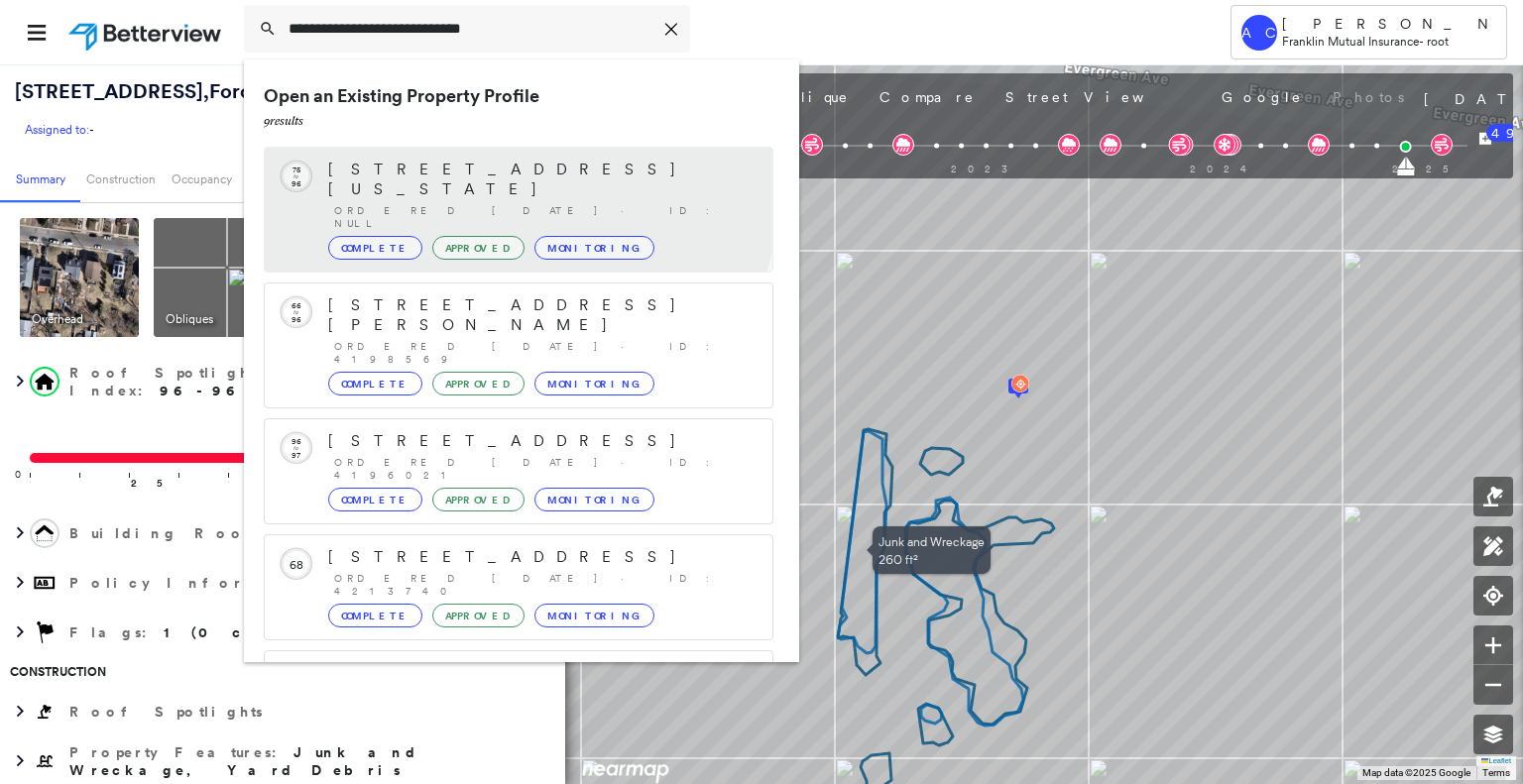 click on "1  Pinewood Ln, Washington, NJ 07882" at bounding box center [540, 179] 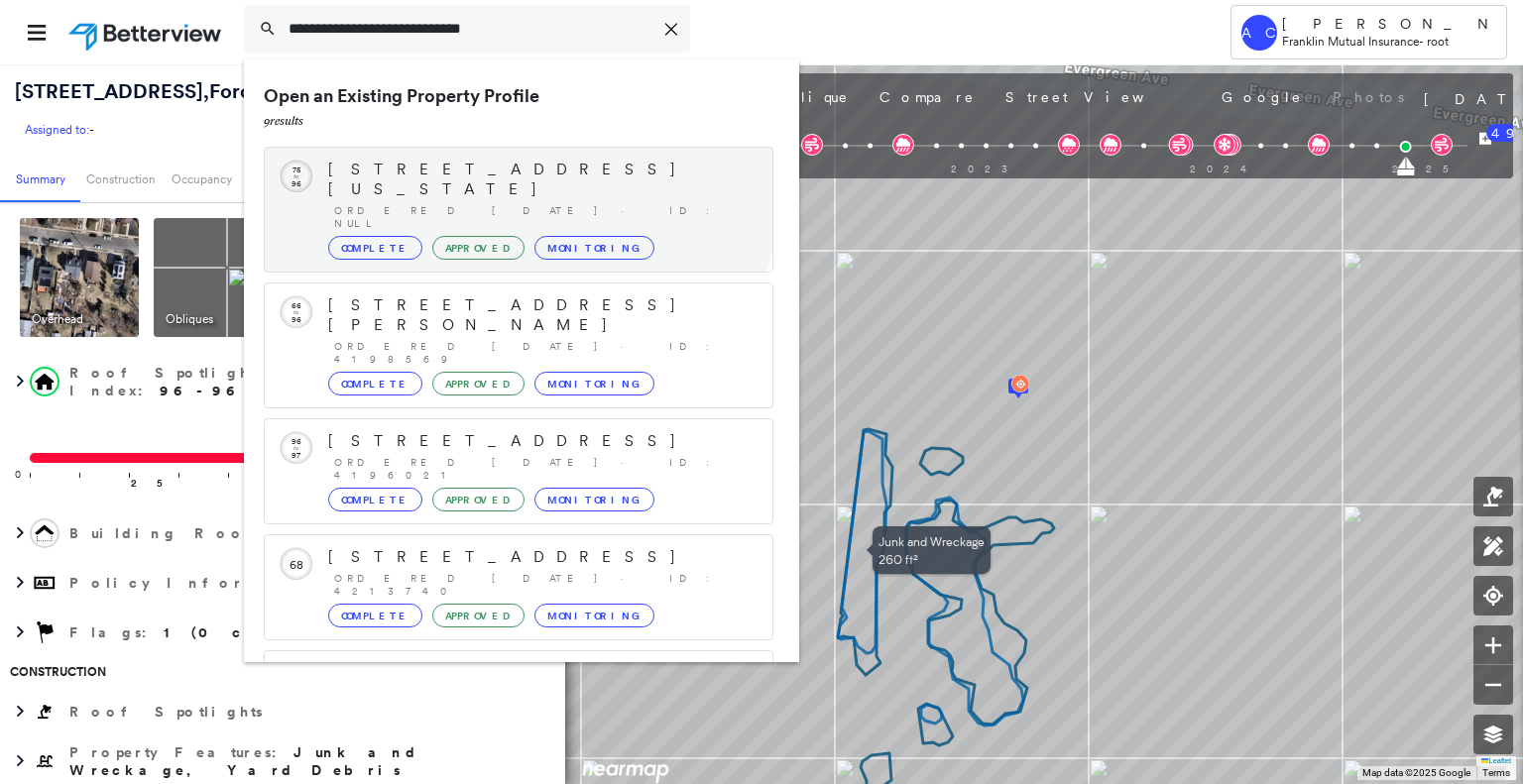 type 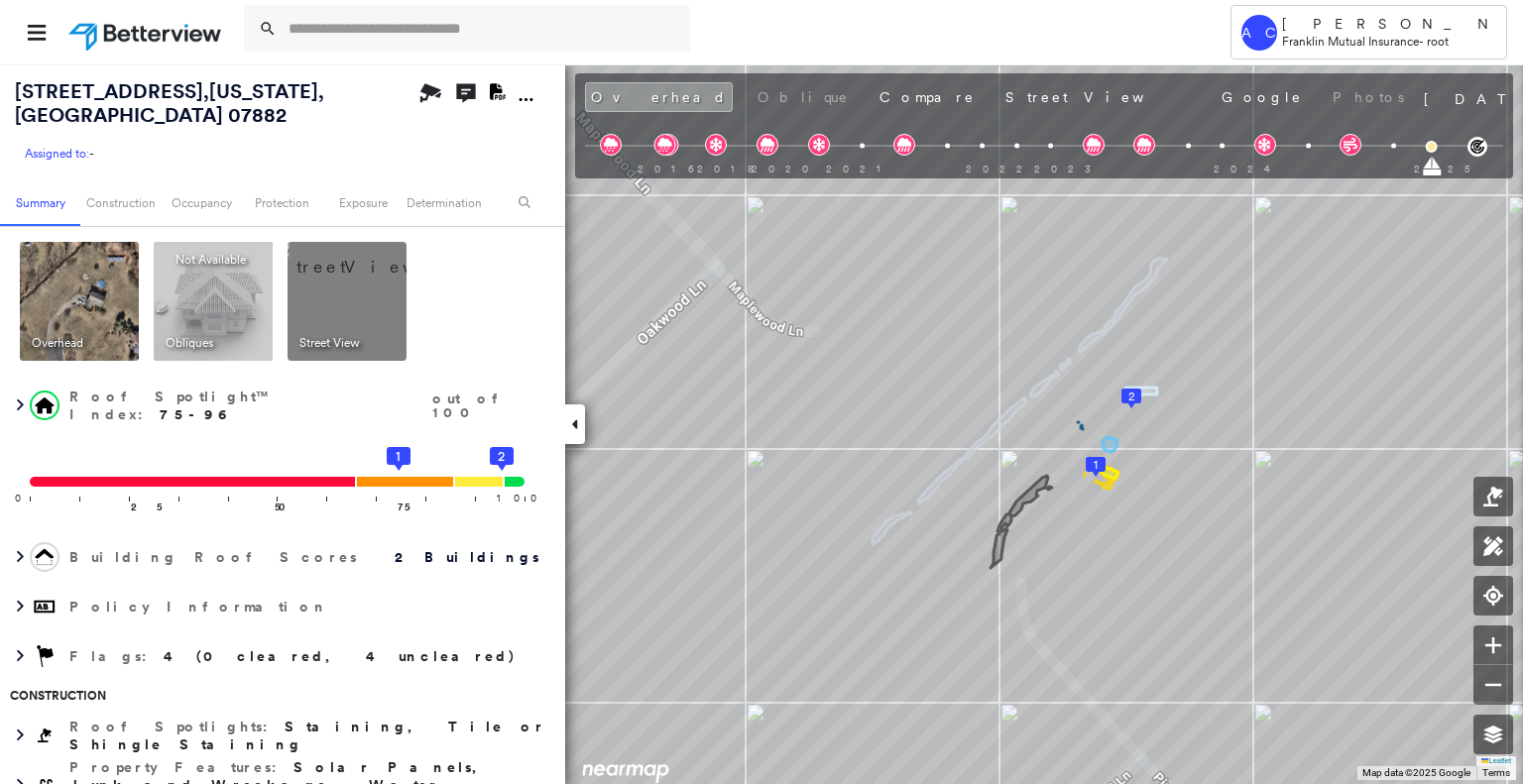 scroll, scrollTop: 0, scrollLeft: 0, axis: both 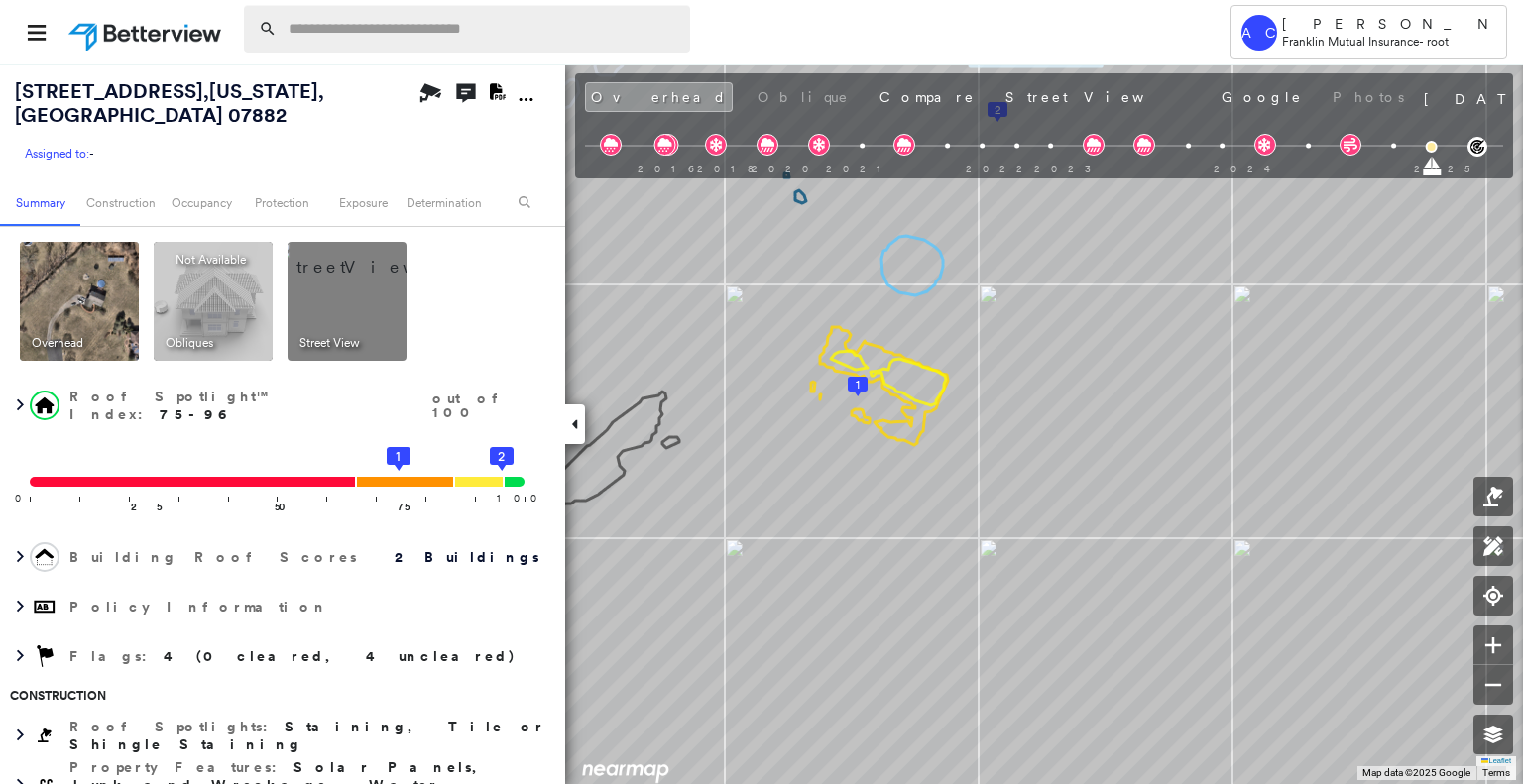 click at bounding box center [483, 29] 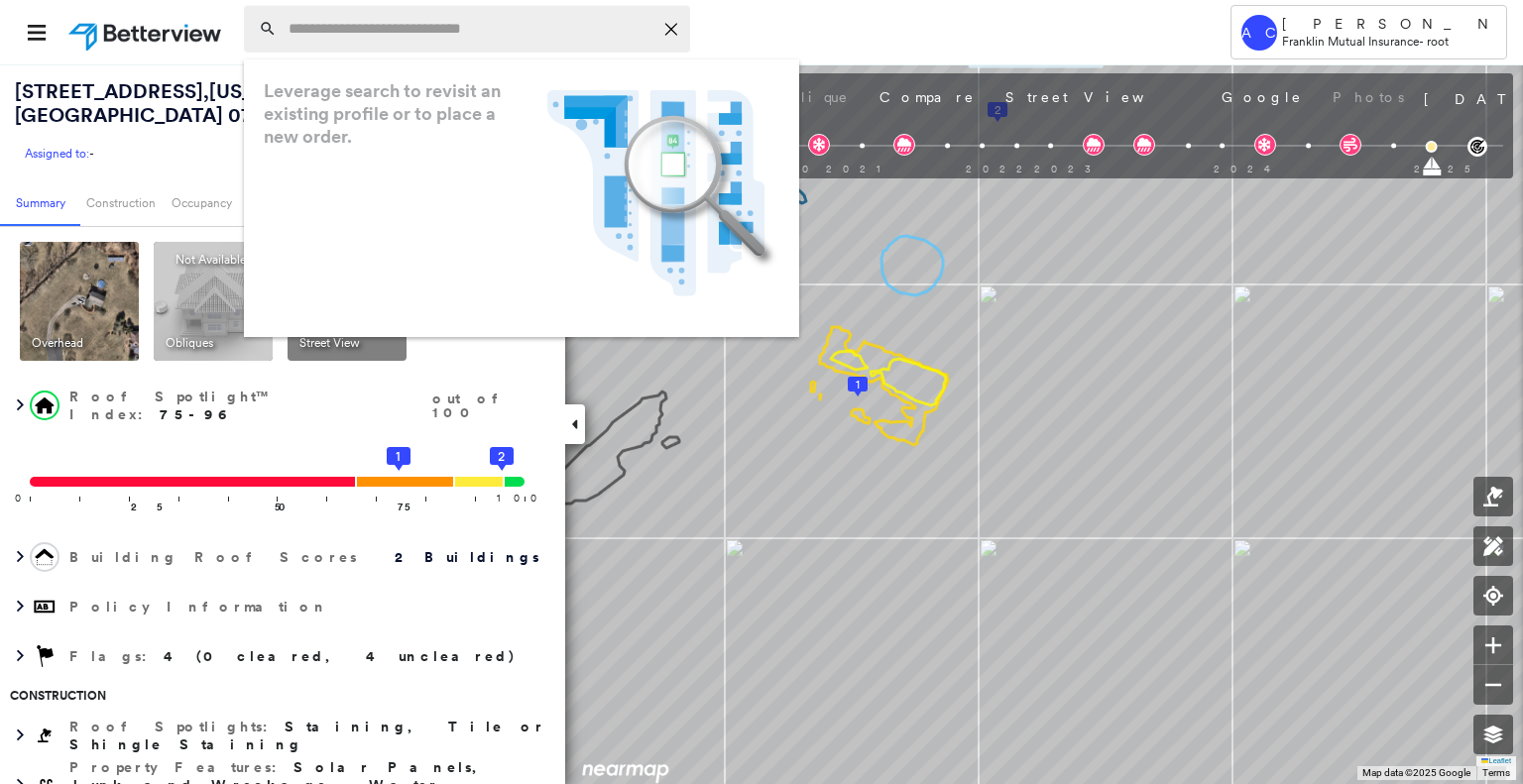 paste on "**********" 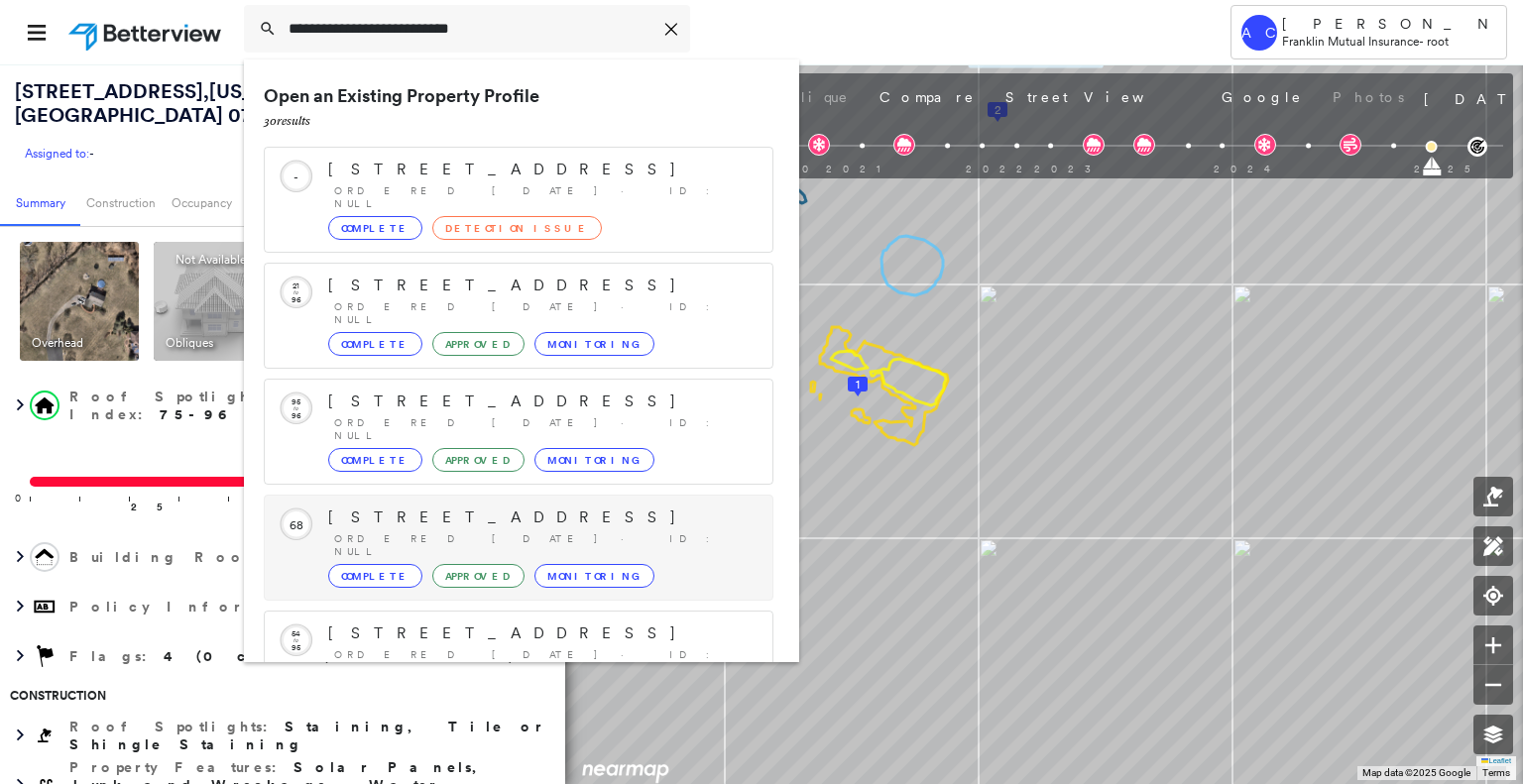 scroll, scrollTop: 206, scrollLeft: 0, axis: vertical 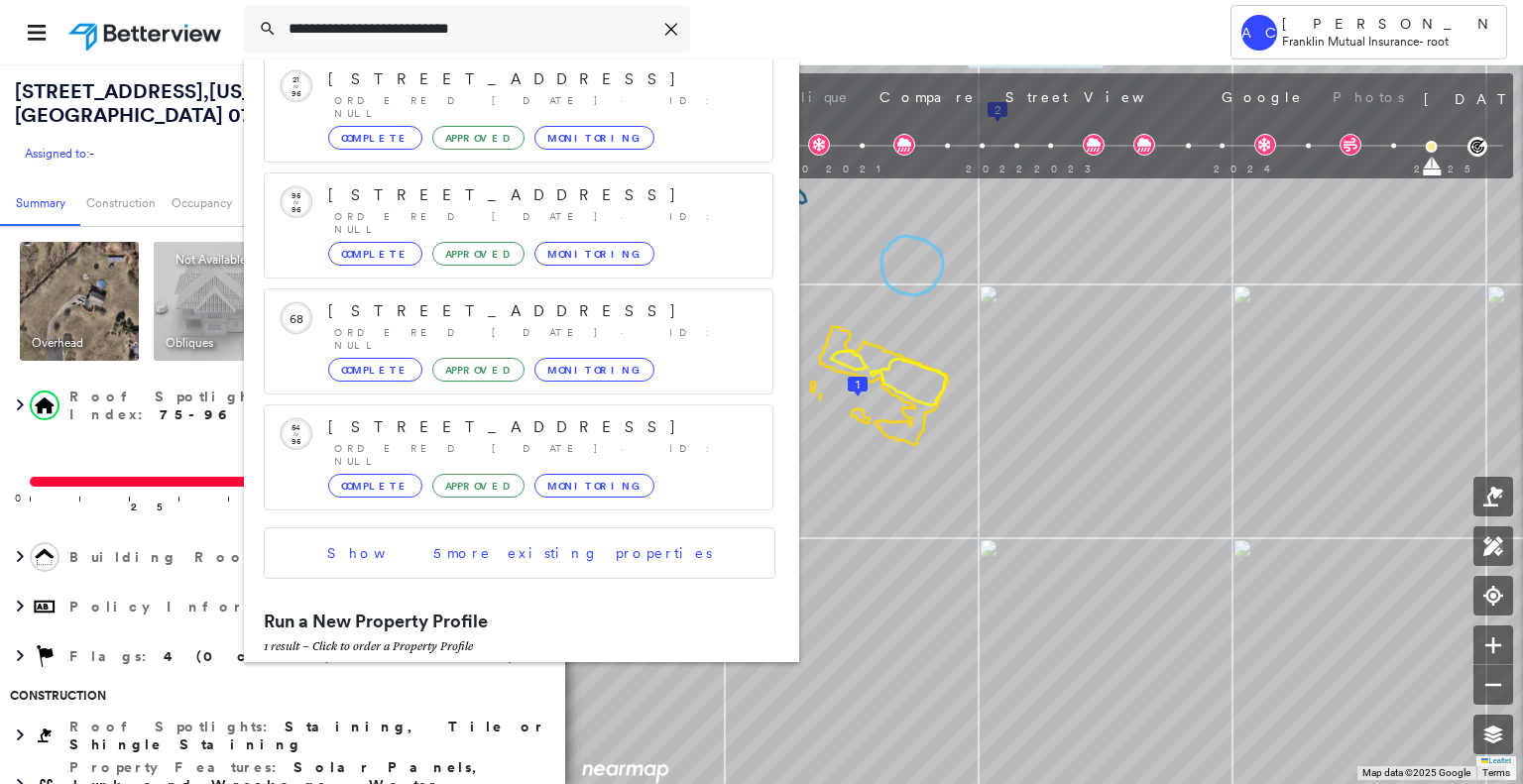type on "**********" 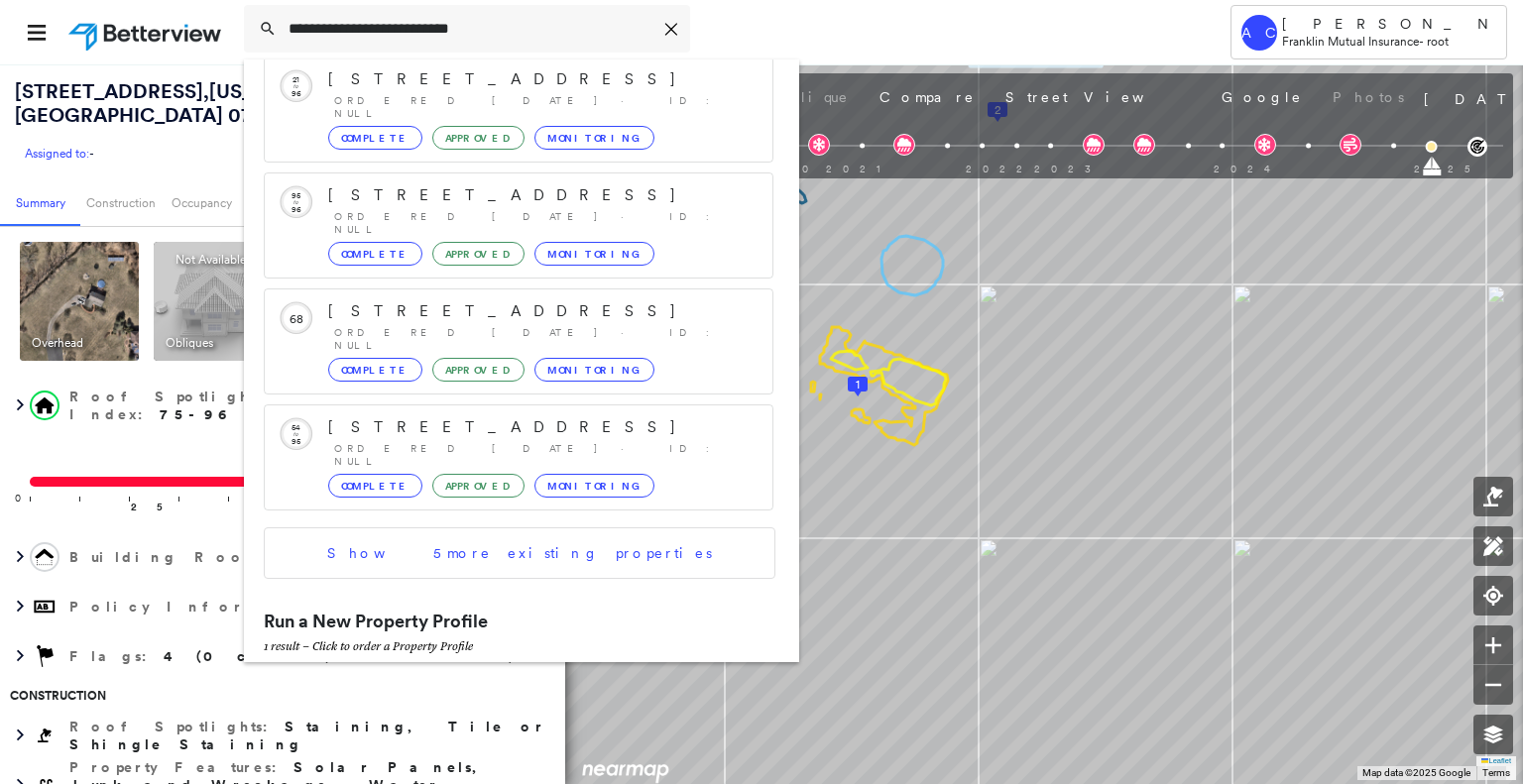 click on "11 Plane St, Piscataway, NJ 08854 Group Created with Sketch." at bounding box center [519, 689] 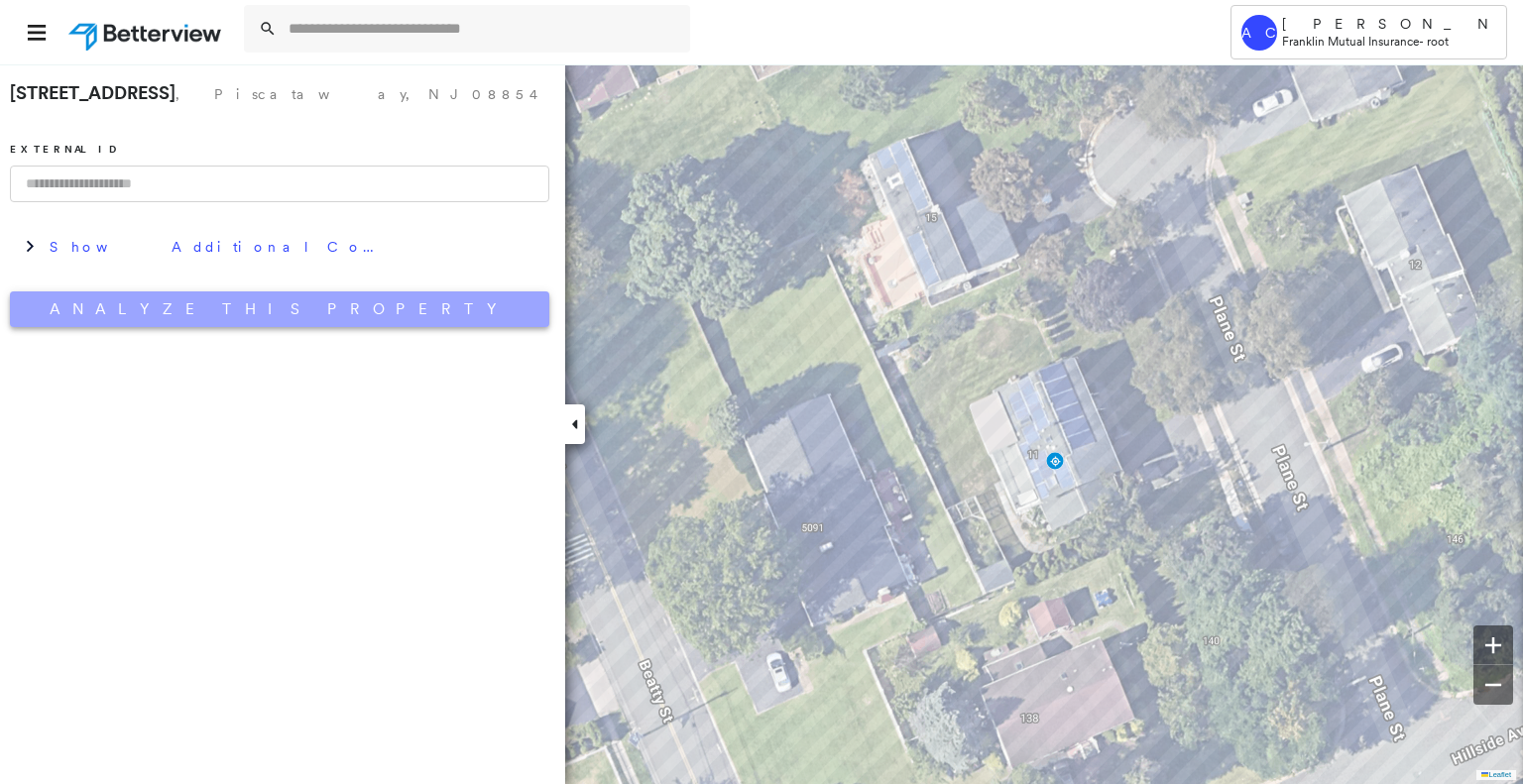 click on "Analyze This Property" at bounding box center (280, 309) 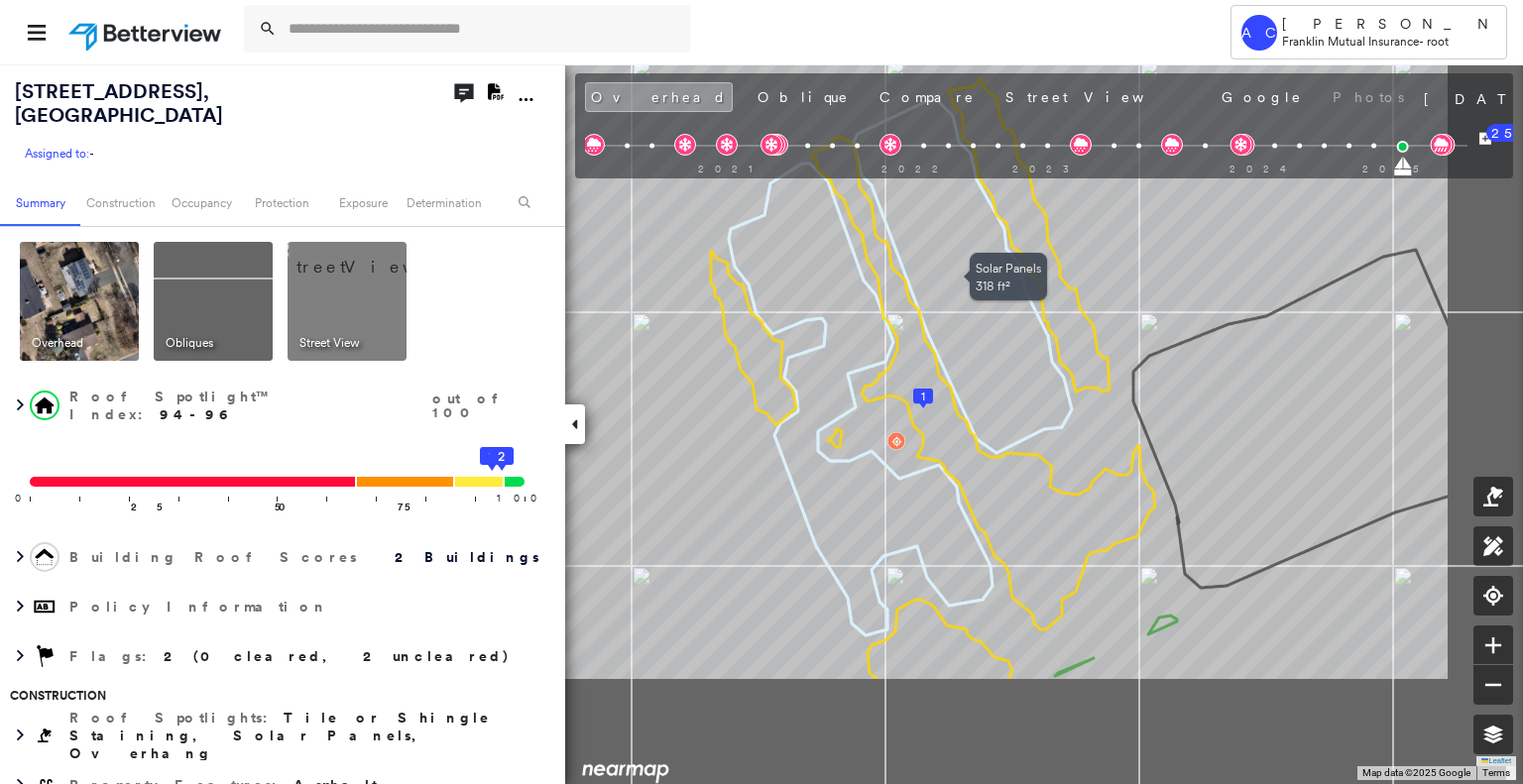 drag, startPoint x: 1167, startPoint y: 524, endPoint x: 940, endPoint y: 348, distance: 287.2368 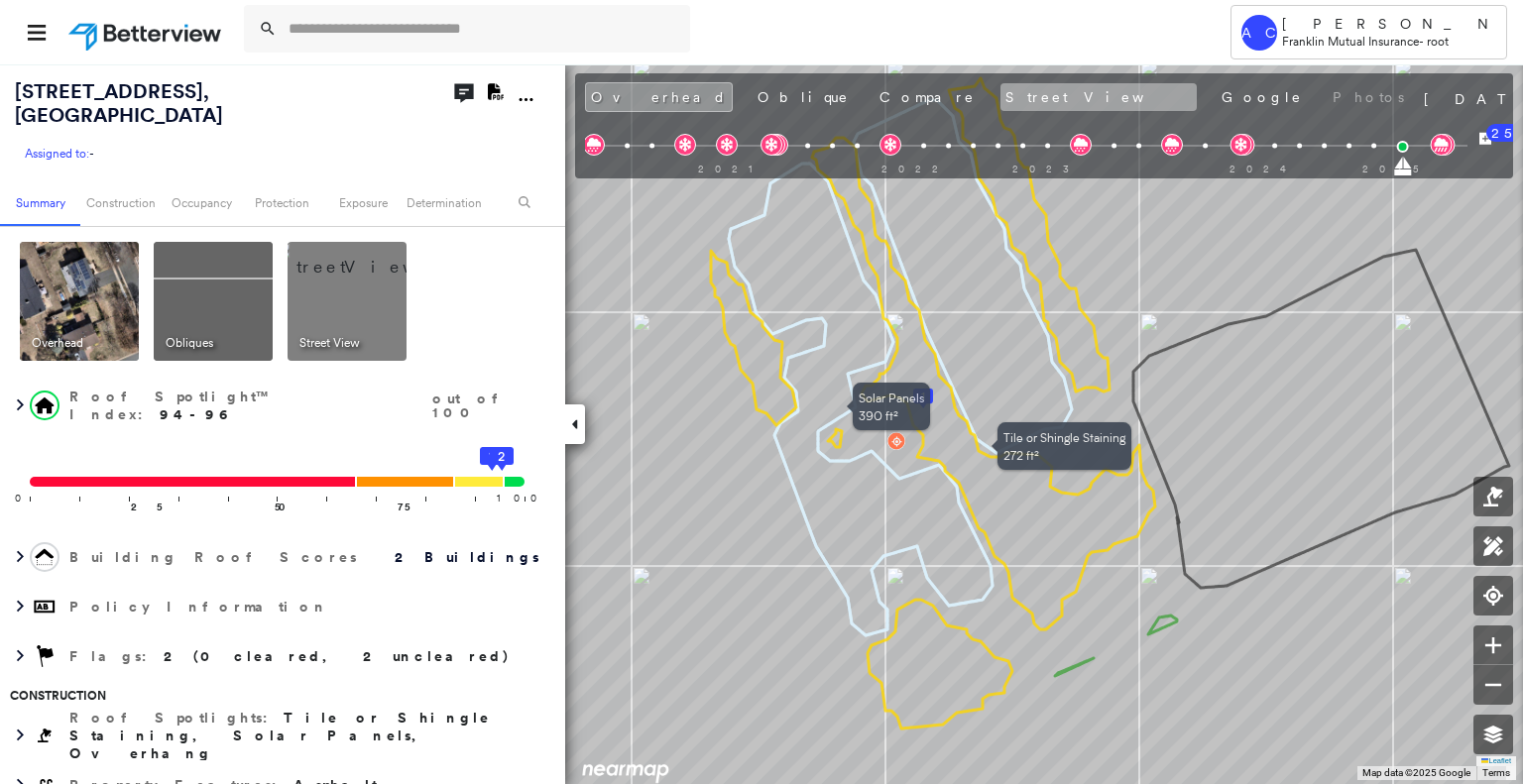 click on "Overhead Oblique Compare Street View Google Photos" at bounding box center (996, 97) 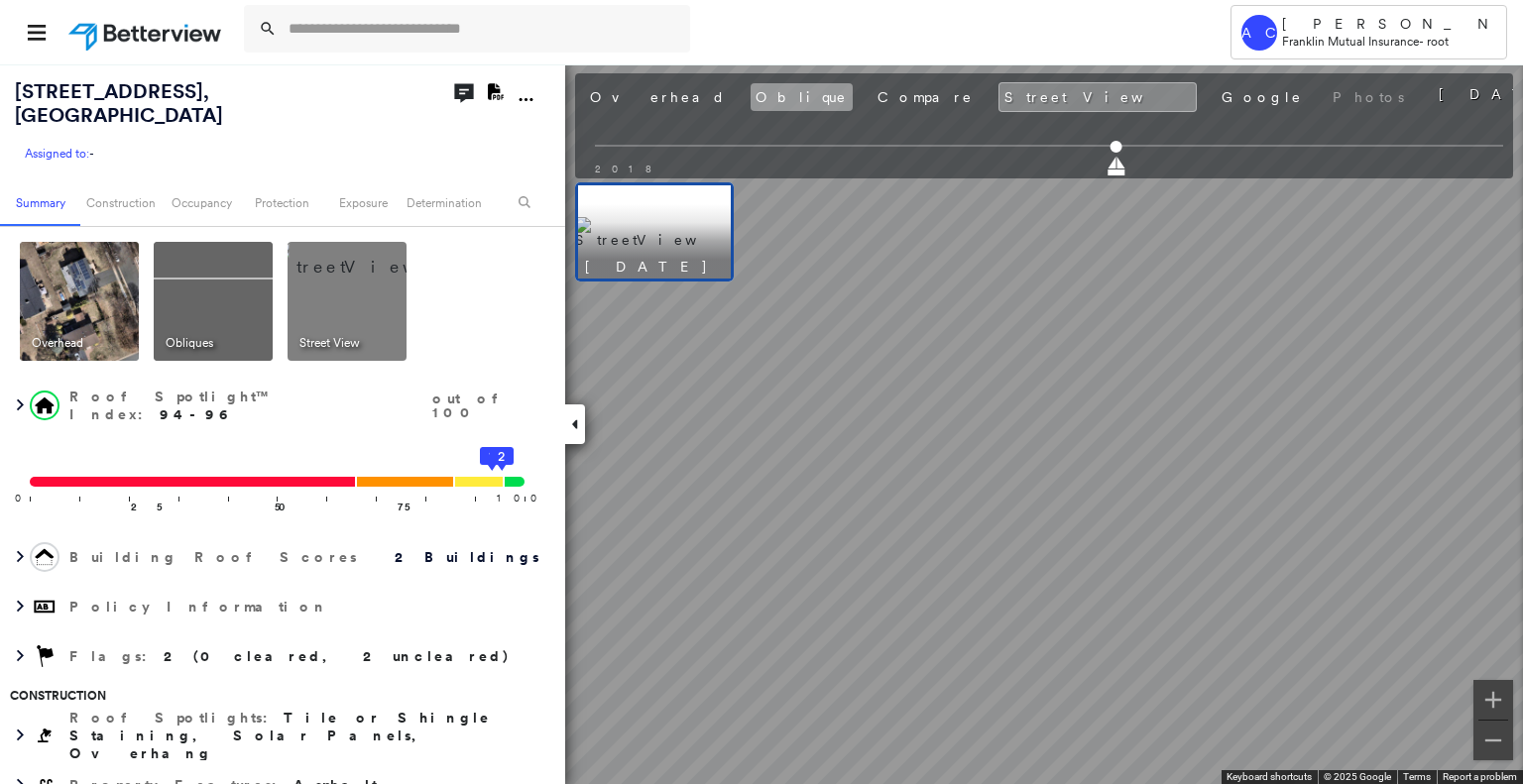 click on "Oblique" at bounding box center (801, 97) 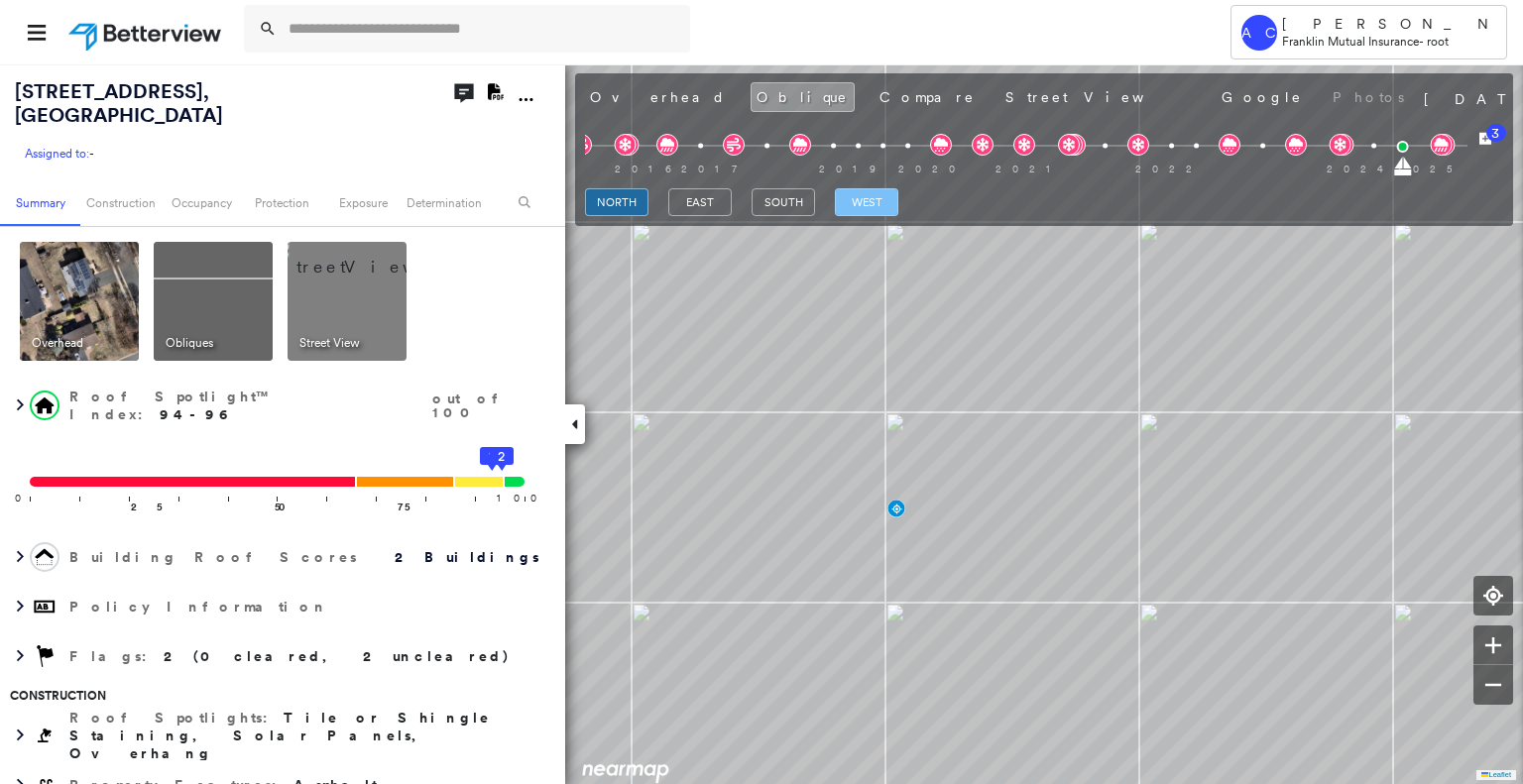 click on "west" at bounding box center (867, 202) 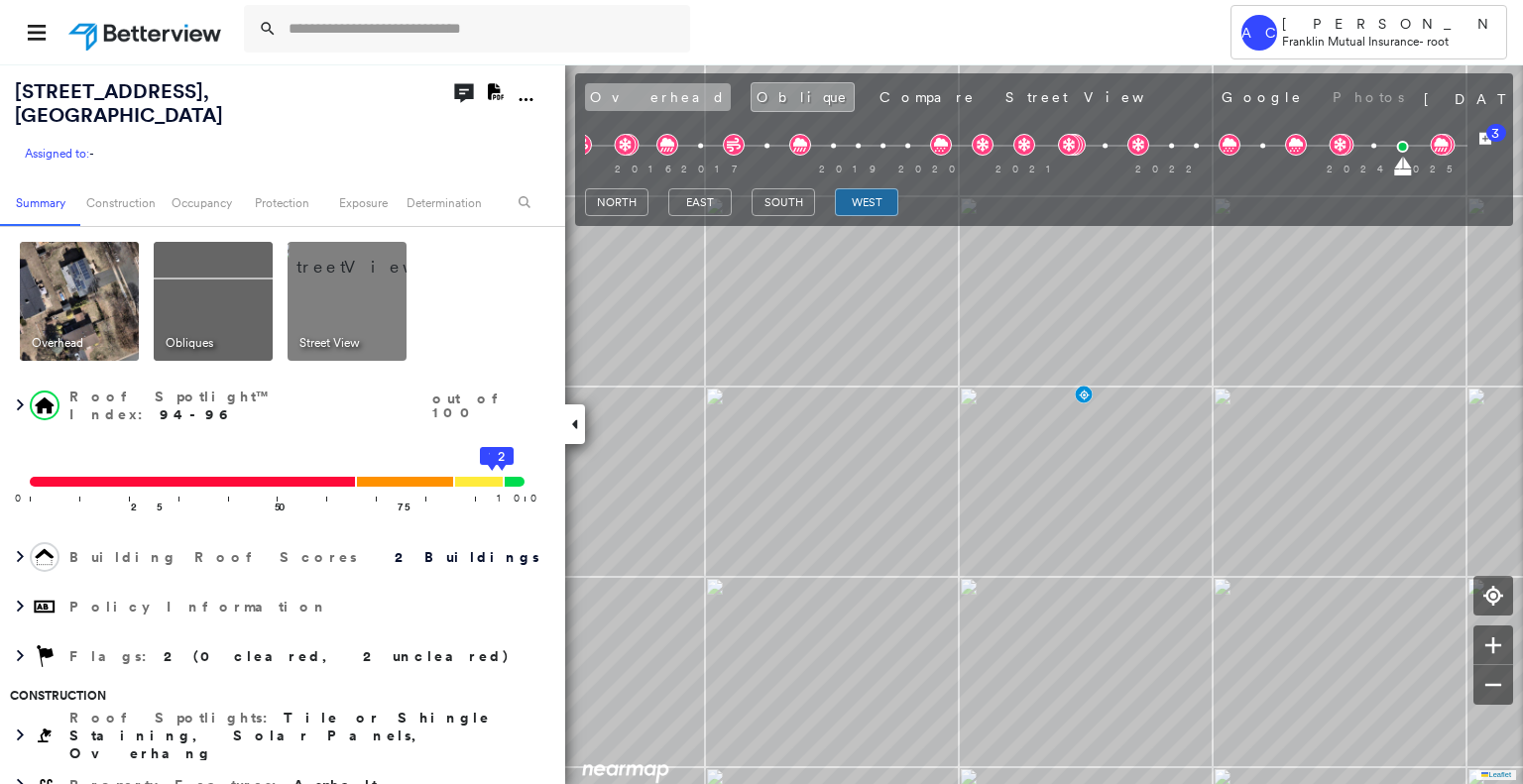 click on "Overhead" at bounding box center [657, 97] 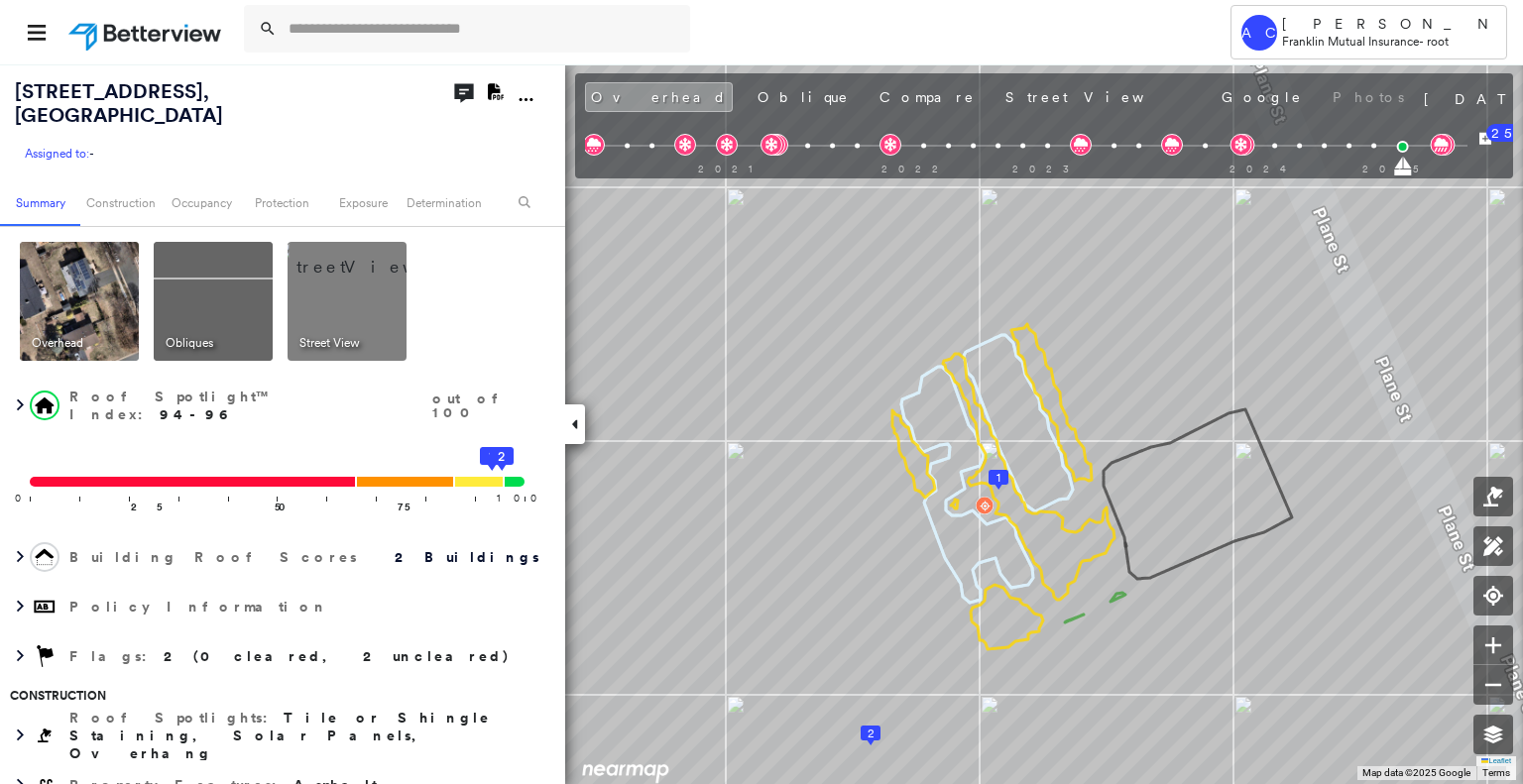 scroll, scrollTop: 0, scrollLeft: 0, axis: both 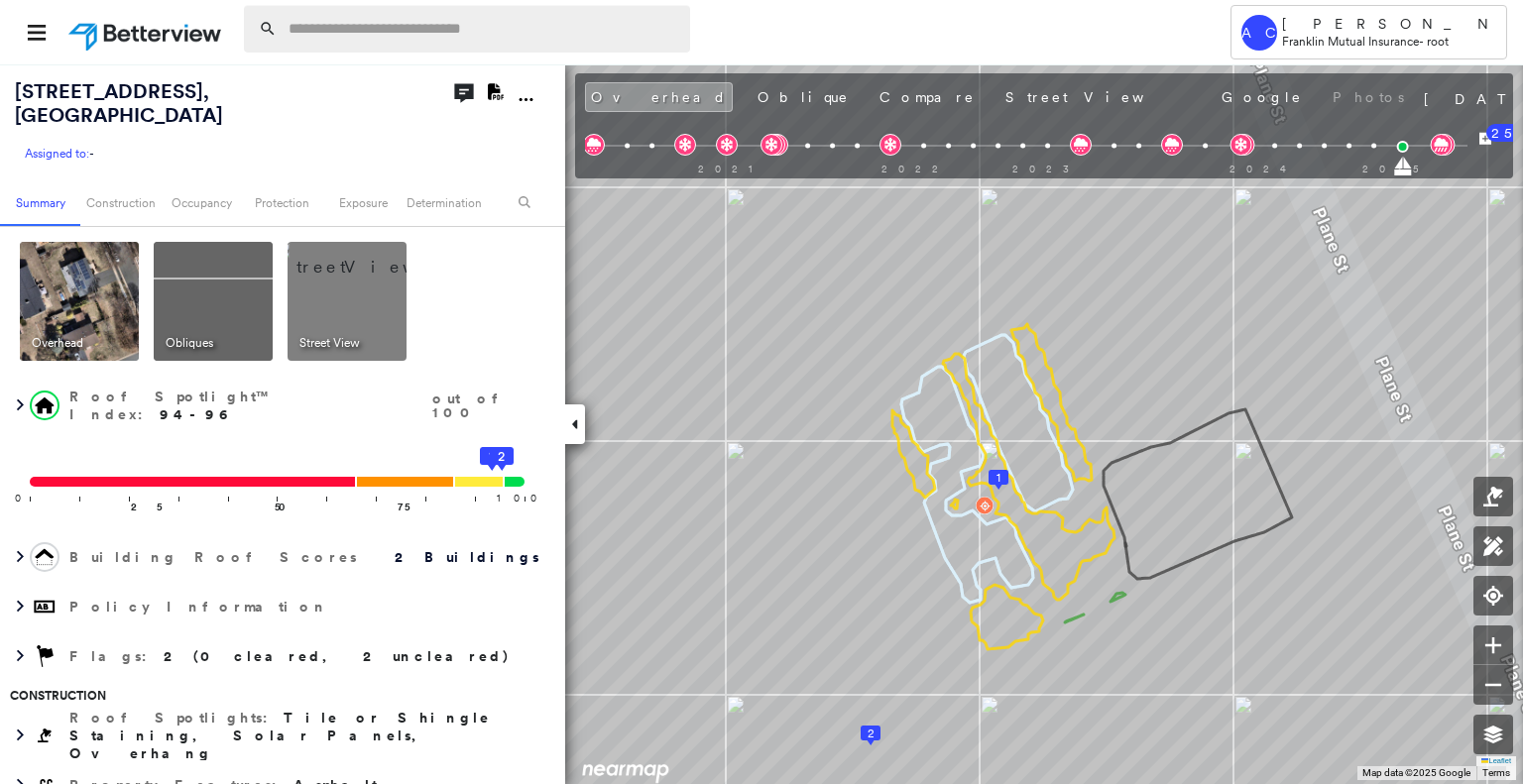 click at bounding box center (483, 29) 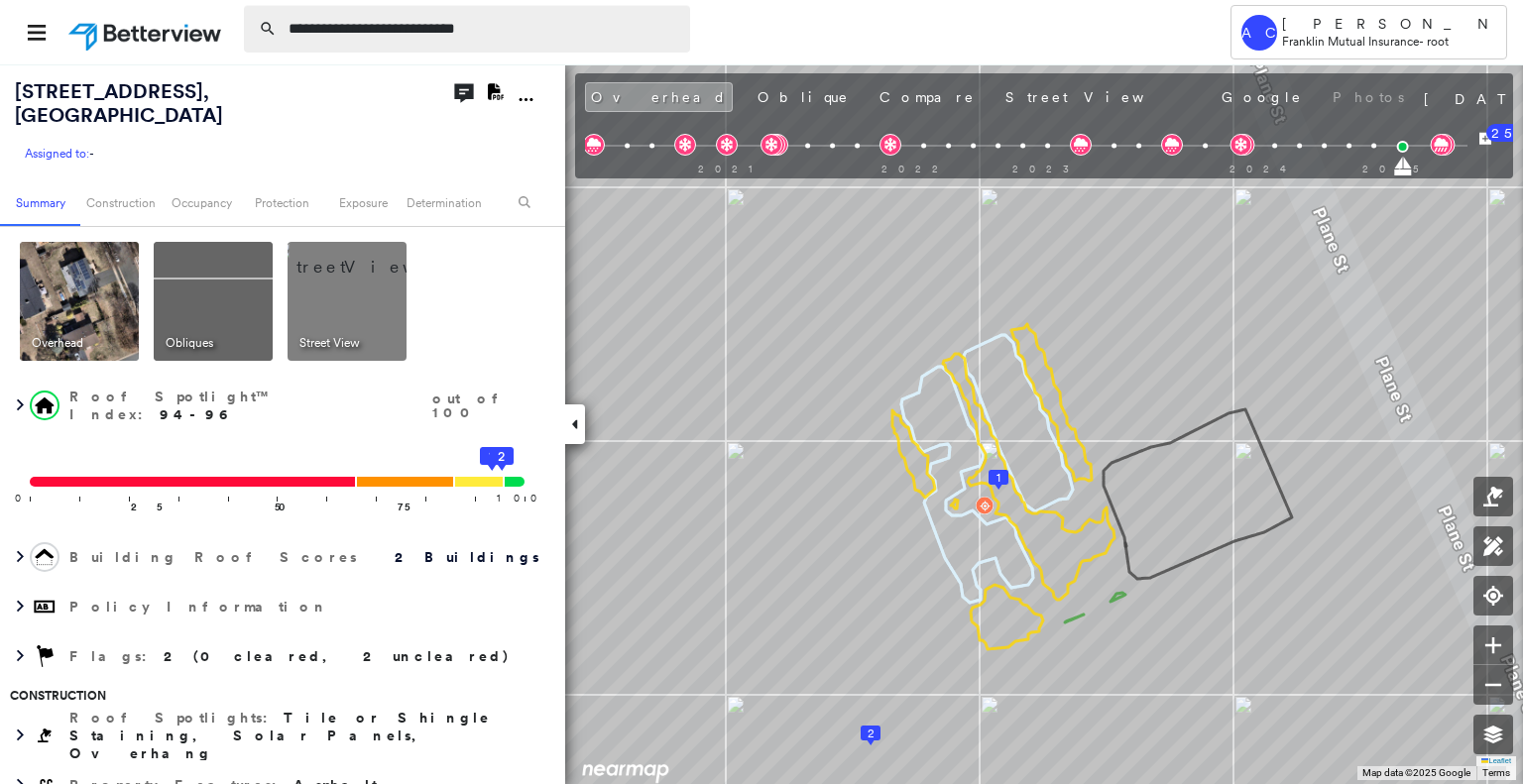click on "**********" at bounding box center [483, 29] 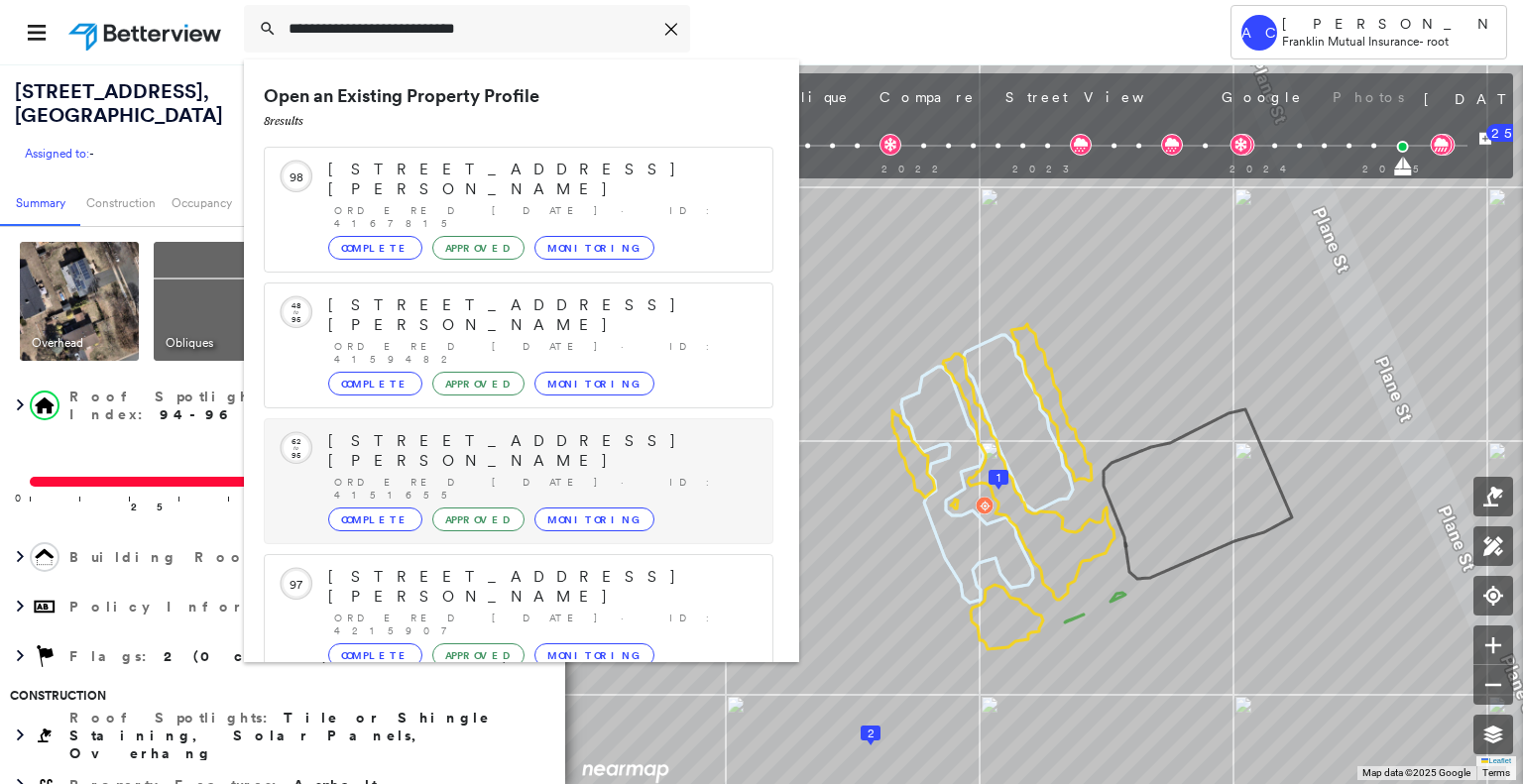 scroll, scrollTop: 206, scrollLeft: 0, axis: vertical 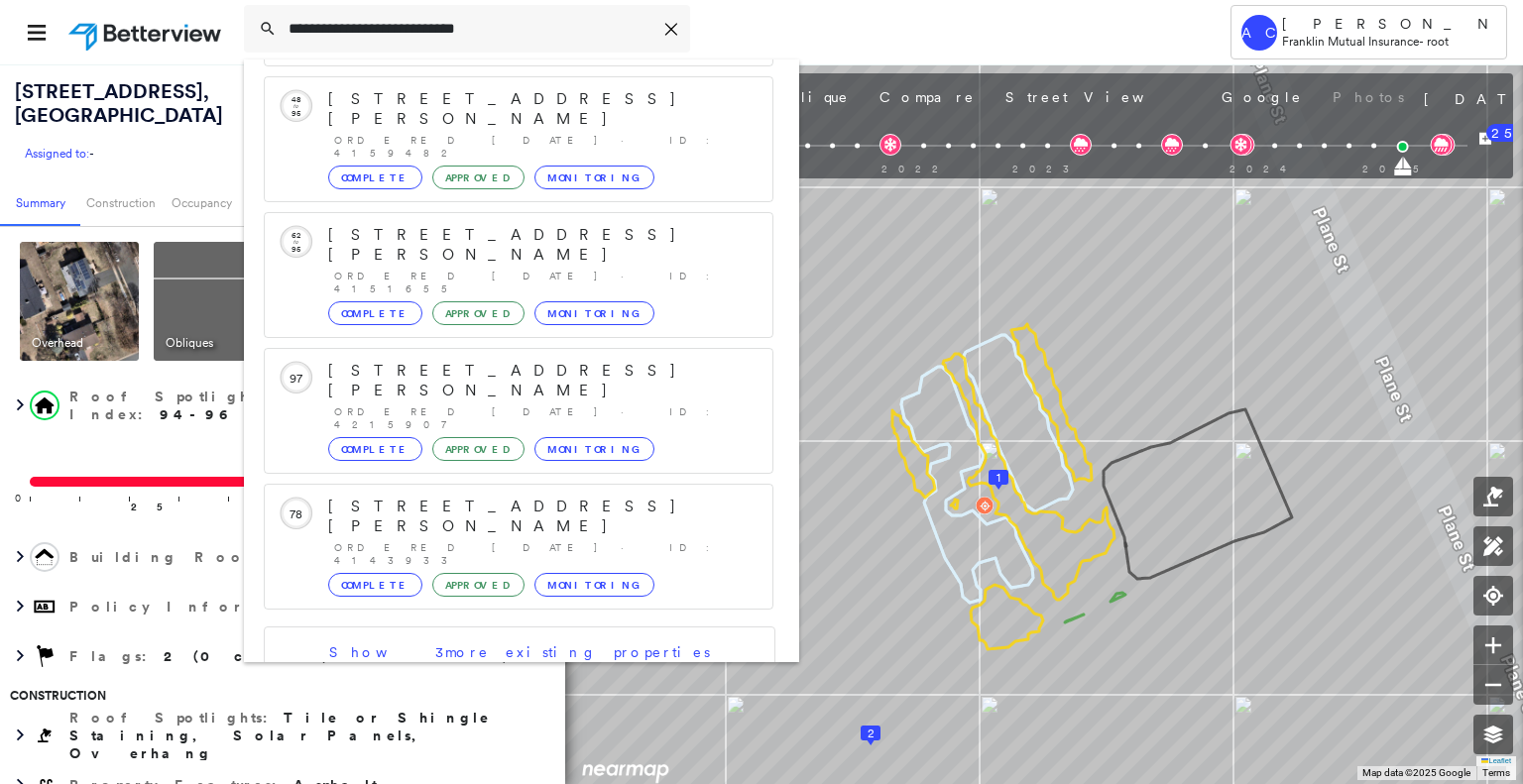 type on "**********" 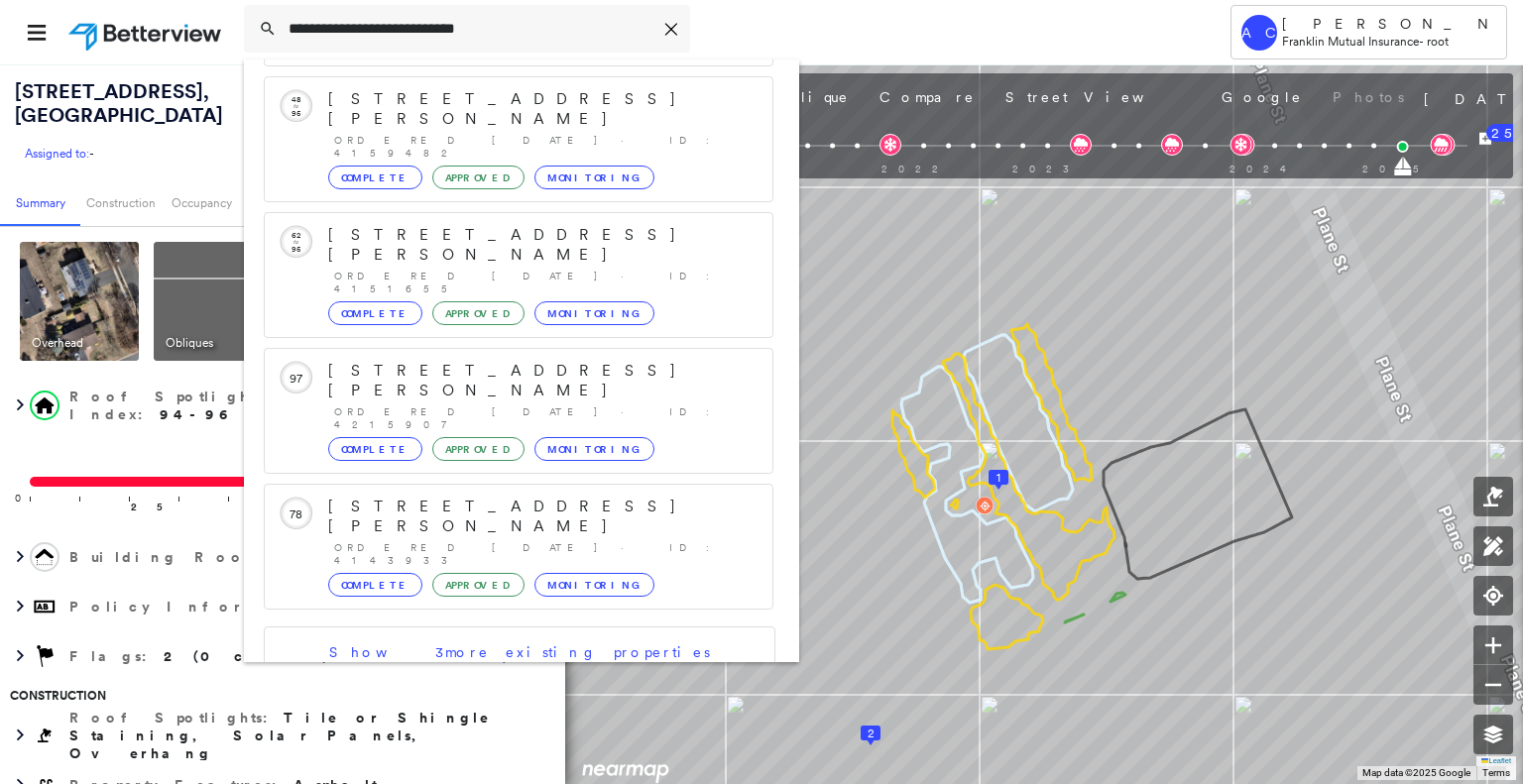 click on "86 Fairview Ave, Teaneck, NJ 07666" at bounding box center [497, 789] 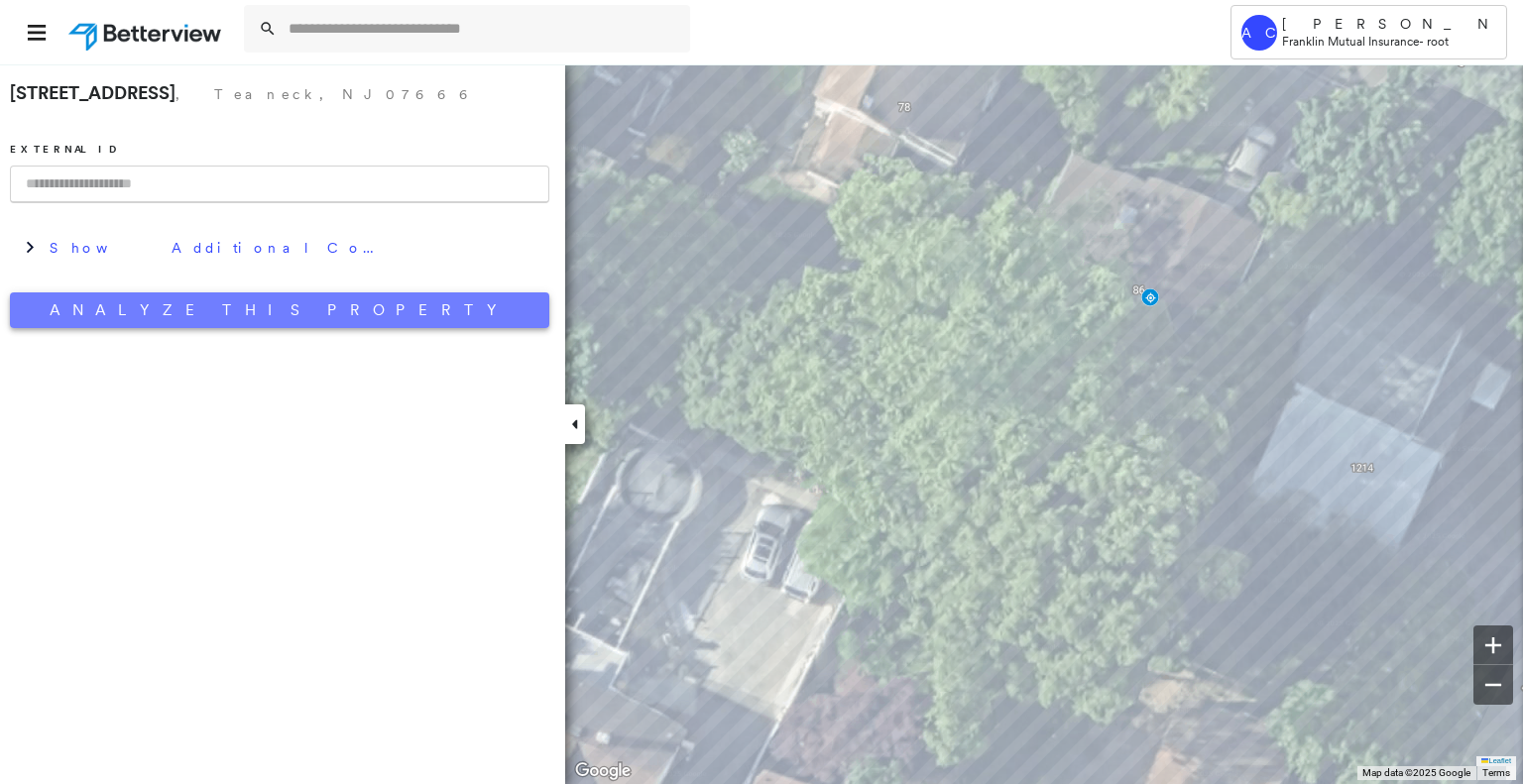 click on "Analyze This Property" at bounding box center (280, 310) 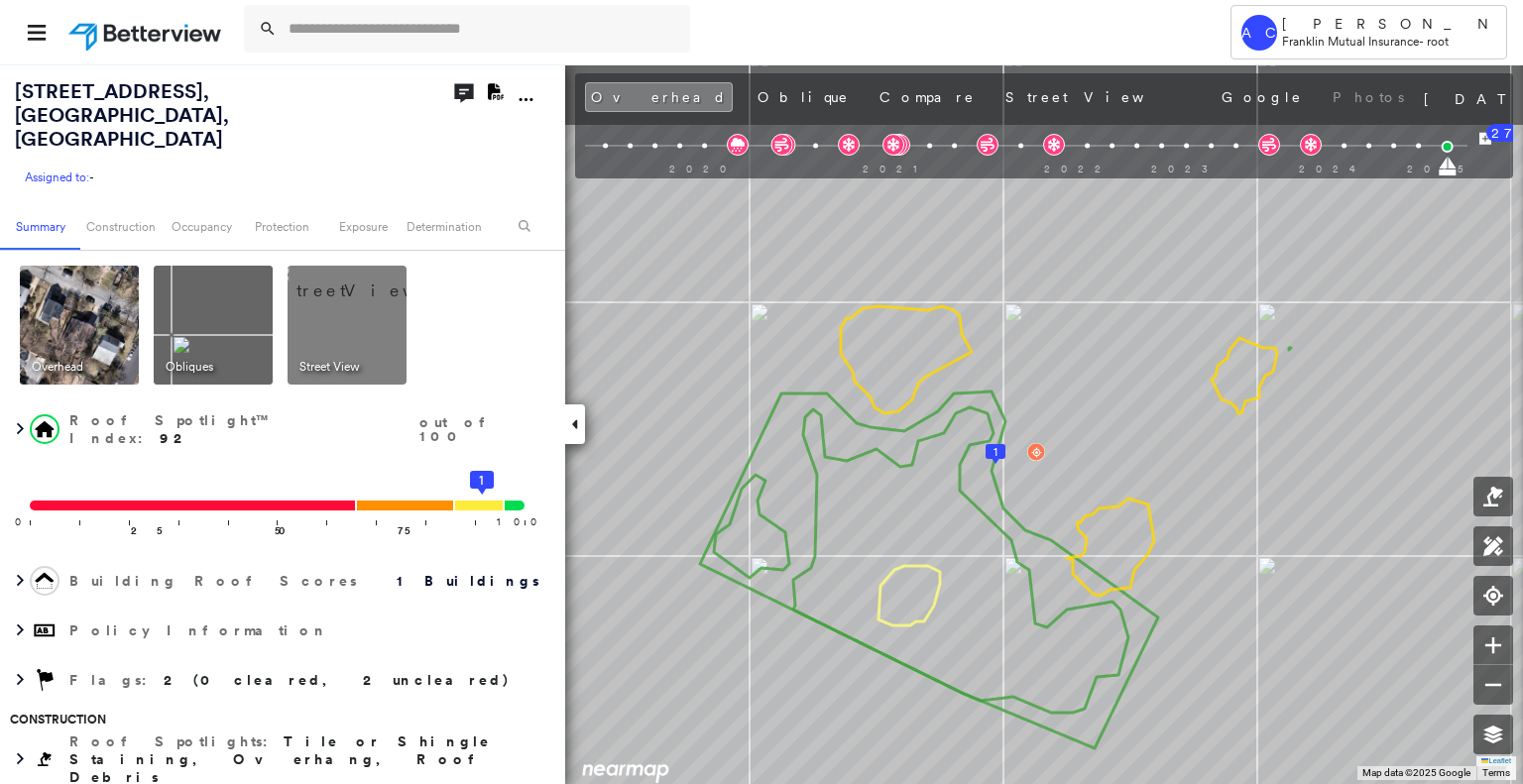 drag, startPoint x: 1014, startPoint y: 263, endPoint x: 909, endPoint y: 396, distance: 169.45206 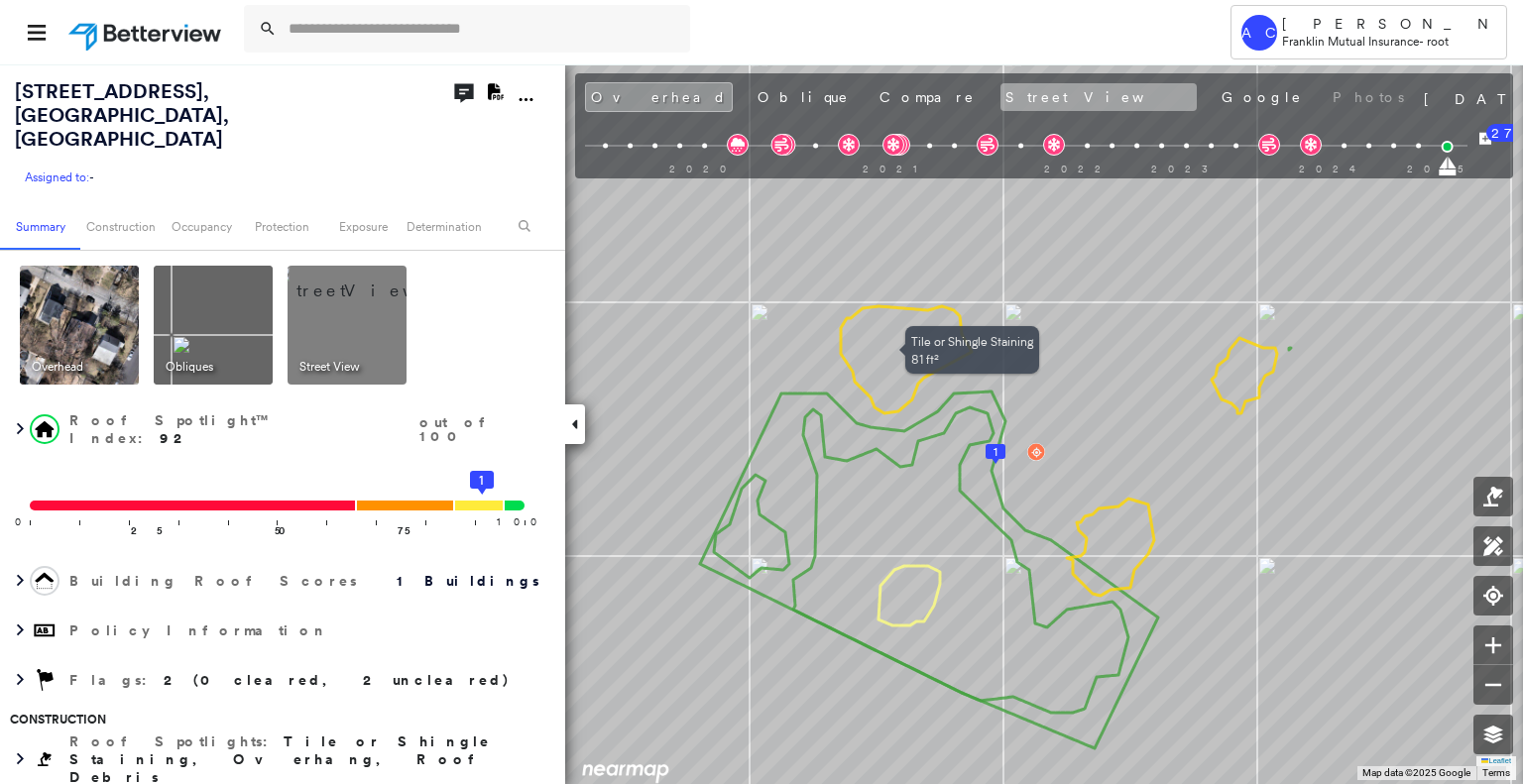 click on "Street View" at bounding box center (1099, 97) 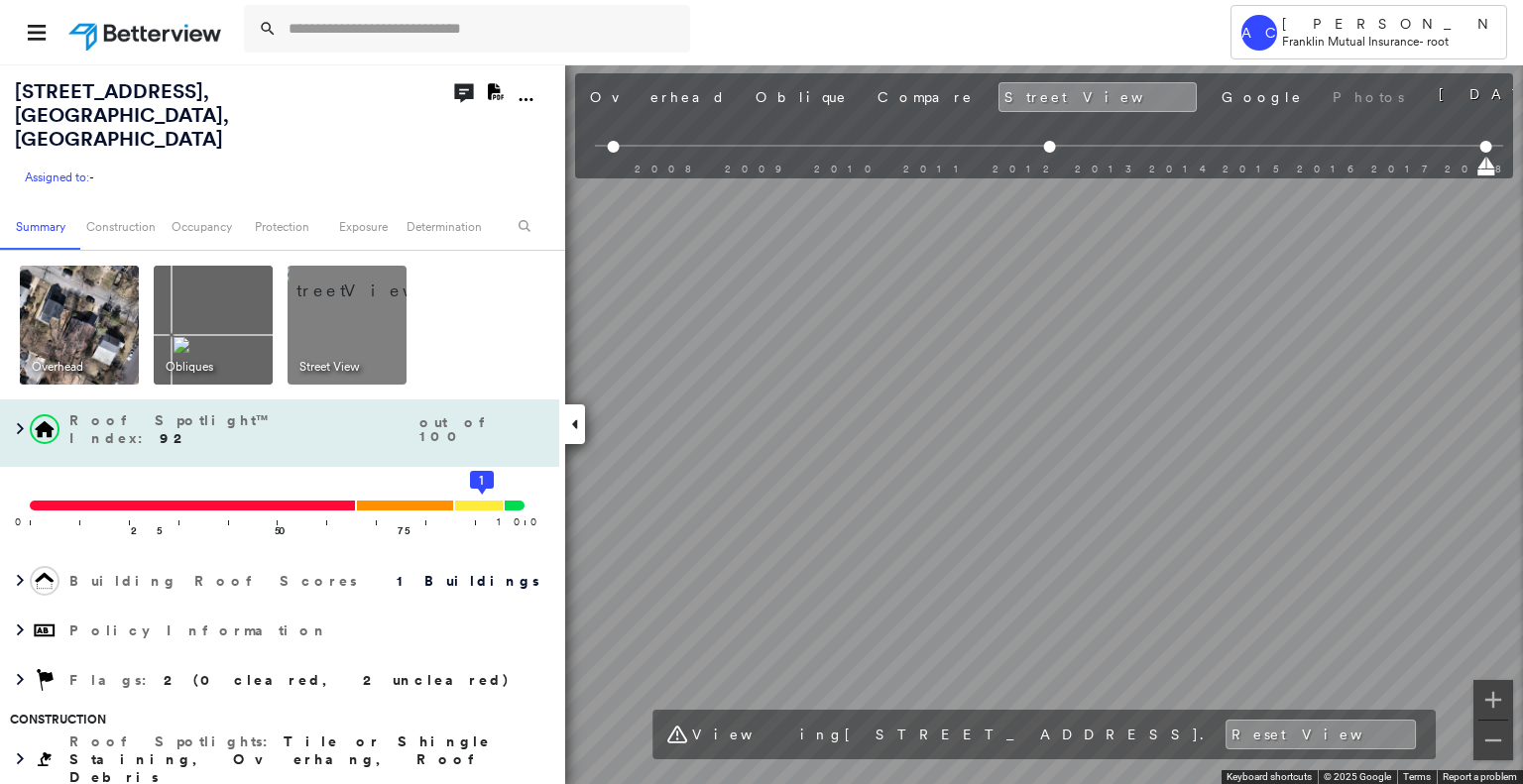 click on "86  Fairview Ave ,  Teaneck, NJ 07666 Assigned to:  - Assigned to:  - Assigned to:  - Open Comments Download PDF Report Summary Construction Occupancy Protection Exposure Determination Overhead Obliques Street View Roof Spotlight™ Index :  92 out of 100 0 100 25 50 75 1 Building Roof Scores 1 Buildings Policy Information Flags :  2 (0 cleared, 2 uncleared) Construction Roof Spotlights :  Tile or Shingle Staining, Overhang, Roof Debris Property Features Roof Size & Shape :  1 building  - Gable | Asphalt Shingle BuildZoom - Building Permit Data and Analysis Occupancy Place Detail Protection Exposure FEMA Risk Index Wind Flood Regional Hazard: 2   out of  5 Additional Perils Tree Fall Risk:  Present   Determination Flags :  2 (0 cleared, 2 uncleared) Uncleared Flags (2) Cleared Flags  (0) LOW Low Priority Flagged 07/24/25 Clear Tree Overhang Flagged 07/24/25 Clear Action Taken New Entry History Quote/New Business Terms & Conditions Added ACV Endorsement Added Cosmetic Endorsement Inspection/Loss Control Save" at bounding box center [762, 423] 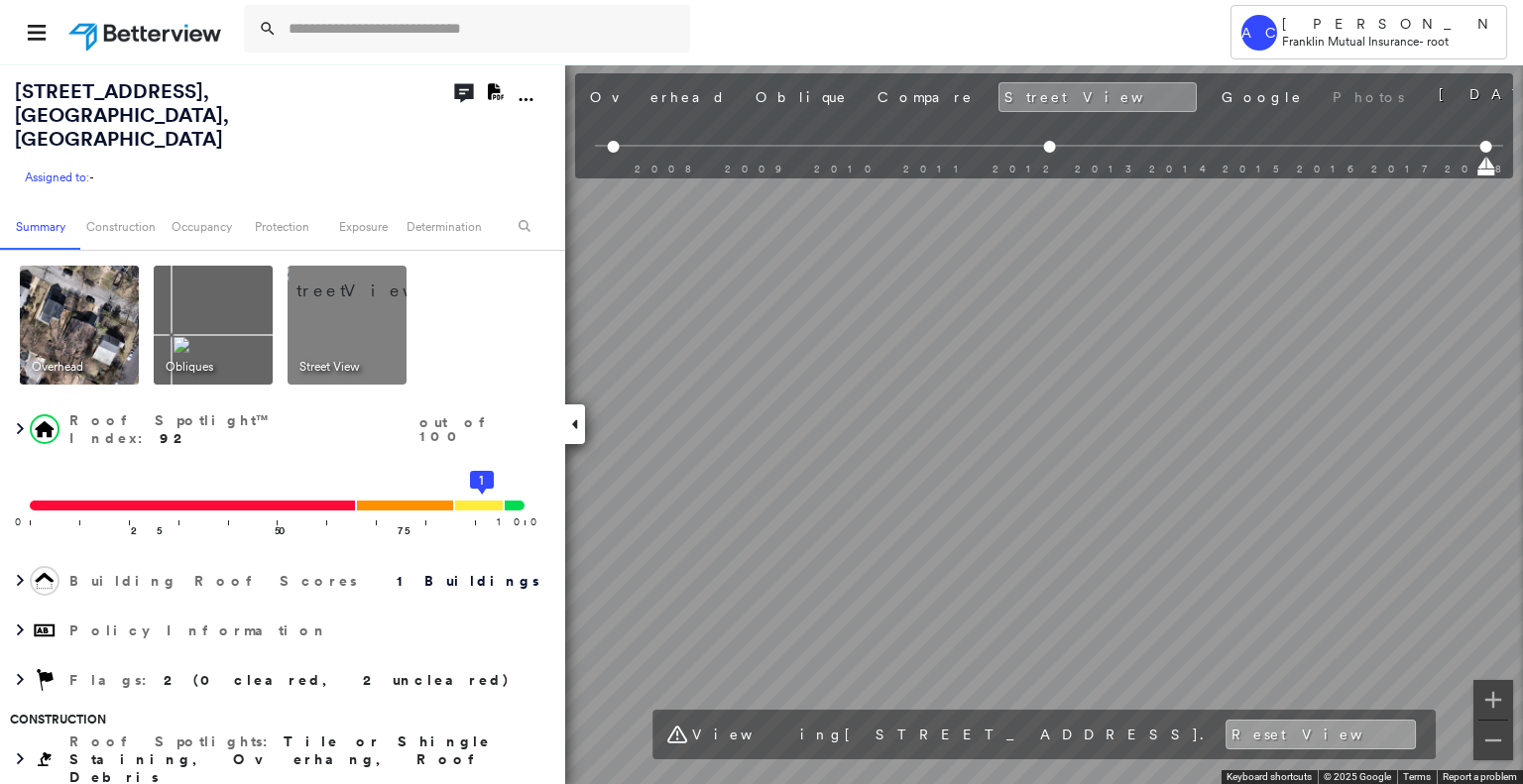drag, startPoint x: 1126, startPoint y: 728, endPoint x: 1106, endPoint y: 737, distance: 21.931712 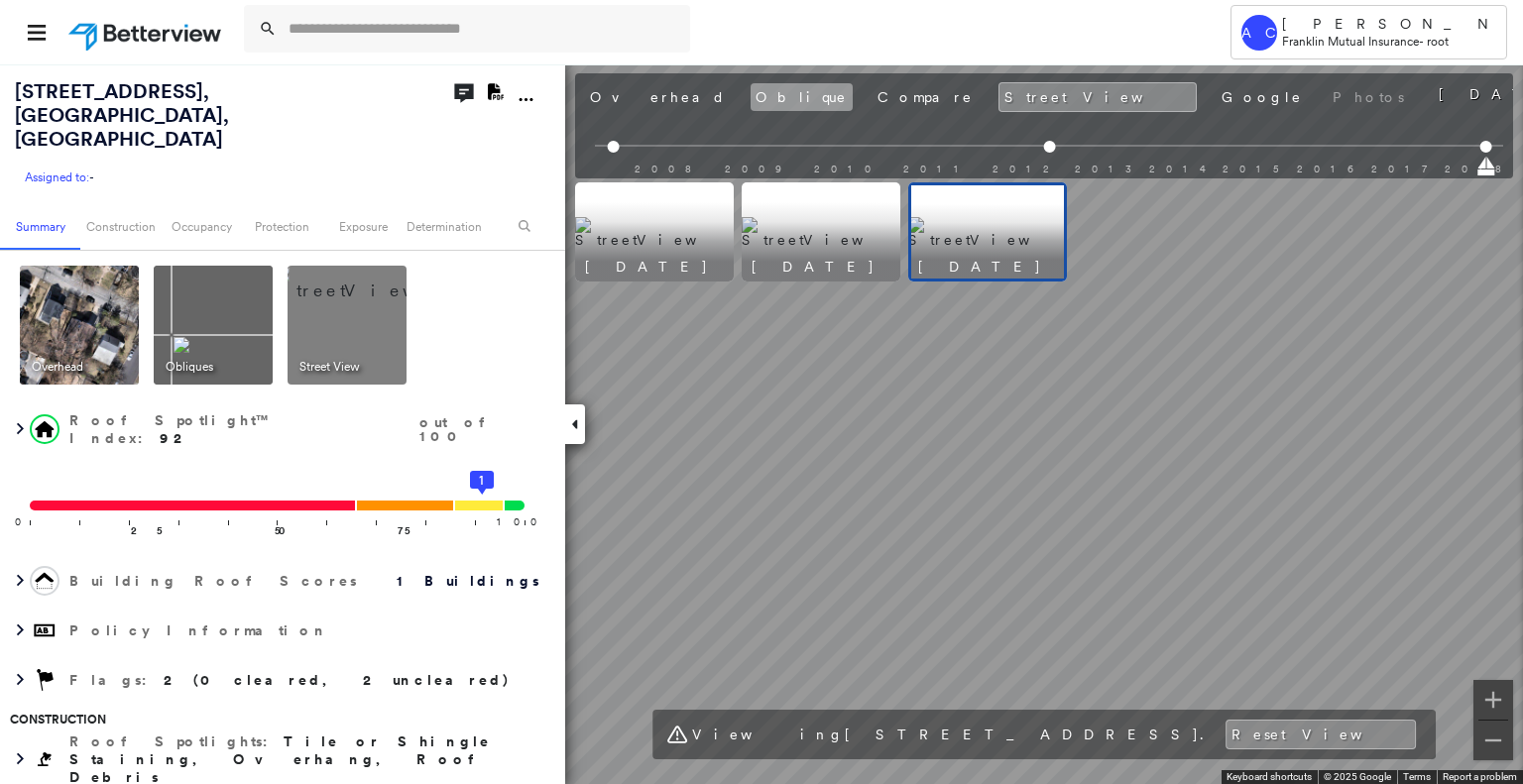 click on "Oblique" at bounding box center [801, 97] 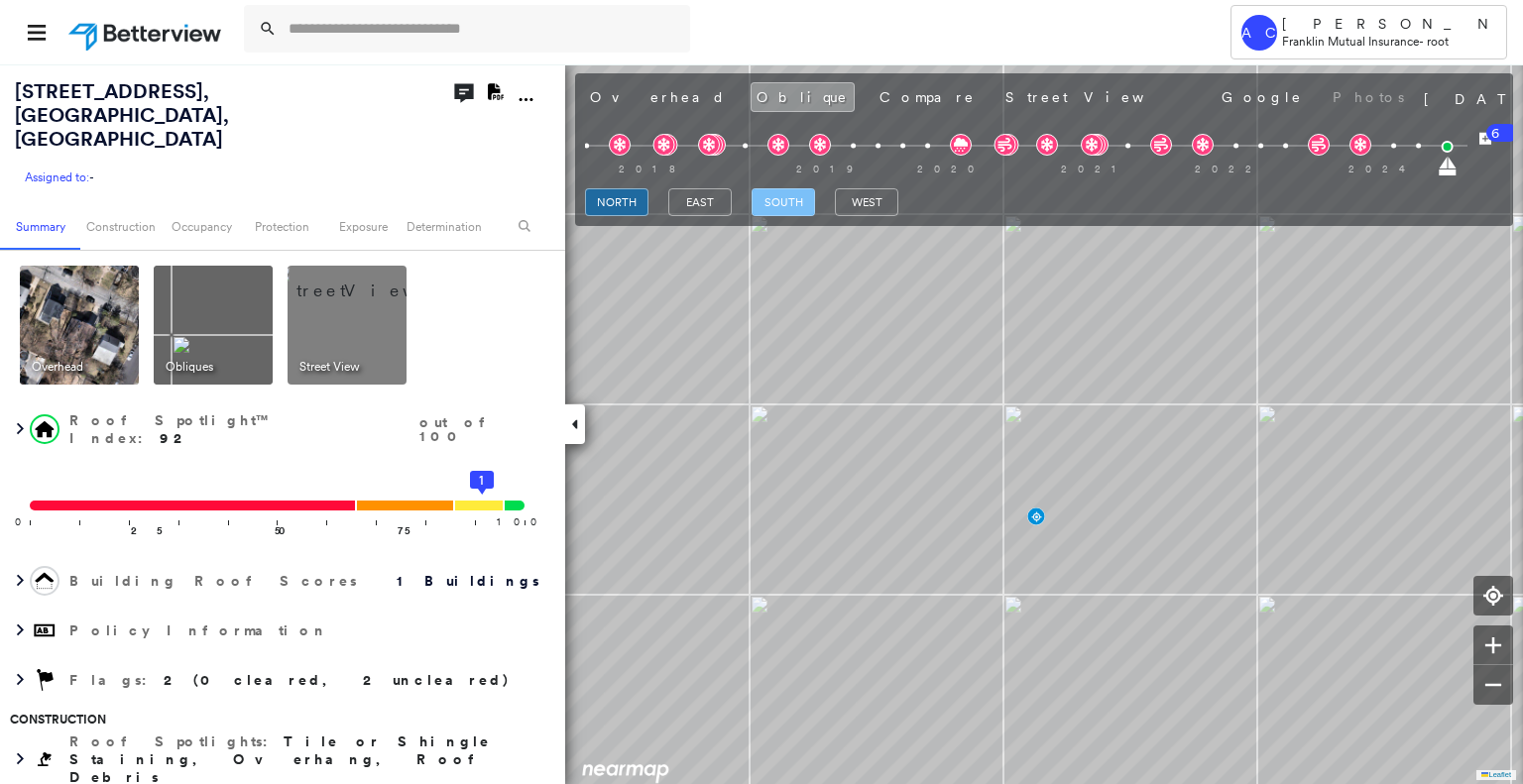 drag, startPoint x: 758, startPoint y: 209, endPoint x: 762, endPoint y: 192, distance: 17.464249 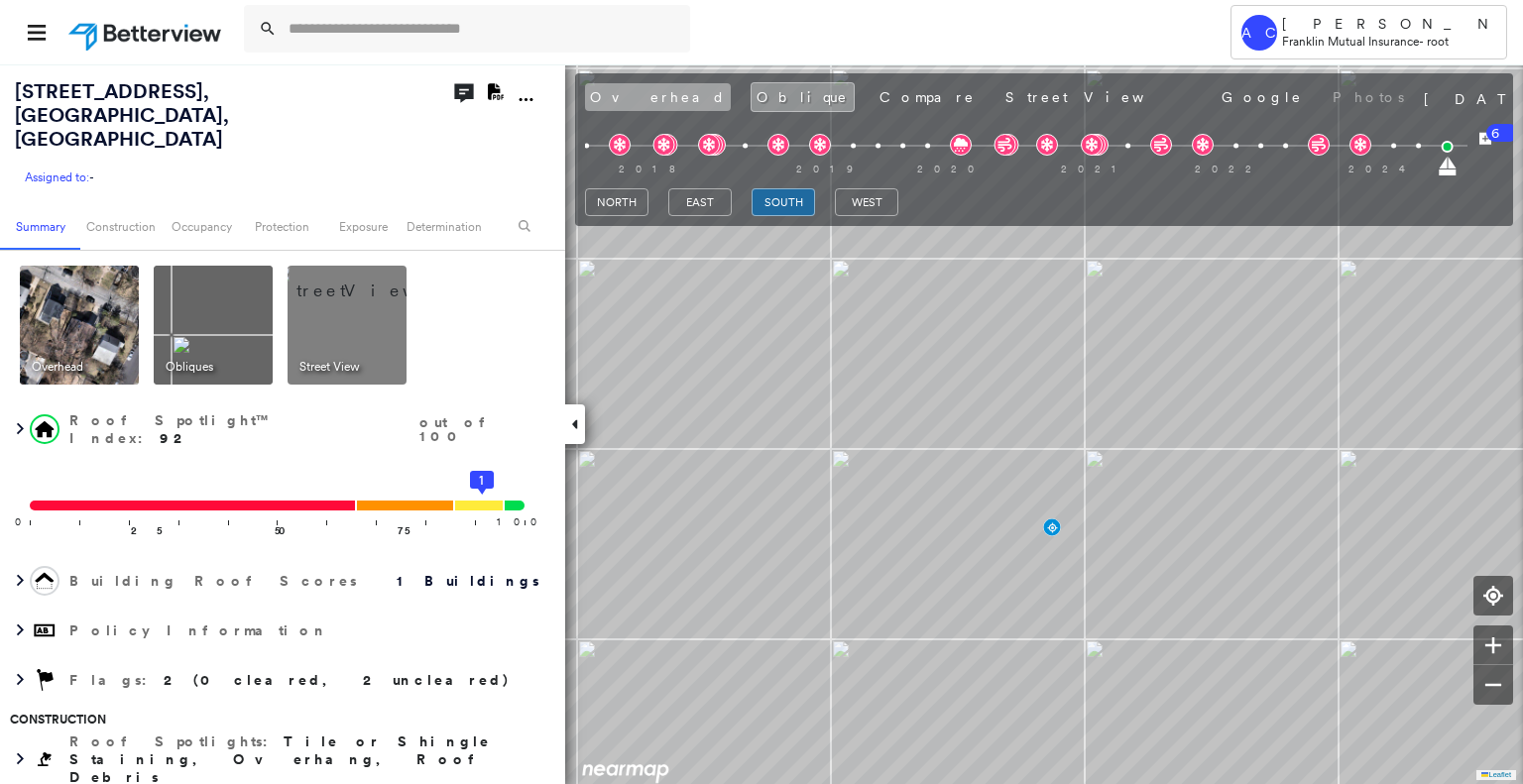 click on "Overhead" at bounding box center (657, 97) 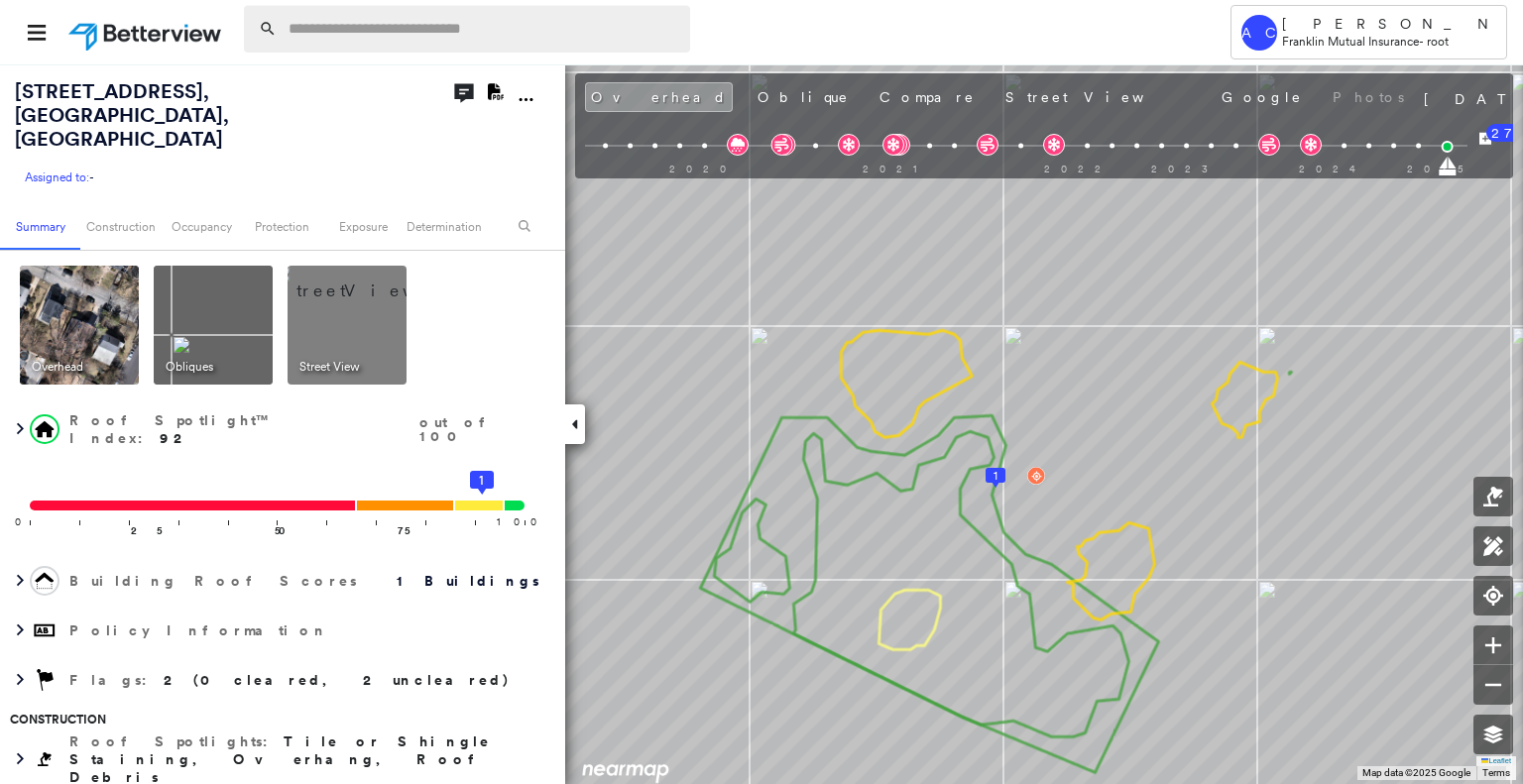 click at bounding box center [483, 29] 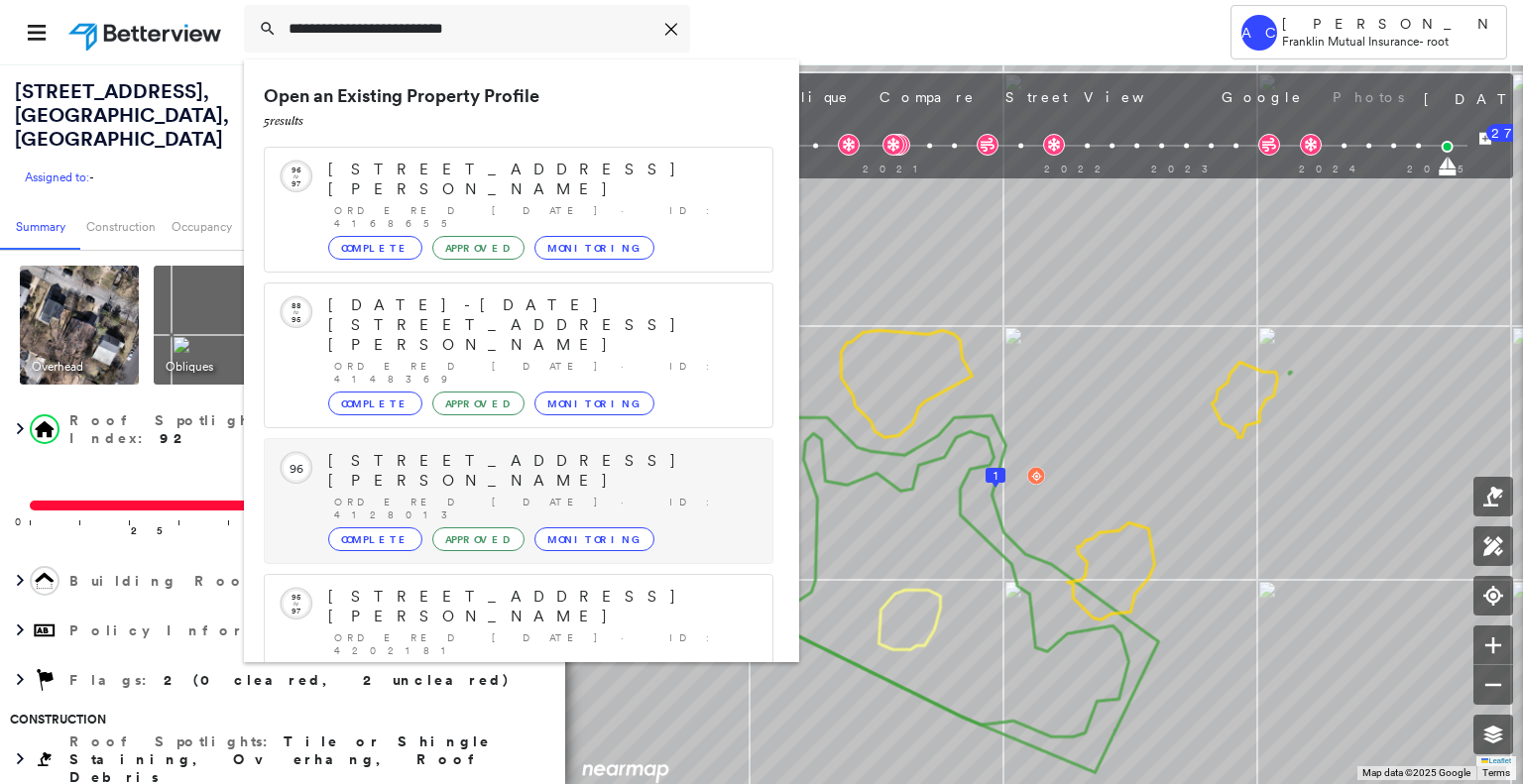 scroll, scrollTop: 155, scrollLeft: 0, axis: vertical 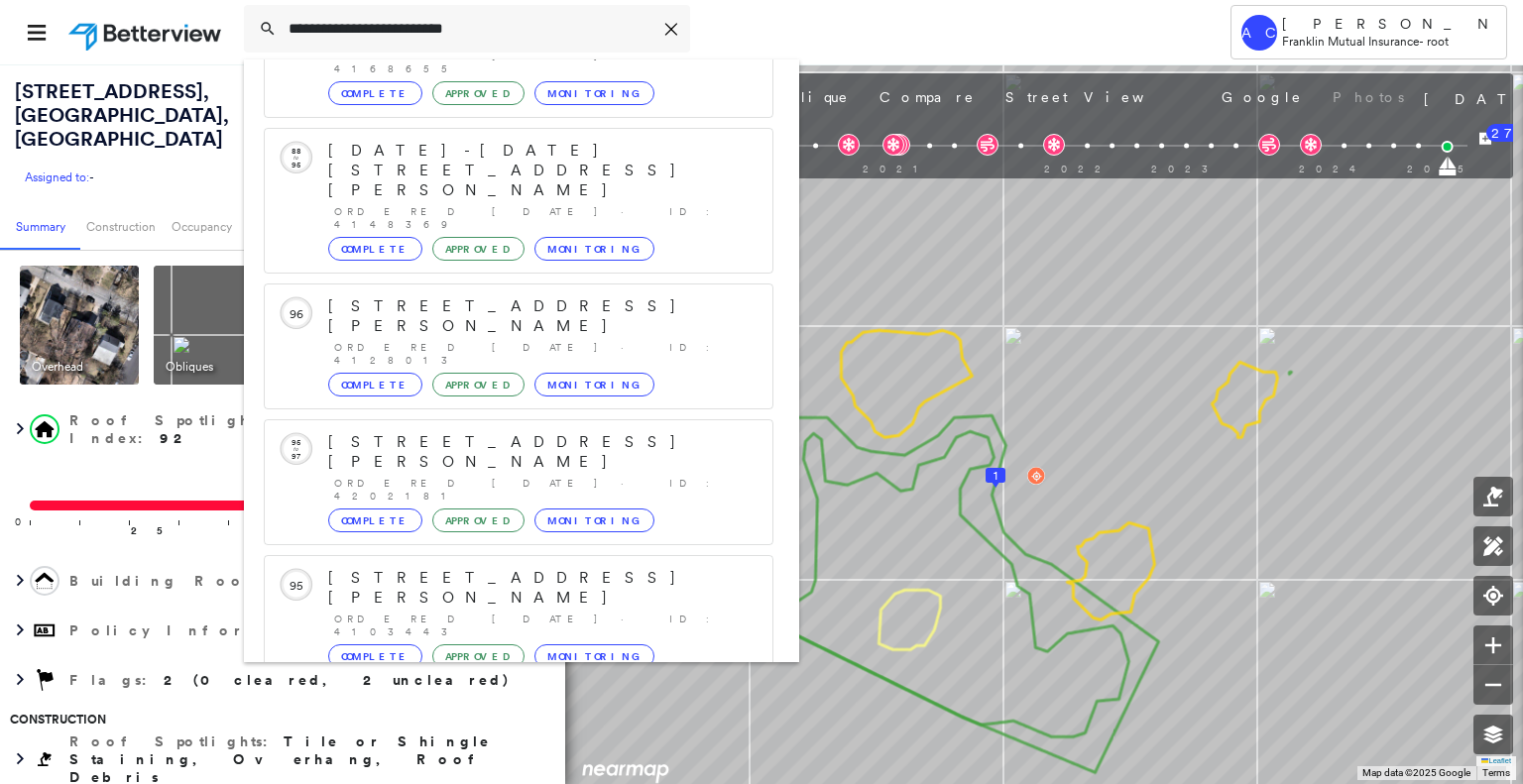 type on "**********" 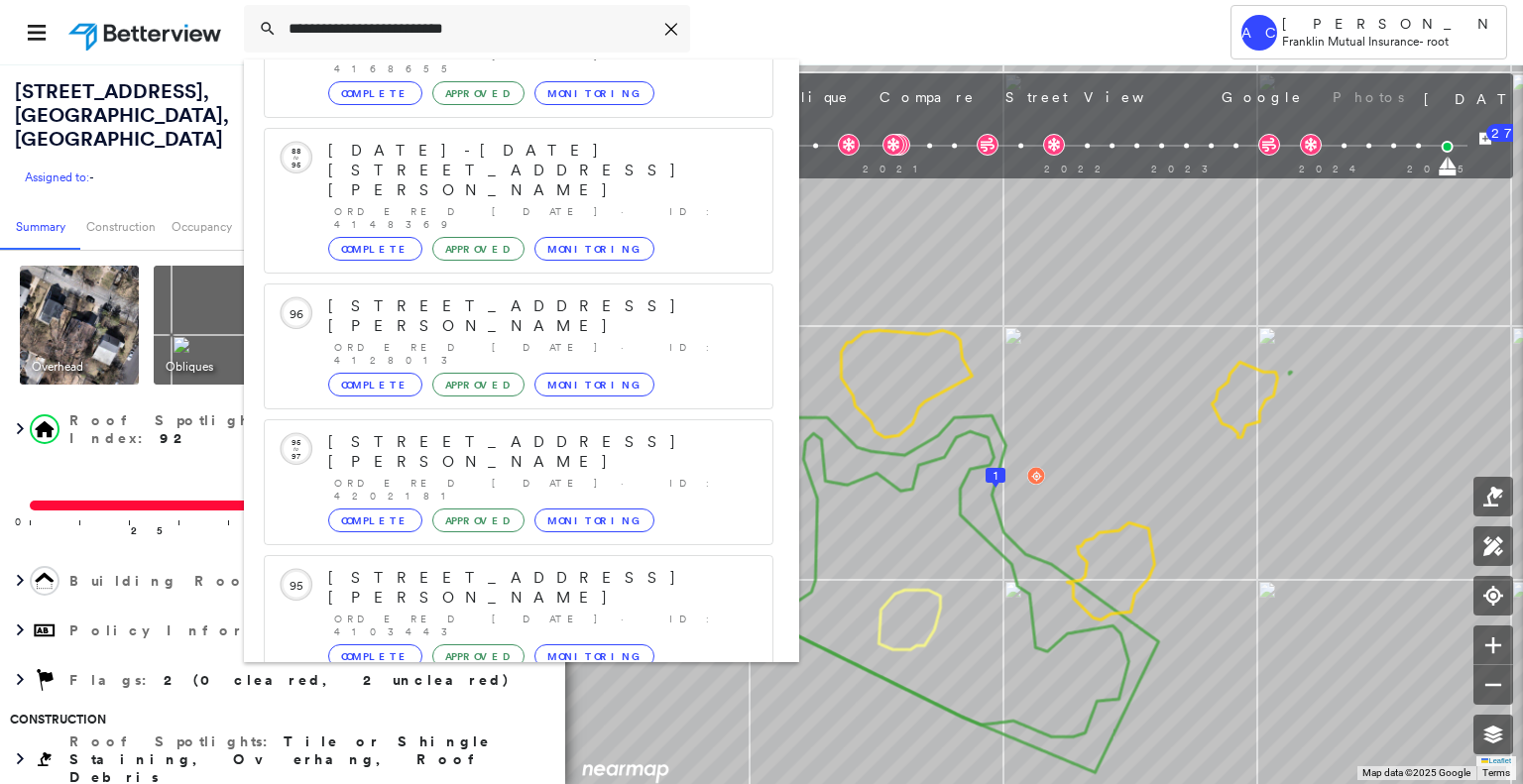 click on "10 Fulton St, Freehold, NJ 07728" at bounding box center (497, 809) 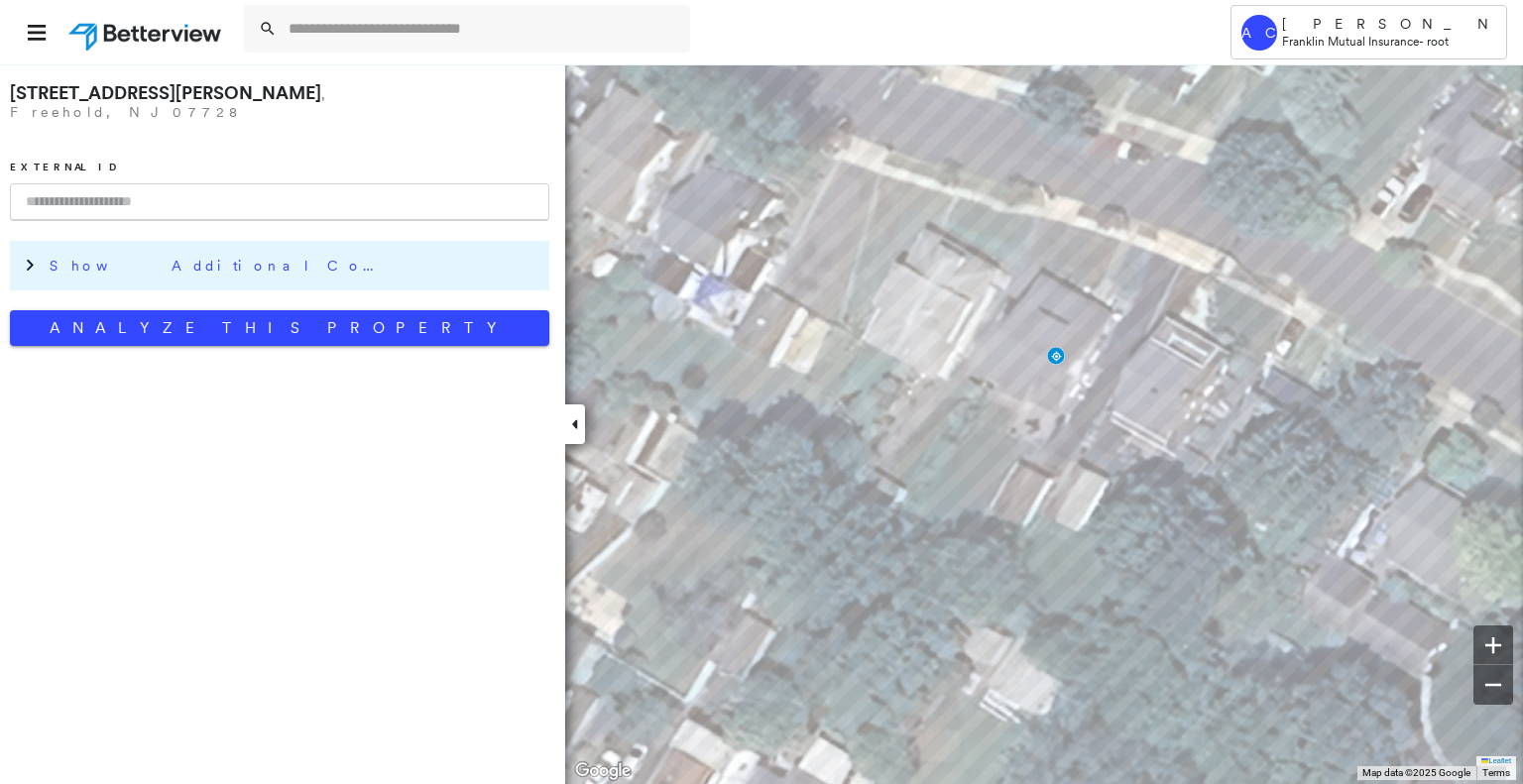 click on "Show Additional Company Data" at bounding box center [294, 266] 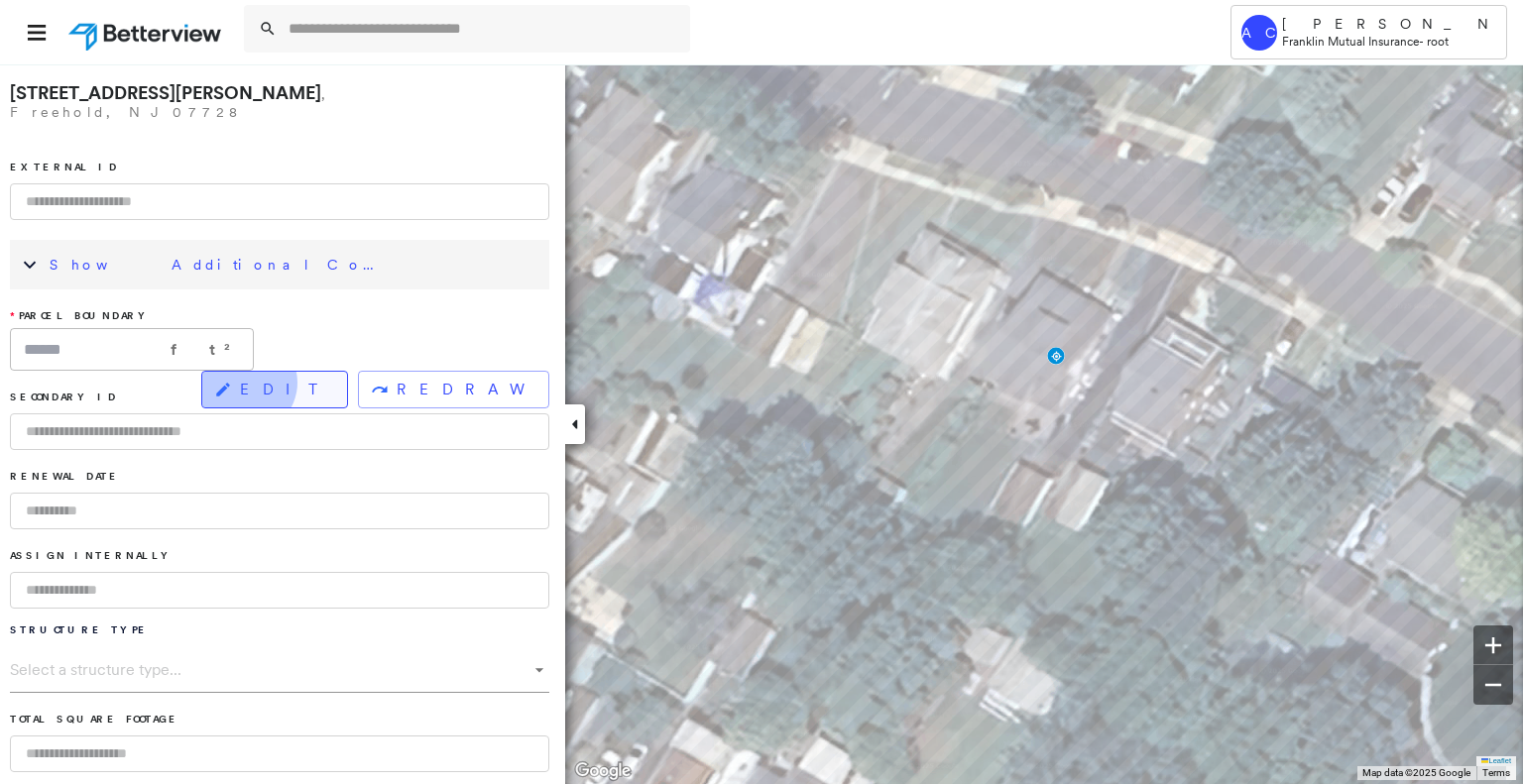 click on "EDIT" at bounding box center (286, 390) 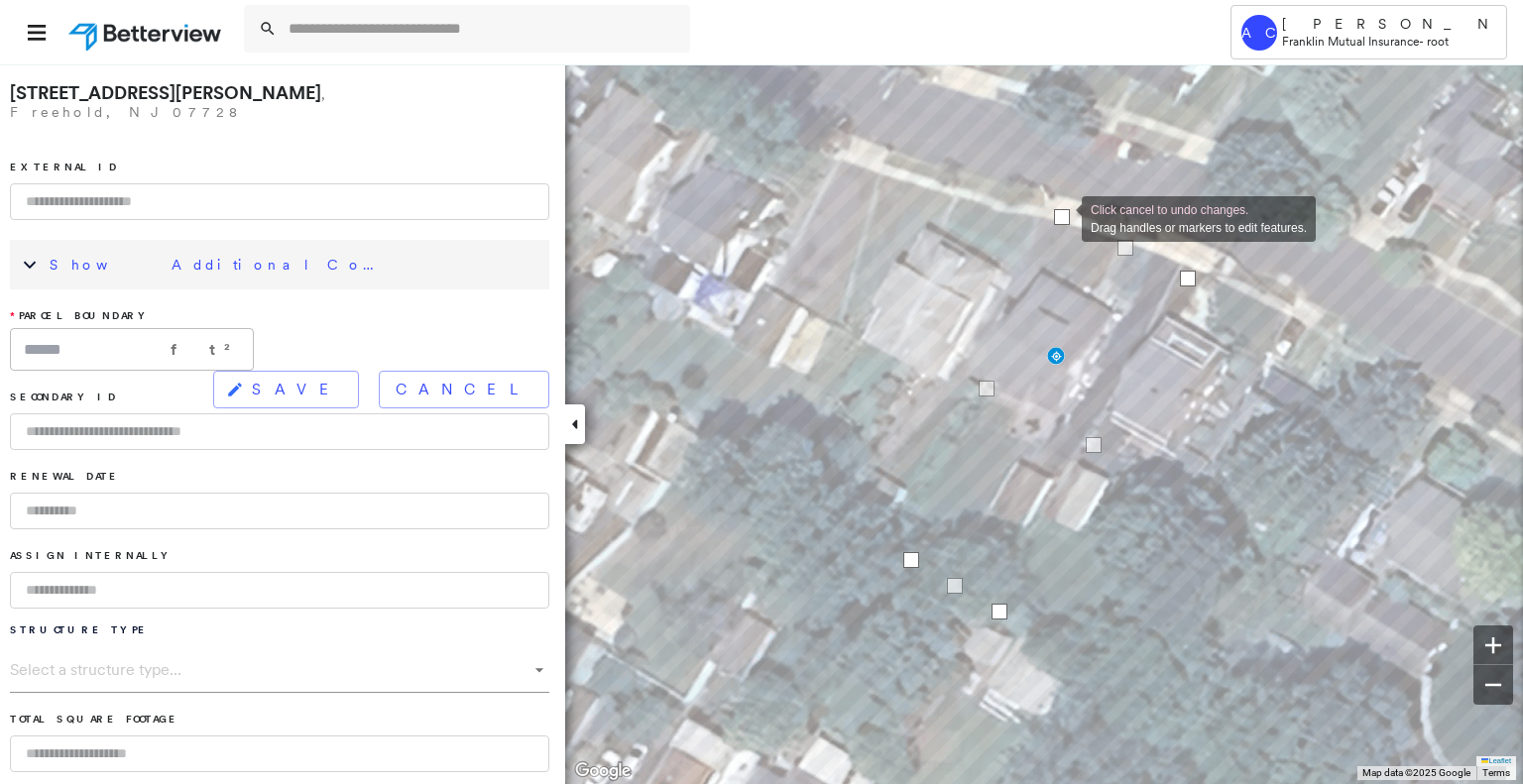 drag, startPoint x: 1079, startPoint y: 241, endPoint x: 1062, endPoint y: 217, distance: 29.410882 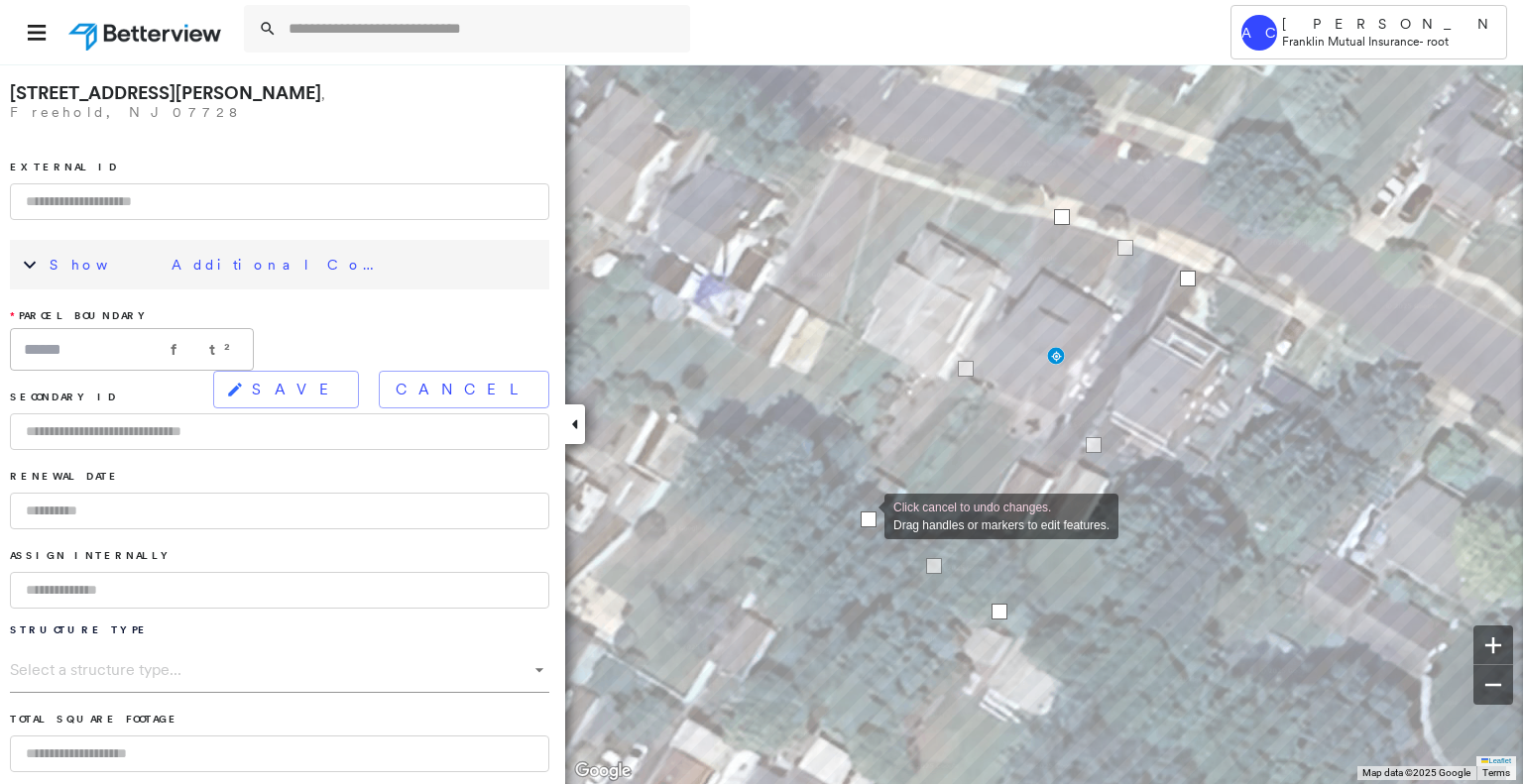 drag, startPoint x: 907, startPoint y: 555, endPoint x: 865, endPoint y: 514, distance: 58.694122 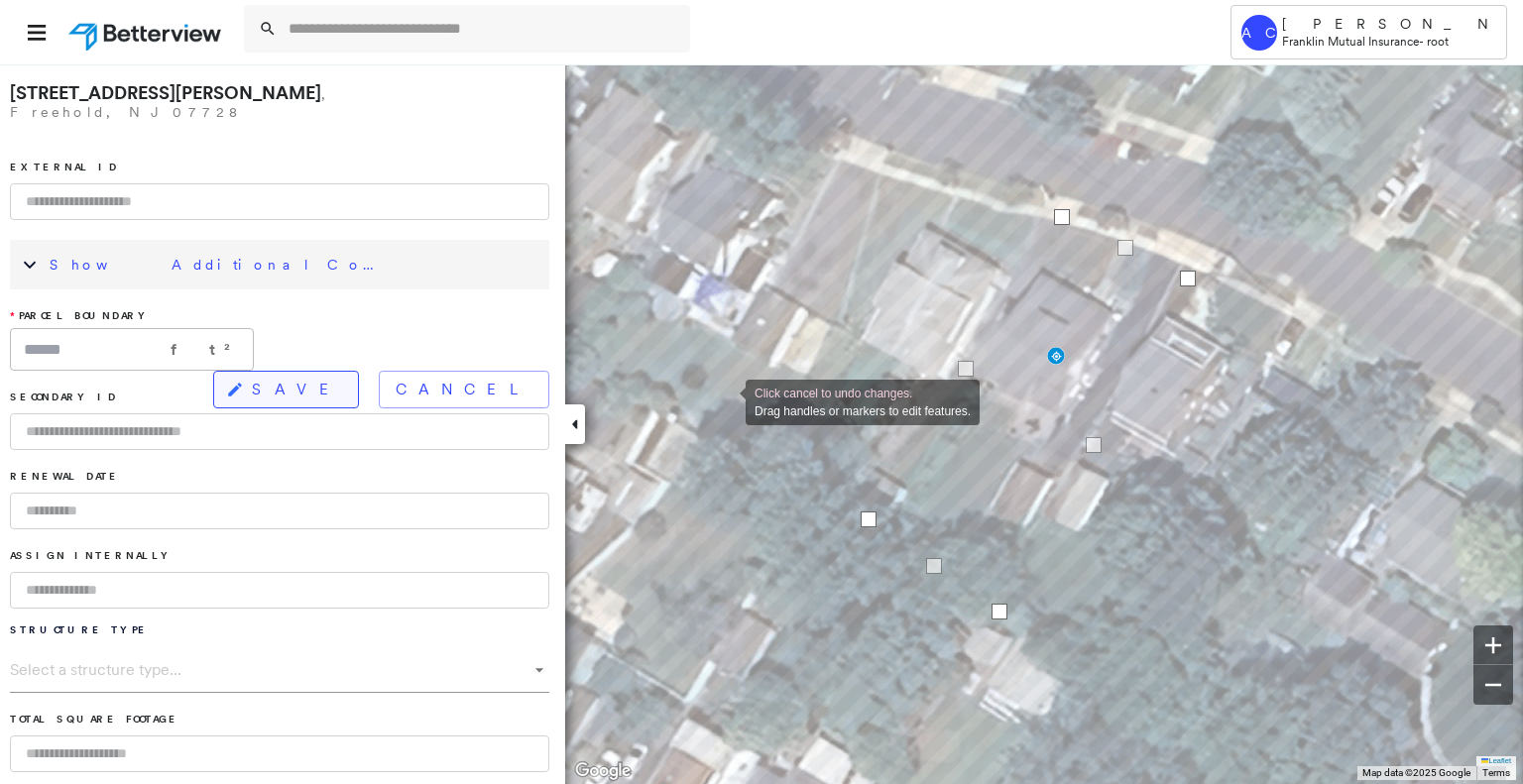click on "SAVE" at bounding box center [296, 390] 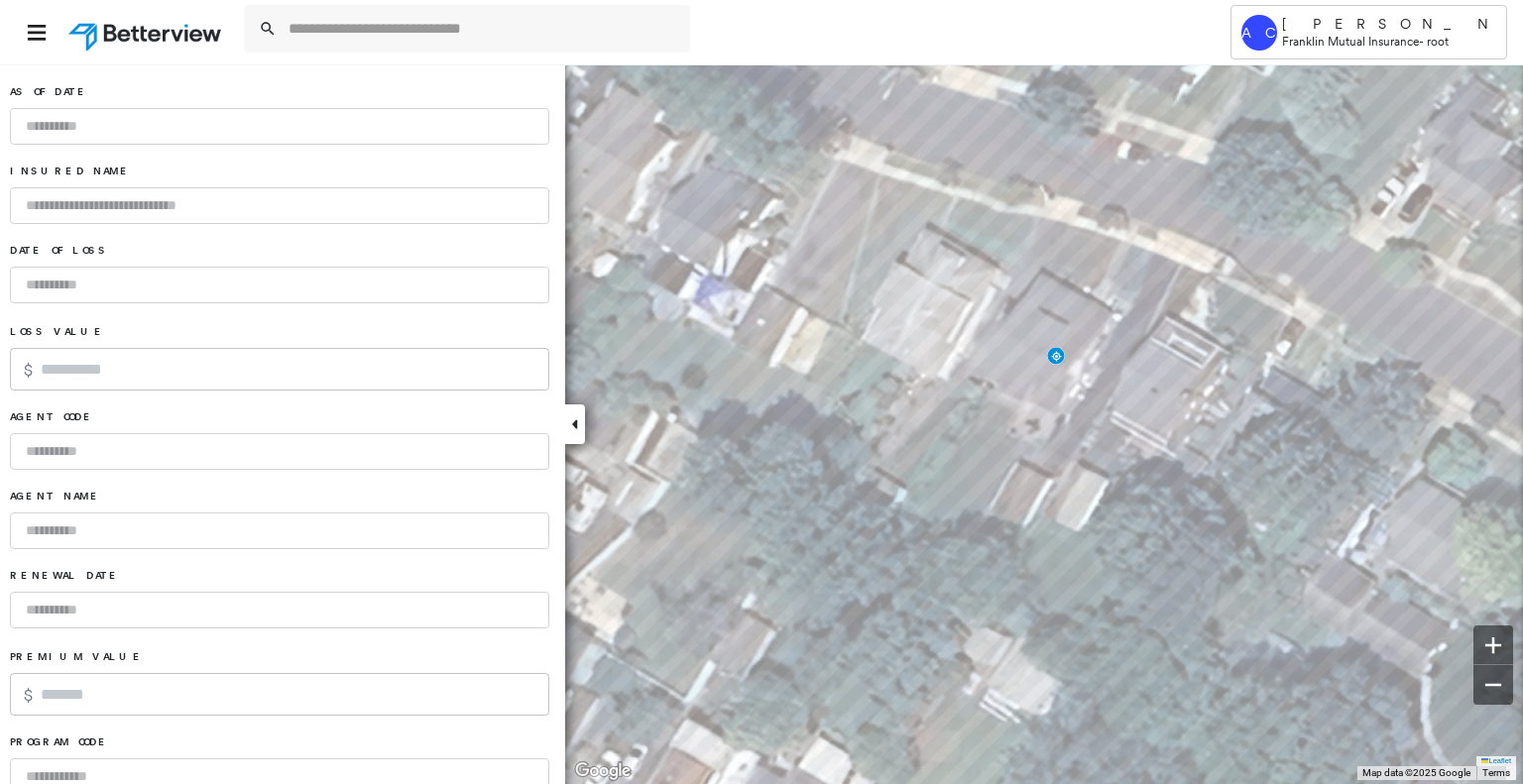 scroll, scrollTop: 1158, scrollLeft: 0, axis: vertical 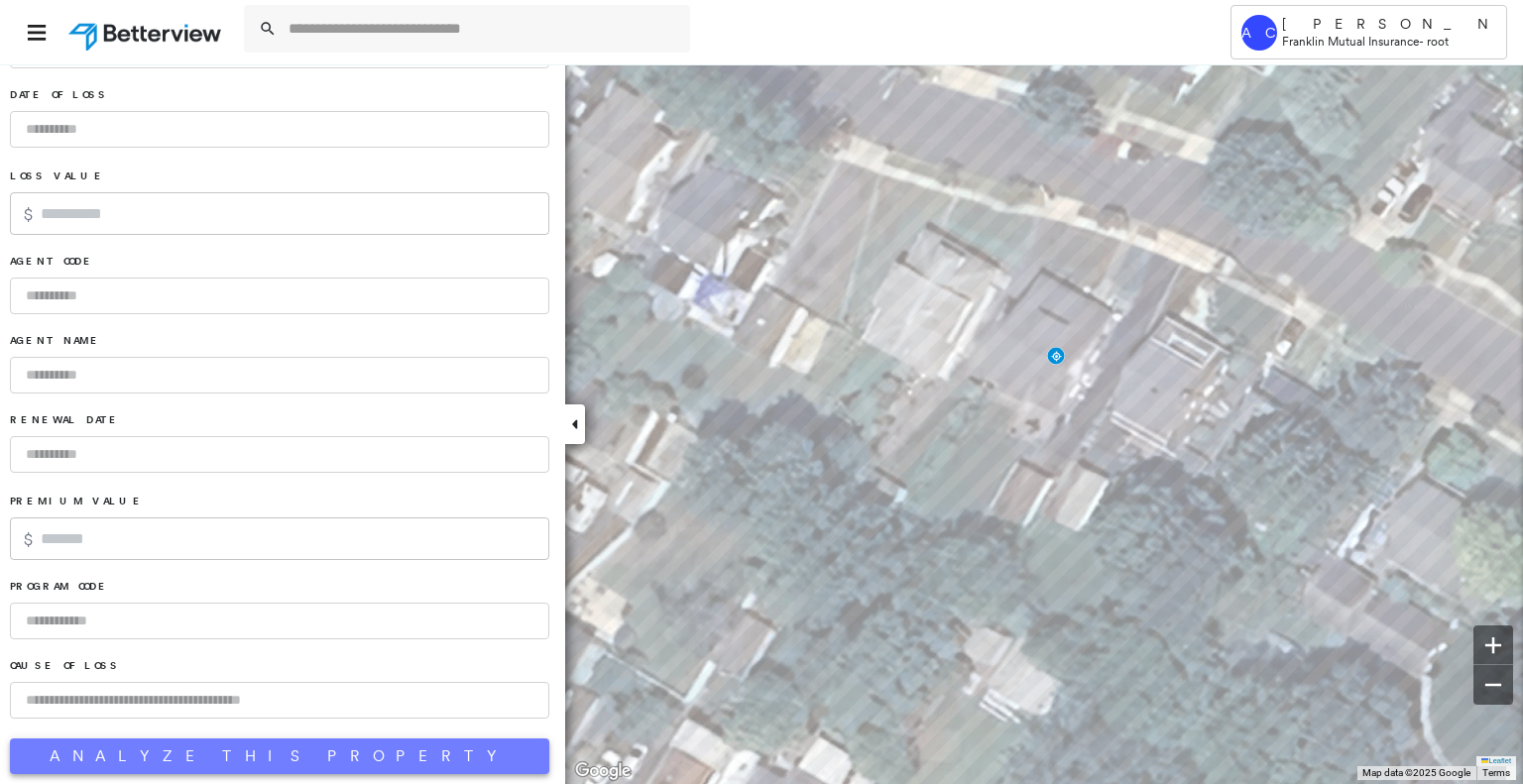 click on "Analyze This Property" at bounding box center (280, 756) 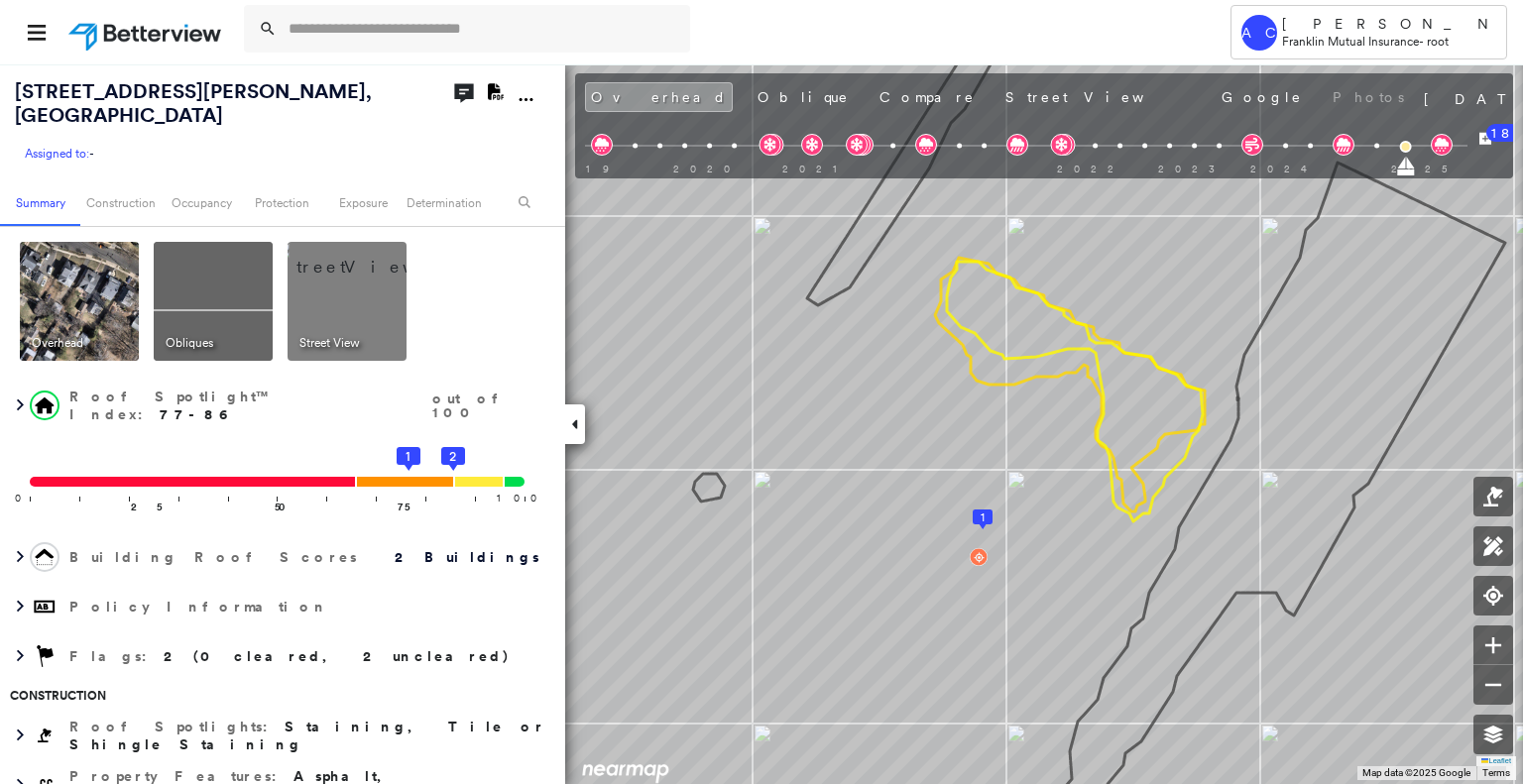 scroll, scrollTop: 0, scrollLeft: 0, axis: both 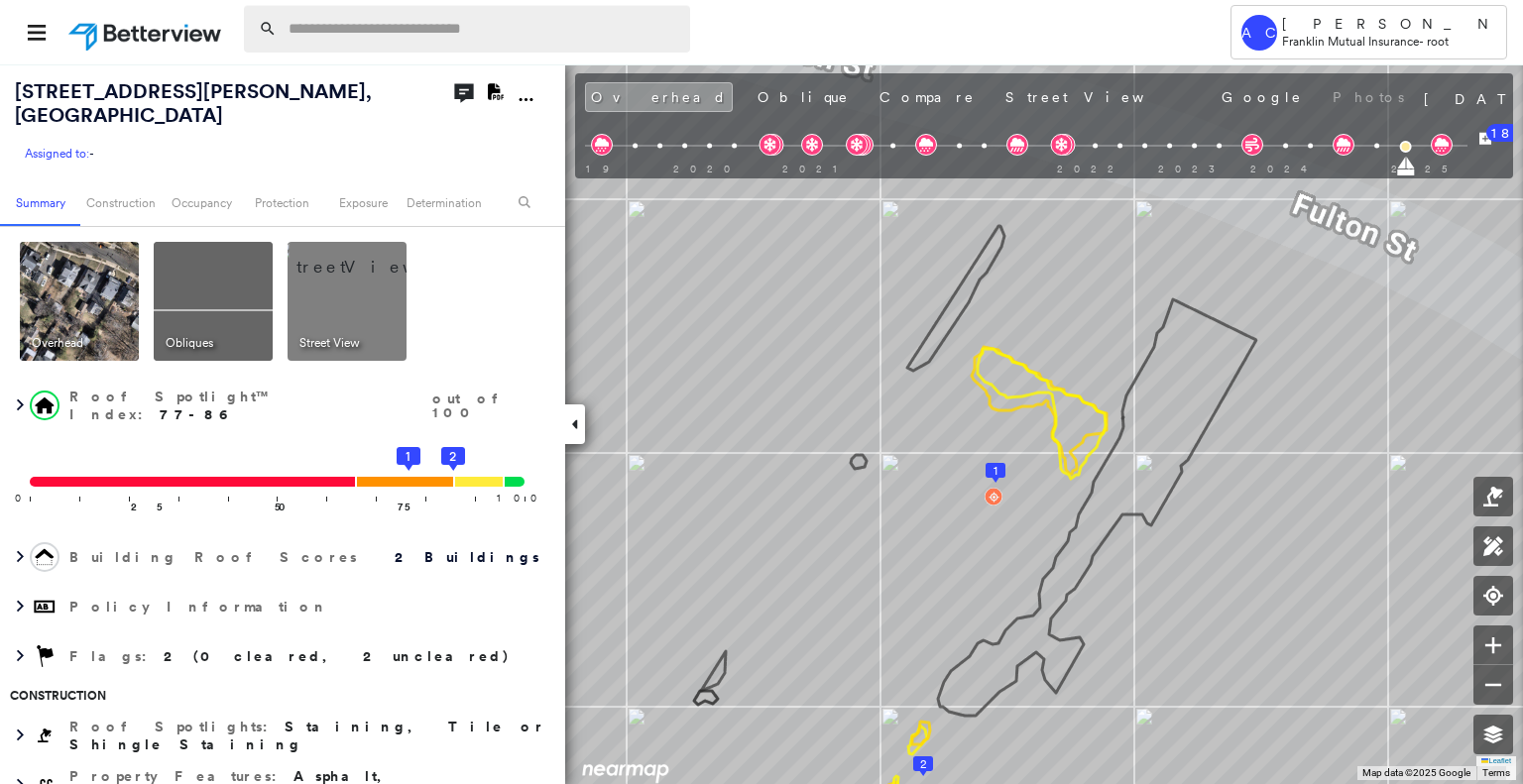 click at bounding box center (483, 29) 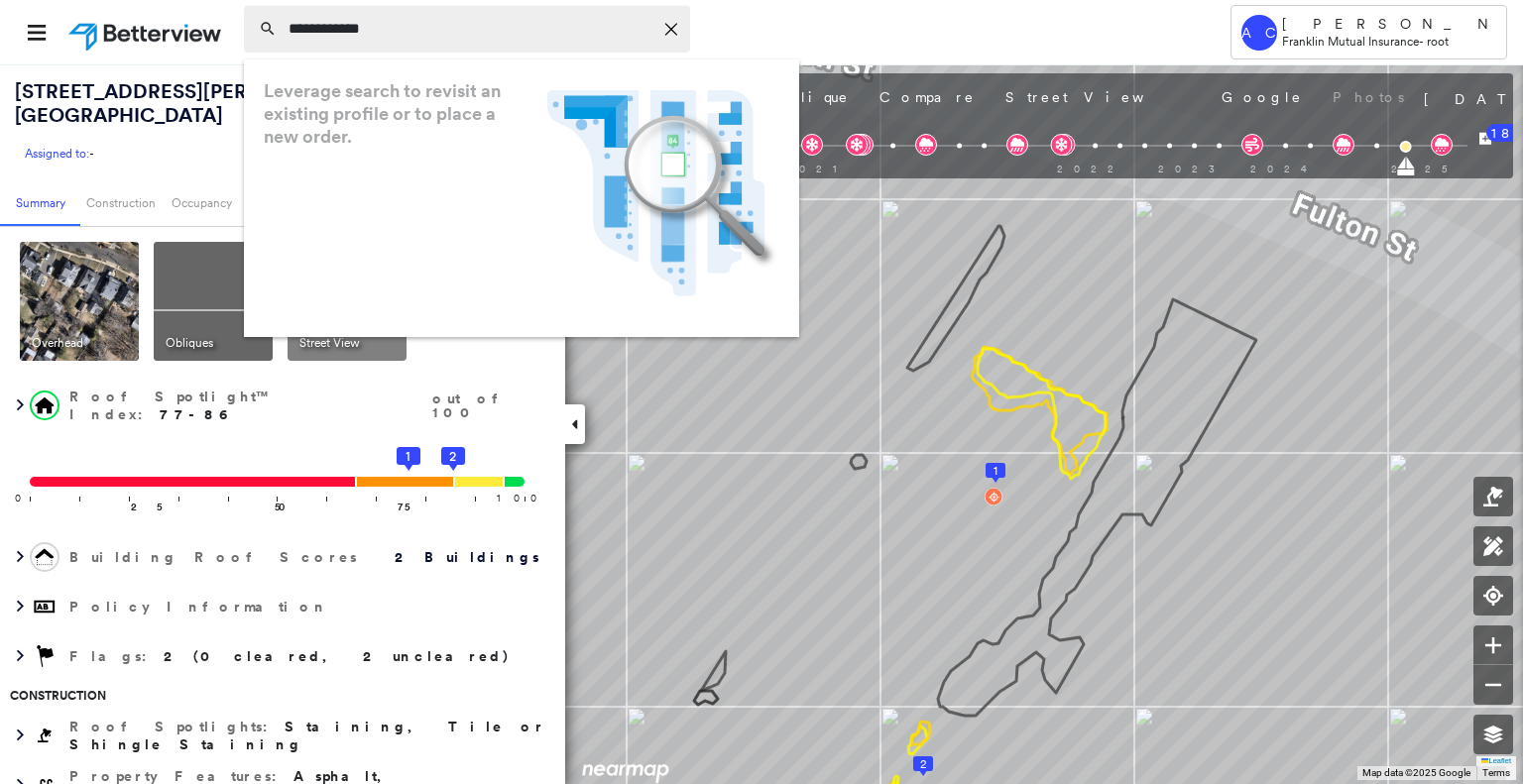 drag, startPoint x: 648, startPoint y: 35, endPoint x: 267, endPoint y: 15, distance: 381.52457 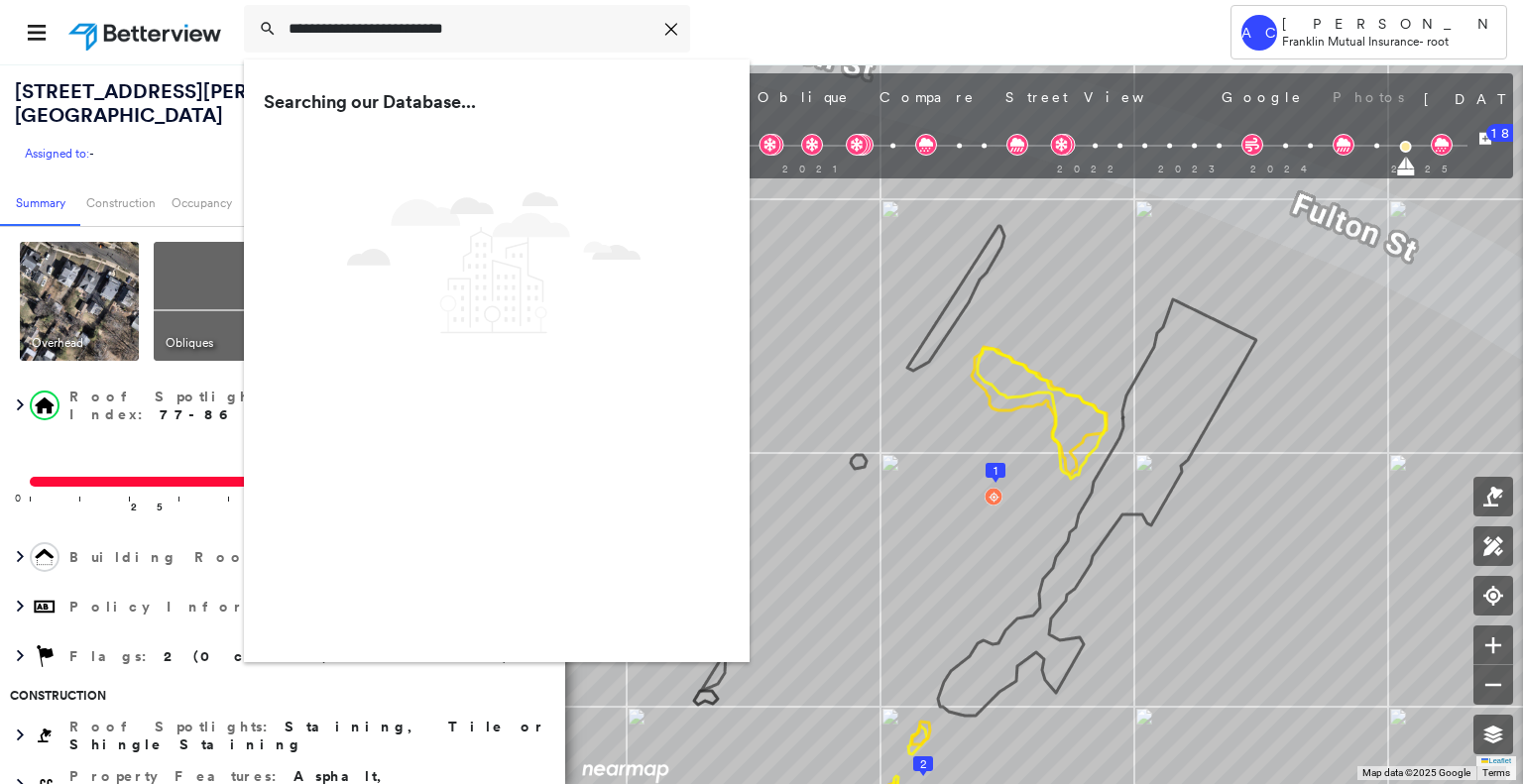 type on "**********" 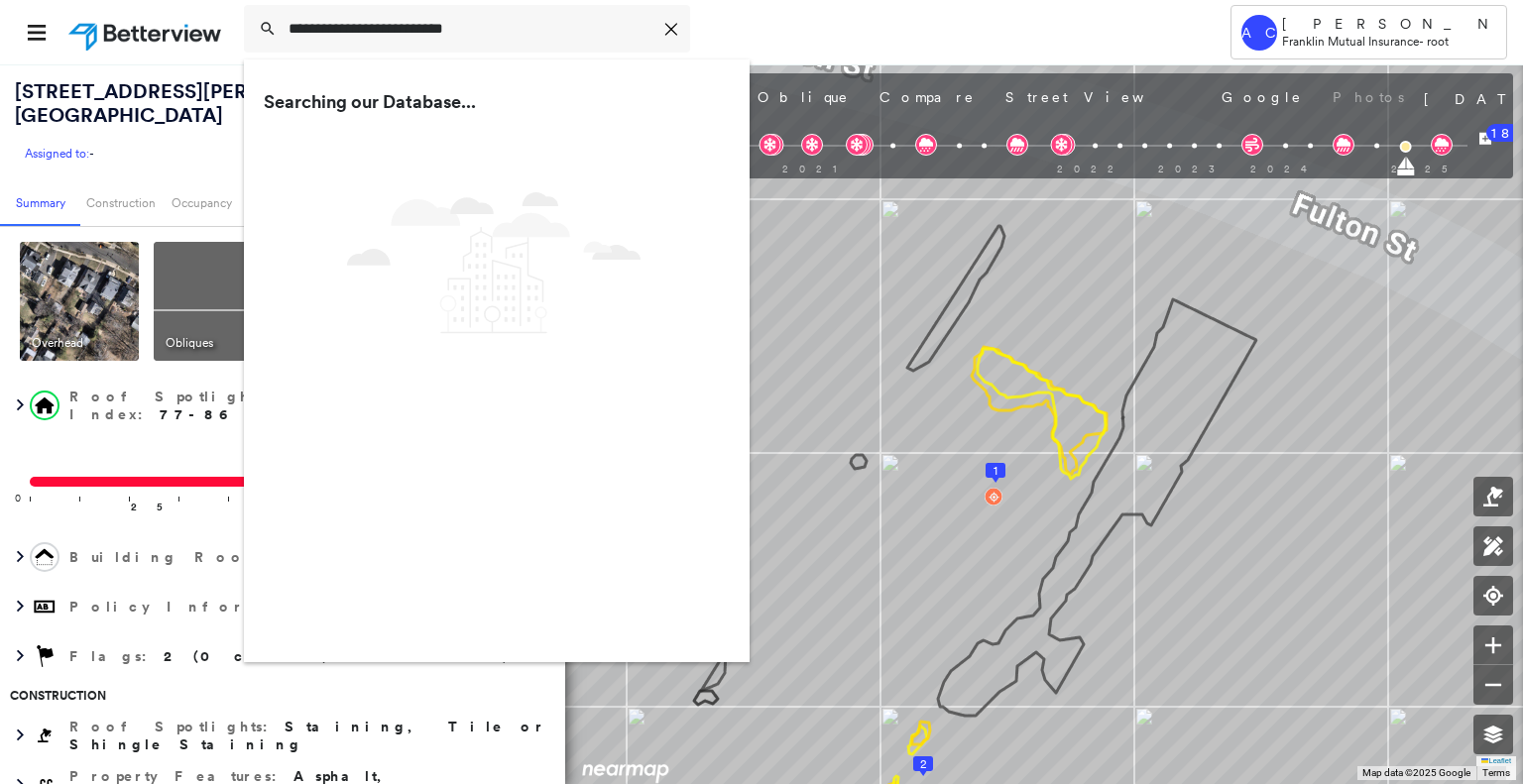 click on "Searching our Database... Landscape_No Results Created with Sketch." at bounding box center [497, 361] 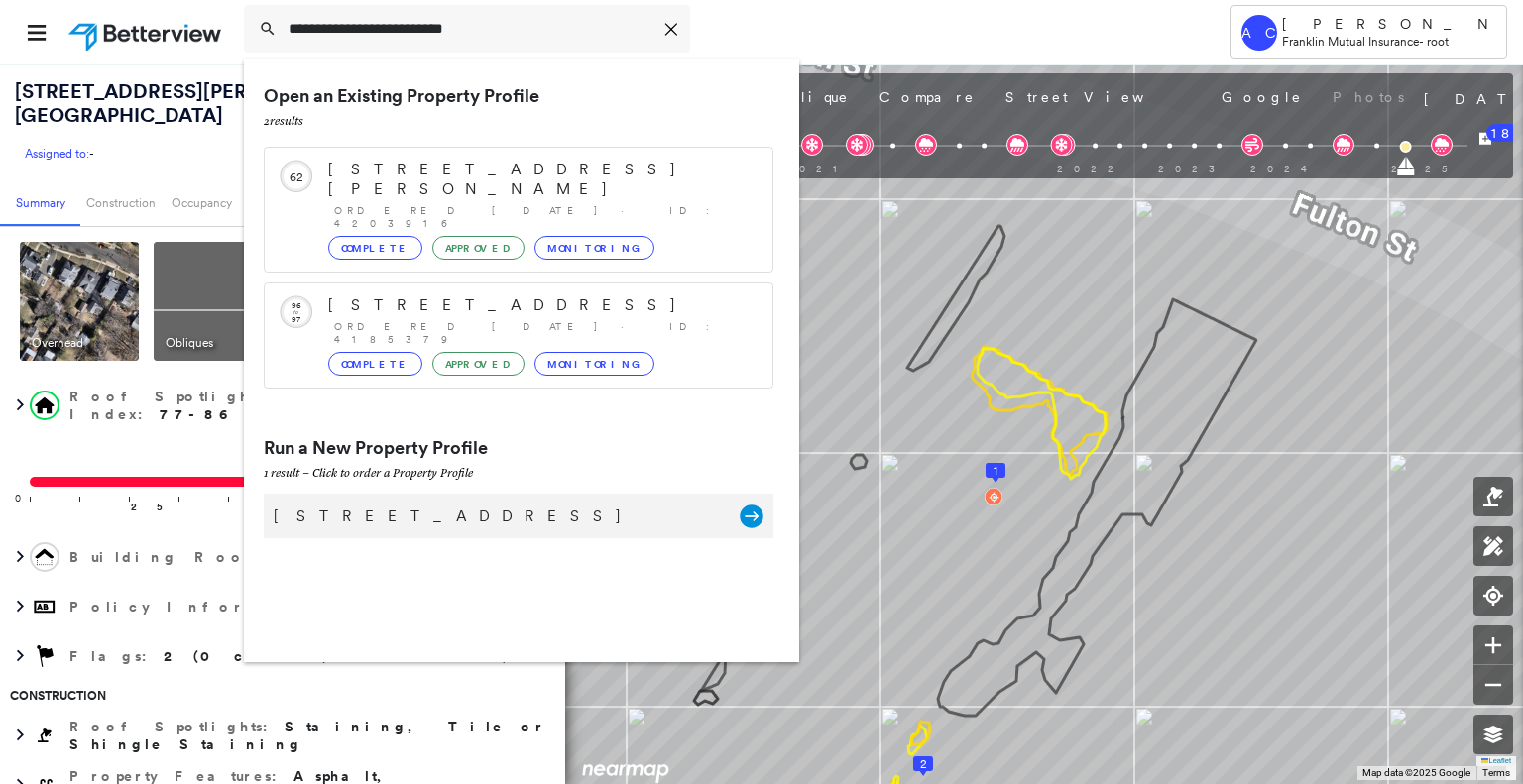 click on "108 Union Ave, Nutley, NJ 07110" at bounding box center [497, 516] 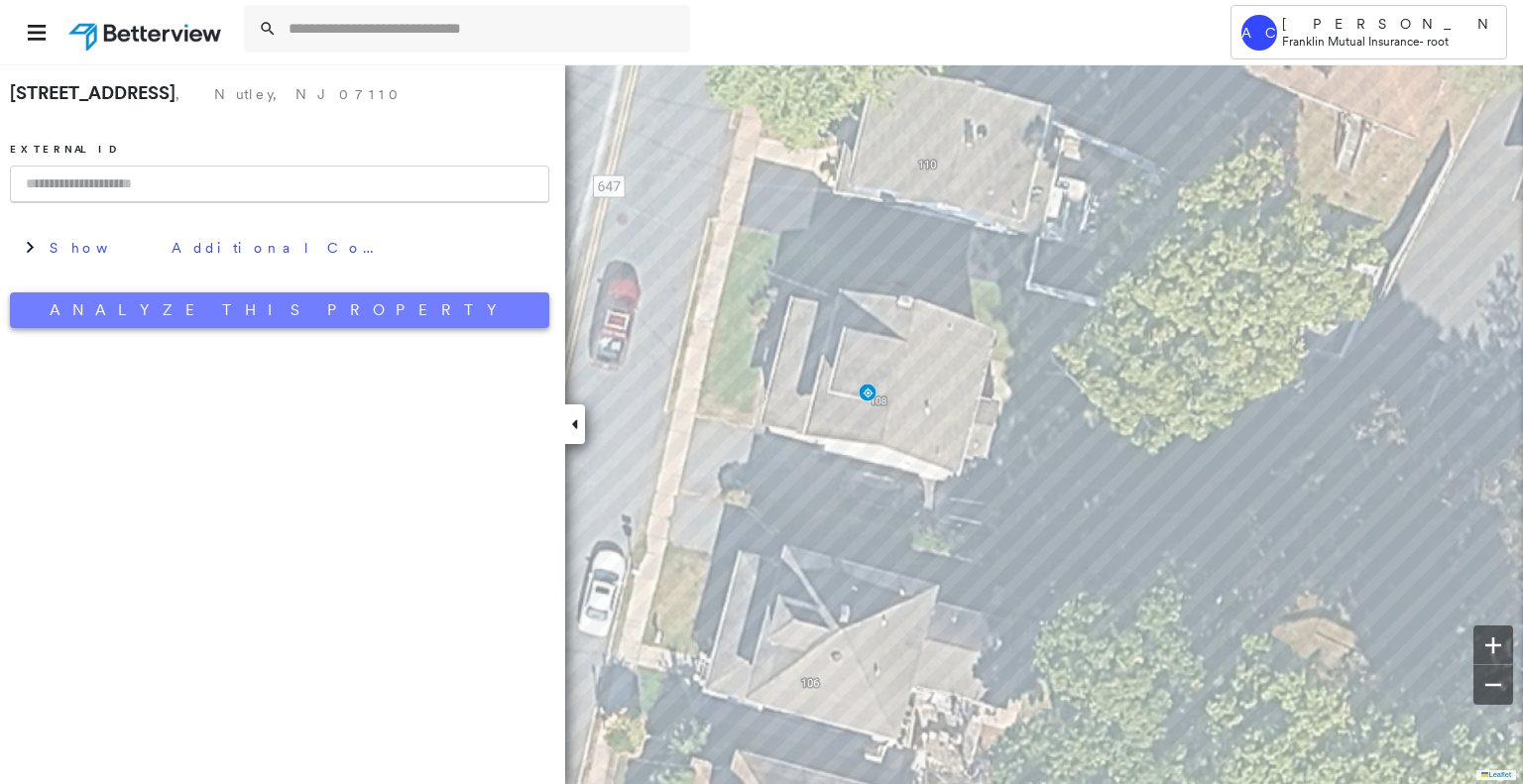 click on "Analyze This Property" at bounding box center (280, 310) 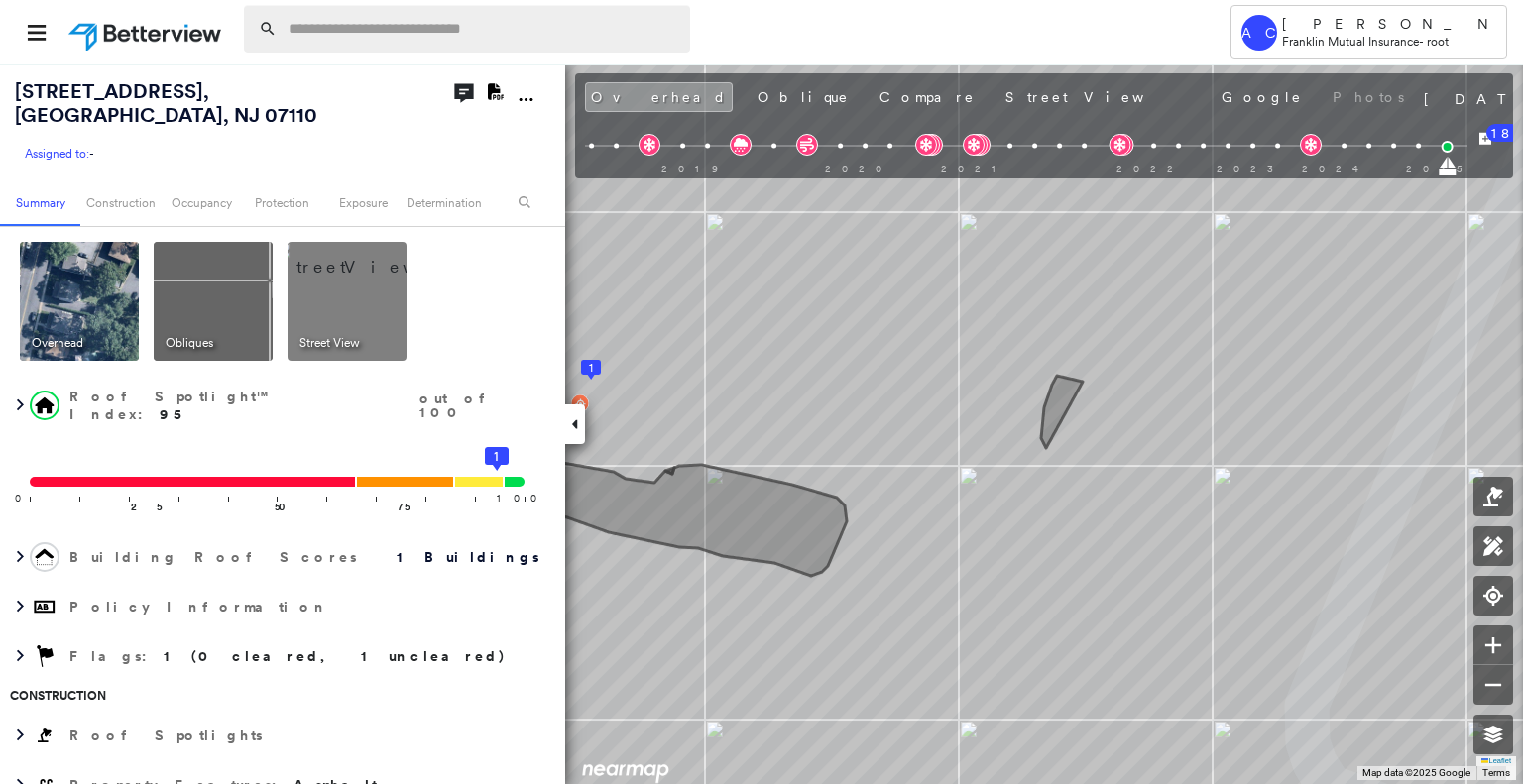 click at bounding box center [483, 29] 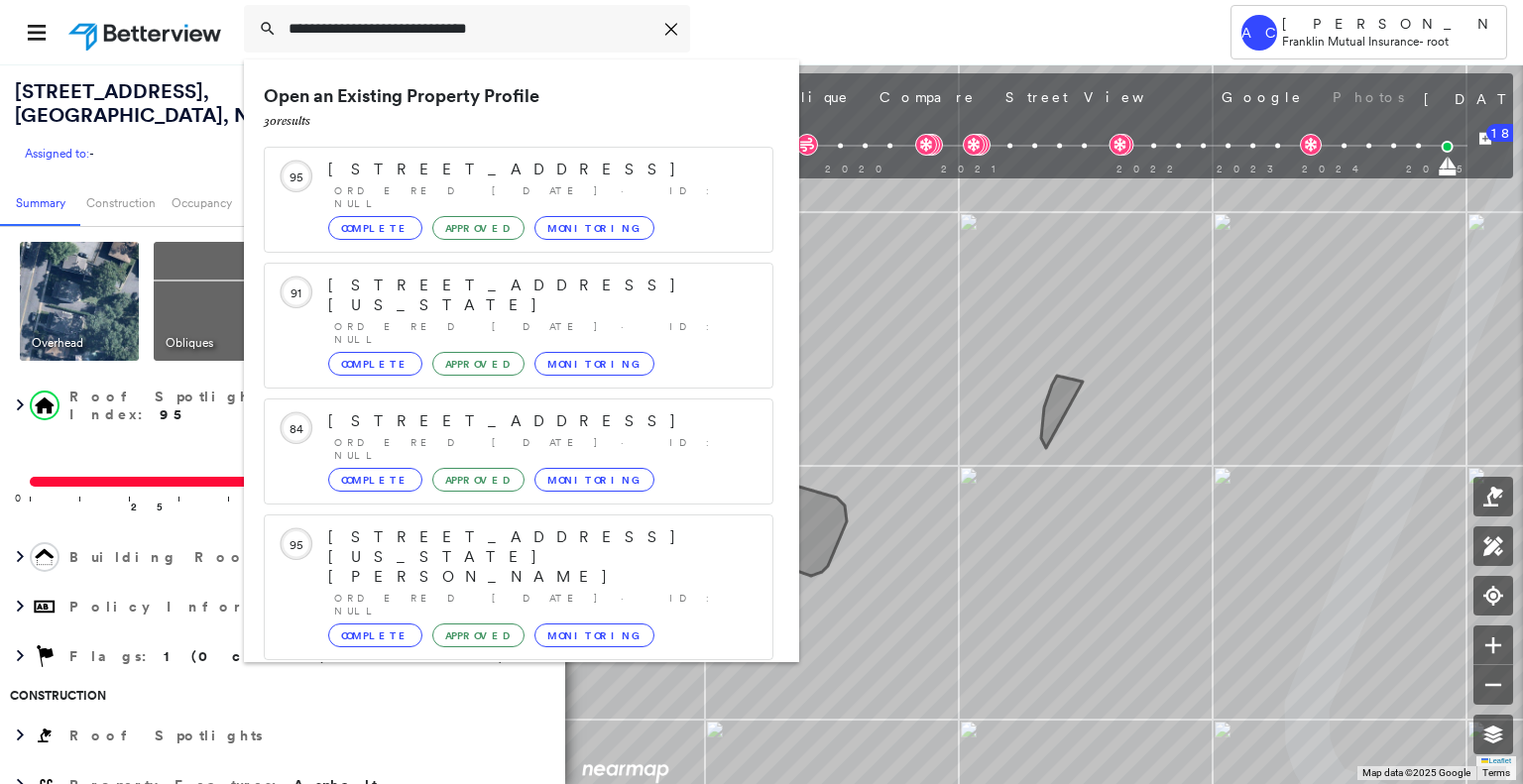 scroll, scrollTop: 206, scrollLeft: 0, axis: vertical 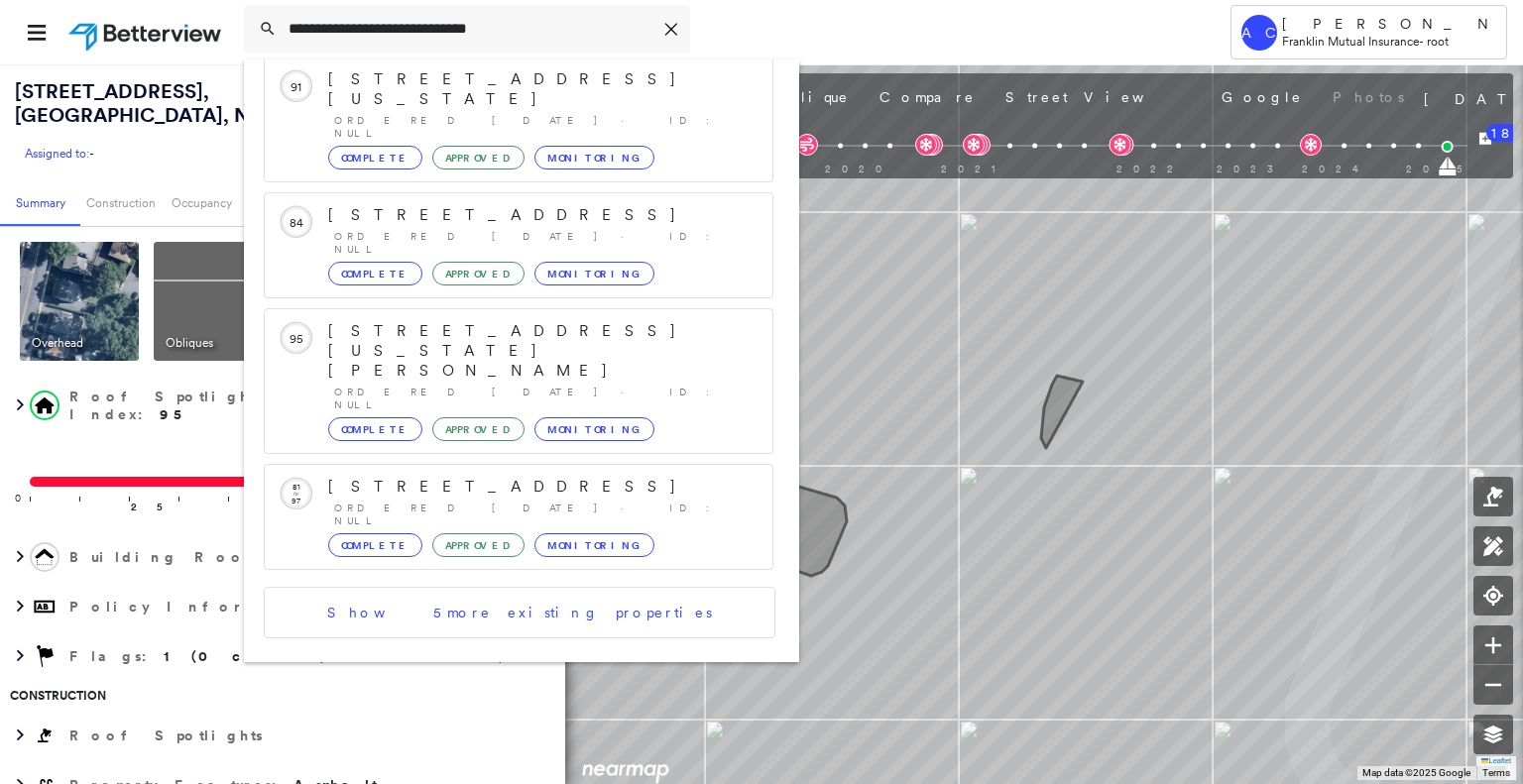 type on "**********" 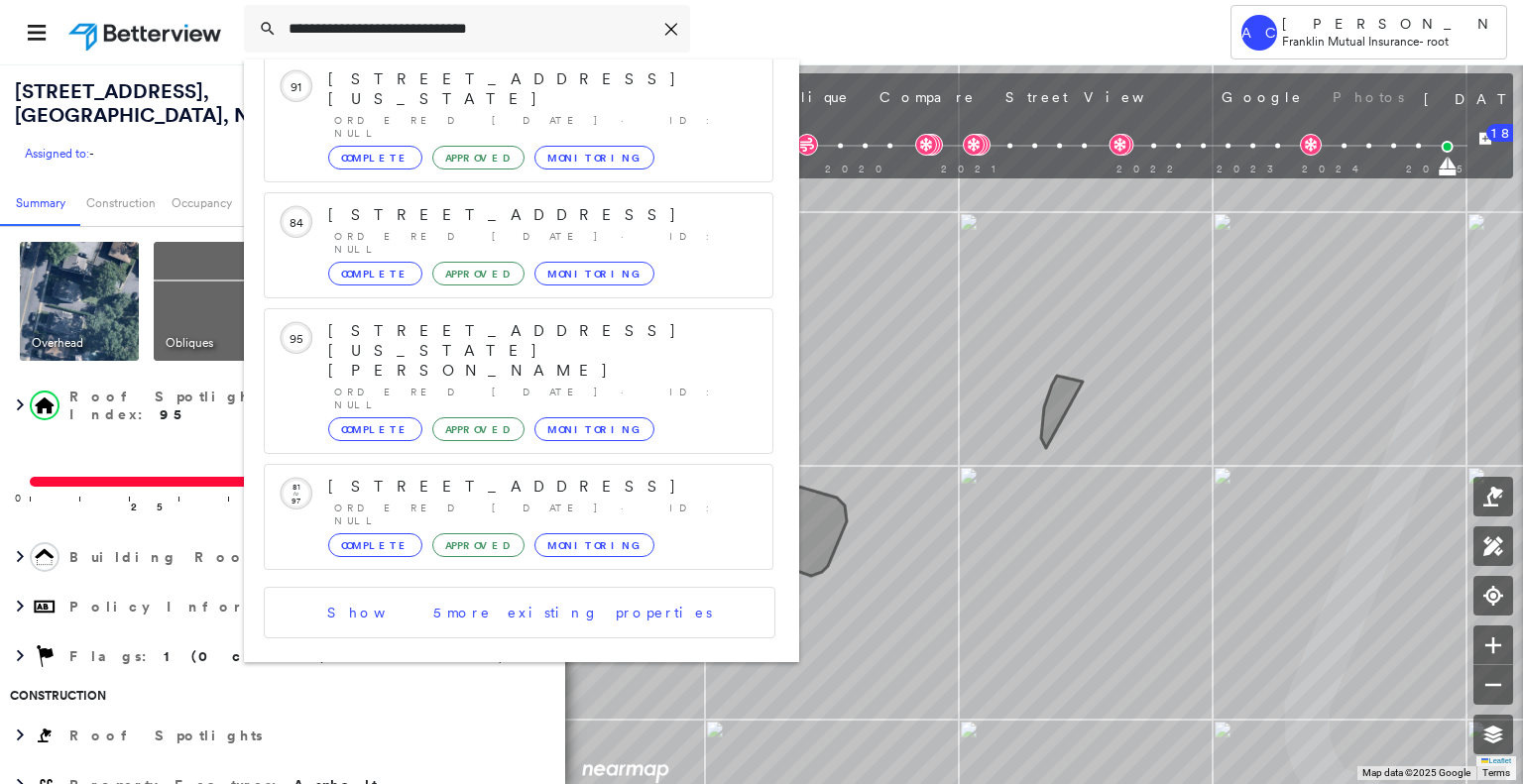 click on "231 Sherwood Ave, Hamilton, NJ 08619" at bounding box center (497, 749) 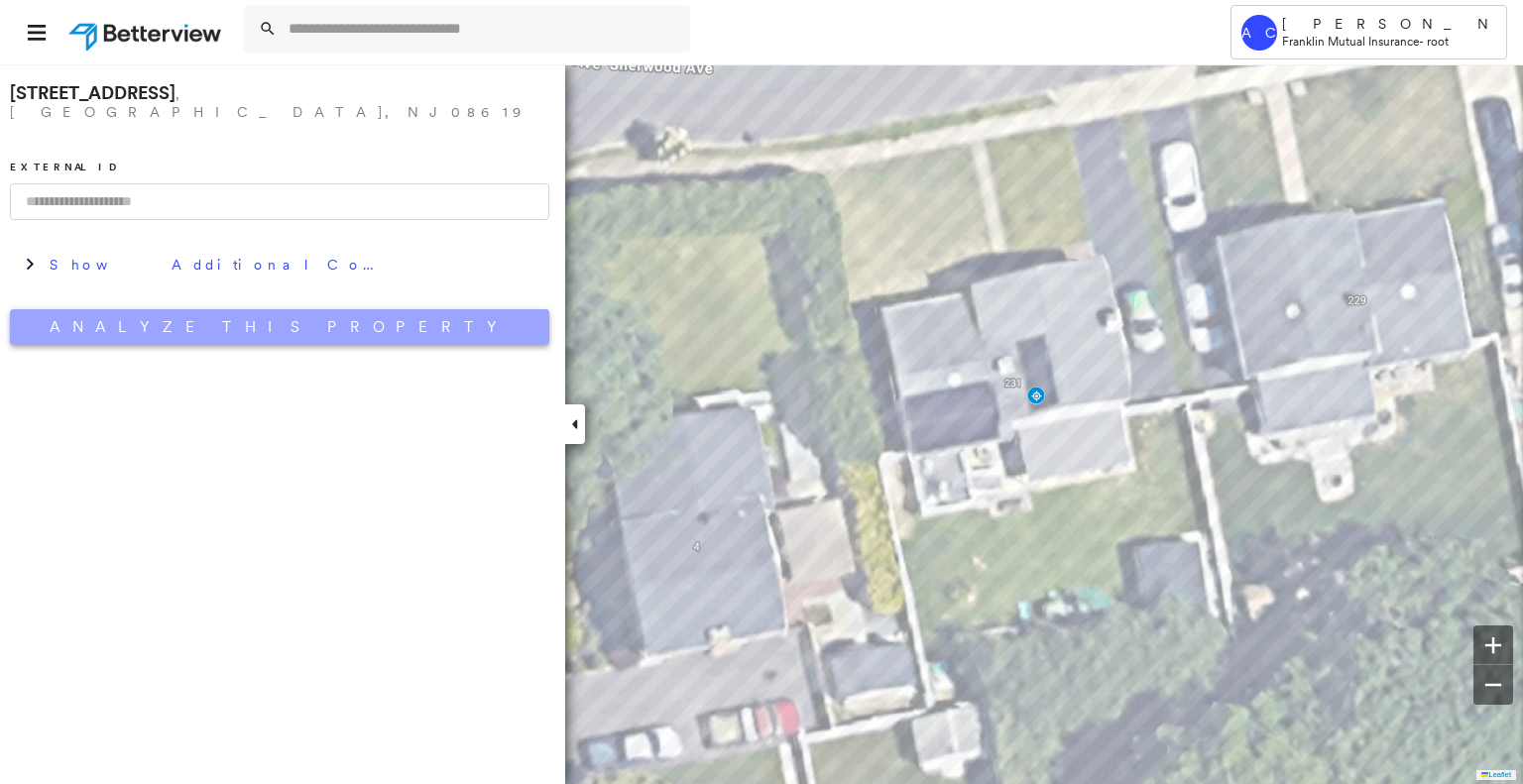 click on "Analyze This Property" at bounding box center (280, 327) 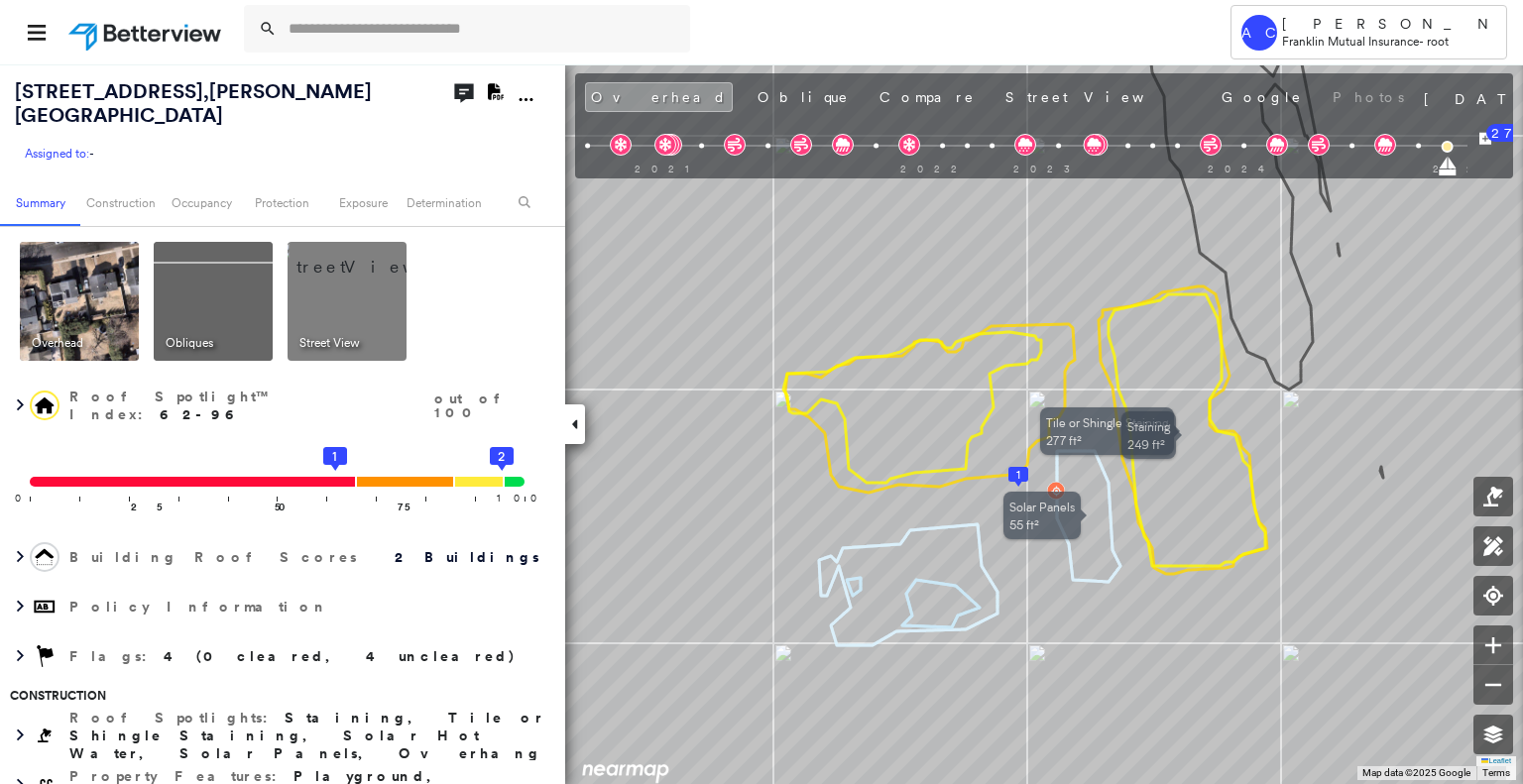 scroll, scrollTop: 0, scrollLeft: 0, axis: both 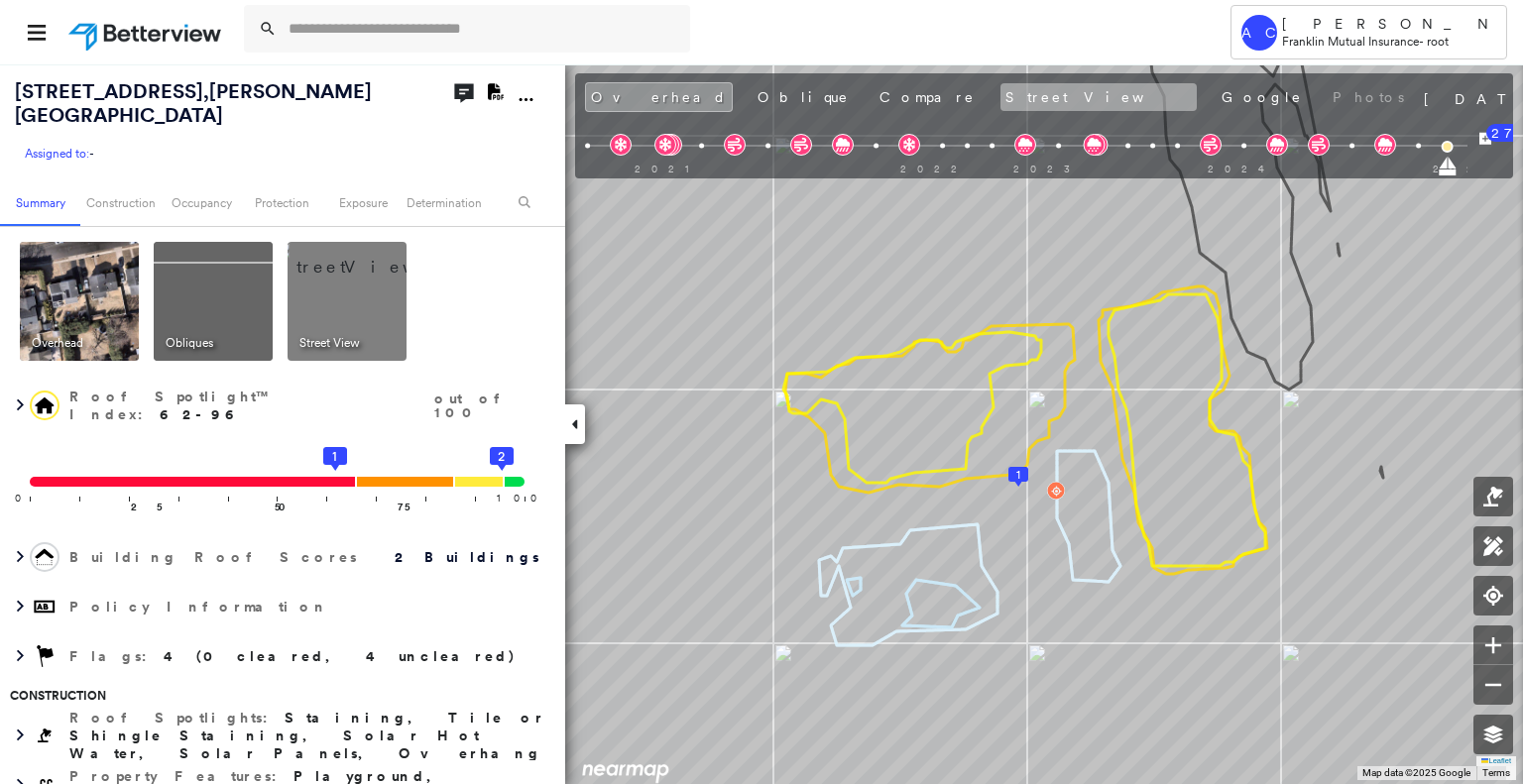 click on "Street View" at bounding box center [1099, 97] 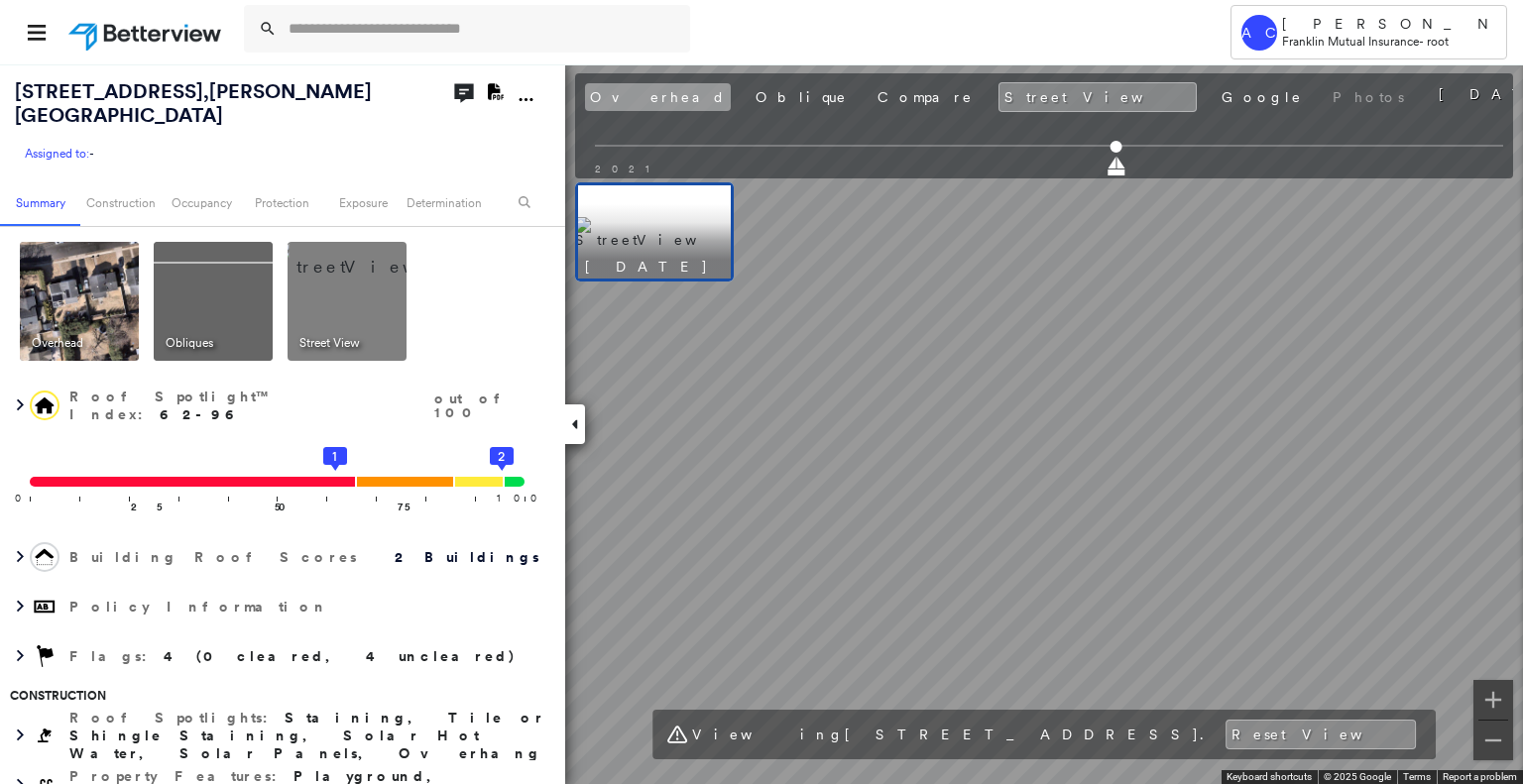 click on "Overhead" at bounding box center [657, 97] 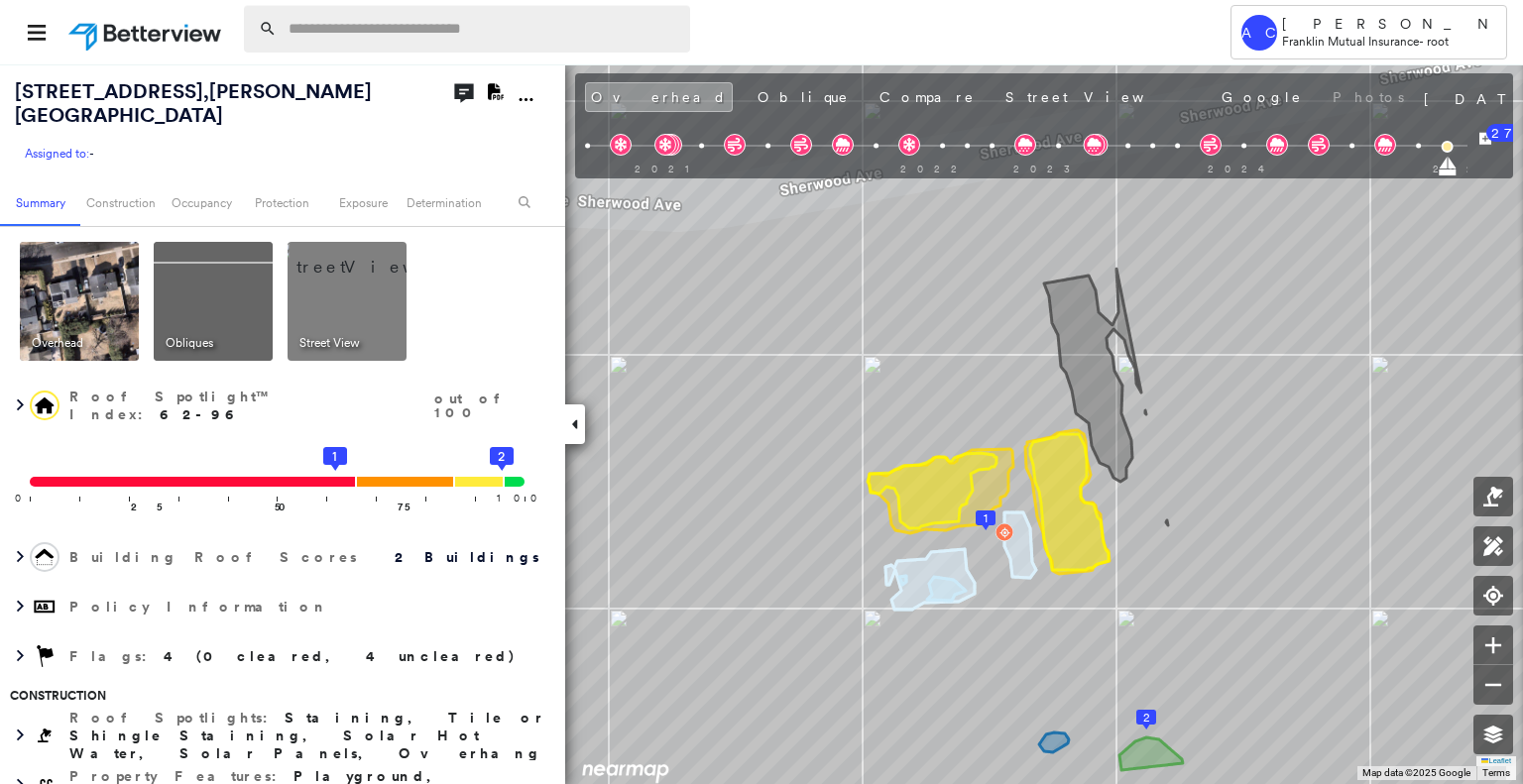 click at bounding box center (483, 29) 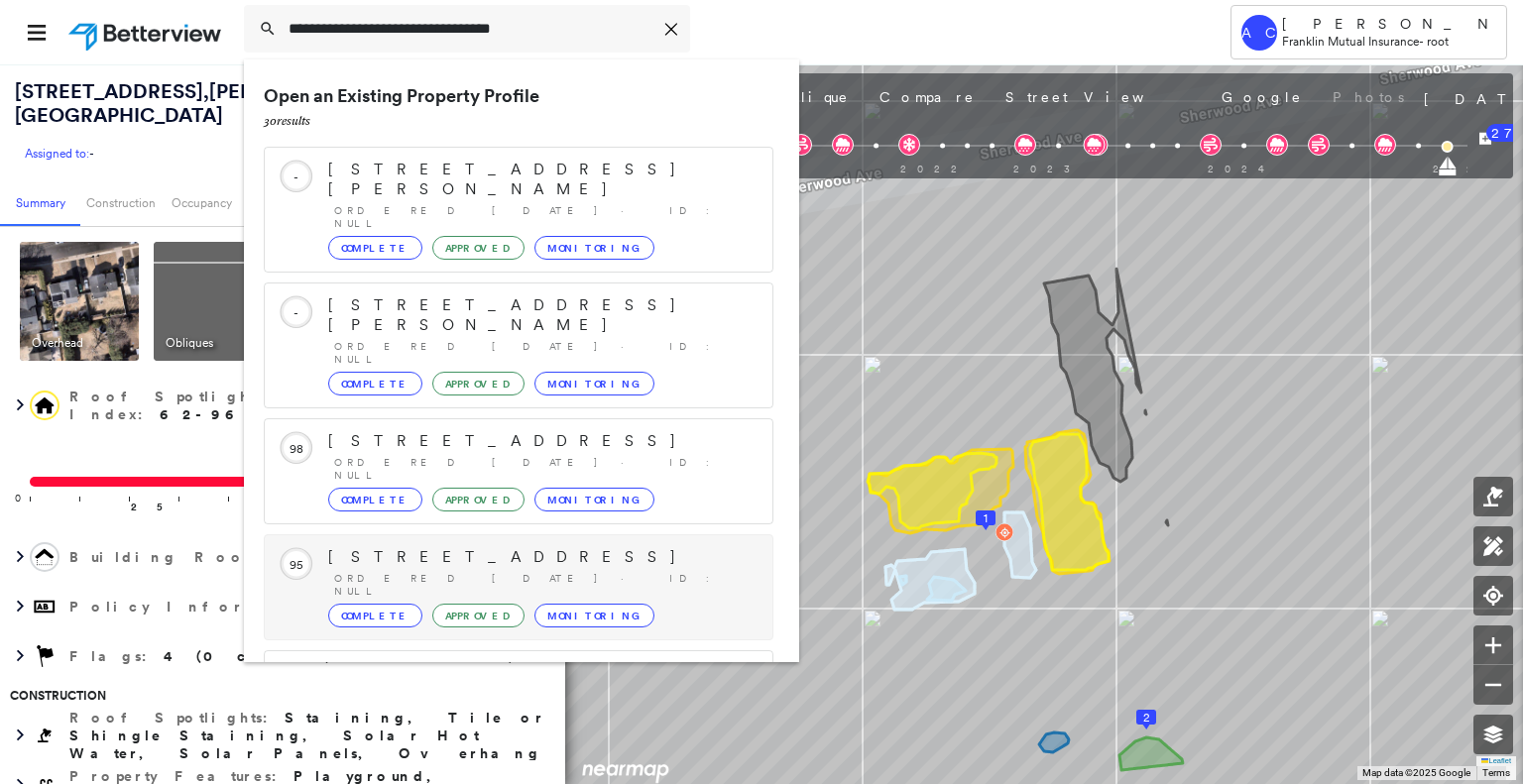 scroll, scrollTop: 206, scrollLeft: 0, axis: vertical 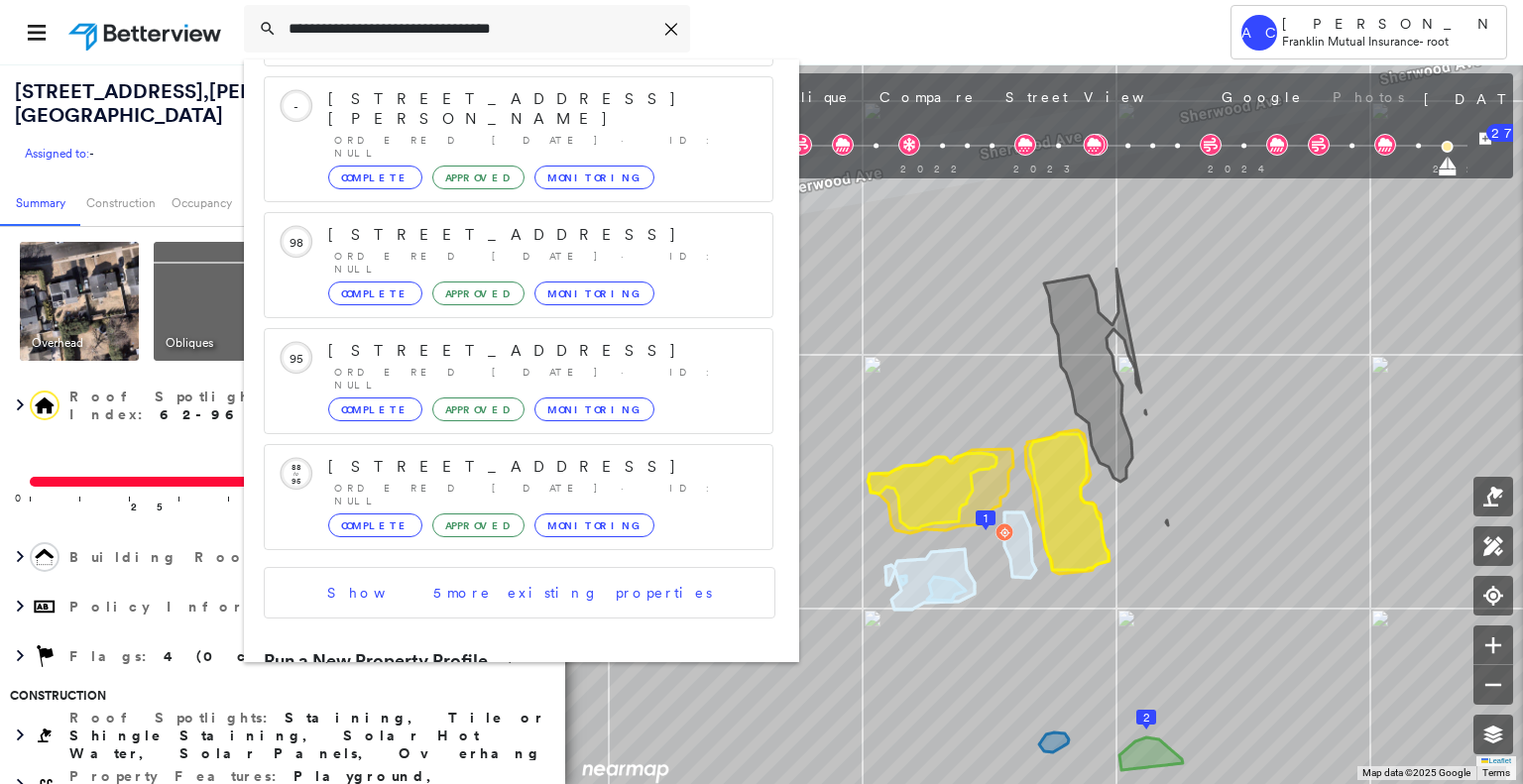 type on "**********" 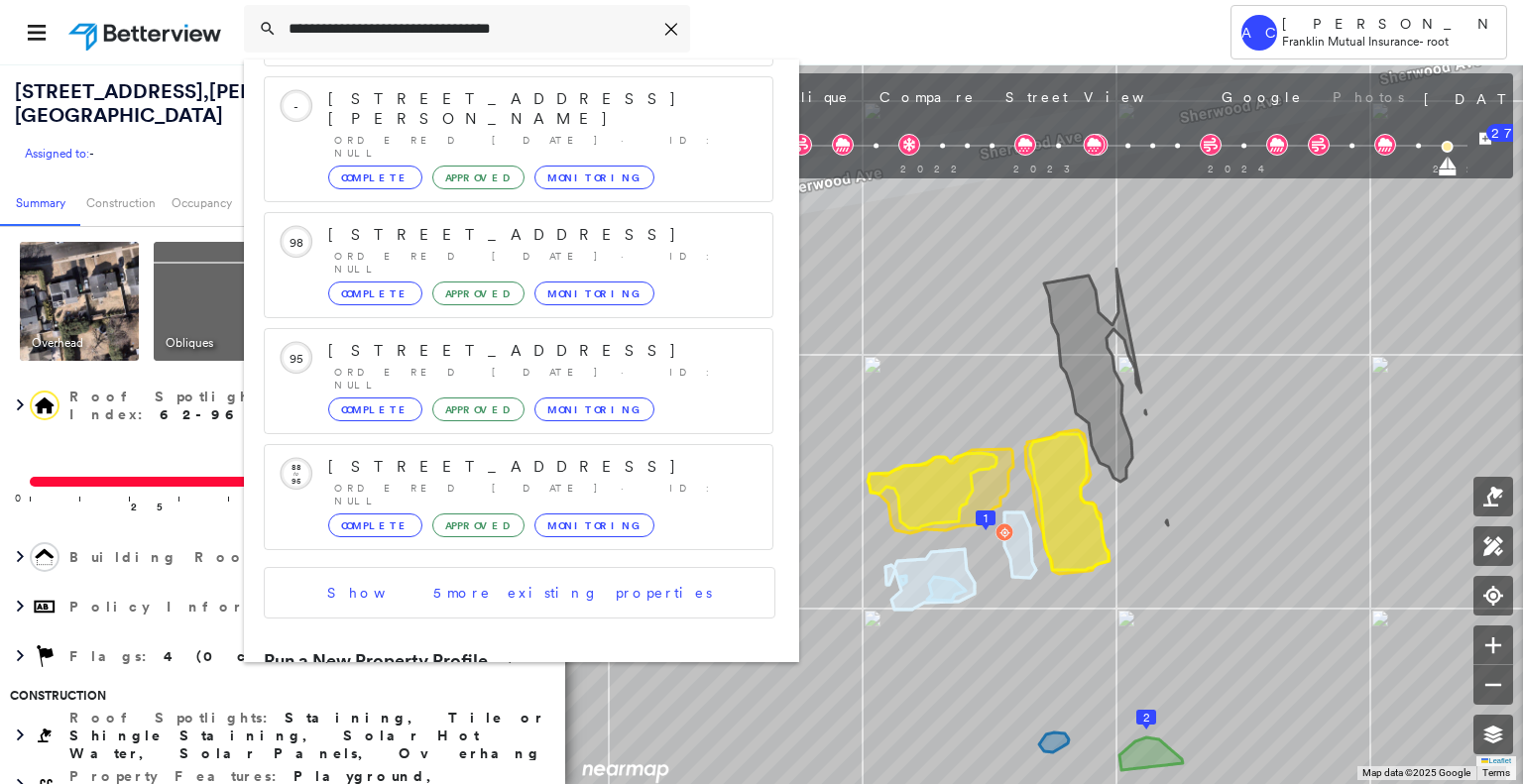 click on "18 W Dante Rd, Monroe Township, NJ 08831" at bounding box center (497, 729) 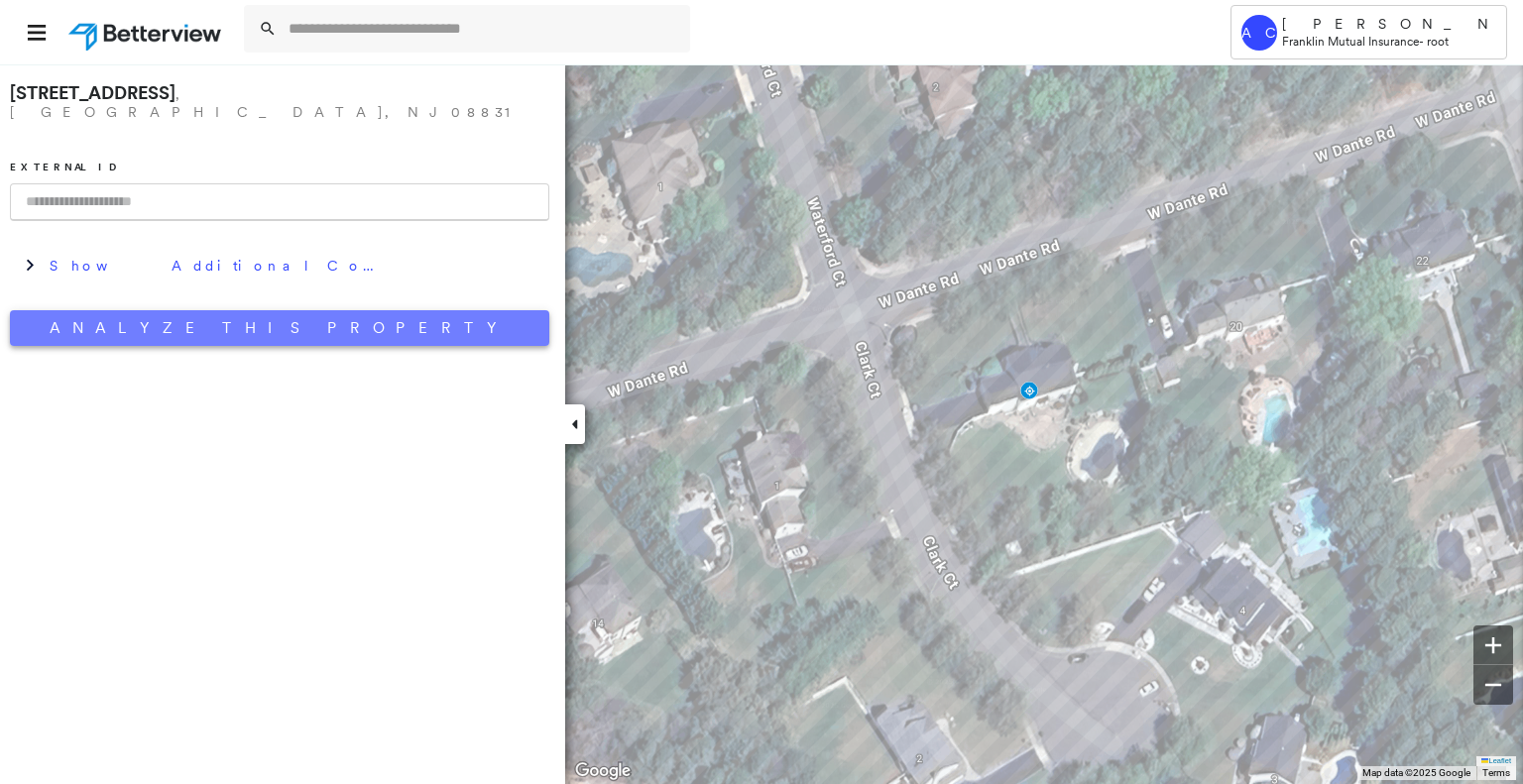 click on "Analyze This Property" at bounding box center [280, 328] 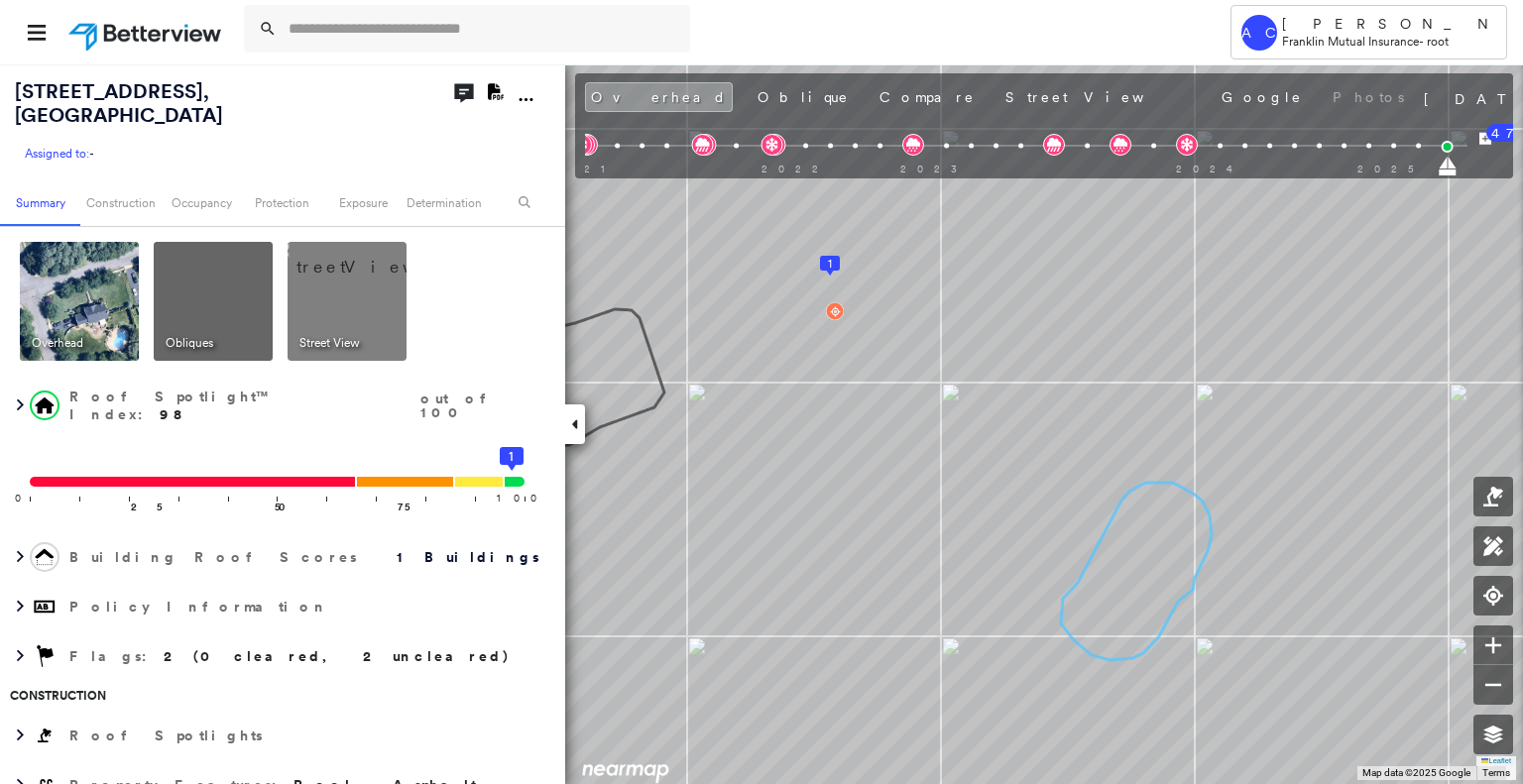 scroll, scrollTop: 0, scrollLeft: 0, axis: both 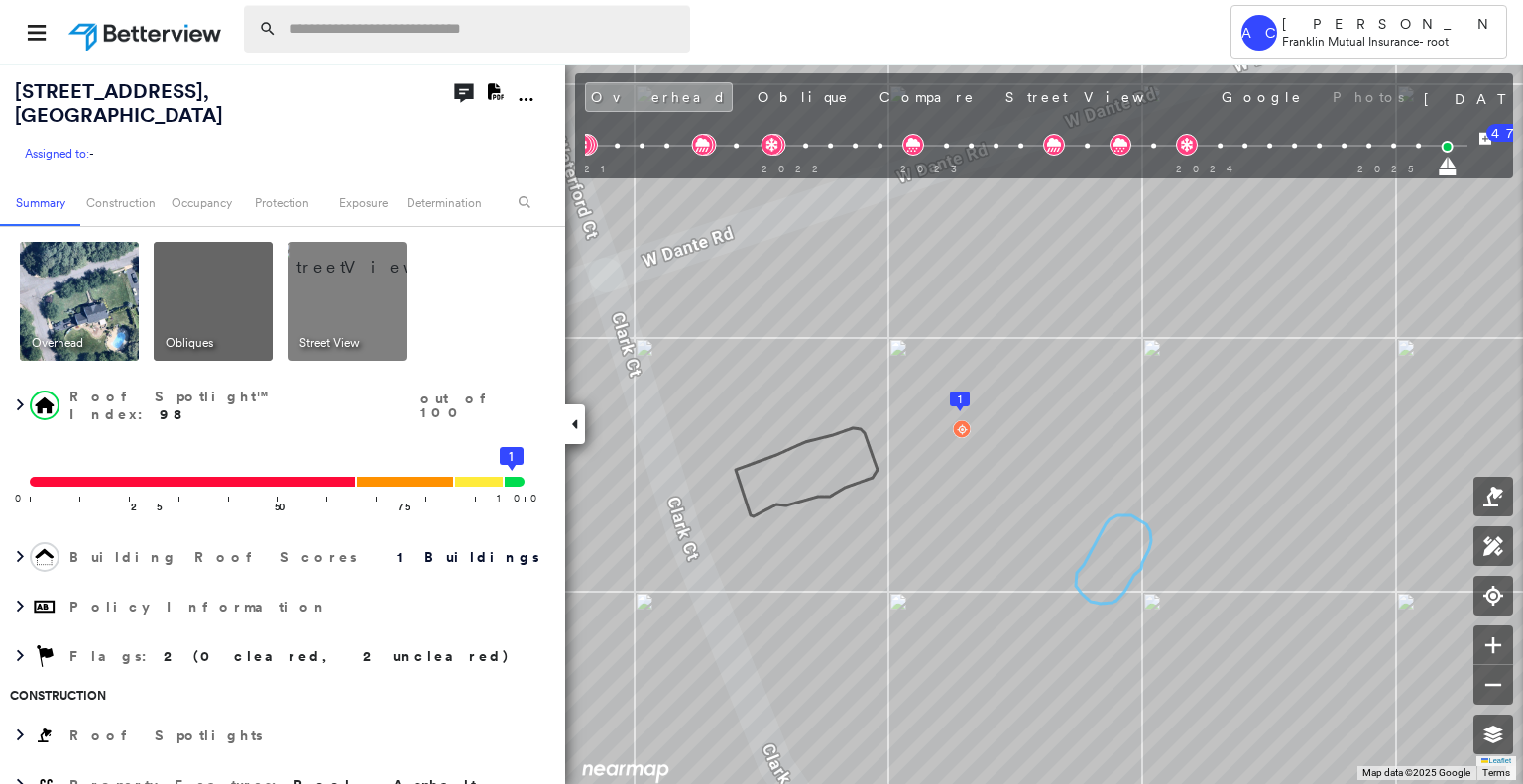 click at bounding box center (483, 29) 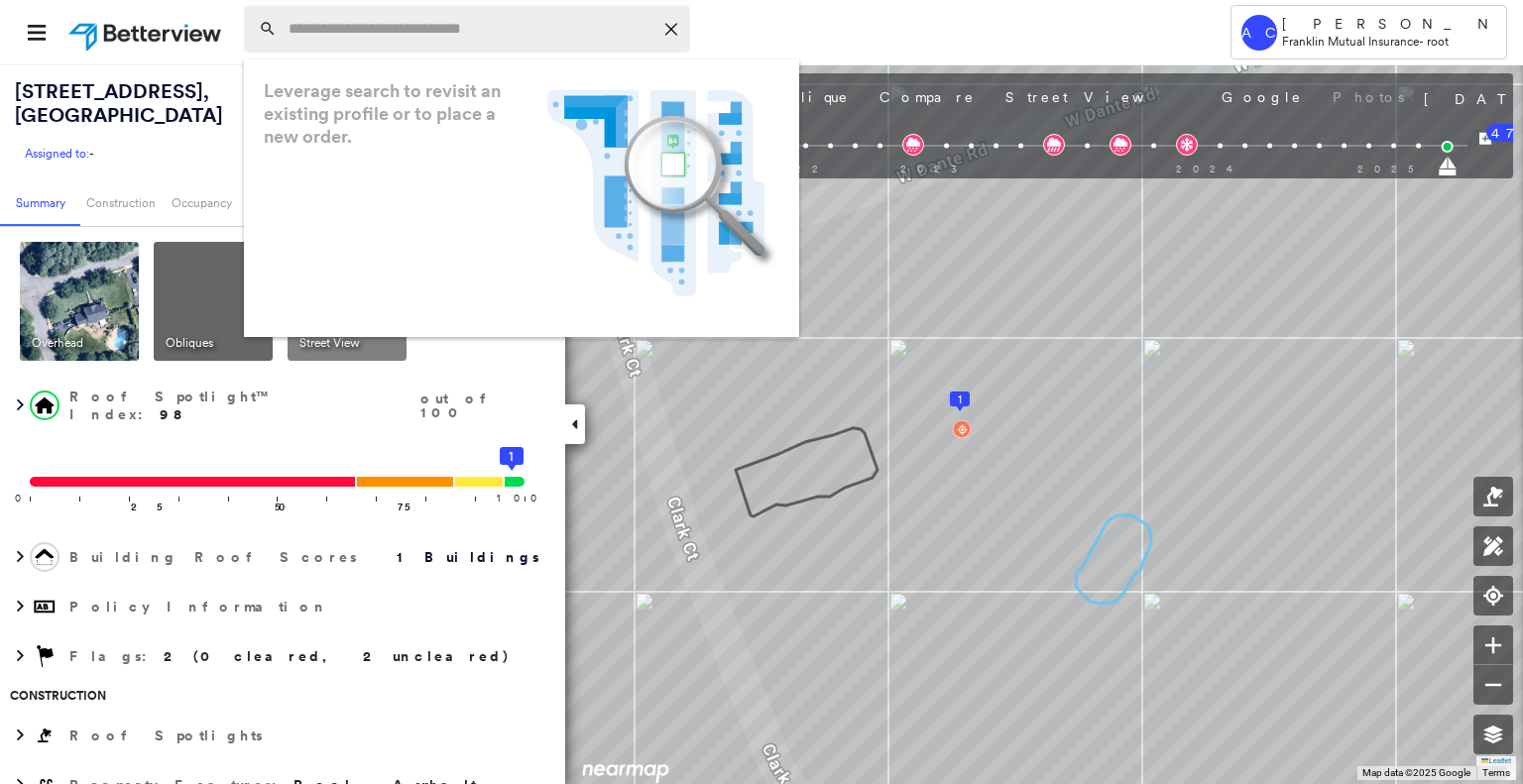 paste on "**********" 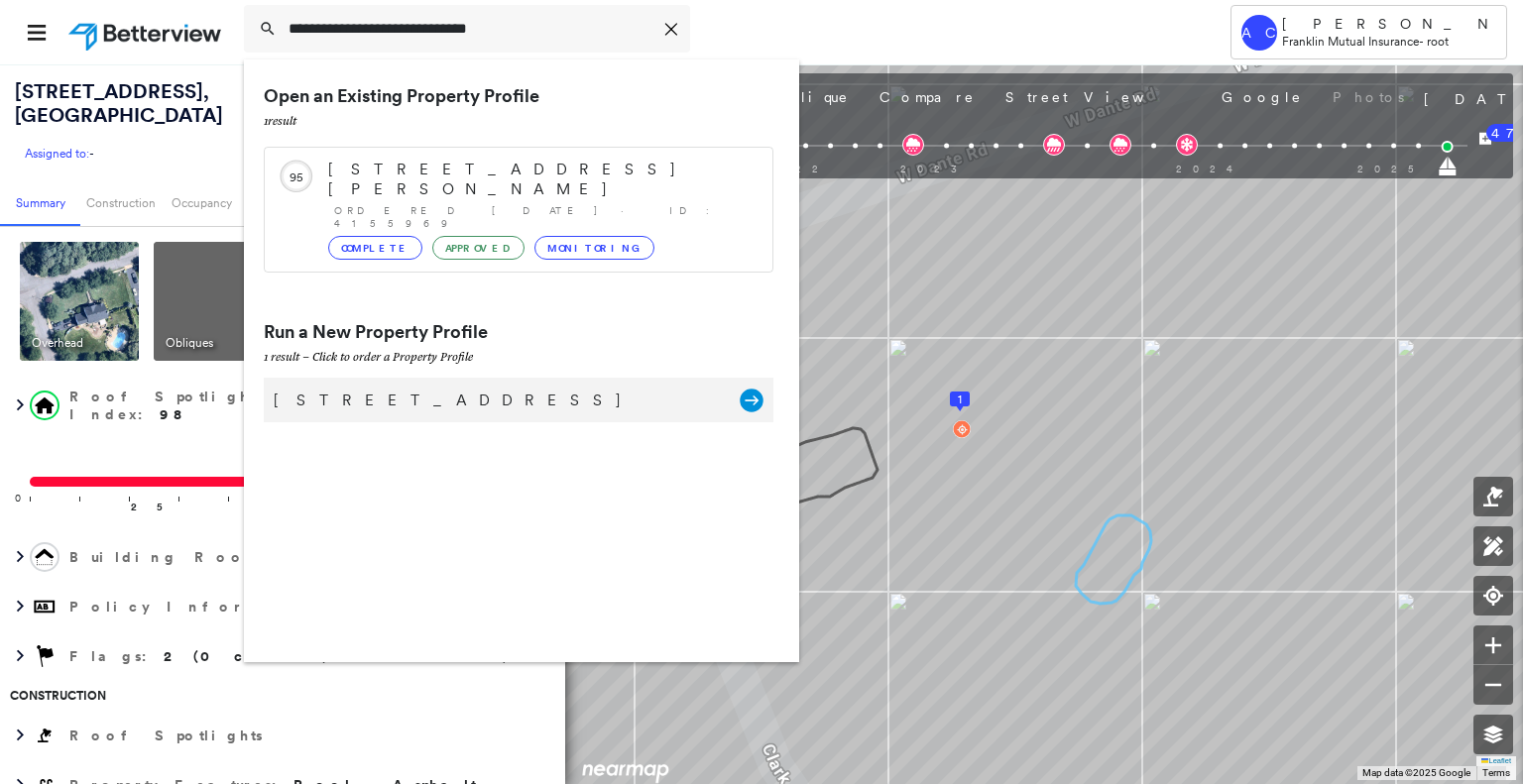 type on "**********" 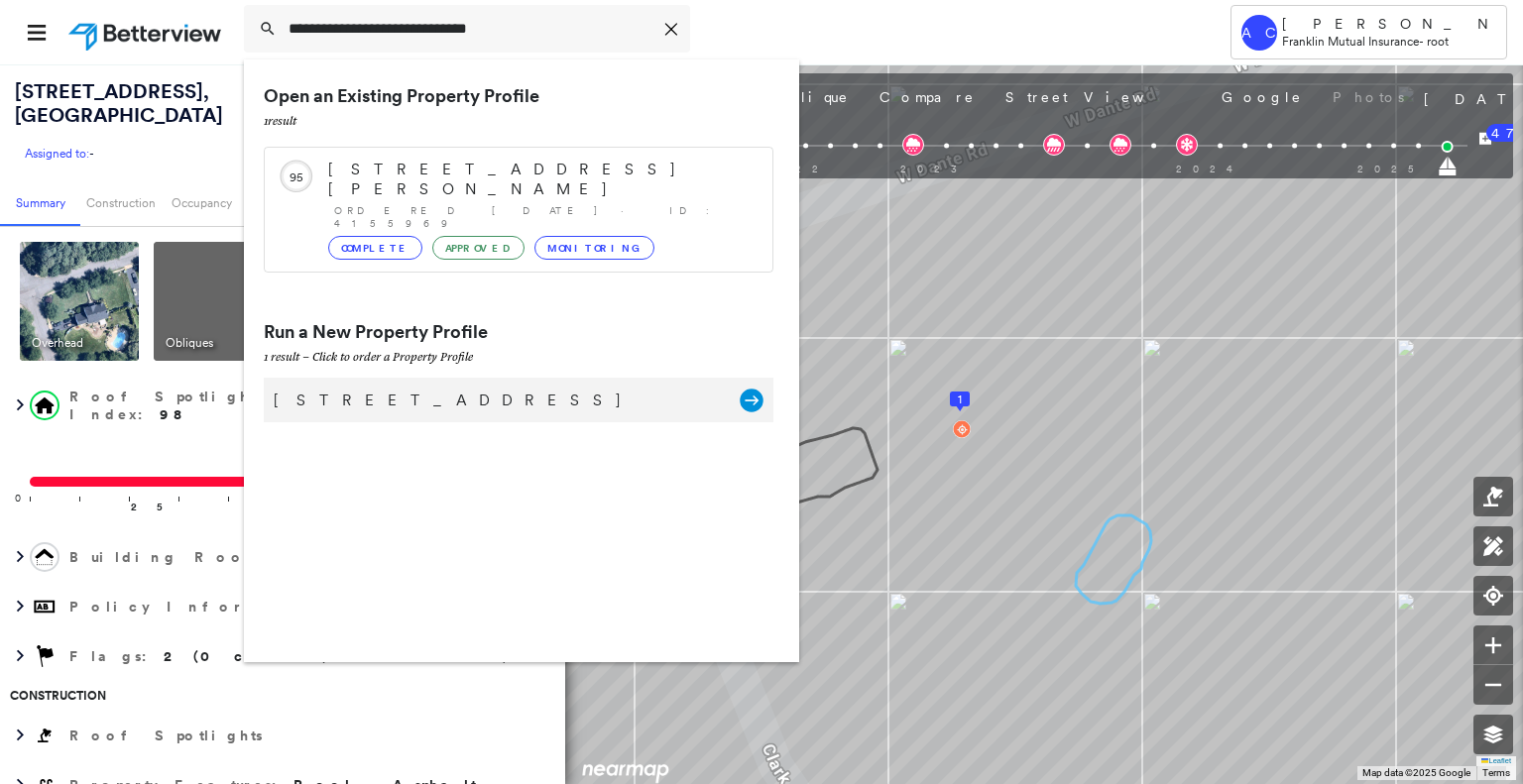 click on "[STREET_ADDRESS]" at bounding box center (497, 400) 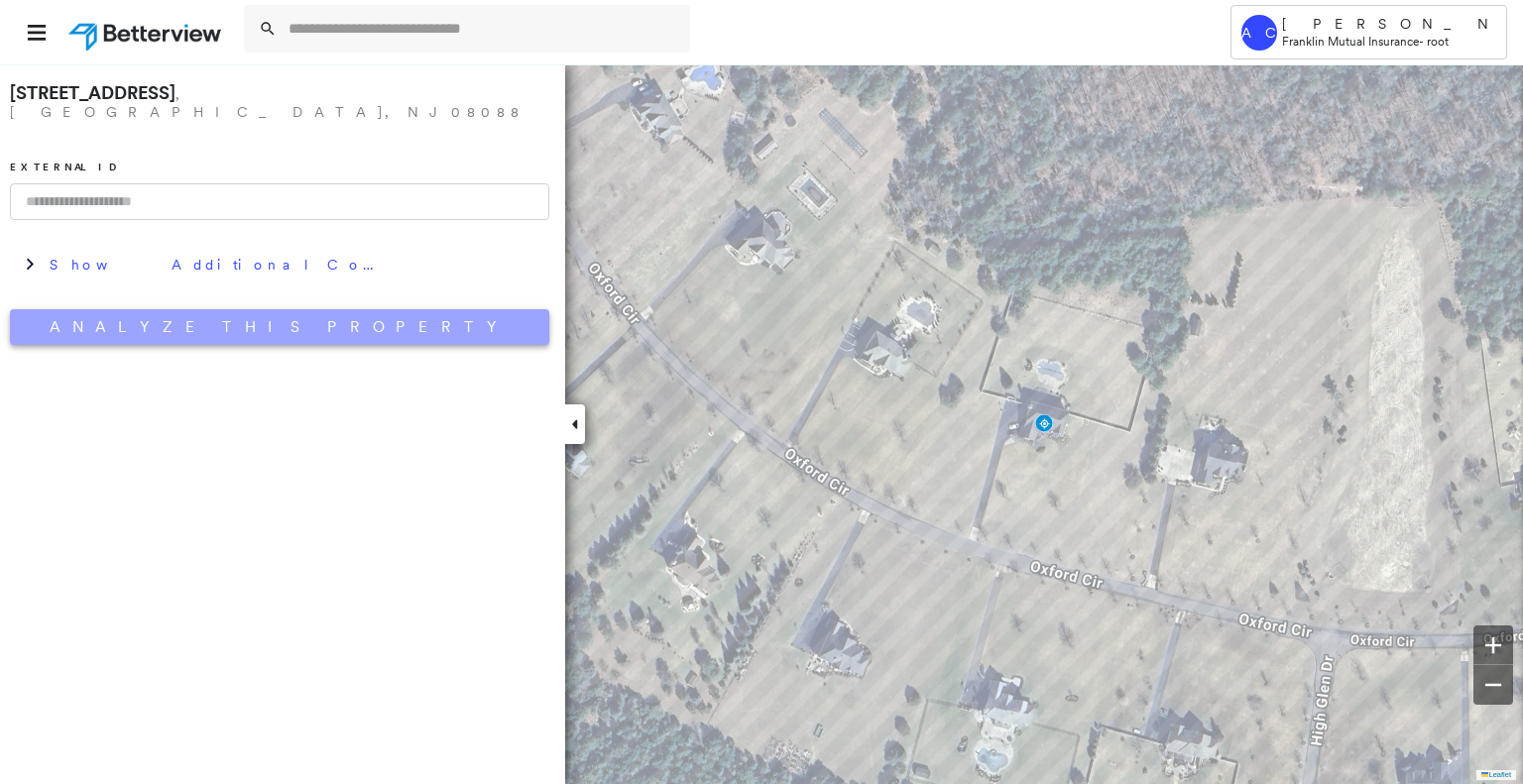 click on "Analyze This Property" at bounding box center [280, 327] 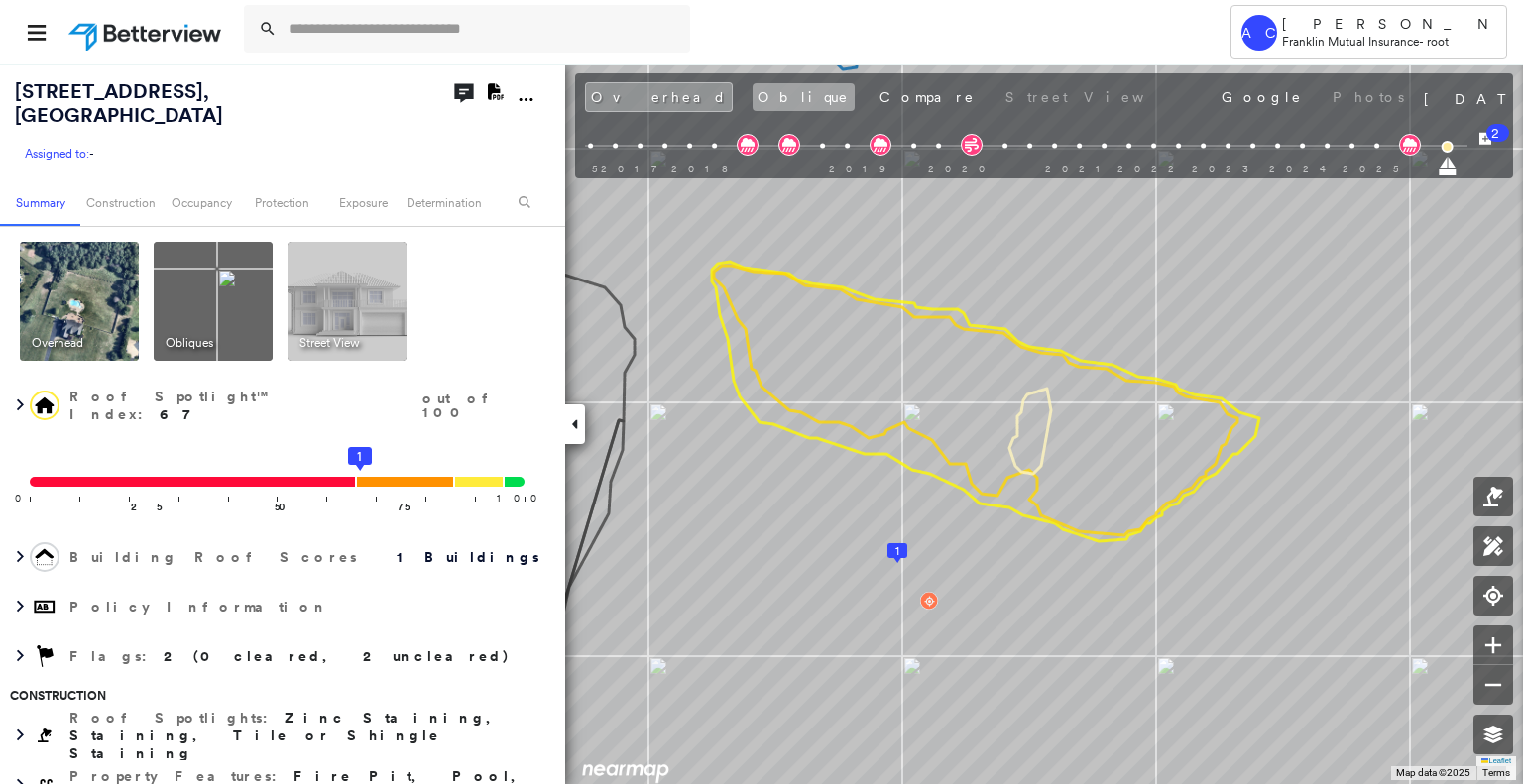 click on "Oblique" at bounding box center [803, 97] 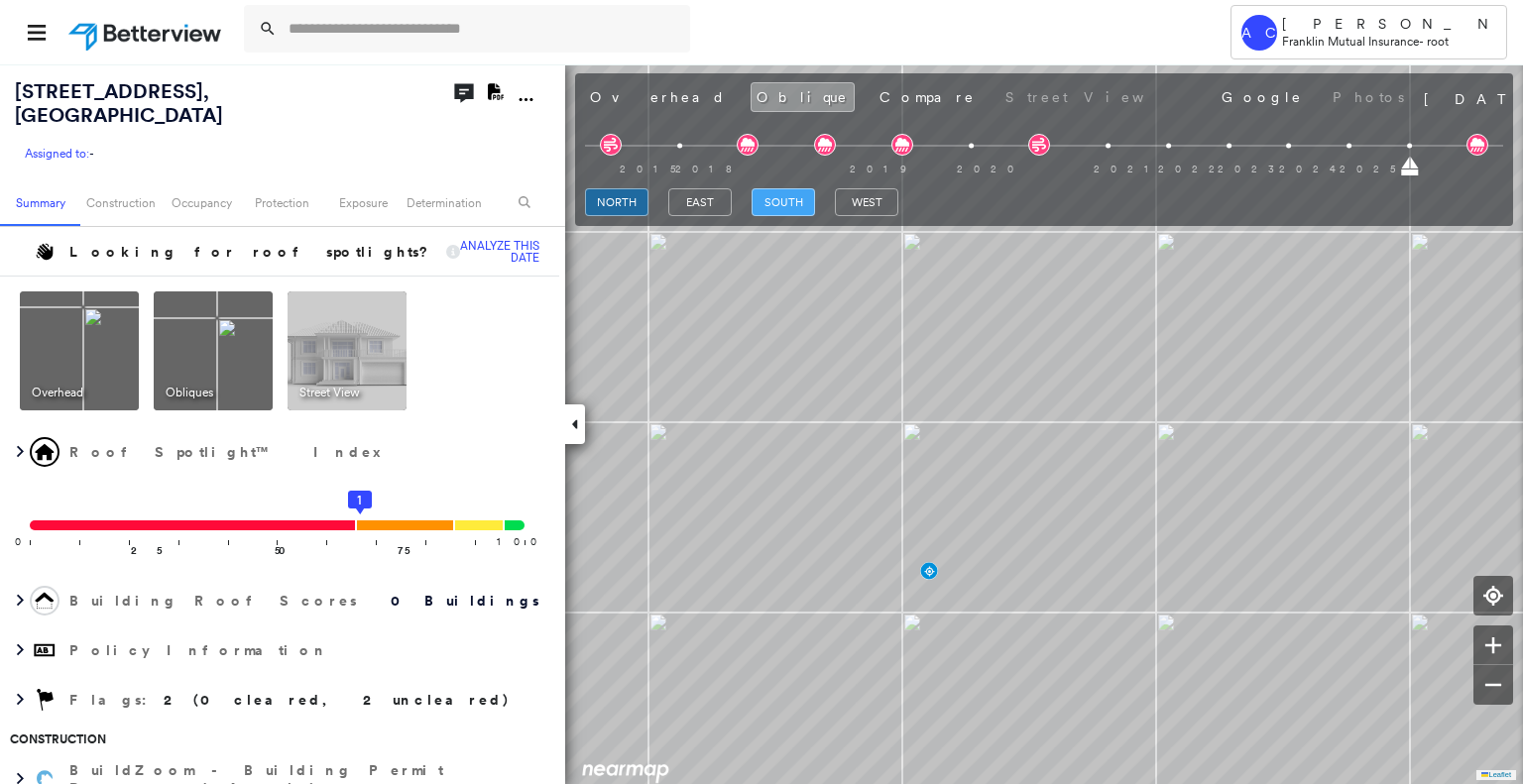 click on "south" at bounding box center (783, 202) 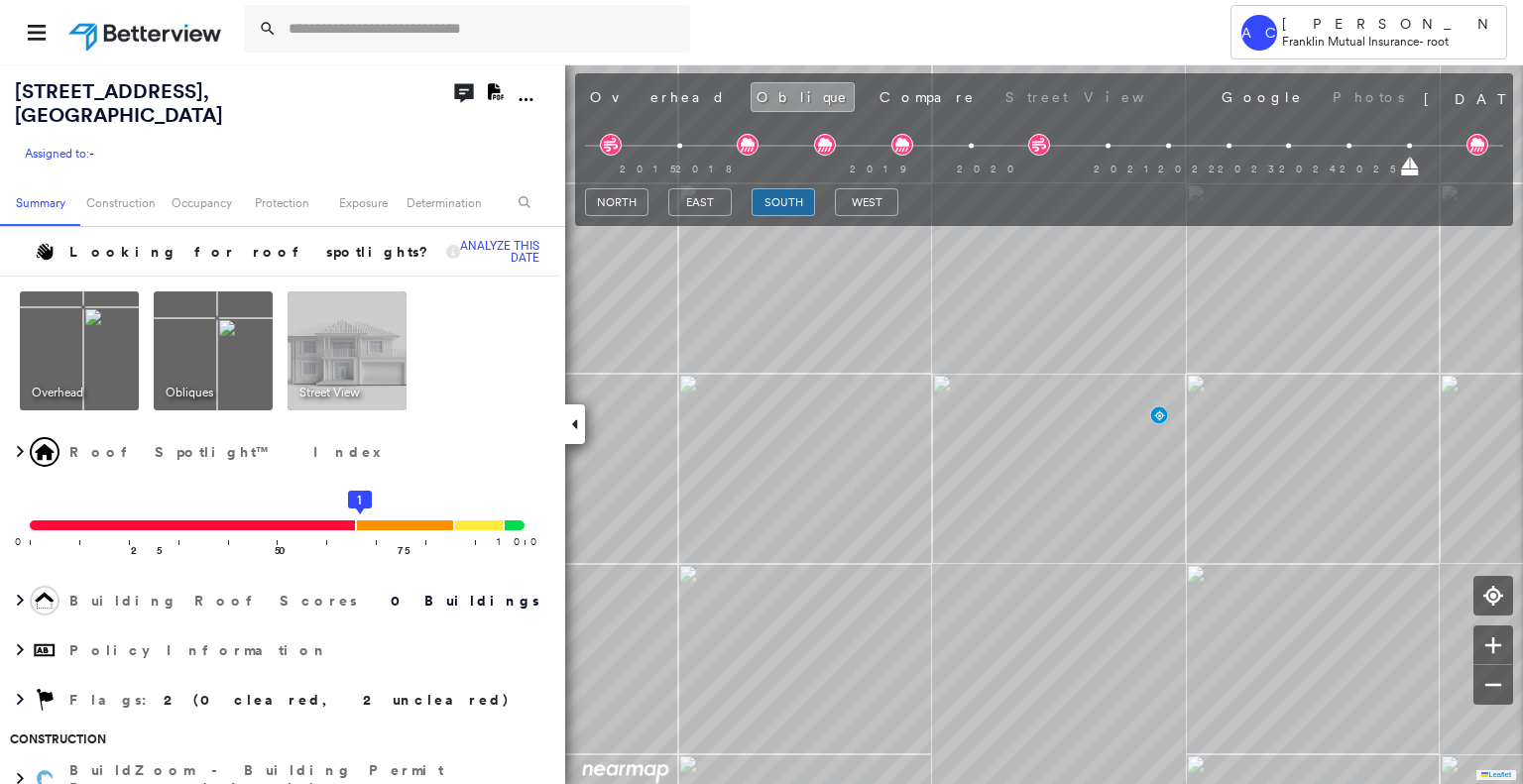 scroll, scrollTop: 0, scrollLeft: 0, axis: both 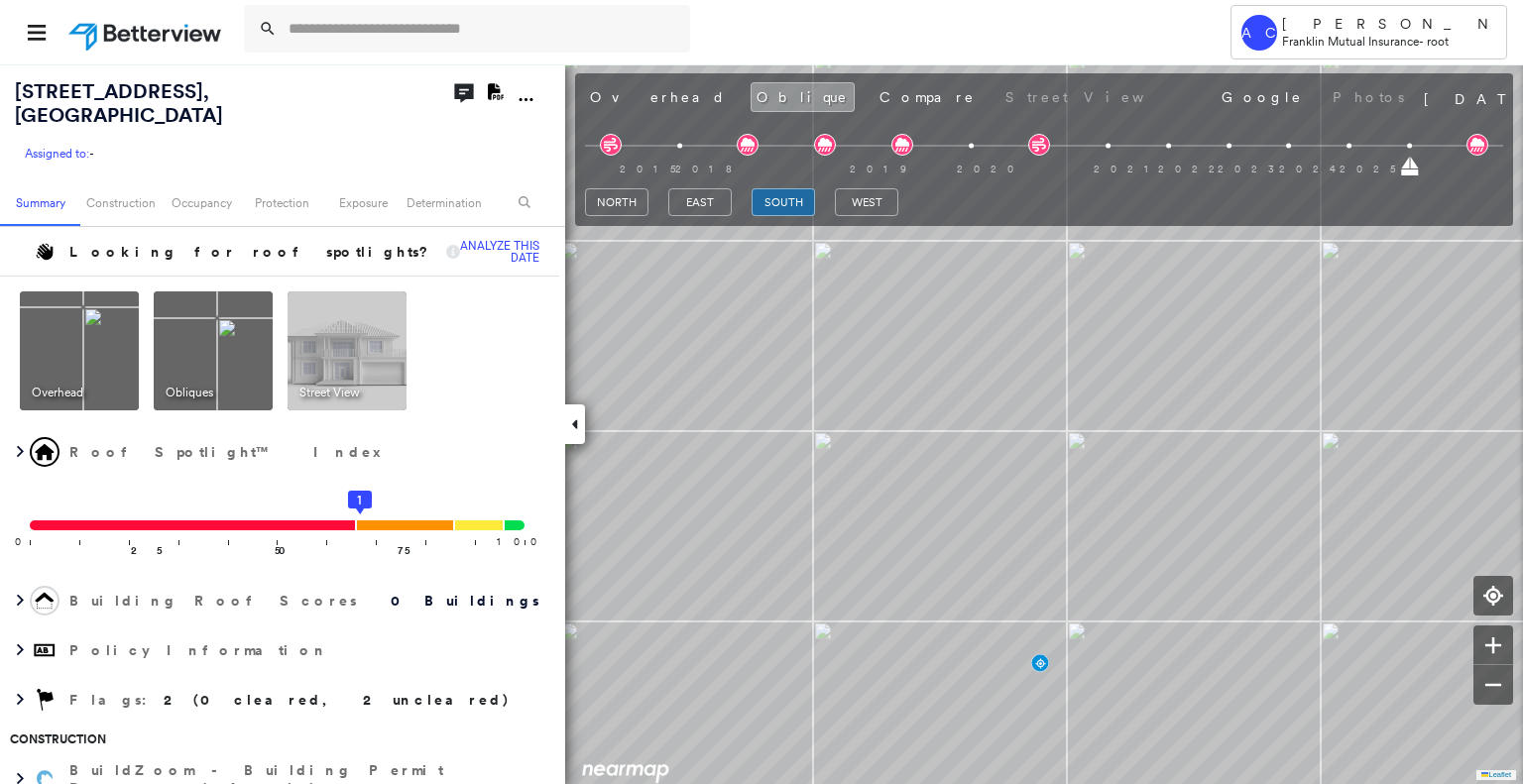 click on "Overhead Oblique Compare Street View Google Photos" at bounding box center (996, 97) 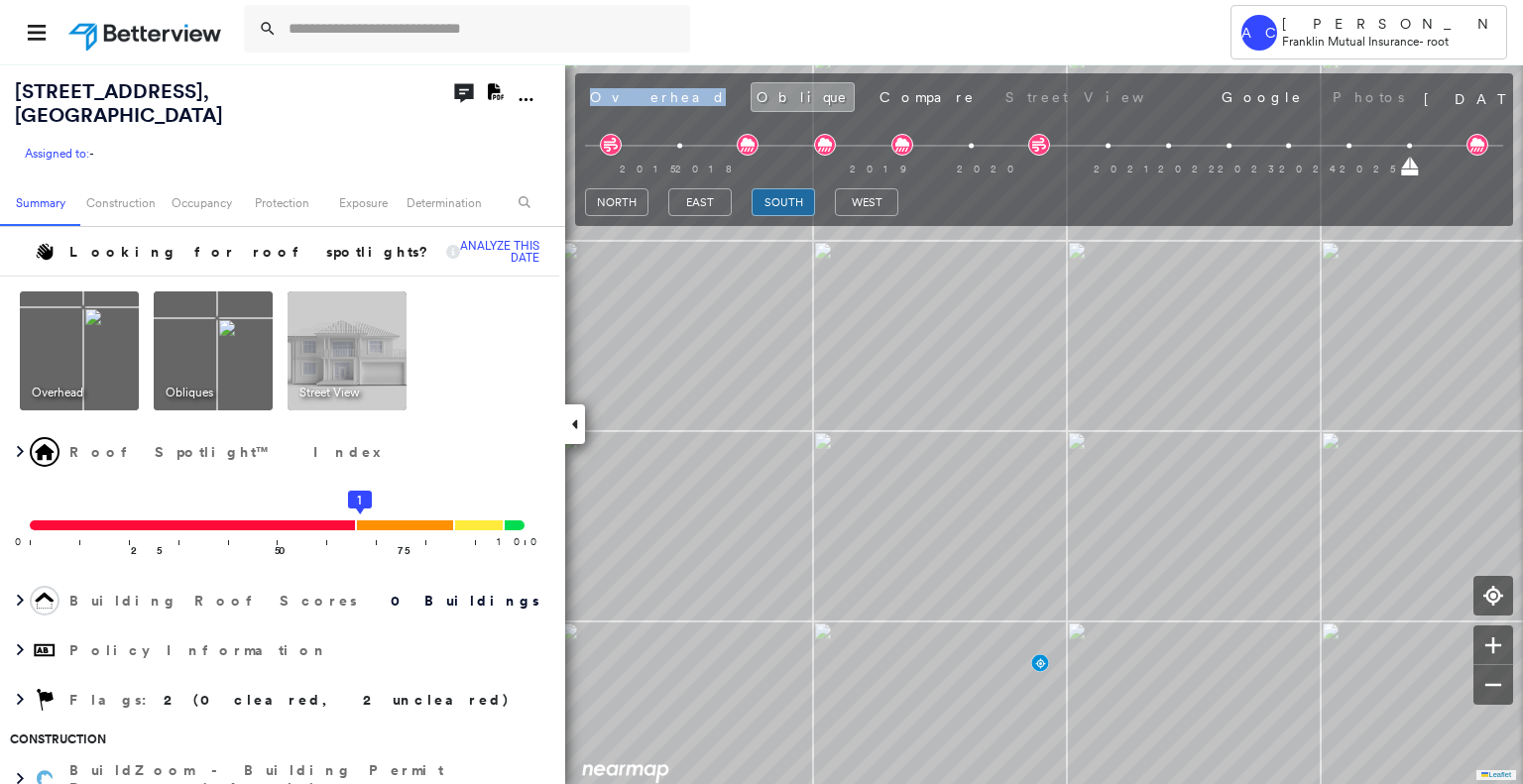 click on "Overhead Oblique Compare Street View Google Photos" at bounding box center (996, 97) 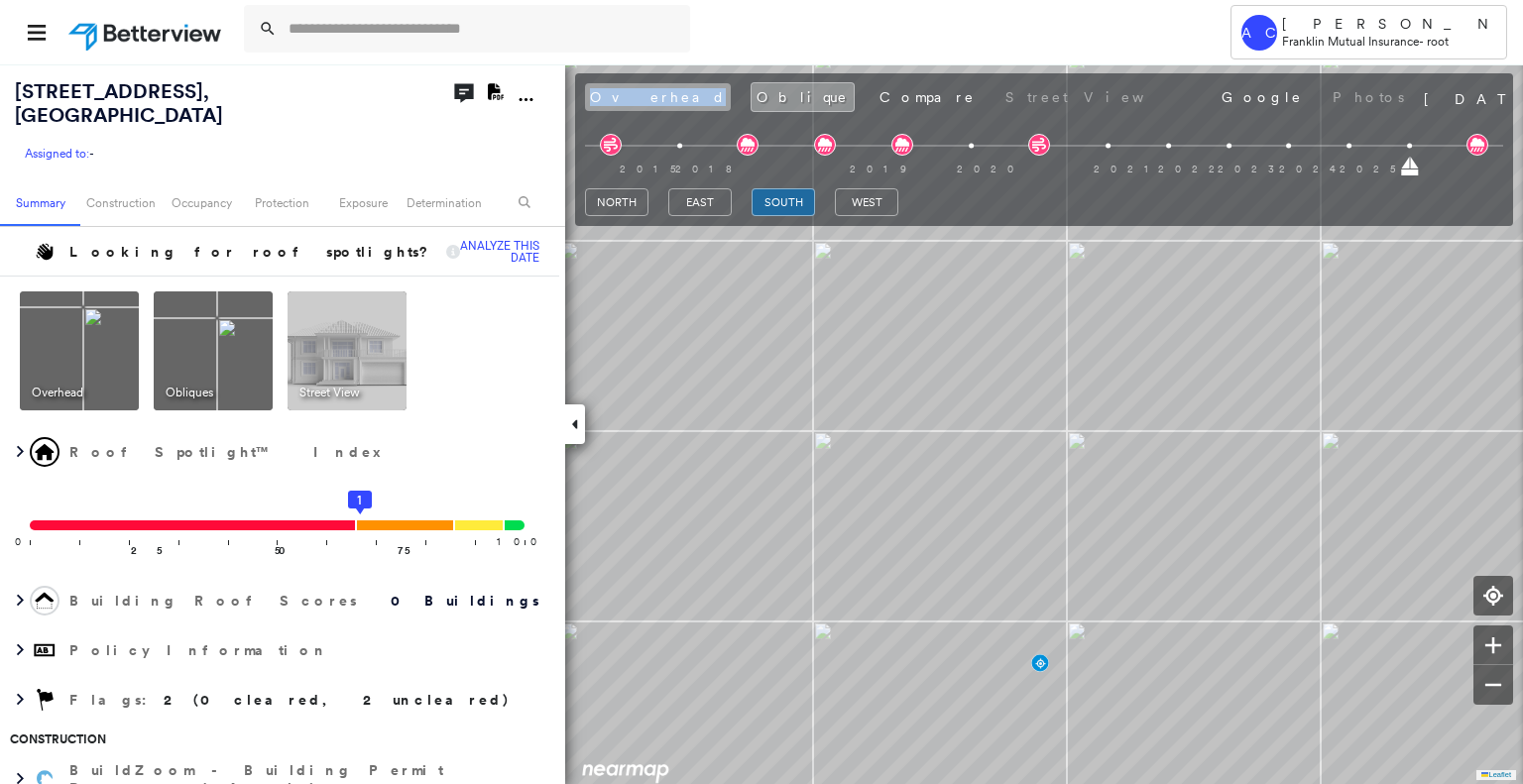 click on "Overhead" at bounding box center [657, 97] 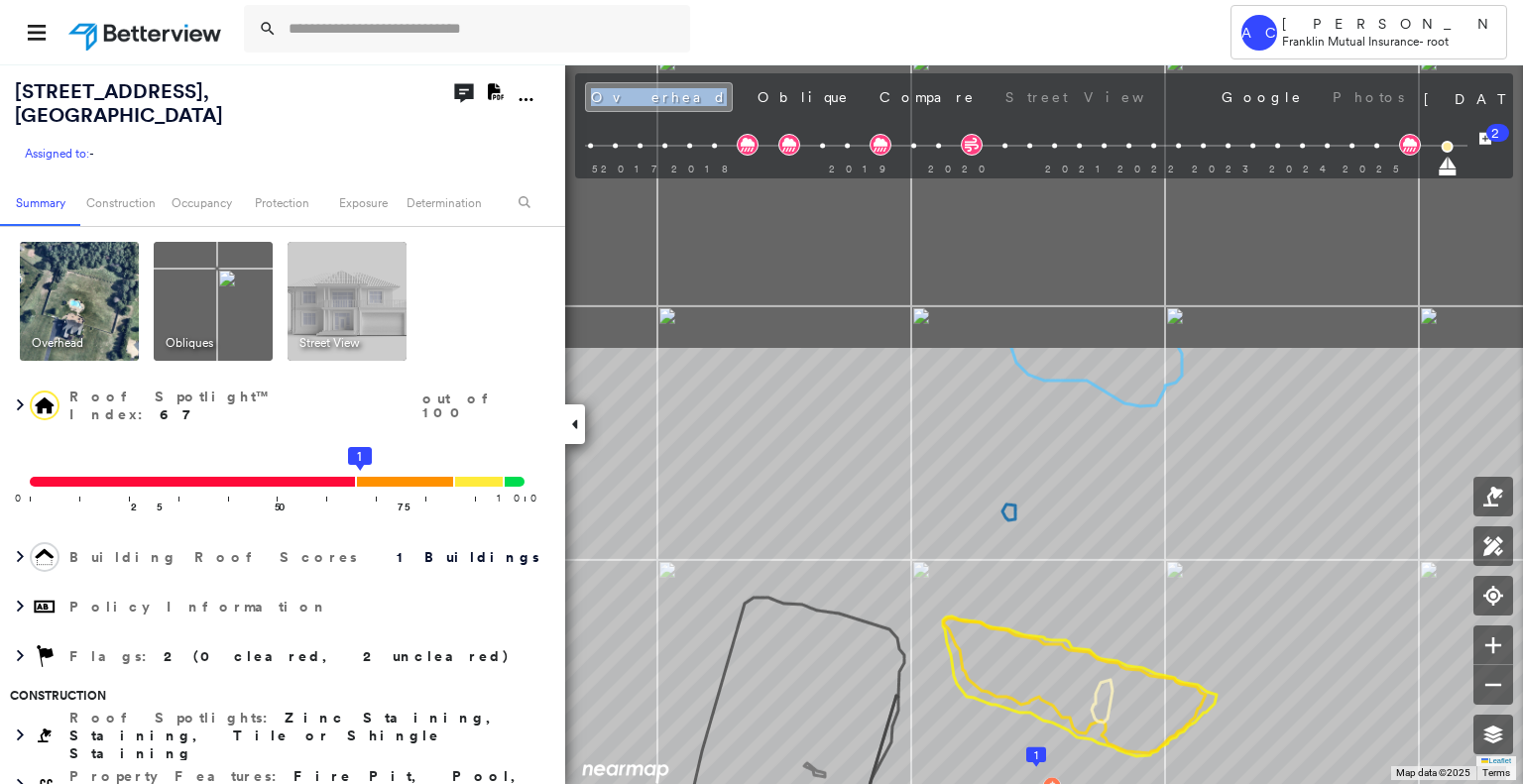 click on "Tower AC Anderson Cardona Franklin Mutual Insurance  -   root 43  Oxford Cir ,  Southampton, NJ 08088 Assigned to:  - Assigned to:  - Assigned to:  - Open Comments Download PDF Report Summary Construction Occupancy Protection Exposure Determination Overhead Obliques Street View Roof Spotlight™ Index :  67 out of 100 0 100 25 50 75 1 Building Roof Scores 1 Buildings Policy Information Flags :  2 (0 cleared, 2 uncleared) Construction Roof Spotlights :  Zinc Staining, Staining, Tile or Shingle Staining Property Features :  Fire Pit, Pool, Cracked Pavement, Asphalt Roof Size & Shape :  1 building  - Jerkinhead | Asphalt Shingle BuildZoom - Building Permit Data and Analysis Occupancy Place Detail Protection Exposure FEMA Risk Index Wind Flood Regional Hazard: 3   out of  5 Additional Perils Tree Fall Risk:  Present   Determination Flags :  2 (0 cleared, 2 uncleared) Uncleared Flags (2) Cleared Flags  (0) Pool Flagged 07/24/25 Clear MED Medium Priority Flagged 07/24/25 Clear Action Taken New Entry History General" at bounding box center (762, 392) 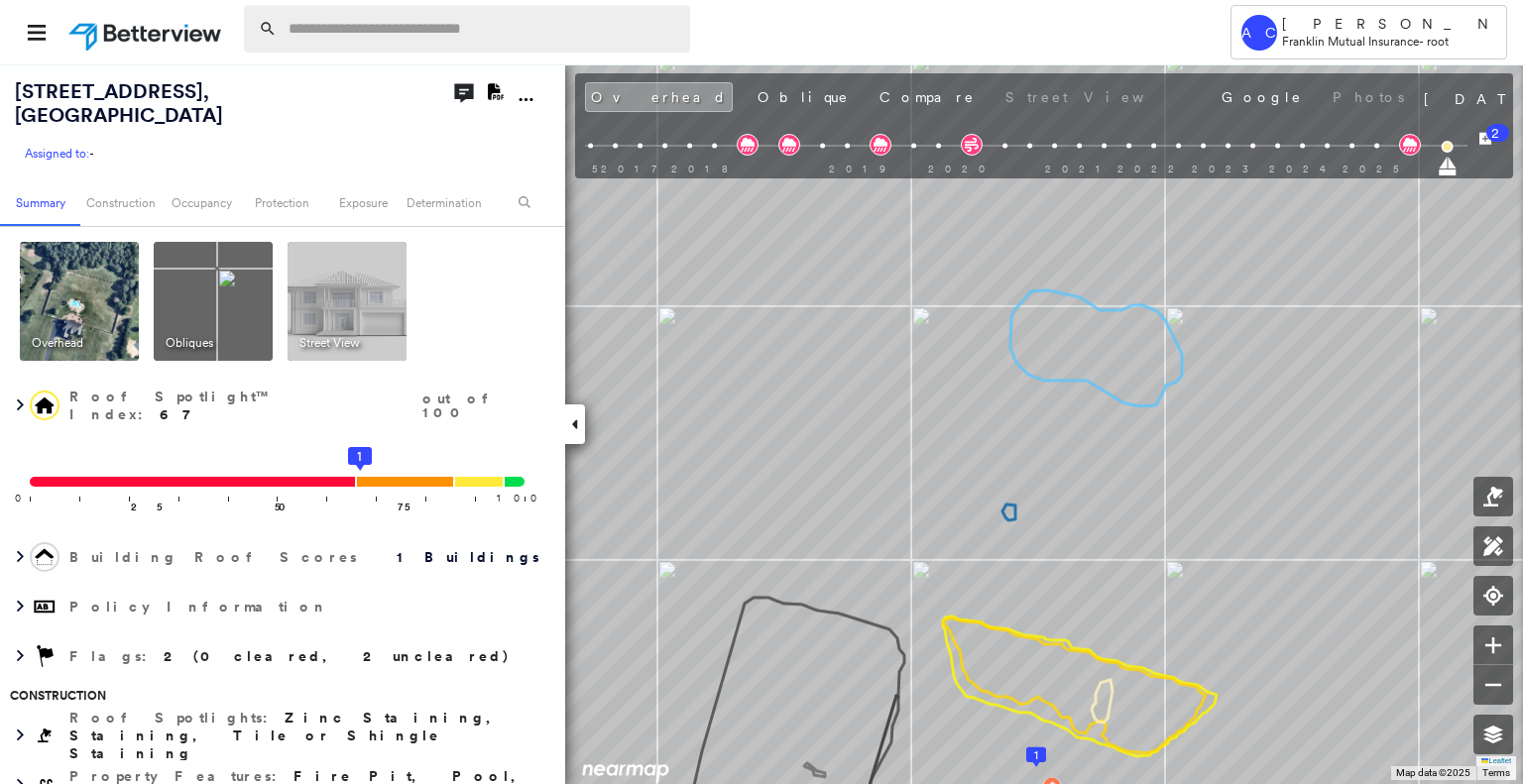 click at bounding box center [483, 29] 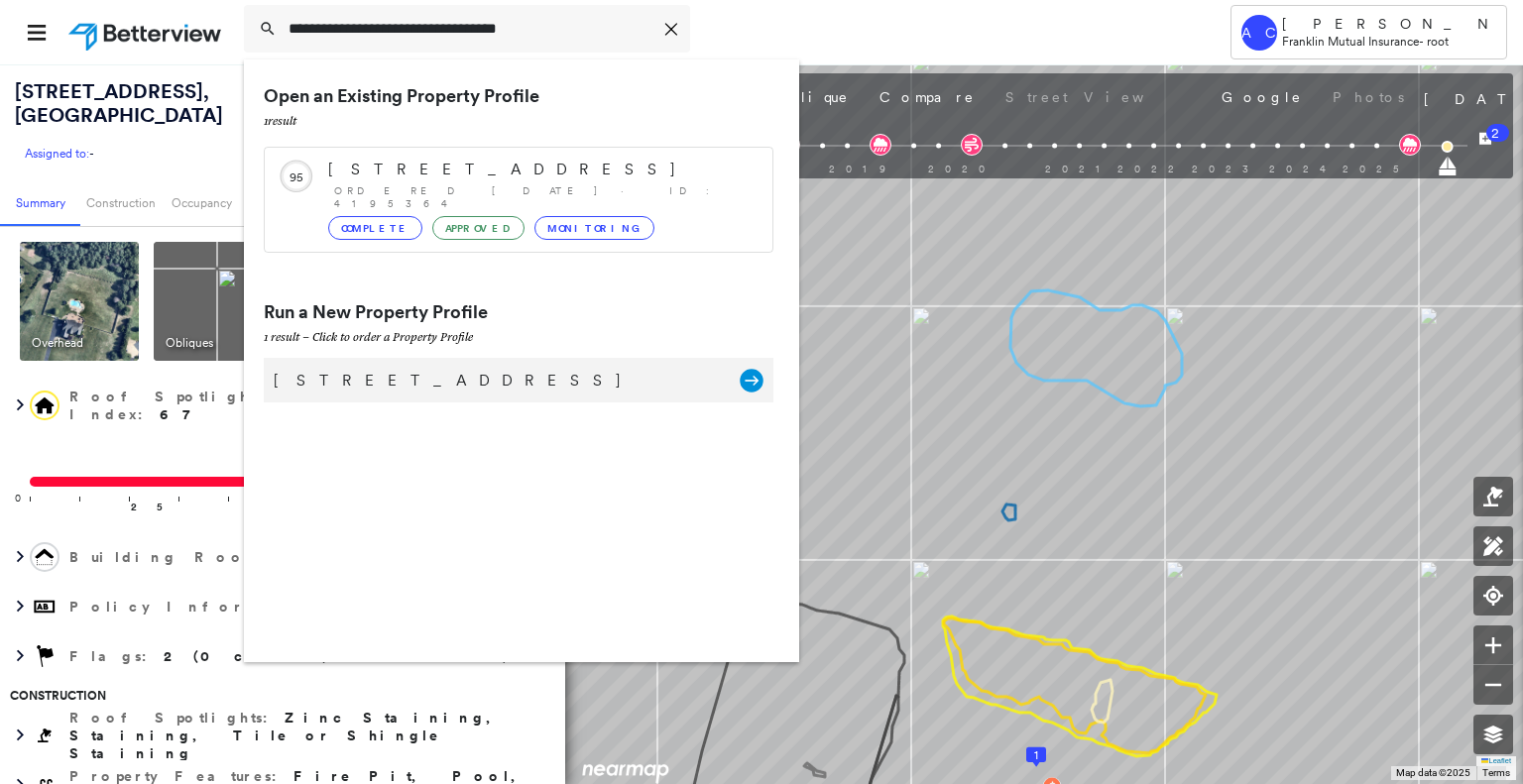 type on "**********" 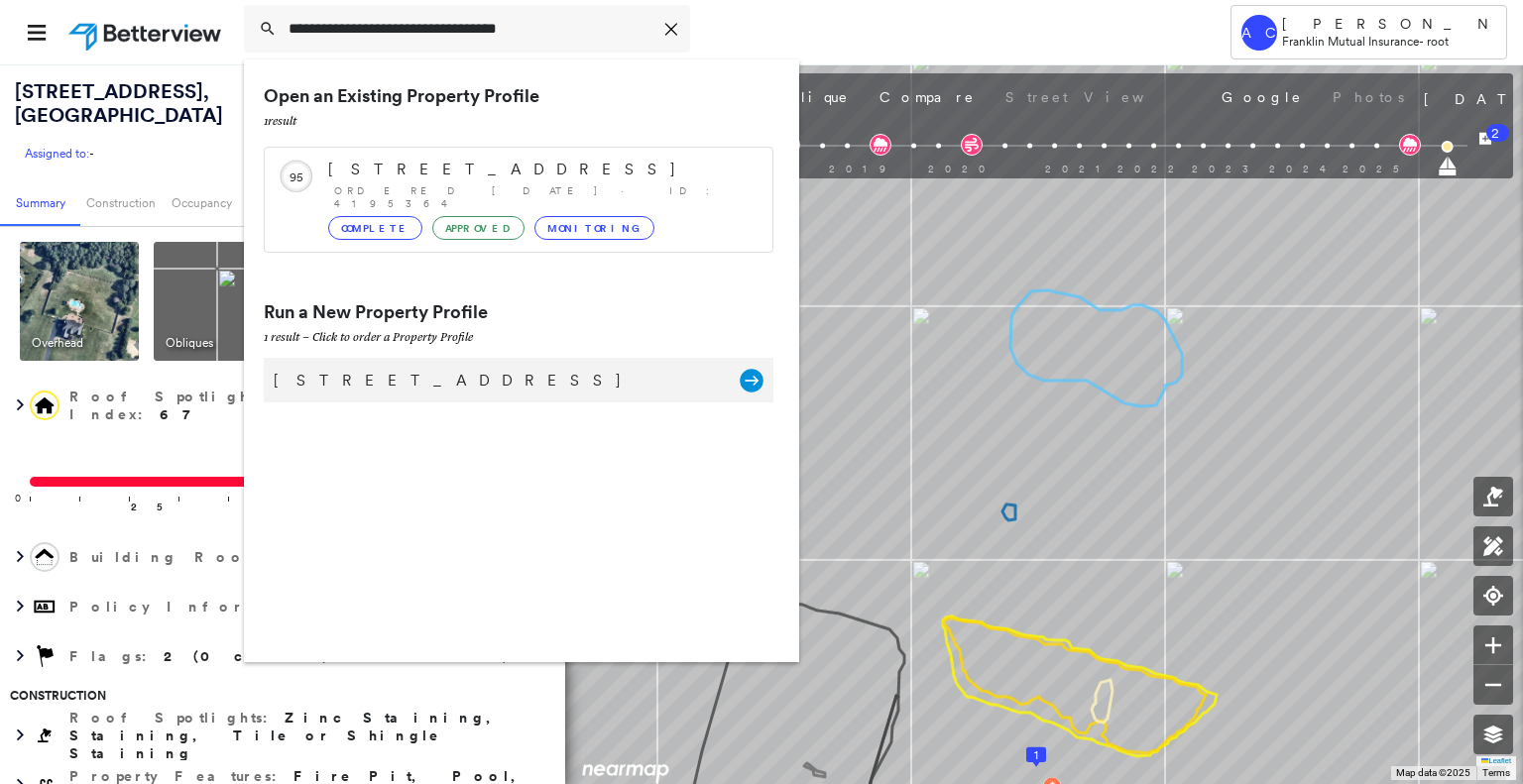 click on "332 Boston Ave, Egg Harbor City, NJ 08215" at bounding box center (497, 381) 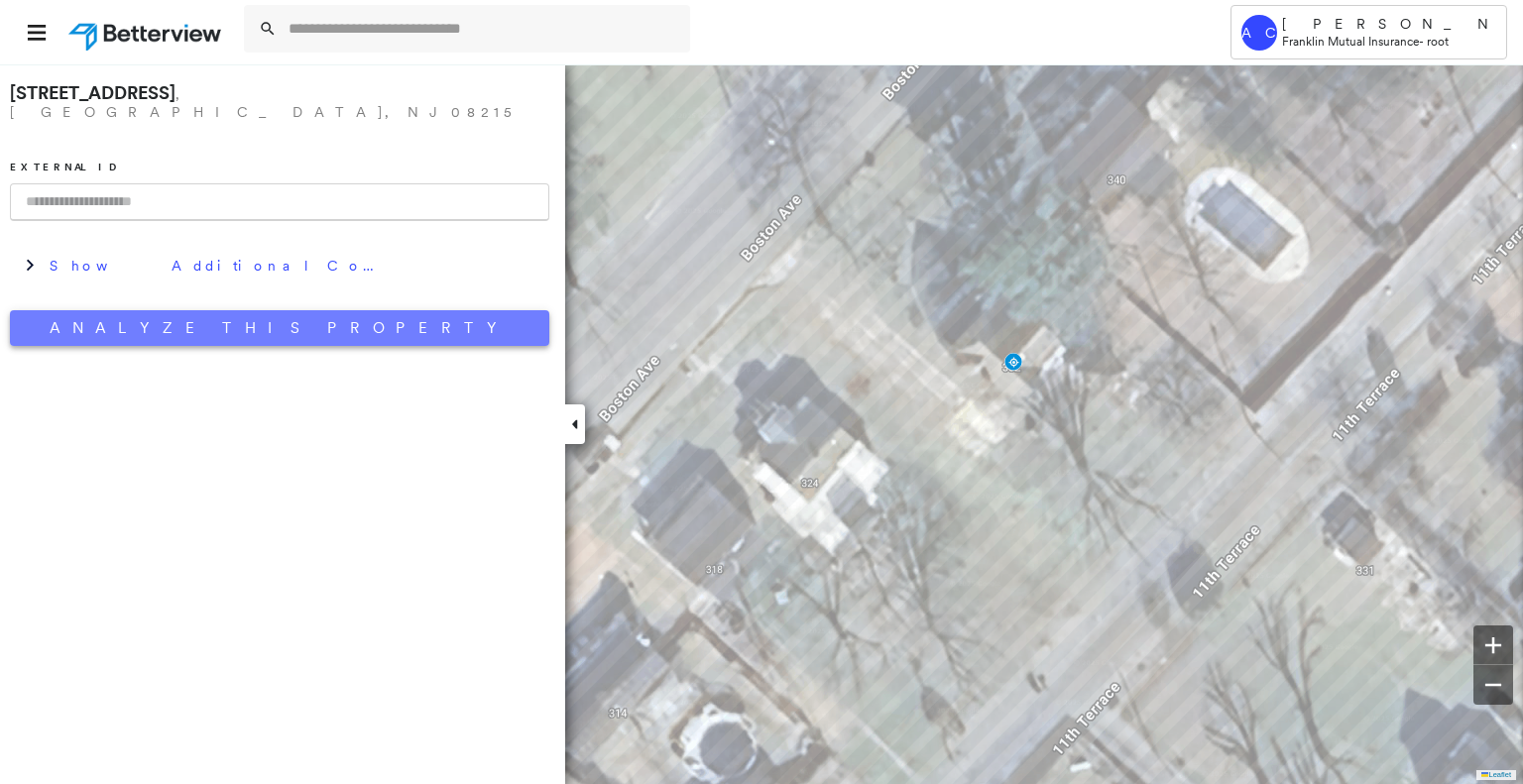 click on "Analyze This Property" at bounding box center (280, 328) 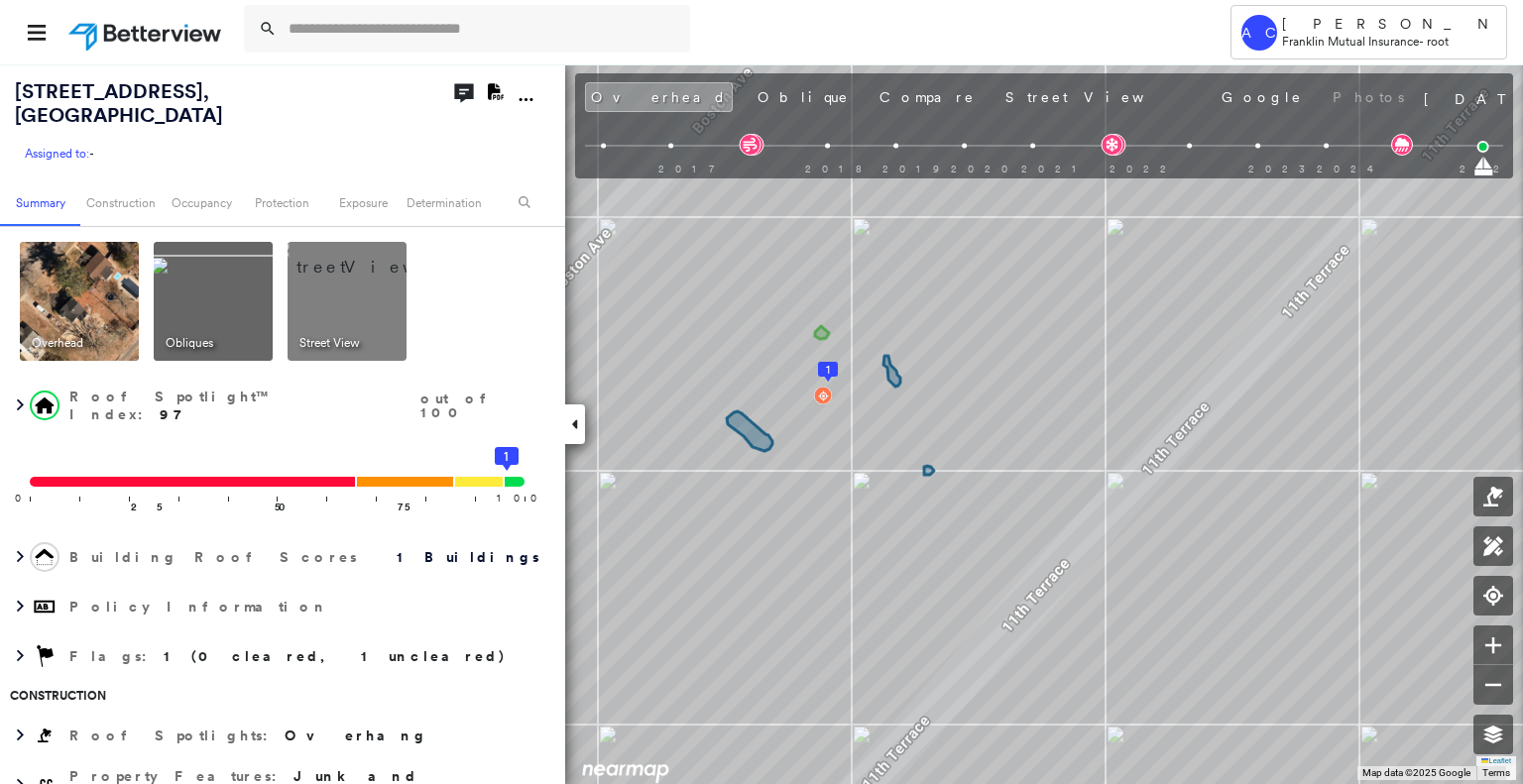 scroll, scrollTop: 0, scrollLeft: 0, axis: both 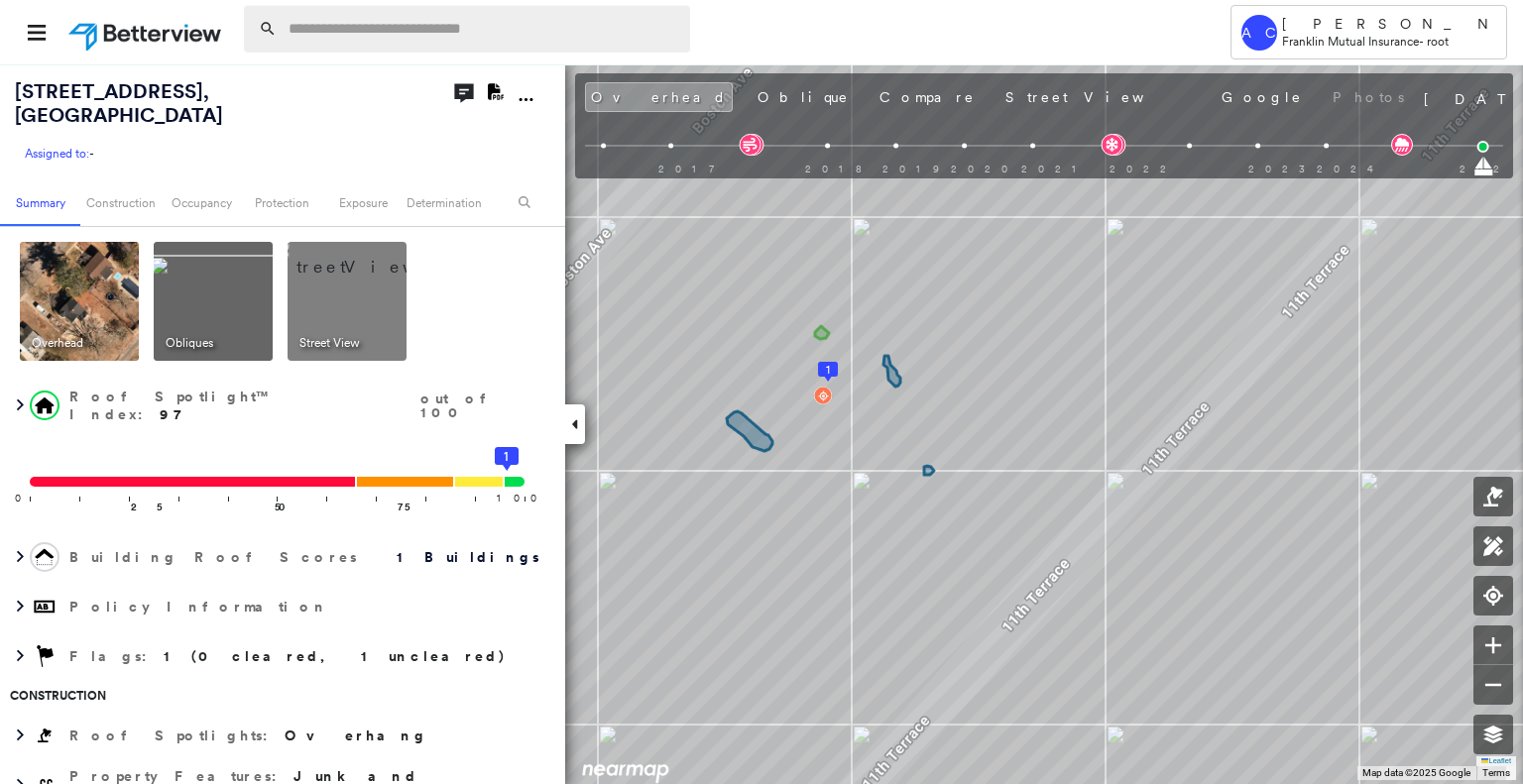 click at bounding box center [483, 29] 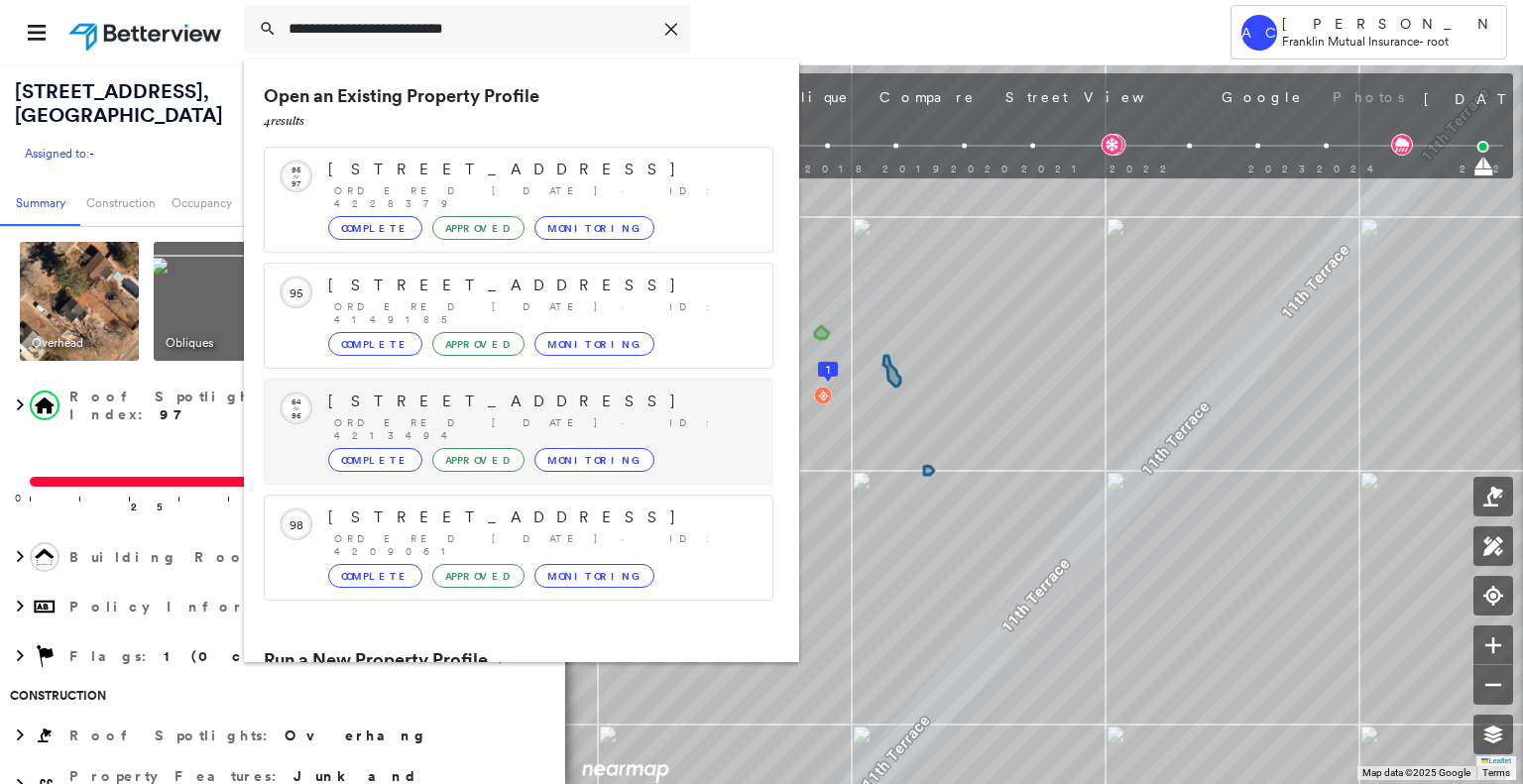 scroll, scrollTop: 52, scrollLeft: 0, axis: vertical 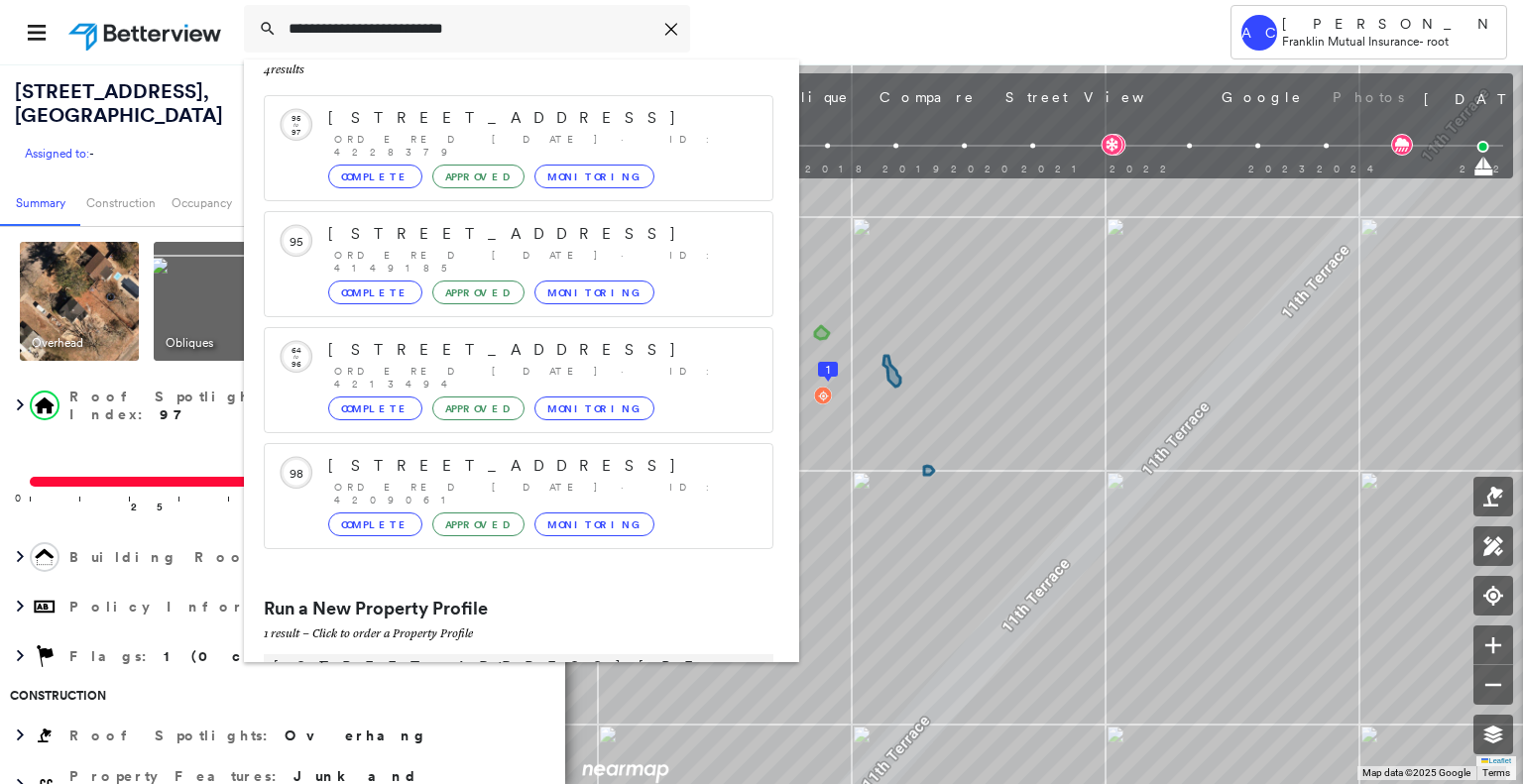type on "**********" 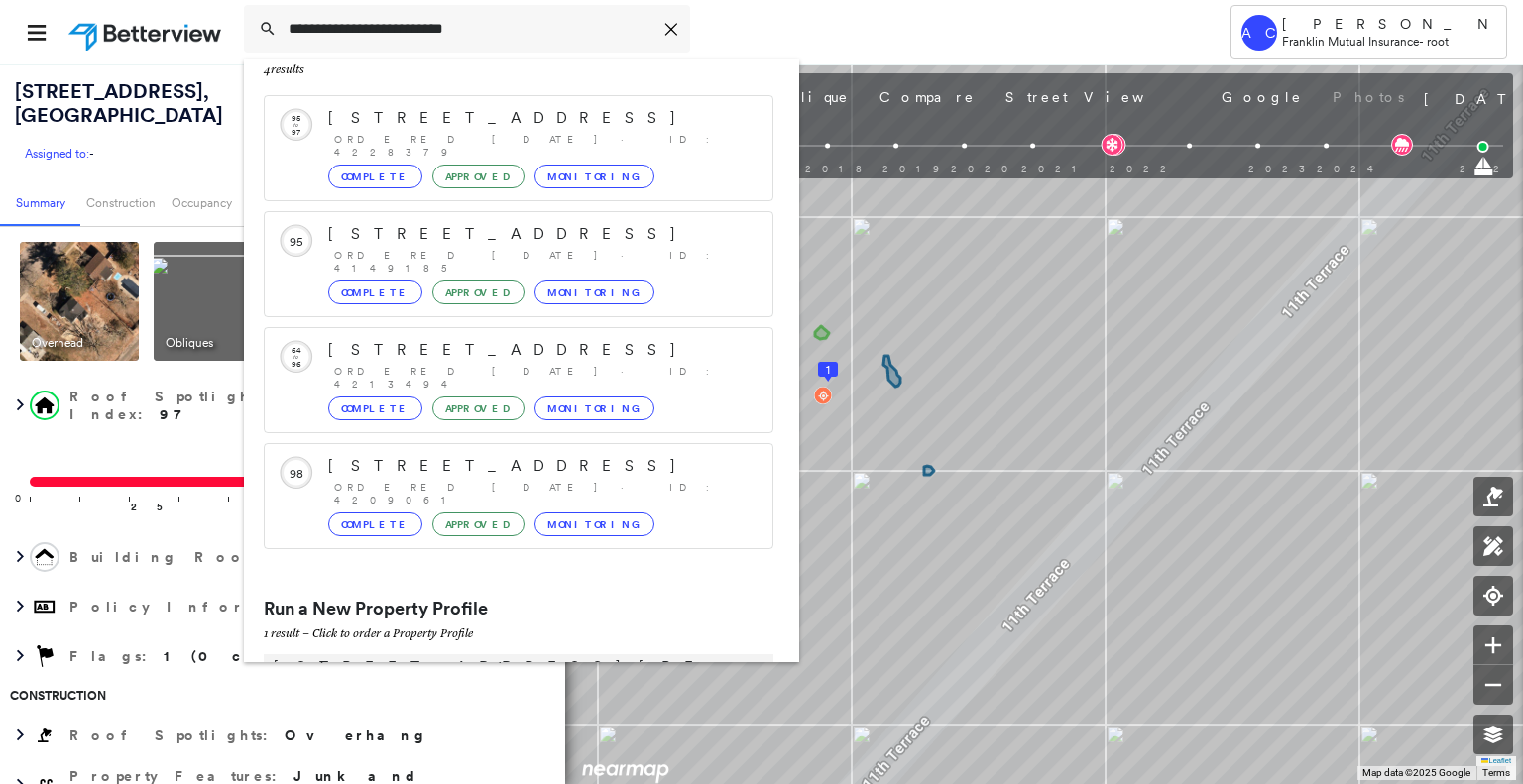 click on "[STREET_ADDRESS][PERSON_NAME]" at bounding box center [497, 677] 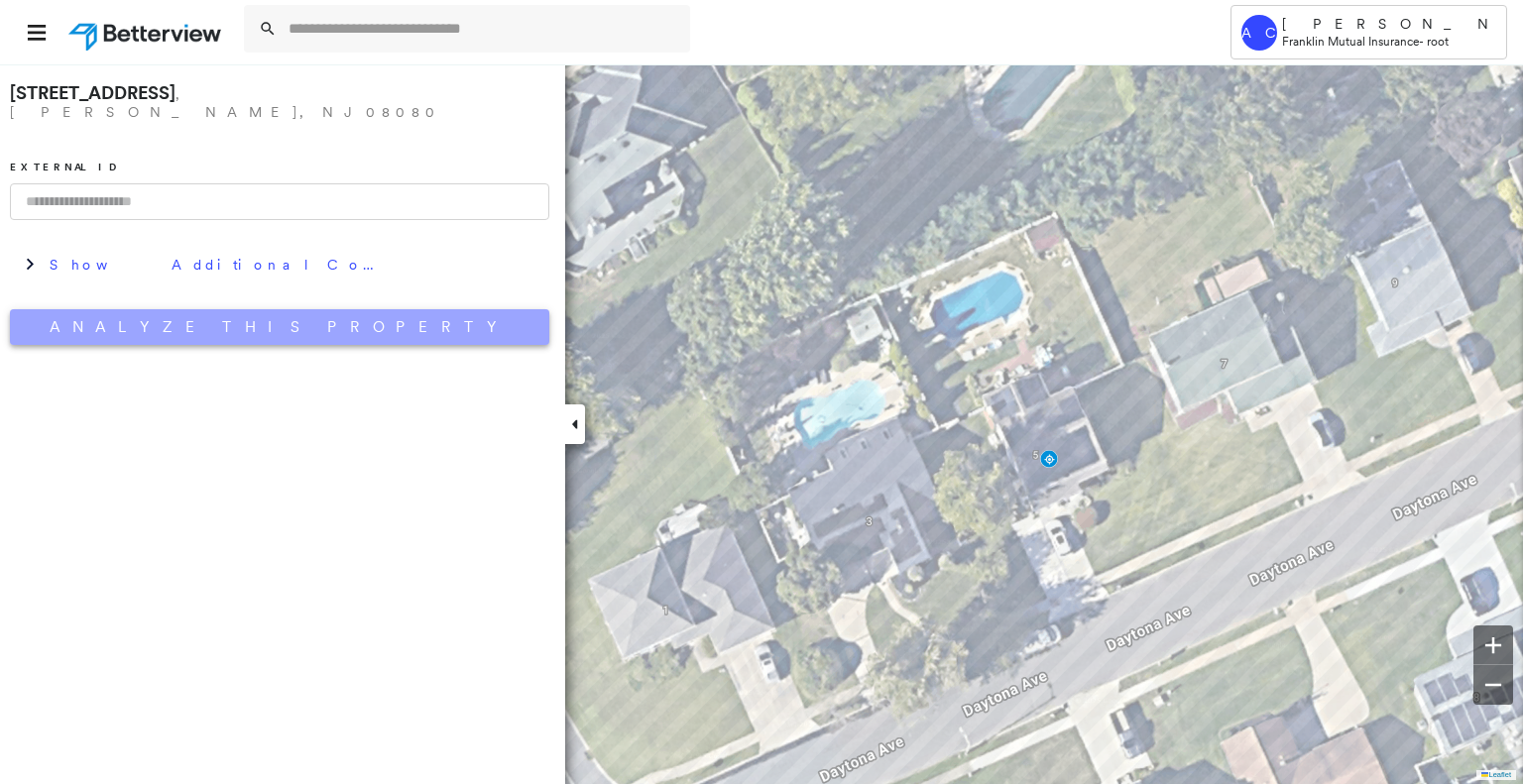 click on "Analyze This Property" at bounding box center [280, 327] 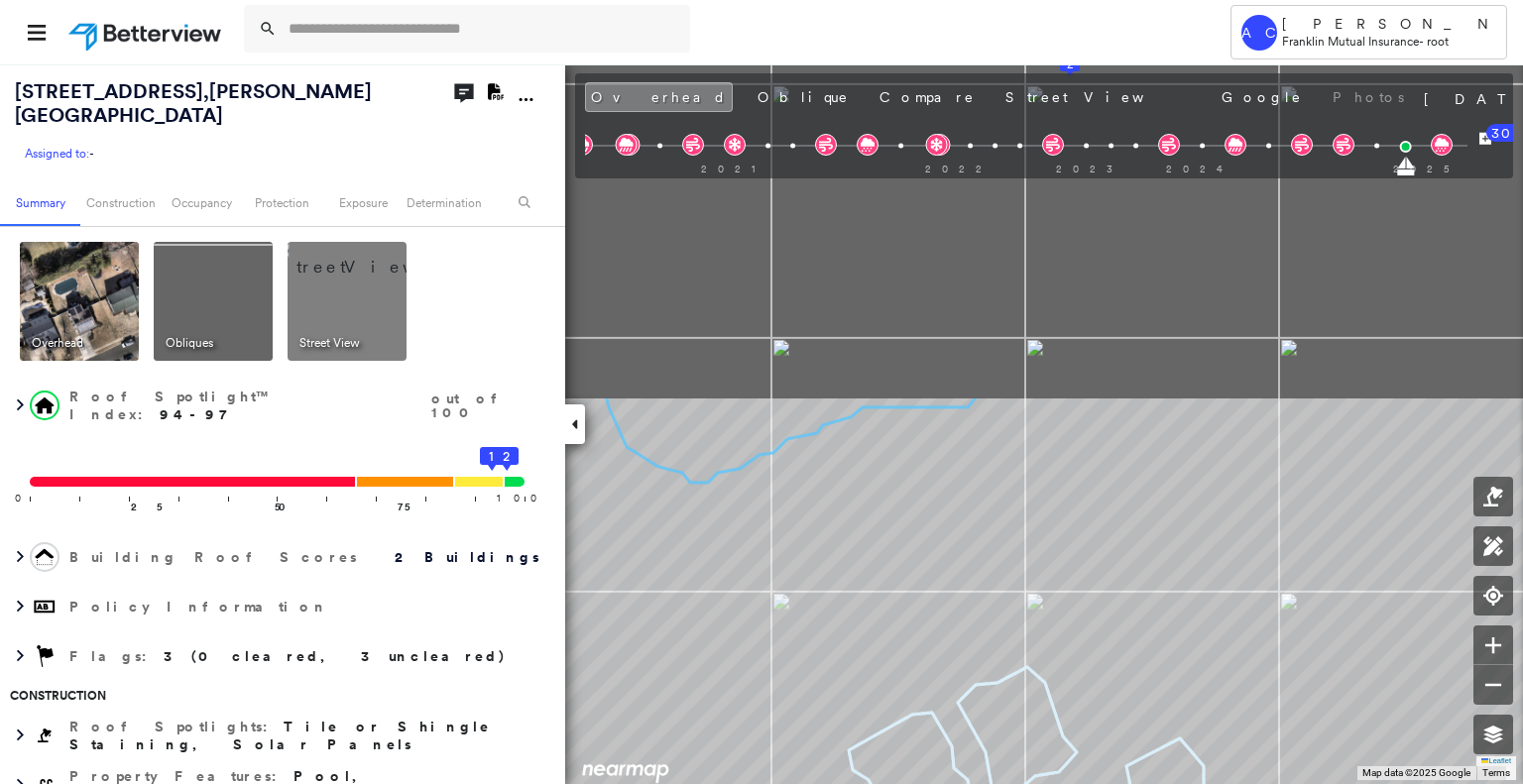 click on "Tower AC Anderson Cardona Franklin Mutual Insurance  -   root 5  Daytona Ave ,  Sewell, NJ 08080 Assigned to:  - Assigned to:  - Assigned to:  - Open Comments Download PDF Report Summary Construction Occupancy Protection Exposure Determination Overhead Obliques Street View Roof Spotlight™ Index :  94-97 out of 100 0 100 25 50 75 1 2 Building Roof Scores 2 Buildings Policy Information Flags :  3 (0 cleared, 3 uncleared) Construction Roof Spotlights :  Tile or Shingle Staining, Solar Panels Property Features :  Pool, Significantly Stained Pavement Roof Size & Shape :  2 buildings  BuildZoom - Building Permit Data and Analysis Occupancy Place Detail Protection Exposure FEMA Risk Index Wind Additional Perils Tree Fall Risk:  Present   Determination Flags :  3 (0 cleared, 3 uncleared) Uncleared Flags (3) Cleared Flags  (0) SOLR Solar Panels Flagged 07/24/25 Clear LOW Low Priority Flagged 07/24/25 Clear Pool Flagged 07/24/25 Clear Action Taken New Entry History Quote/New Business Terms & Conditions General Save" at bounding box center (762, 392) 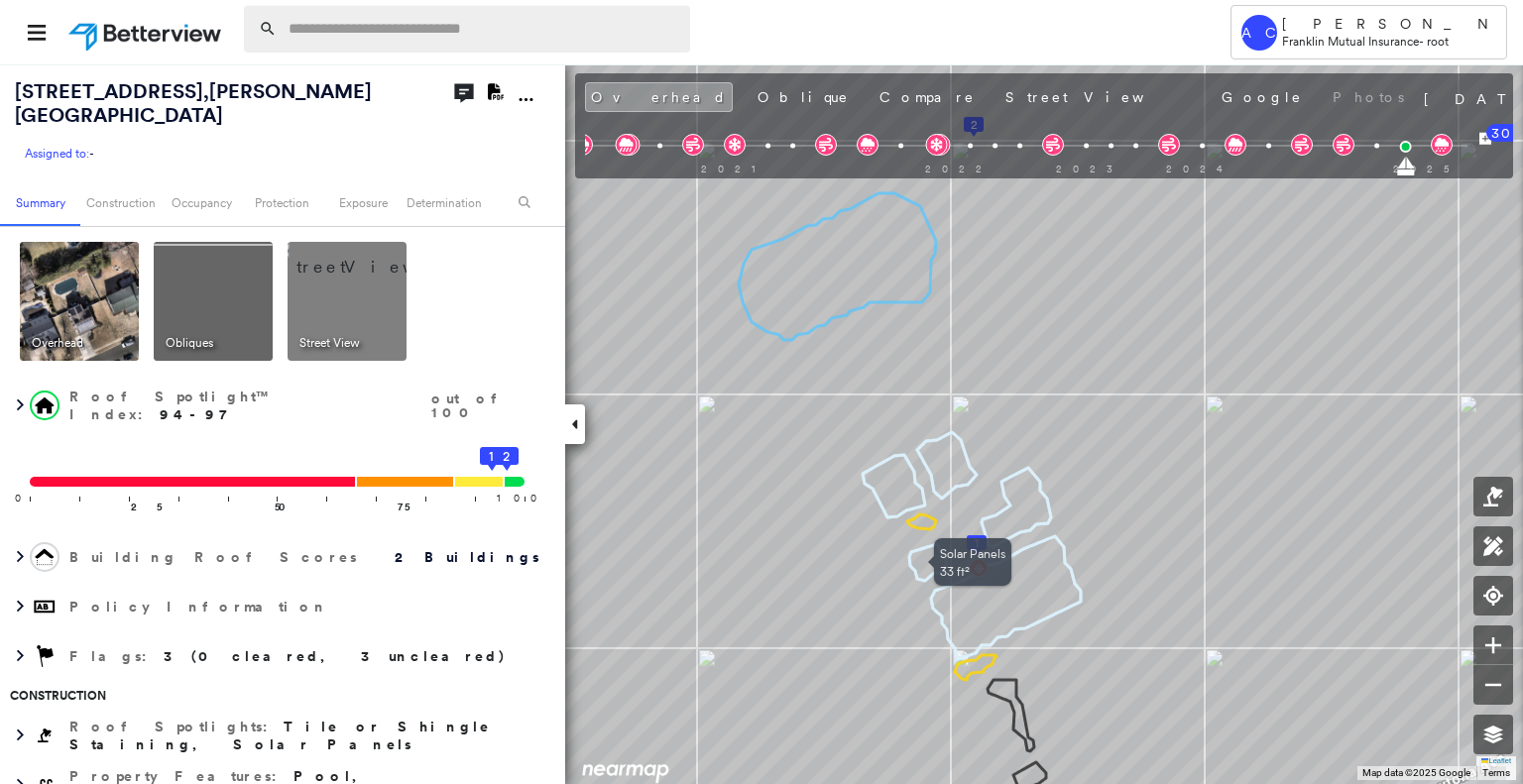 click at bounding box center (483, 29) 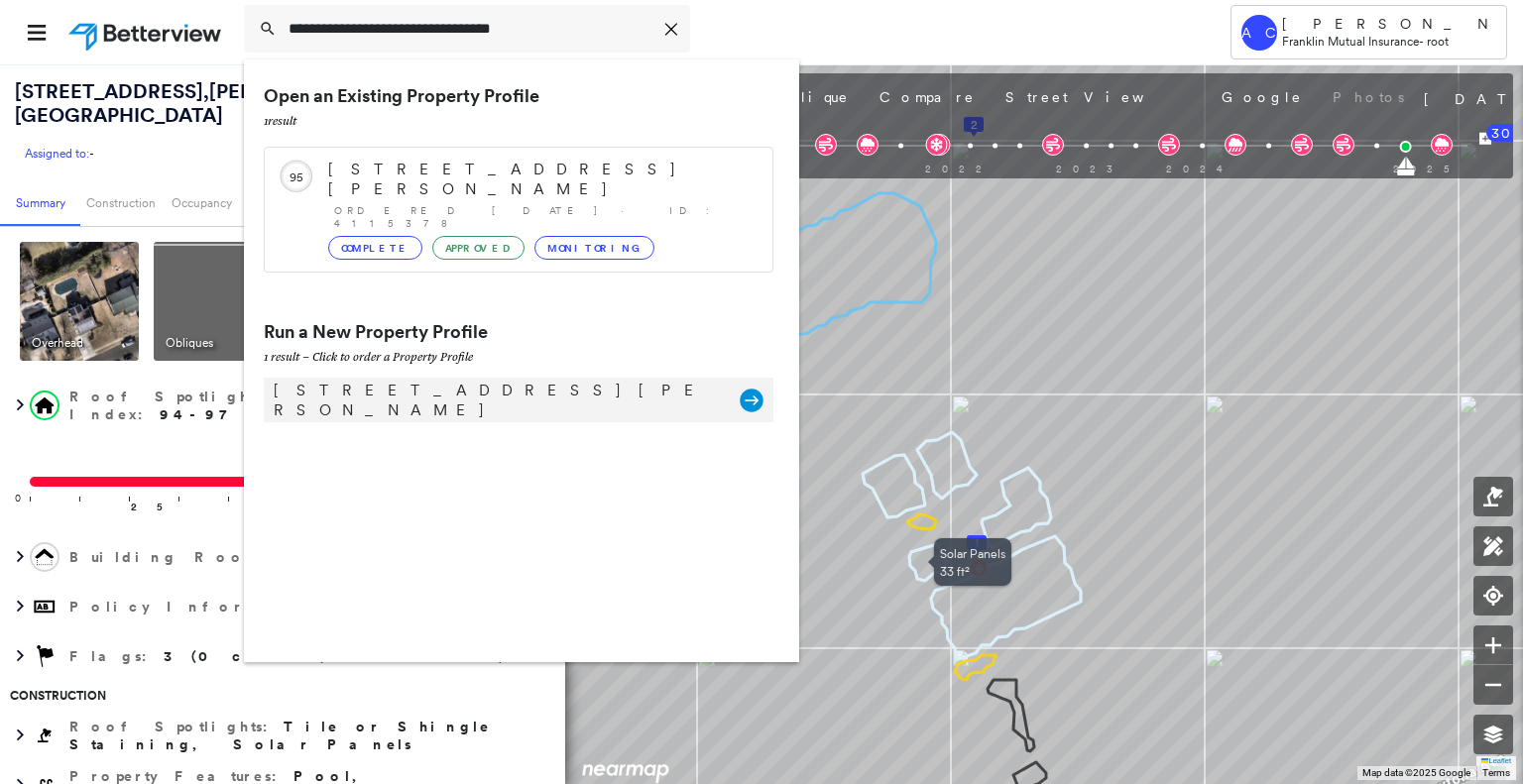 type on "**********" 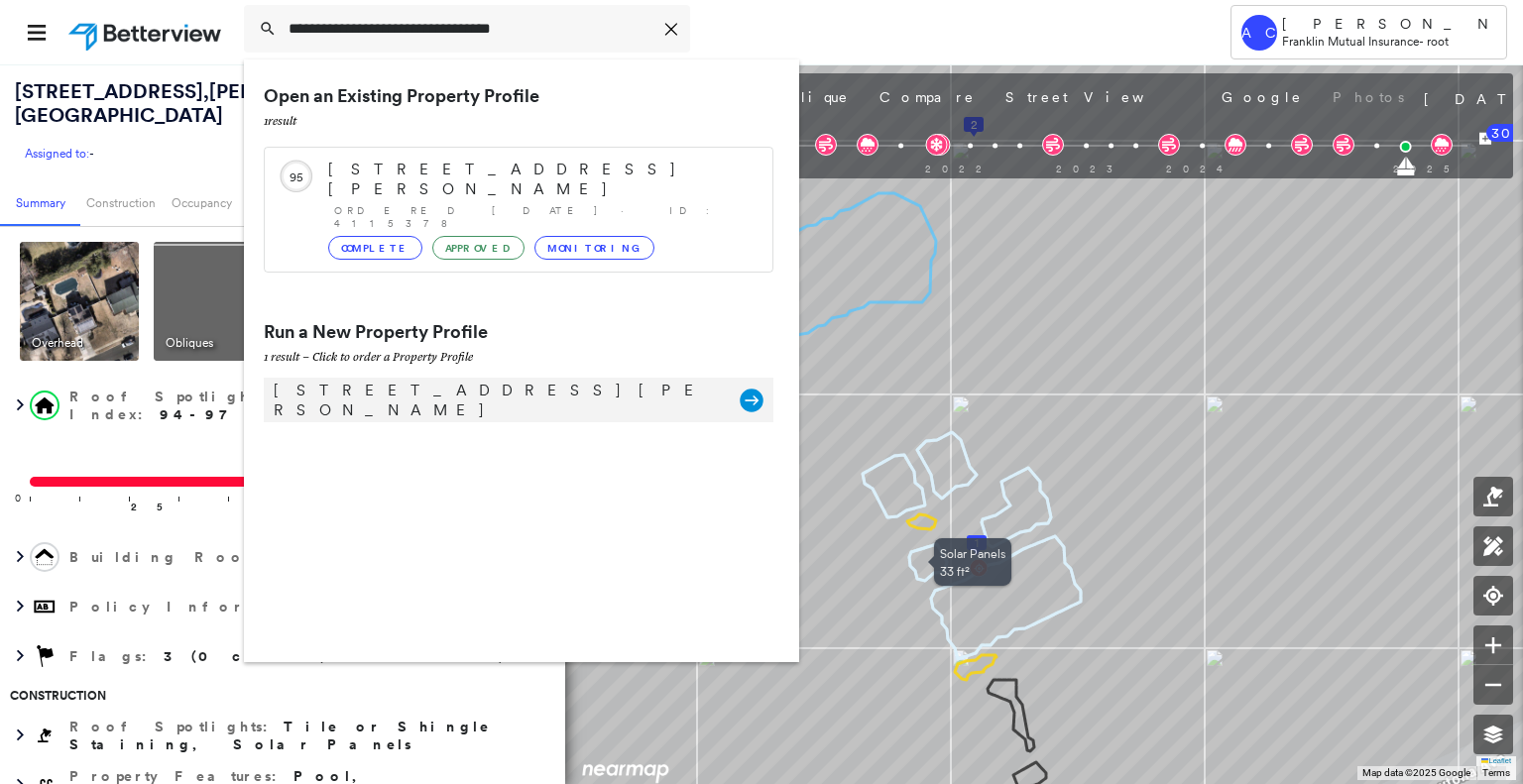 click on "172 Lawrence St, New Brunswick, NJ 08901" at bounding box center (497, 400) 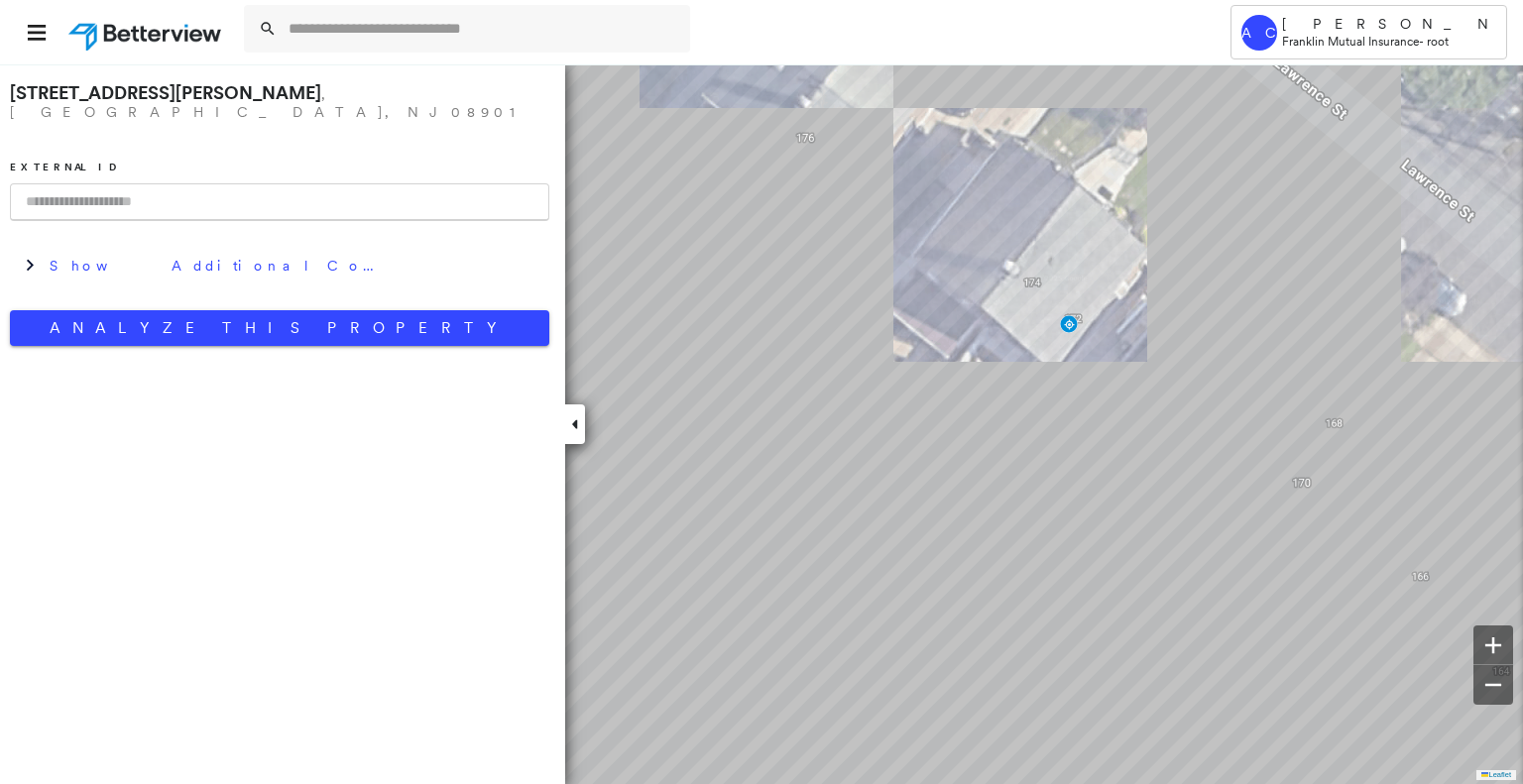 scroll, scrollTop: 0, scrollLeft: 0, axis: both 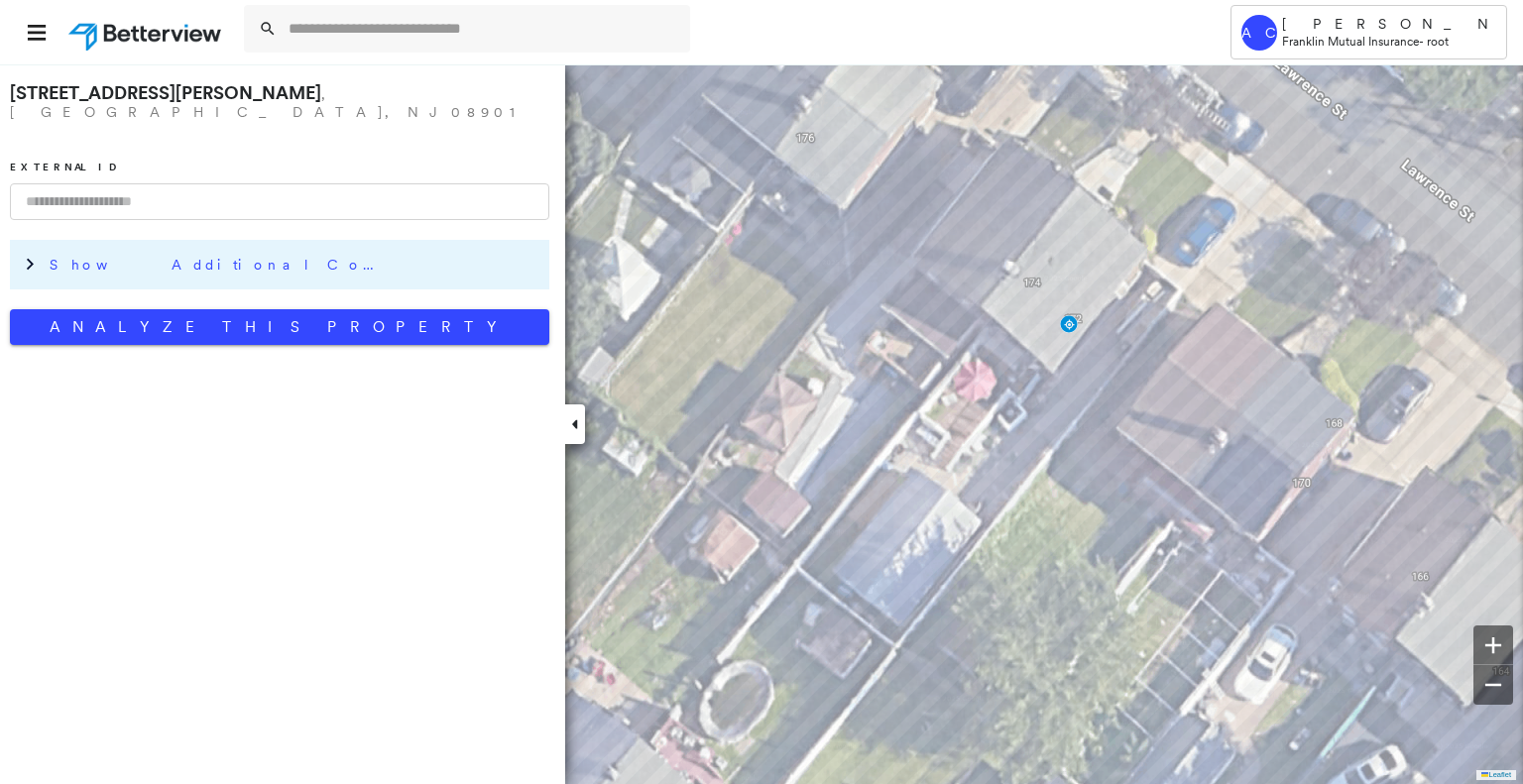 click on "Show Additional Company Data" at bounding box center (294, 265) 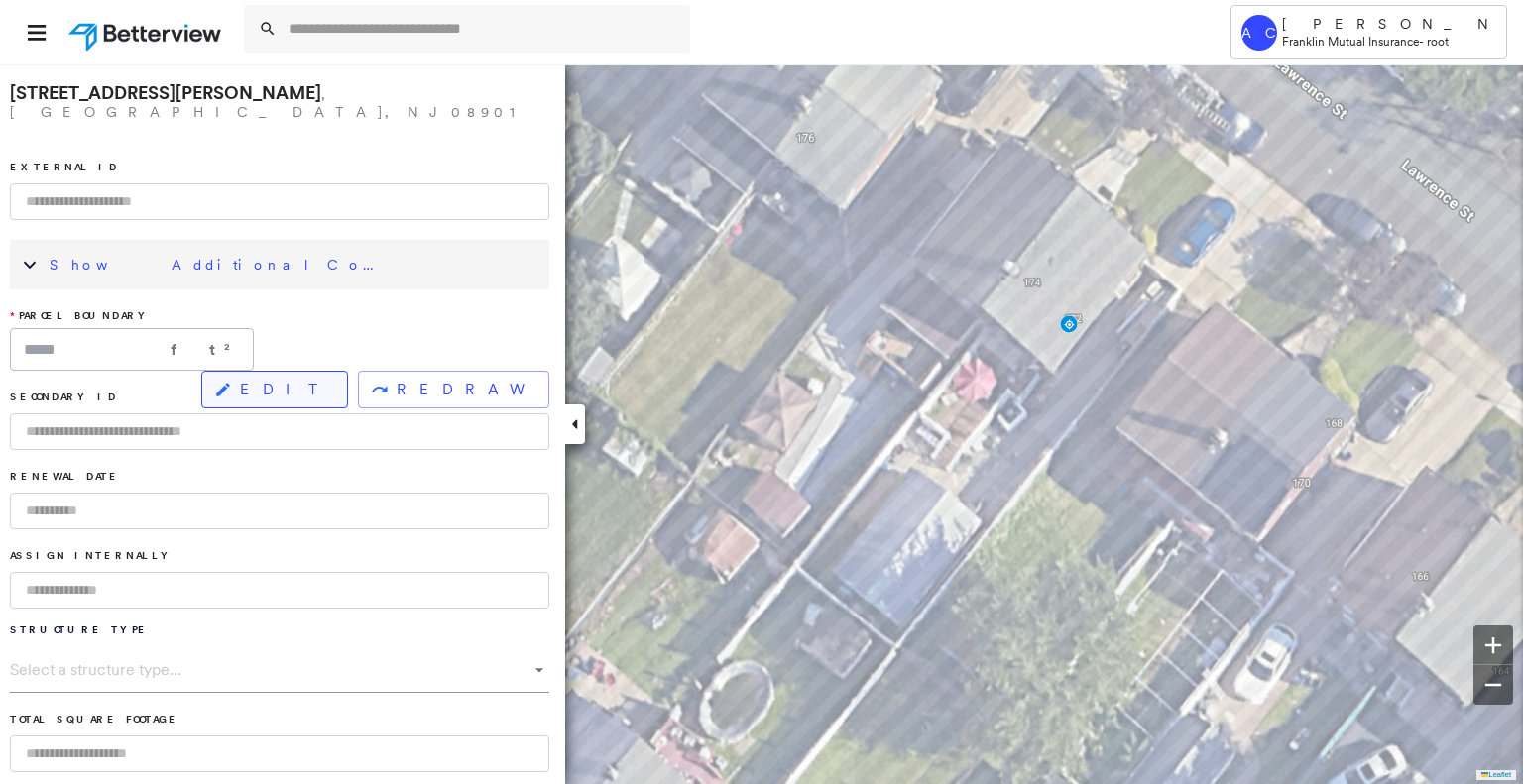 click on "EDIT" at bounding box center [286, 390] 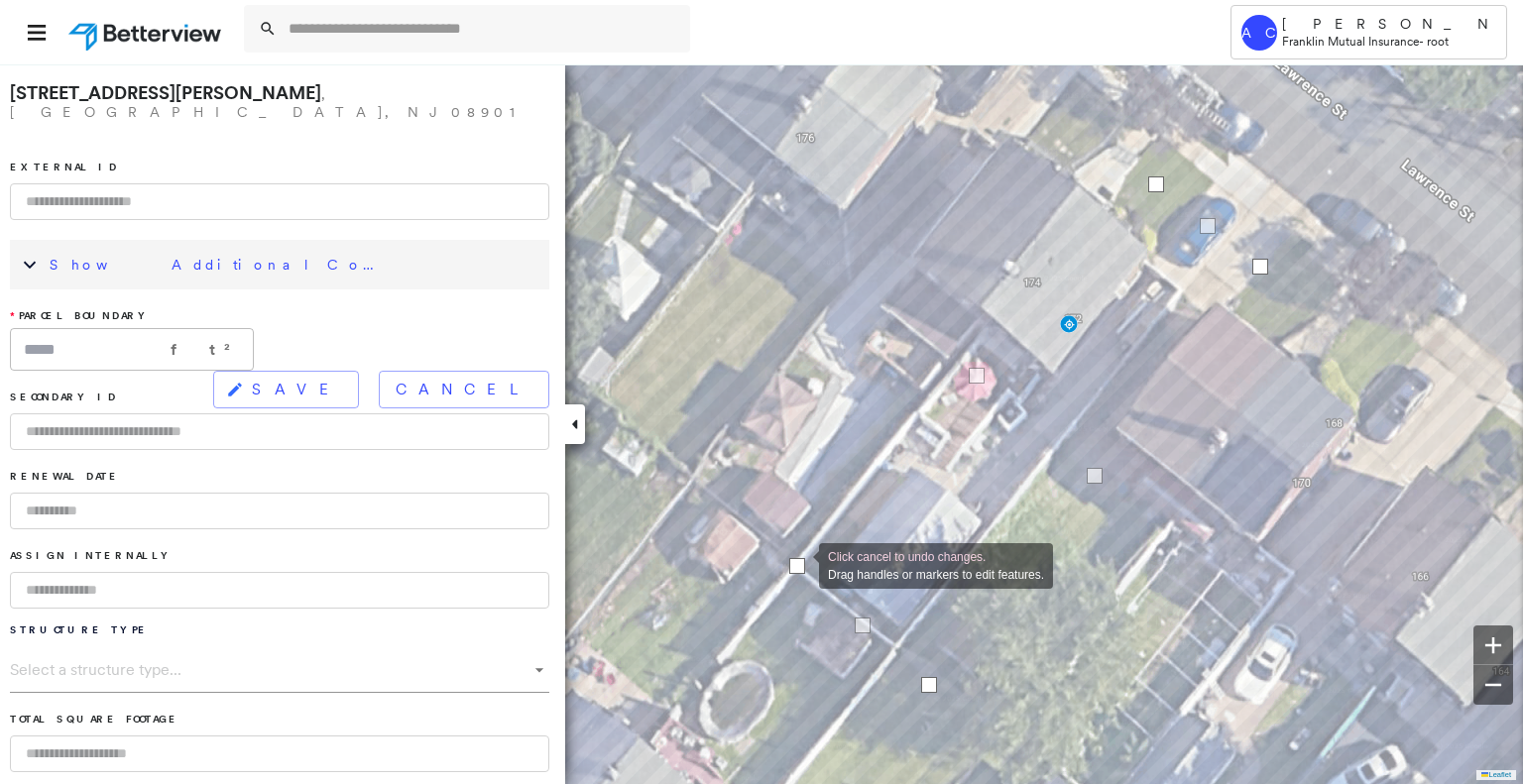 drag, startPoint x: 827, startPoint y: 600, endPoint x: 799, endPoint y: 566, distance: 44.04543 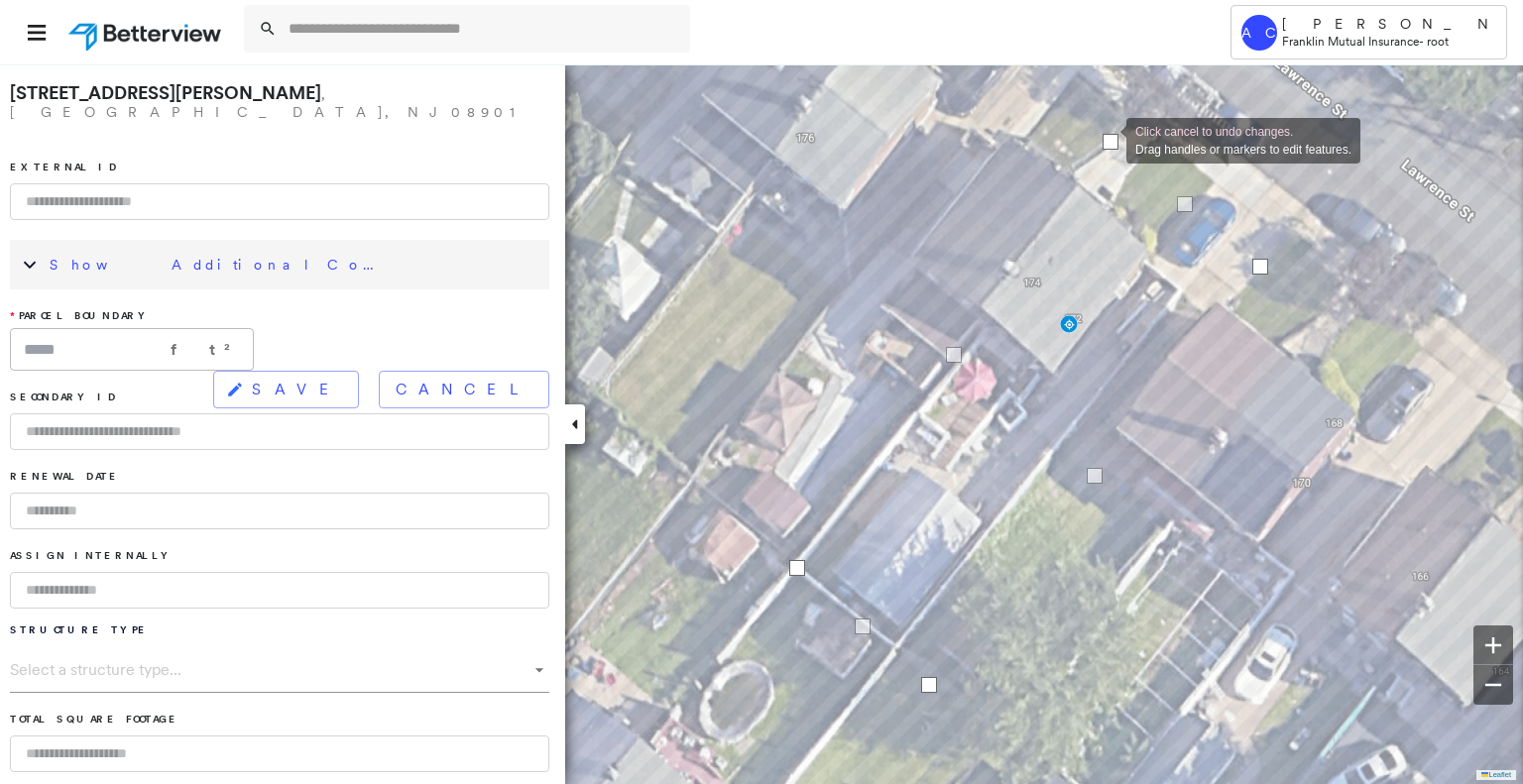 drag, startPoint x: 1152, startPoint y: 181, endPoint x: 1107, endPoint y: 139, distance: 61.554854 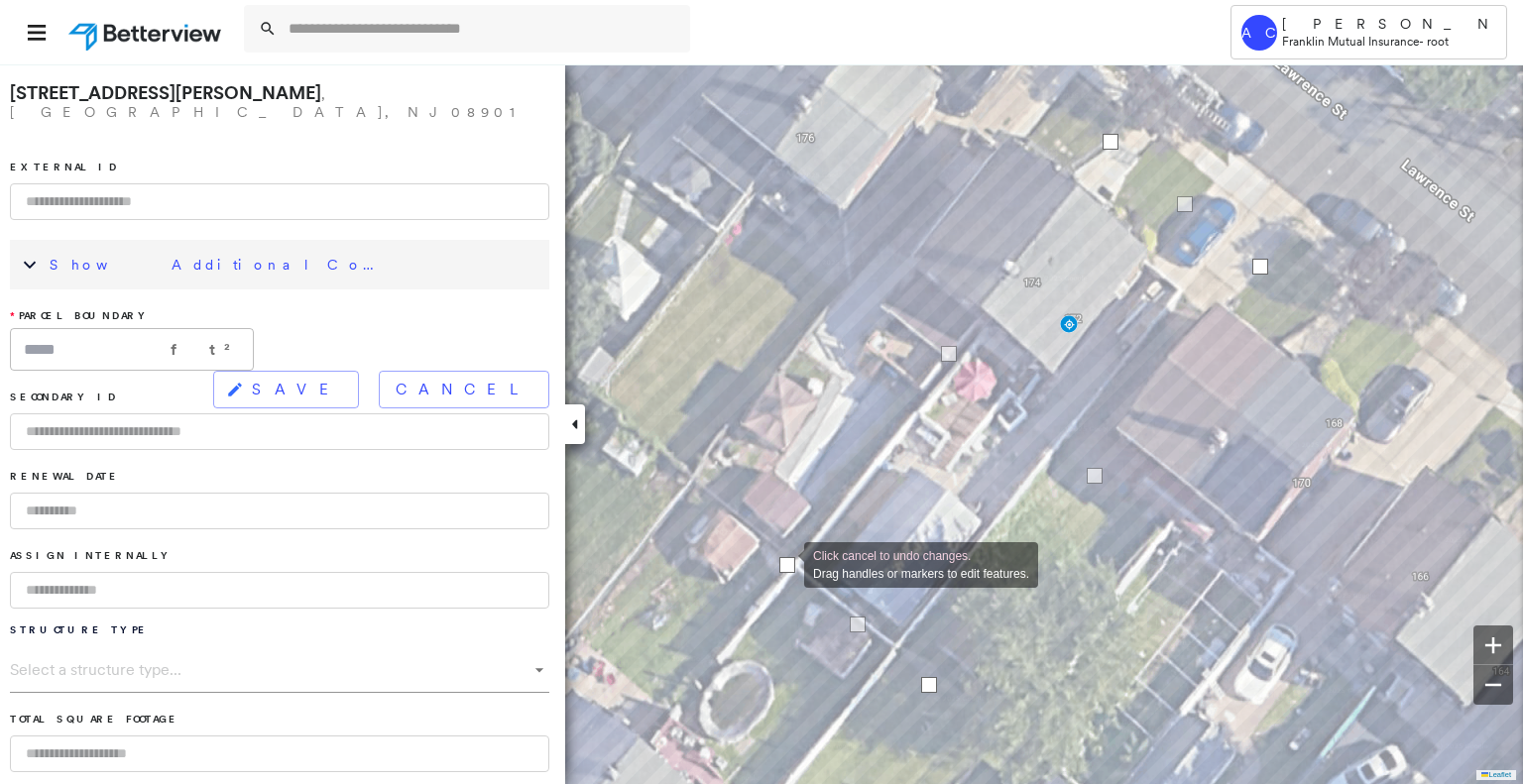 drag, startPoint x: 794, startPoint y: 566, endPoint x: 784, endPoint y: 563, distance: 10.440307 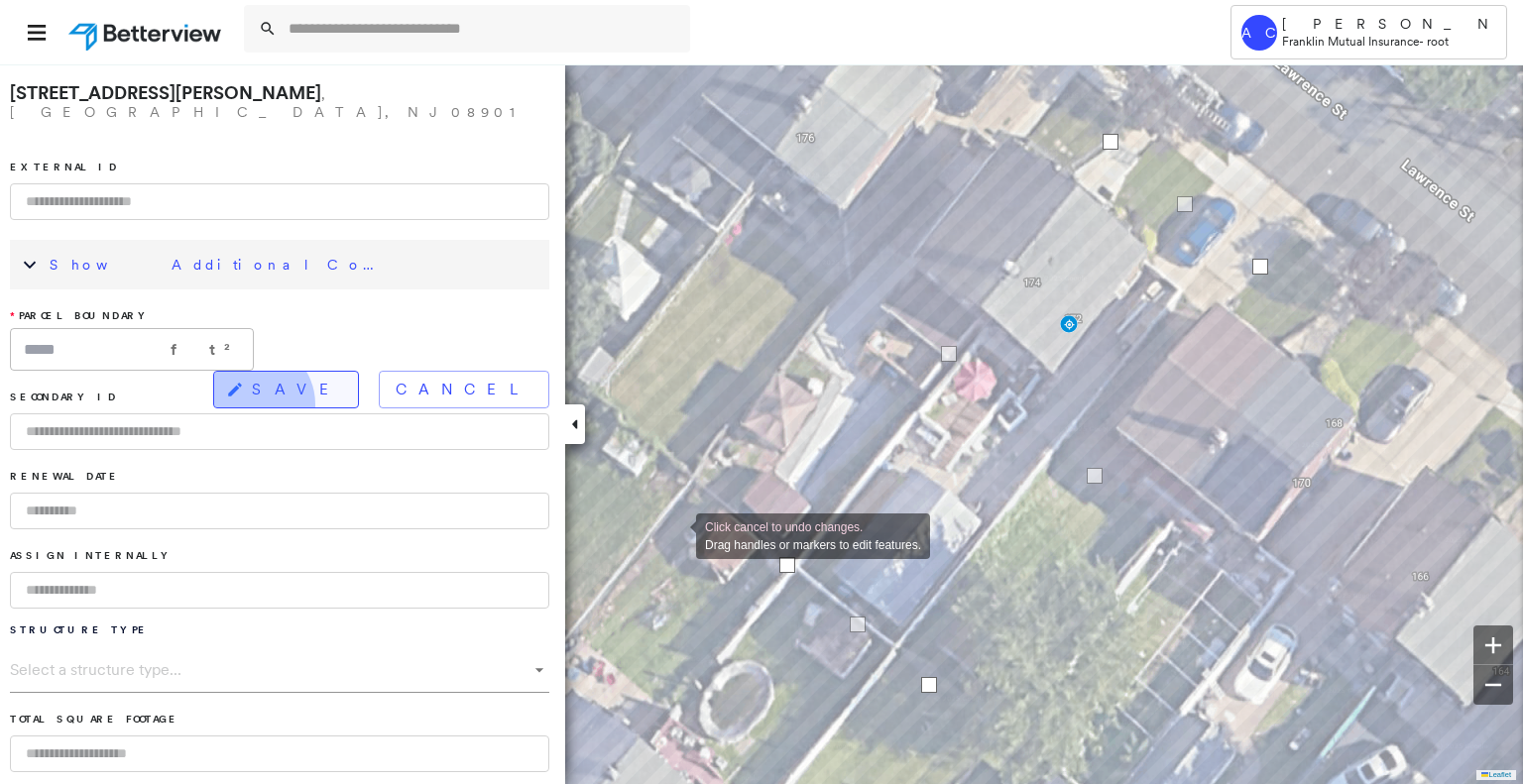 click on "SAVE" at bounding box center [286, 390] 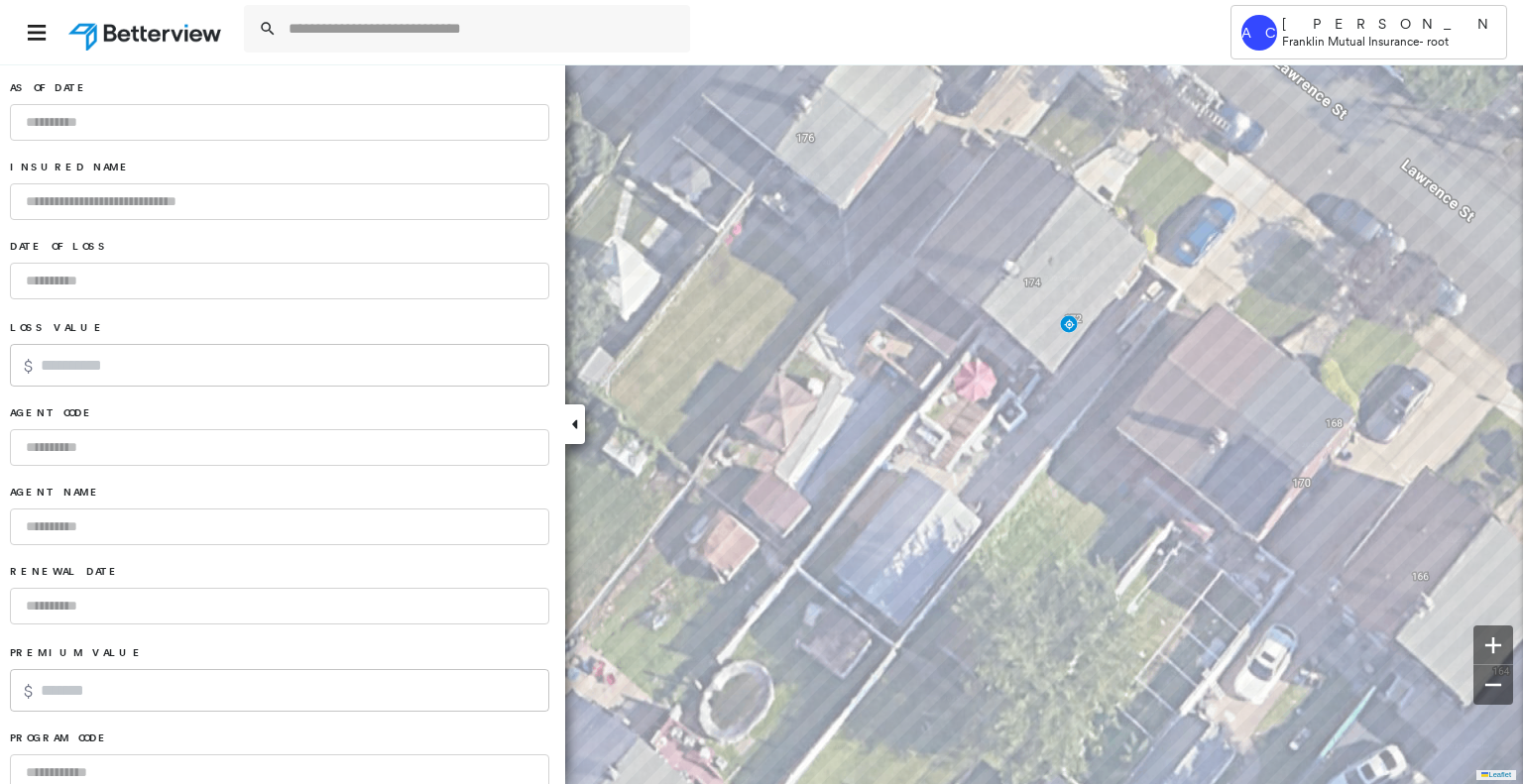 scroll, scrollTop: 1158, scrollLeft: 0, axis: vertical 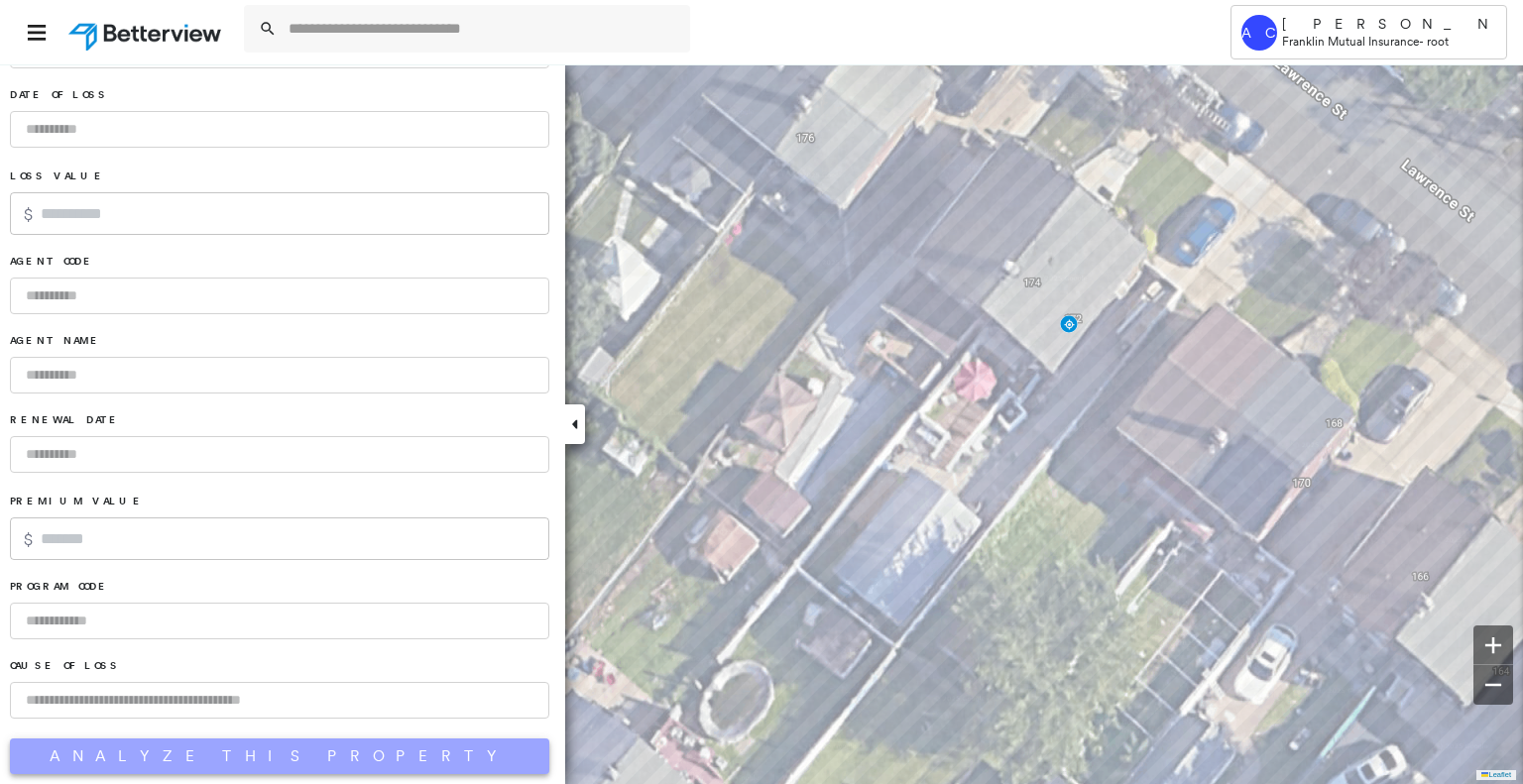 click on "Analyze This Property" at bounding box center (280, 756) 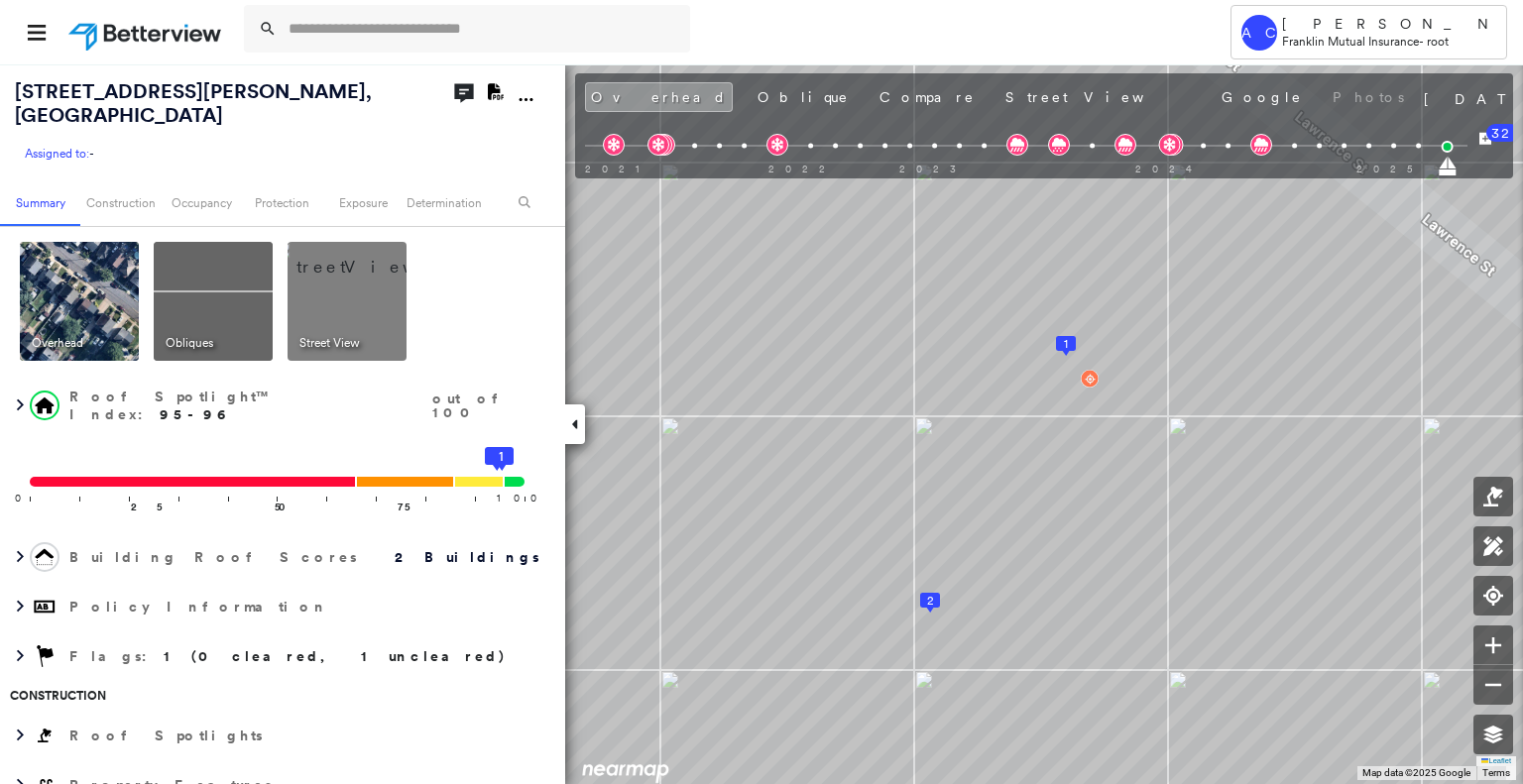 click at bounding box center (467, 29) 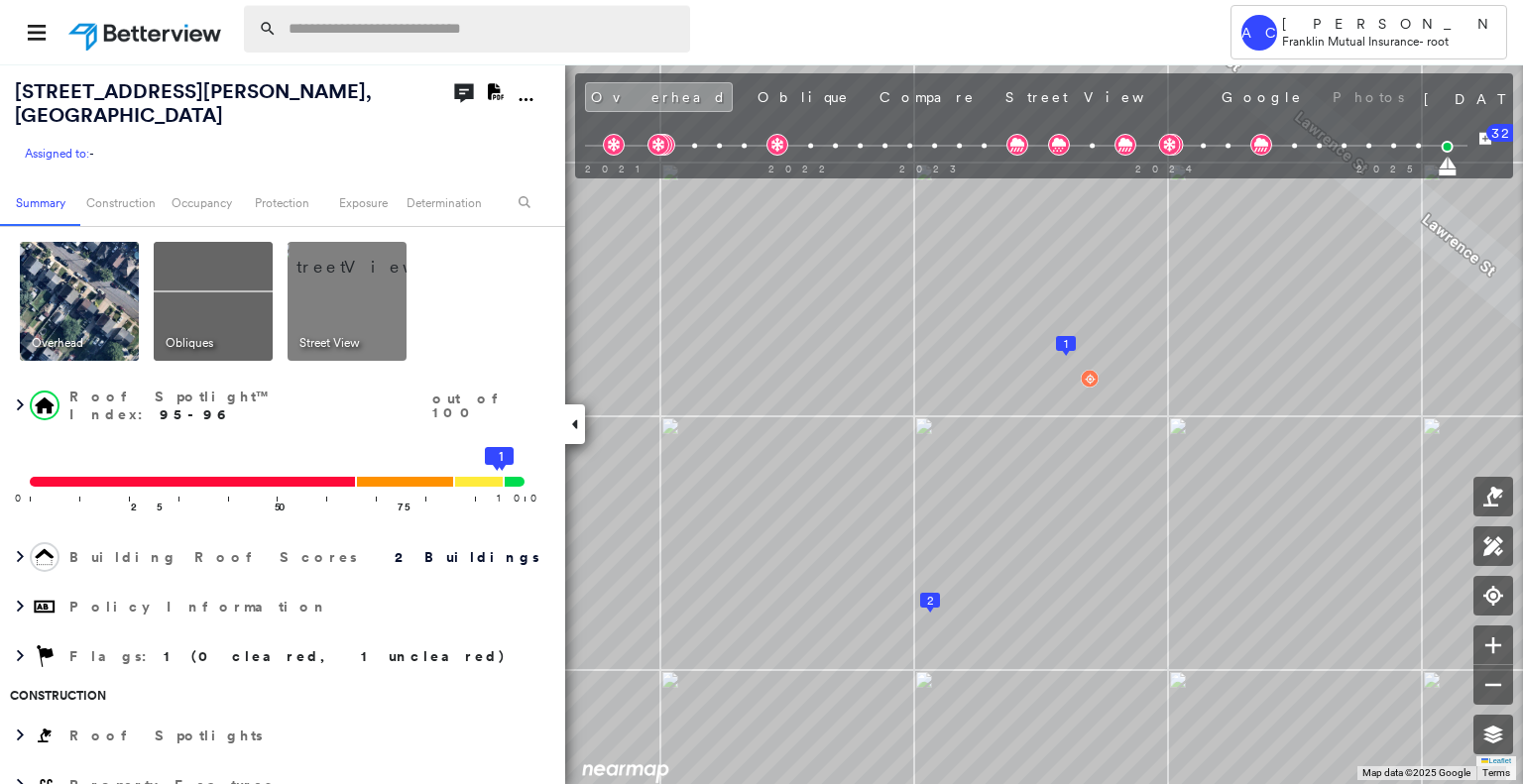 click at bounding box center (483, 29) 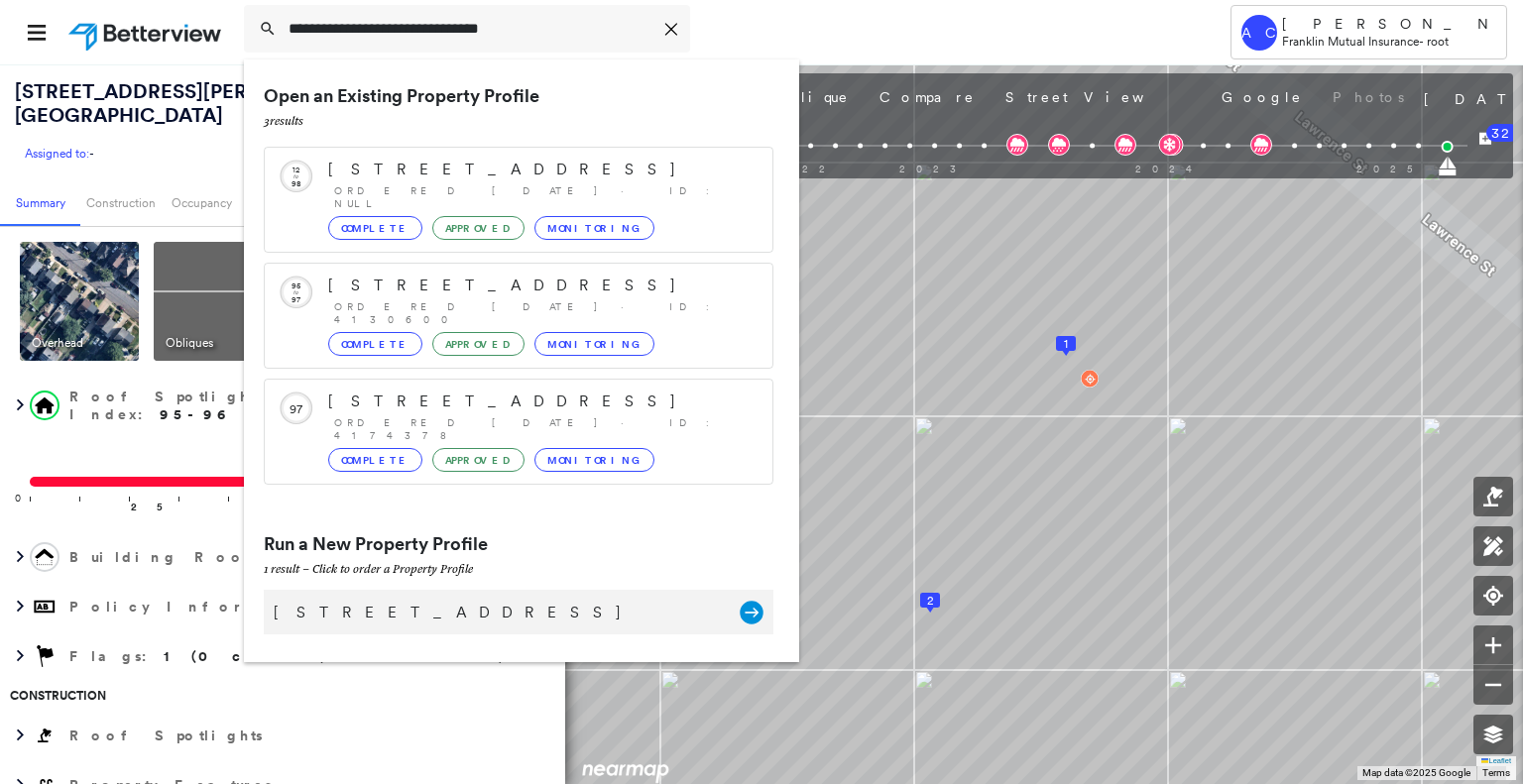 type on "**********" 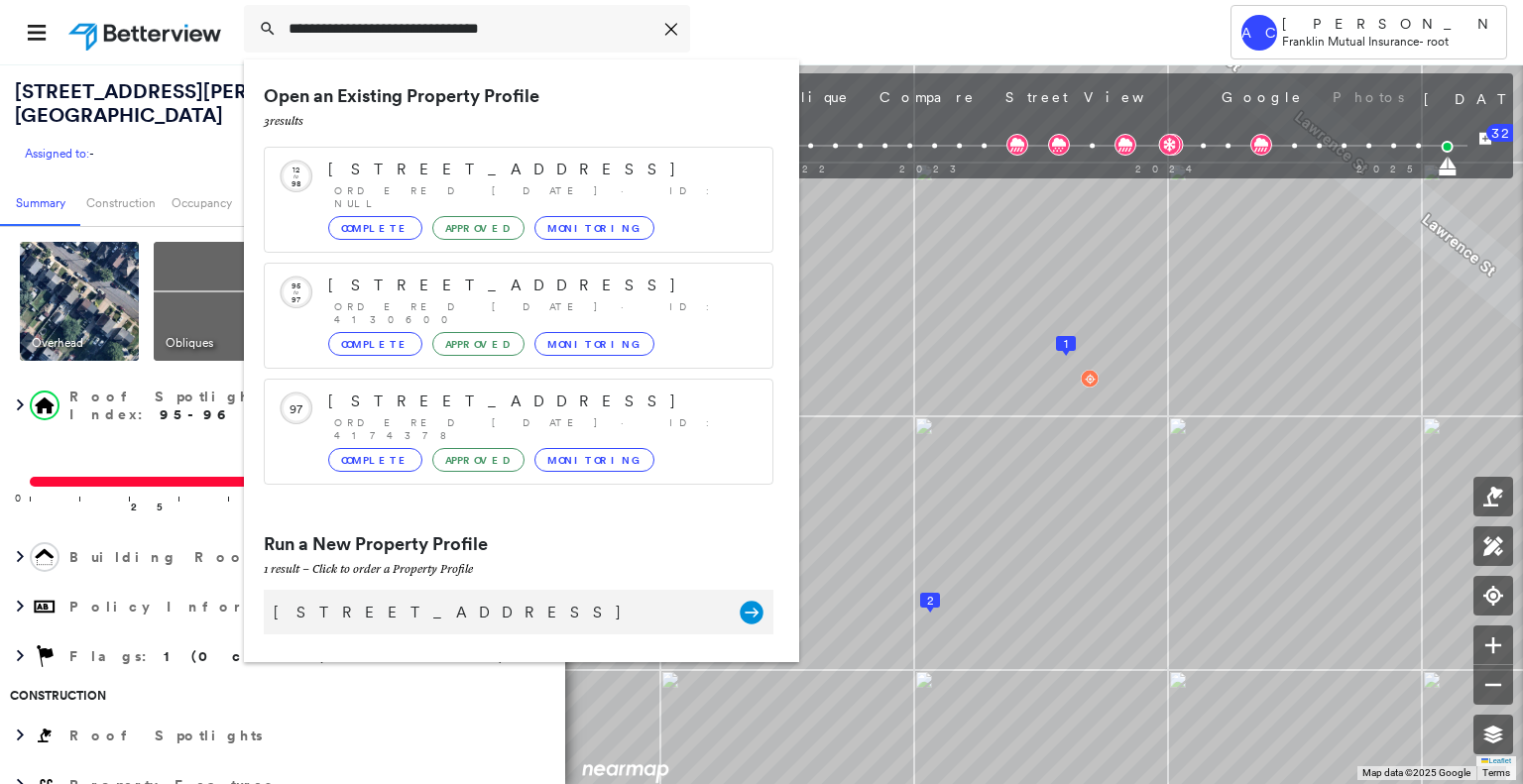 click on "66 Hillside Dr, Bloomingdale, NJ 07403" at bounding box center [497, 613] 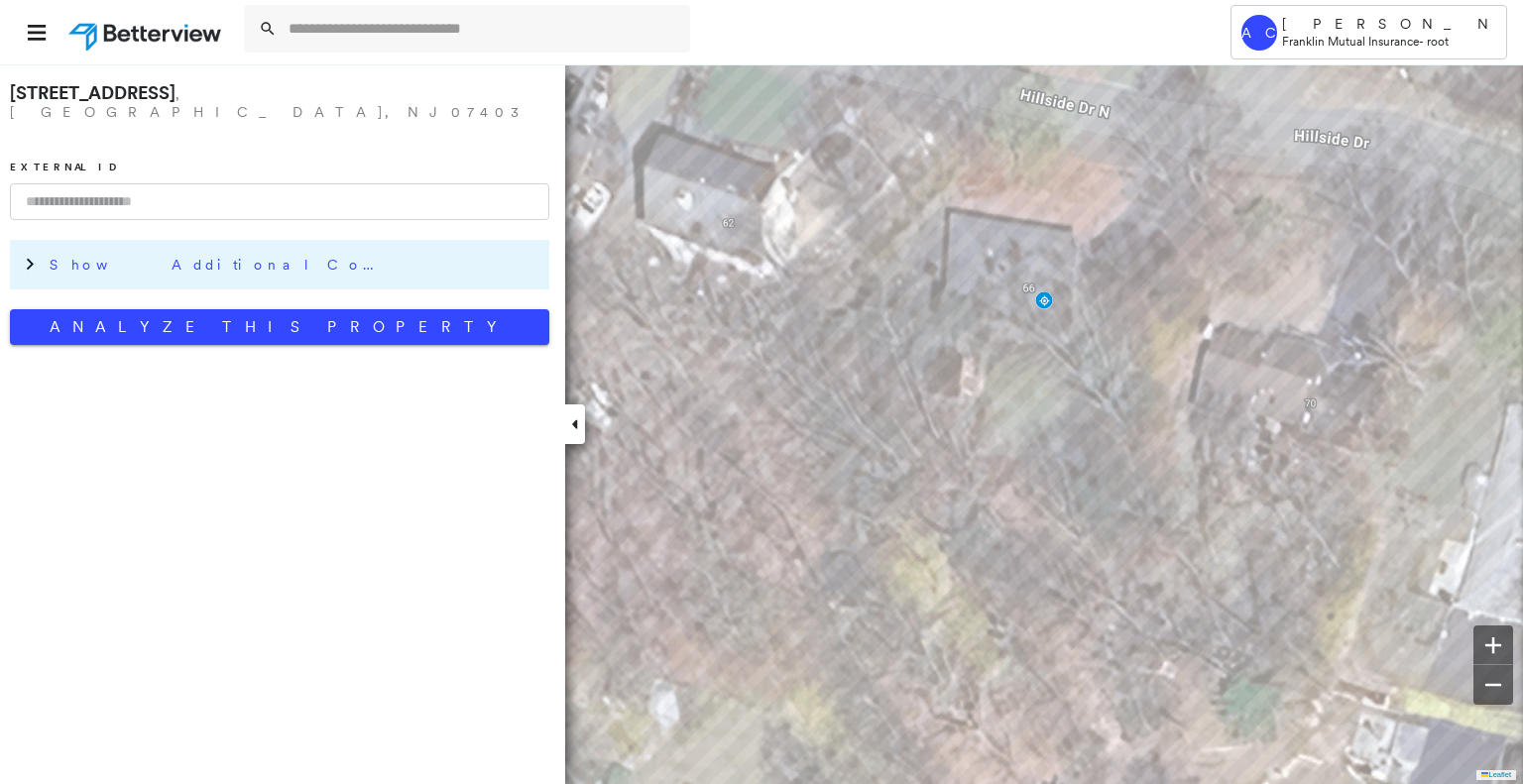 click on "Show Additional Company Data" at bounding box center (294, 265) 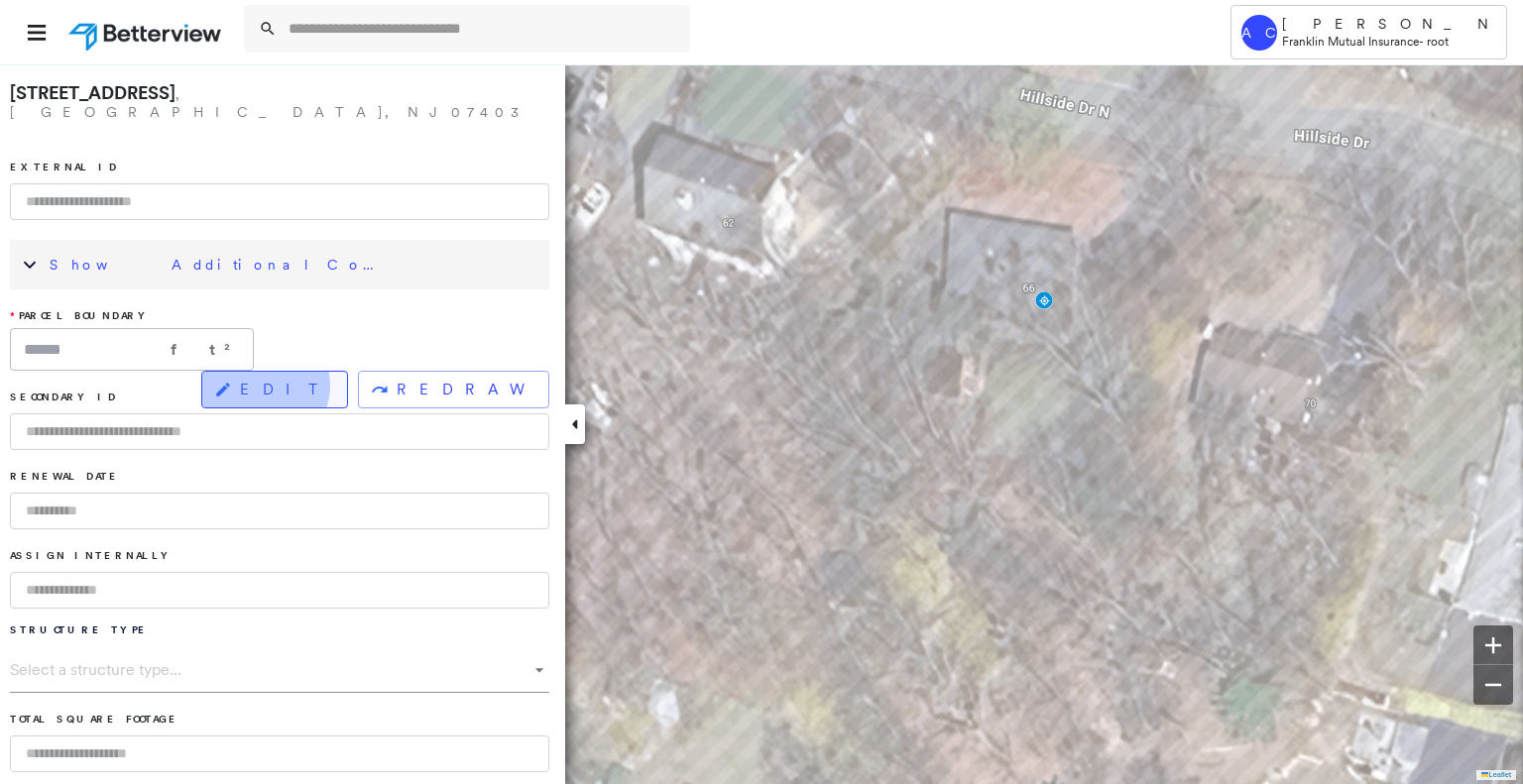 click on "EDIT" at bounding box center (286, 390) 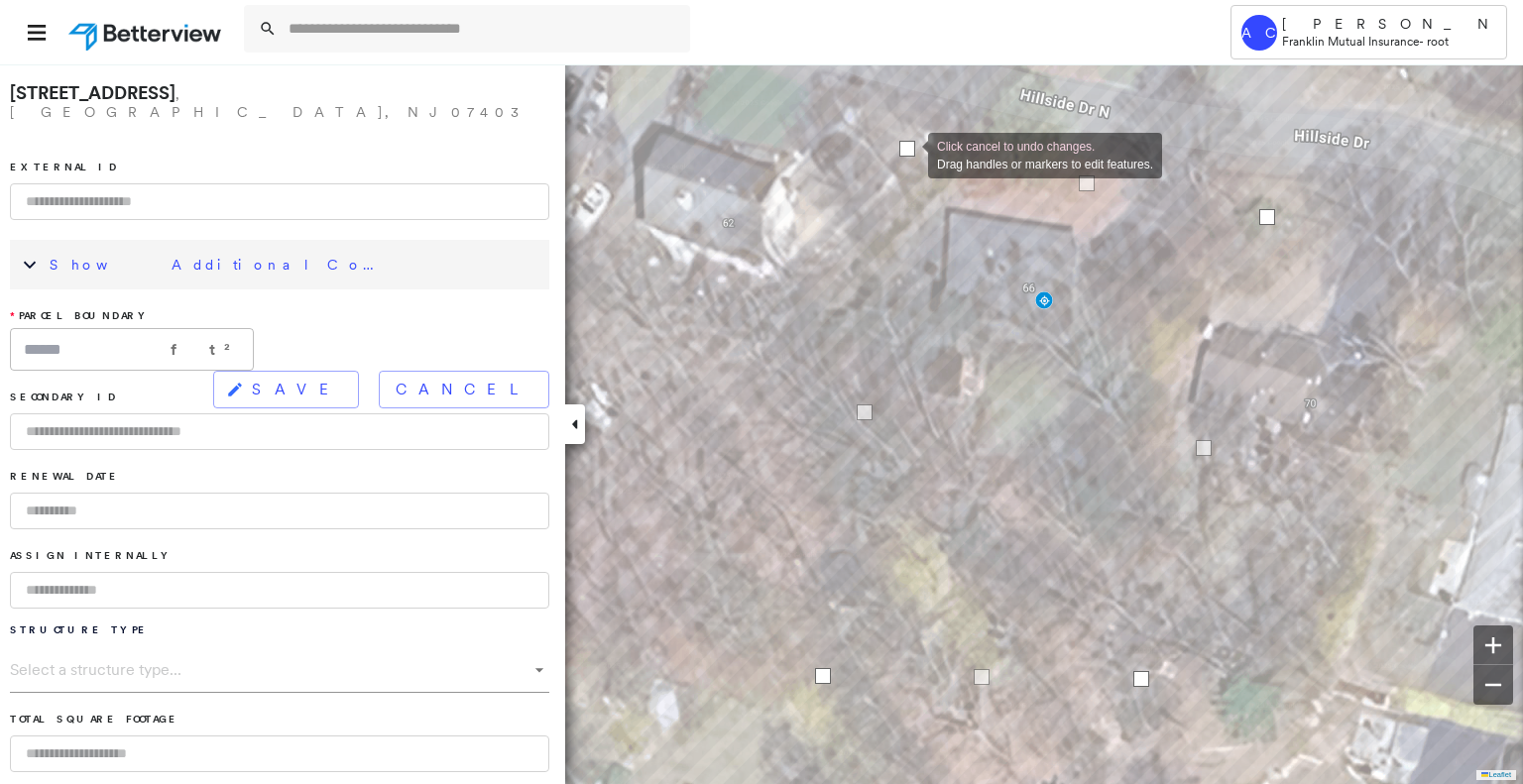 drag, startPoint x: 973, startPoint y: 174, endPoint x: 908, endPoint y: 154, distance: 68.00735 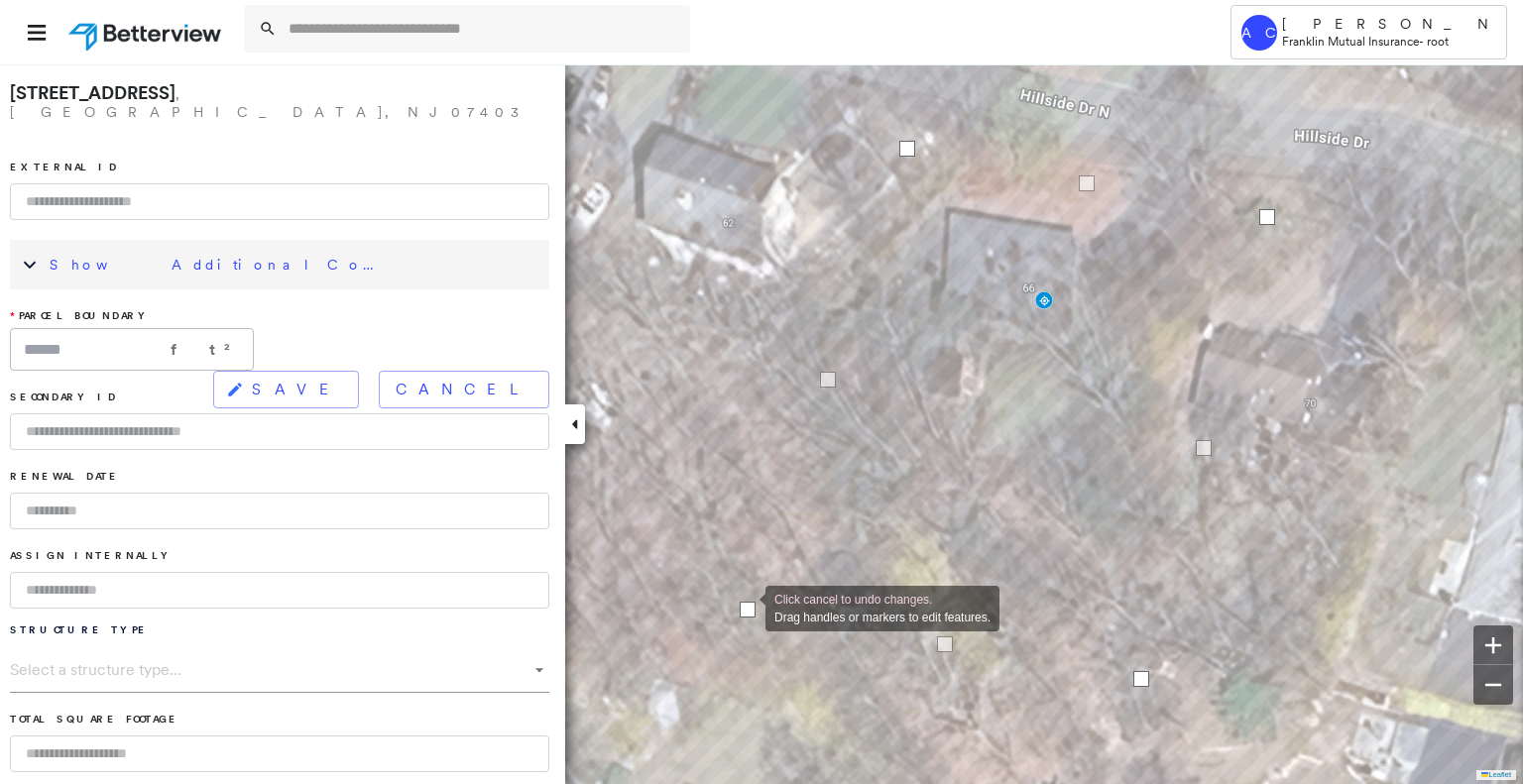 drag, startPoint x: 821, startPoint y: 673, endPoint x: 746, endPoint y: 607, distance: 99.90495 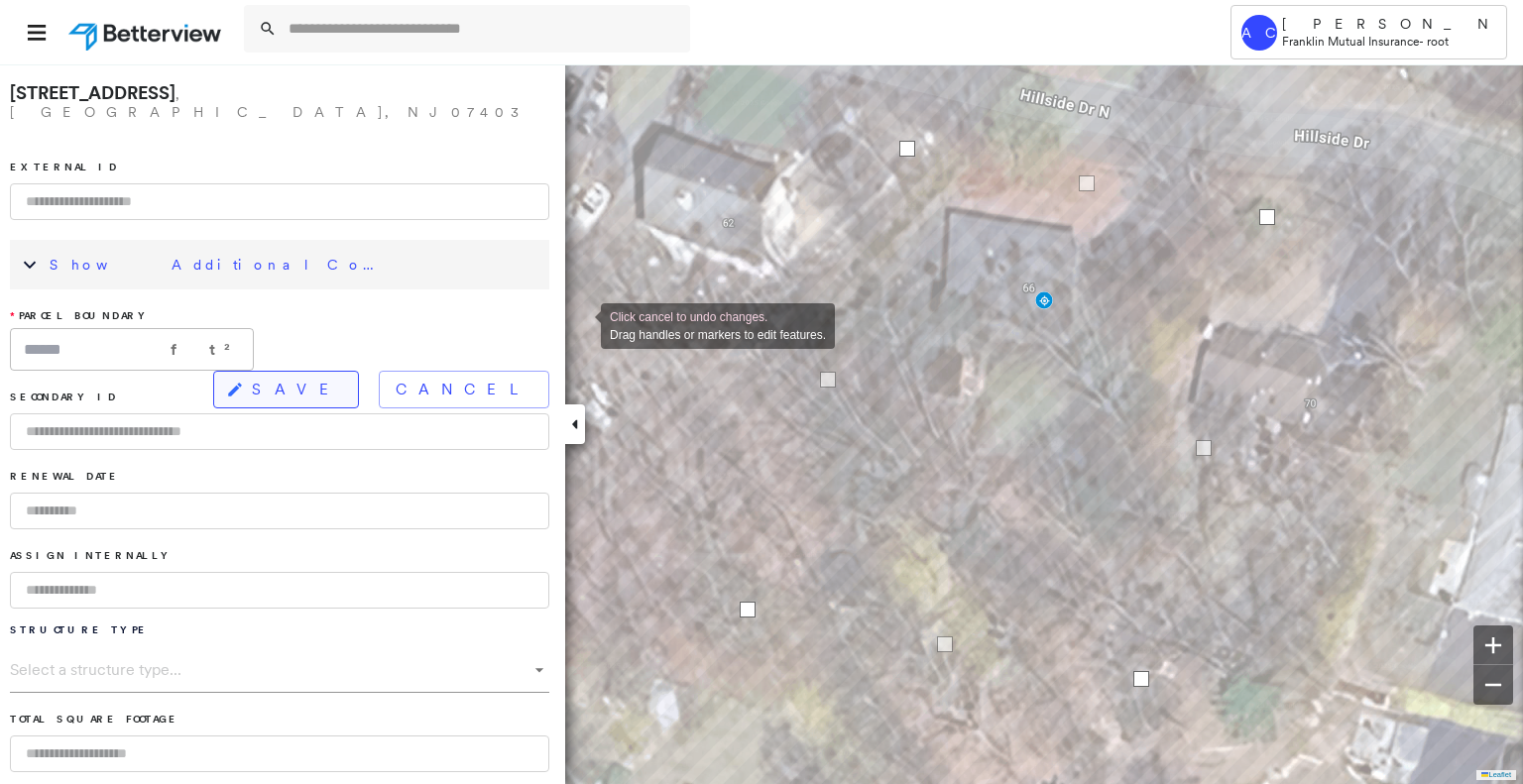 click on "SAVE" at bounding box center [296, 390] 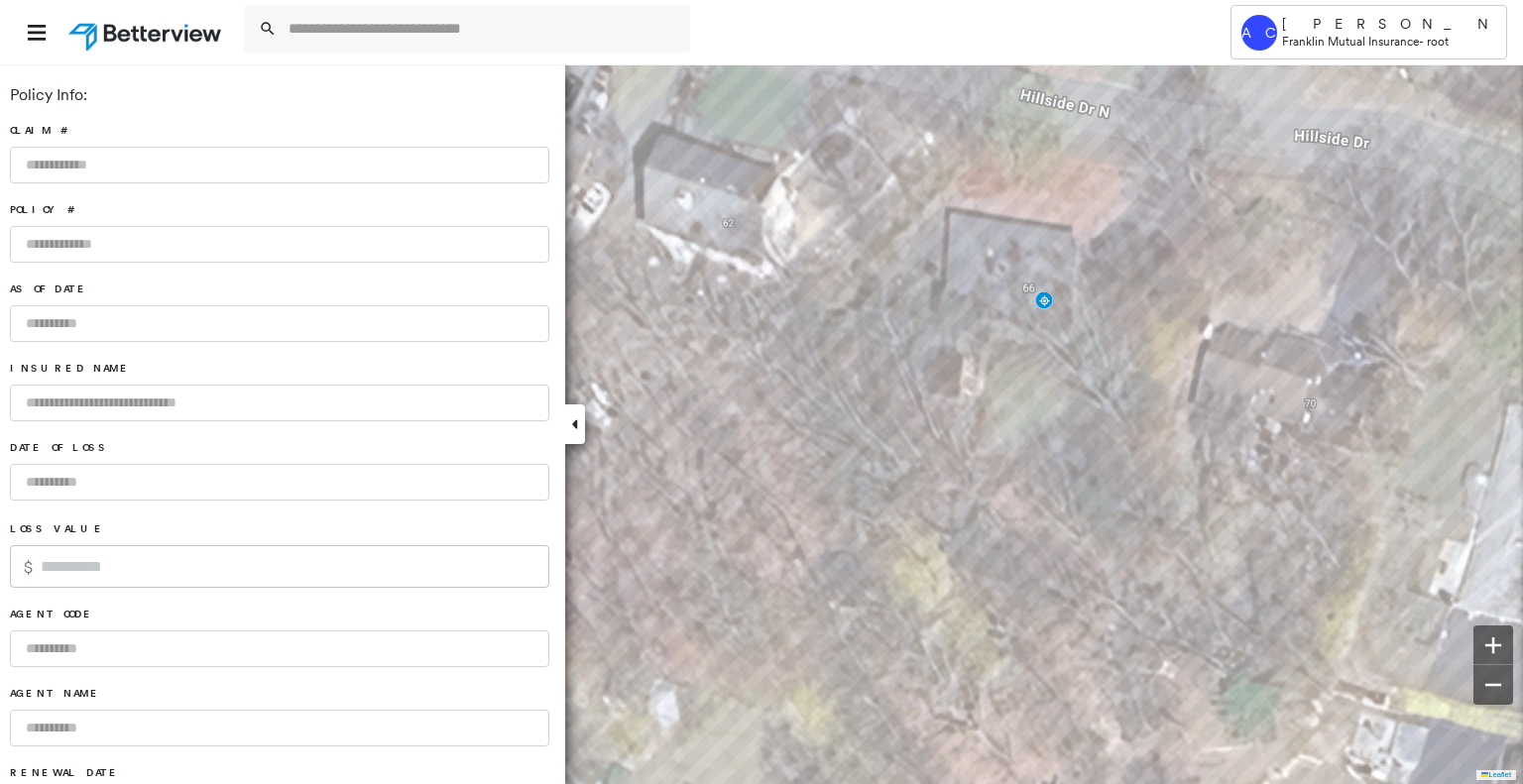 scroll, scrollTop: 1158, scrollLeft: 0, axis: vertical 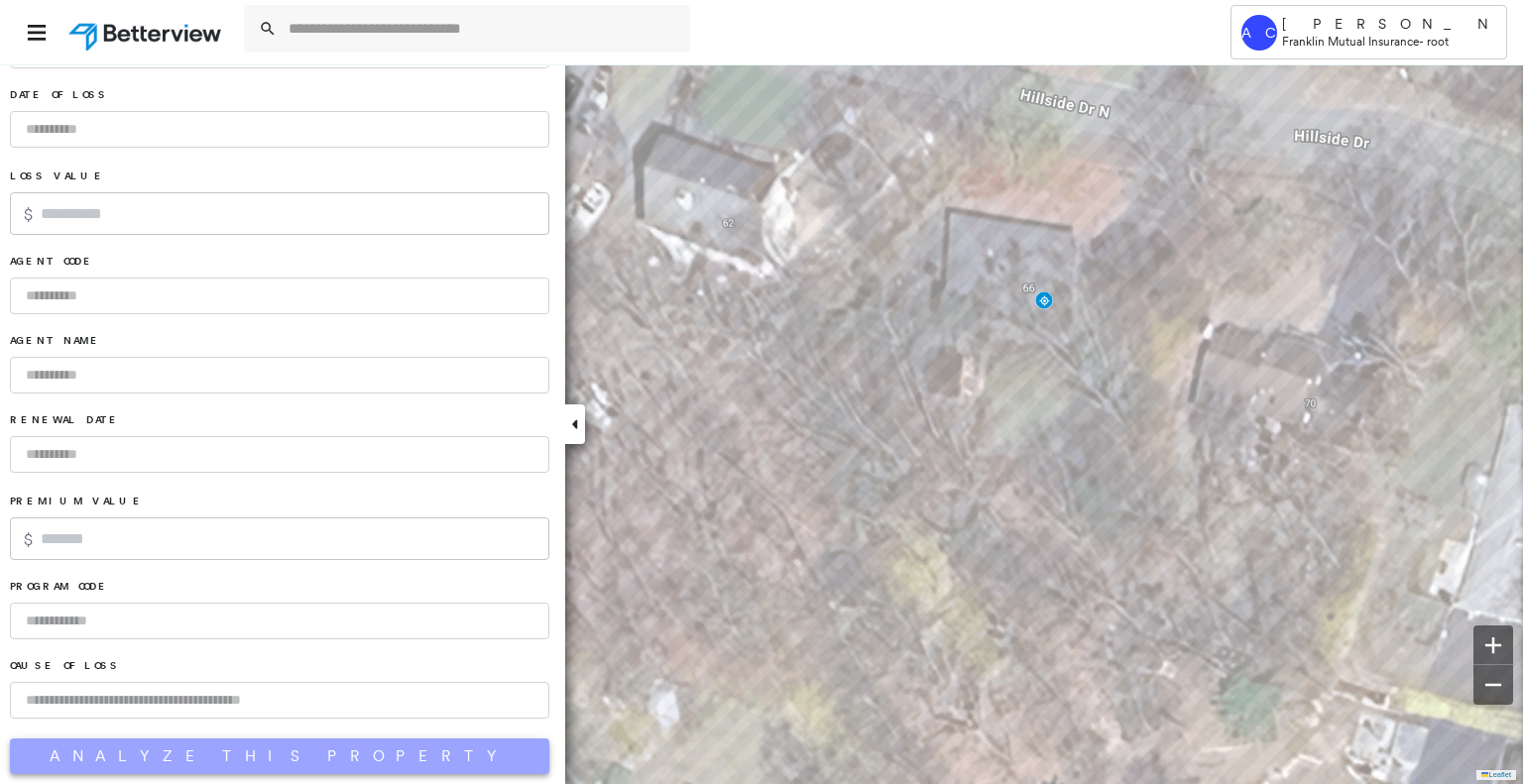 click on "Analyze This Property" at bounding box center [280, 756] 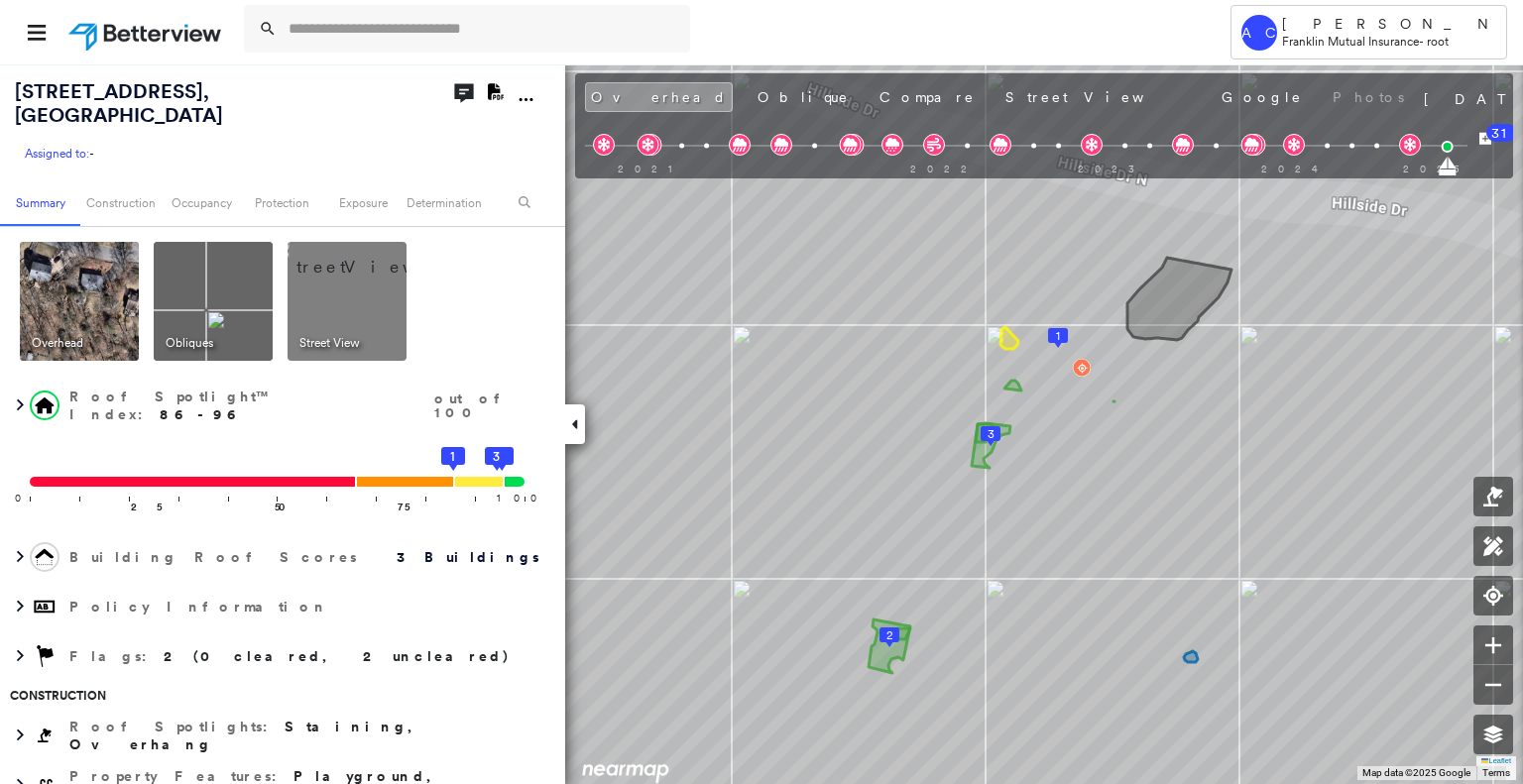 scroll, scrollTop: 0, scrollLeft: 0, axis: both 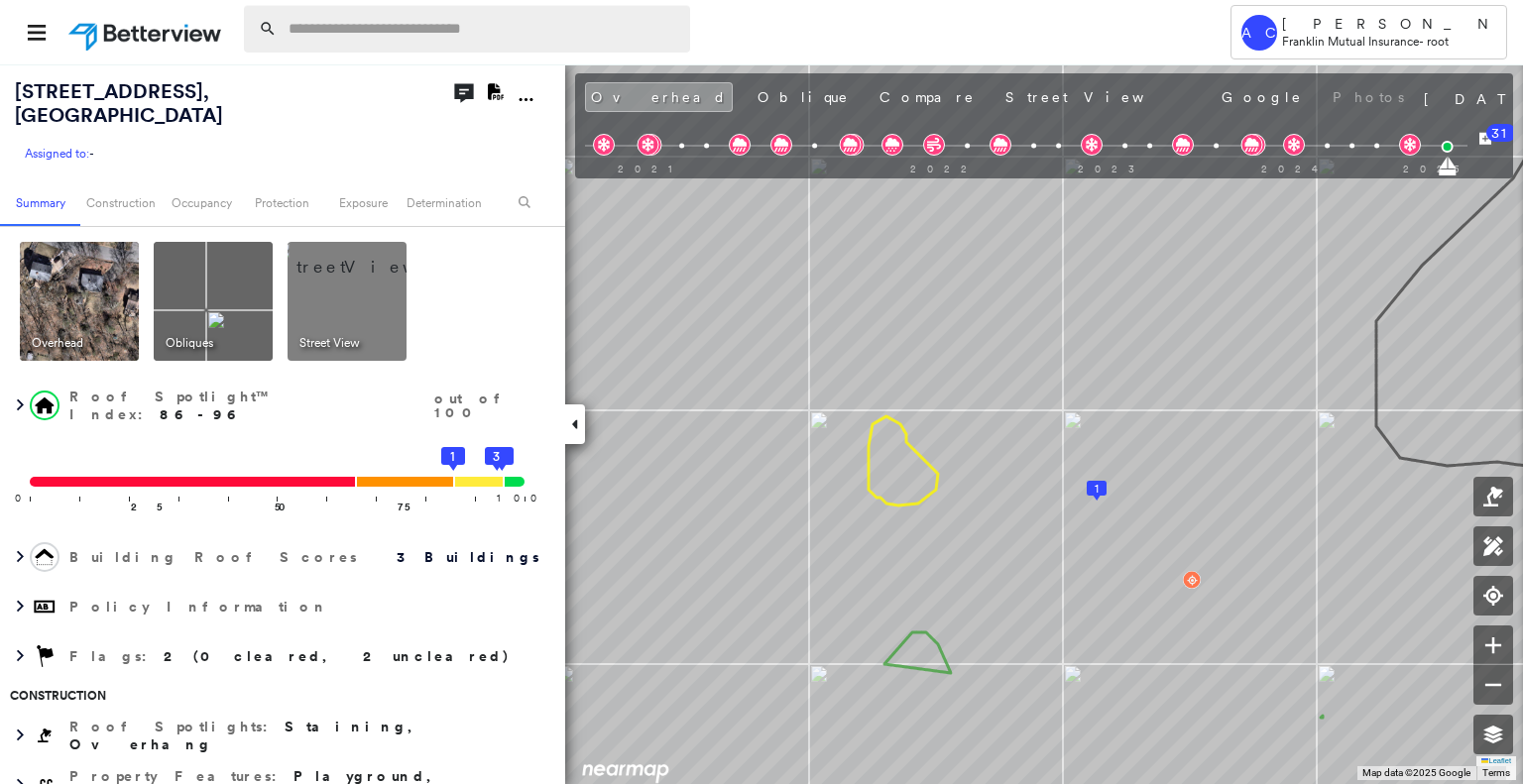 click at bounding box center [483, 29] 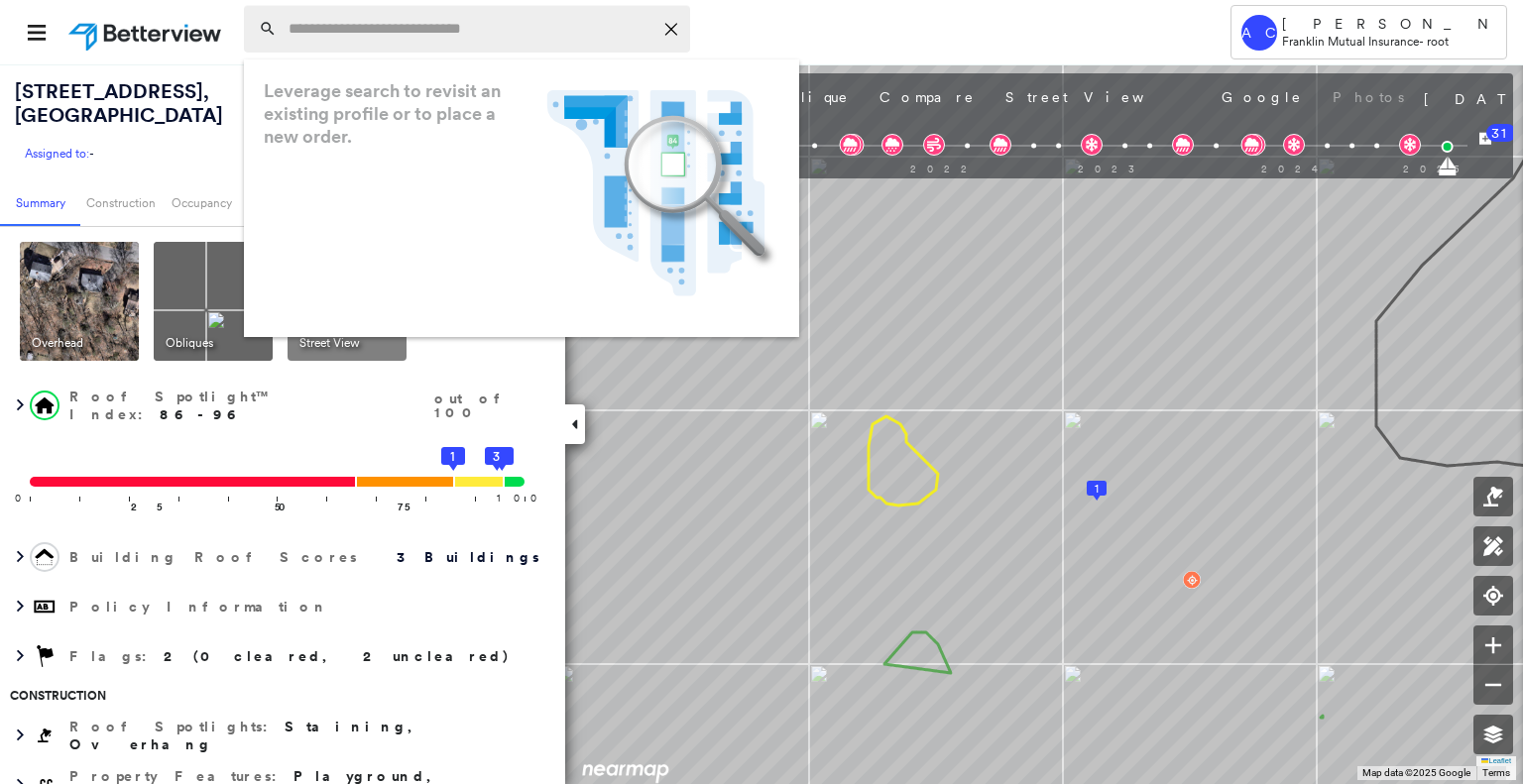 paste on "**********" 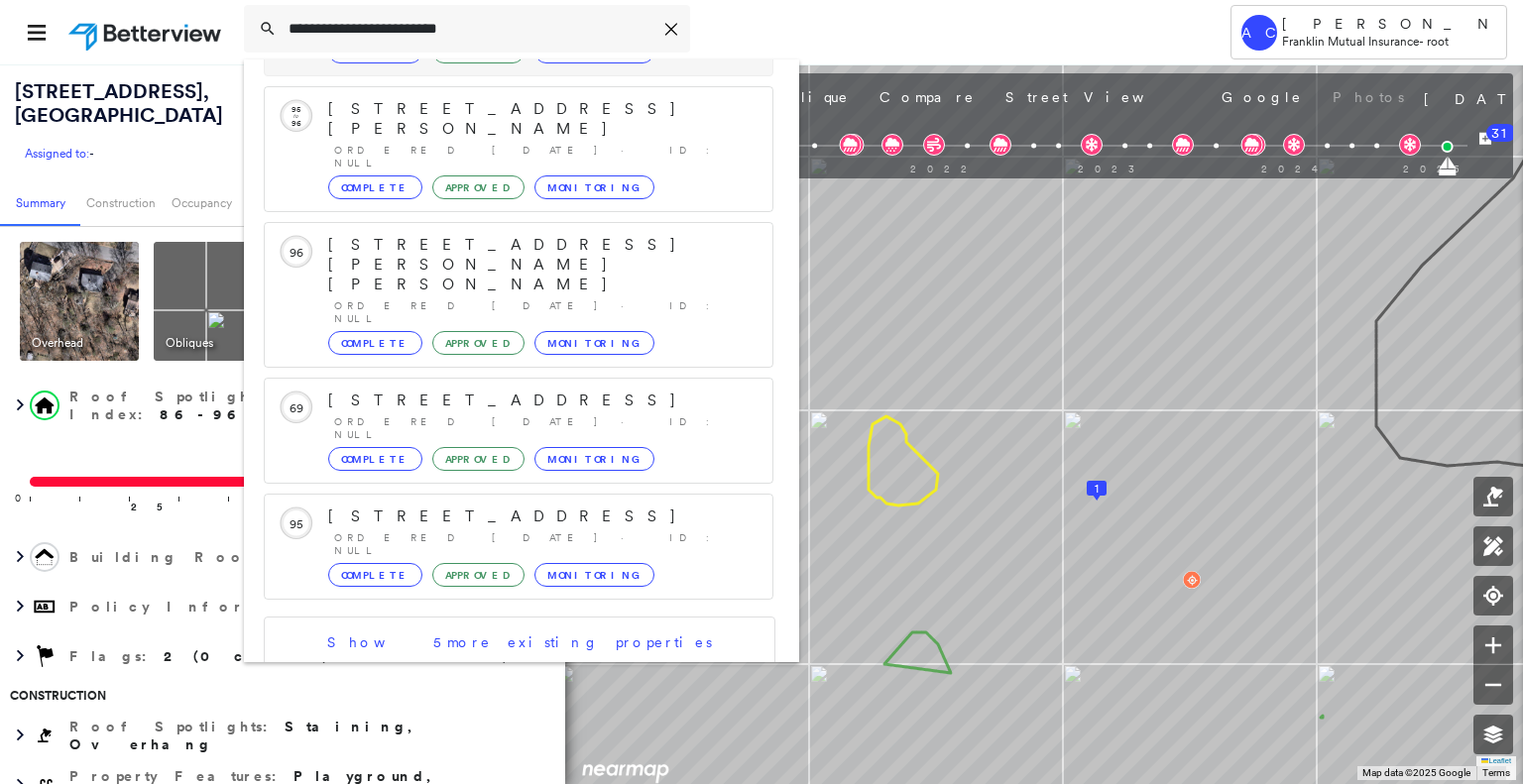 scroll, scrollTop: 206, scrollLeft: 0, axis: vertical 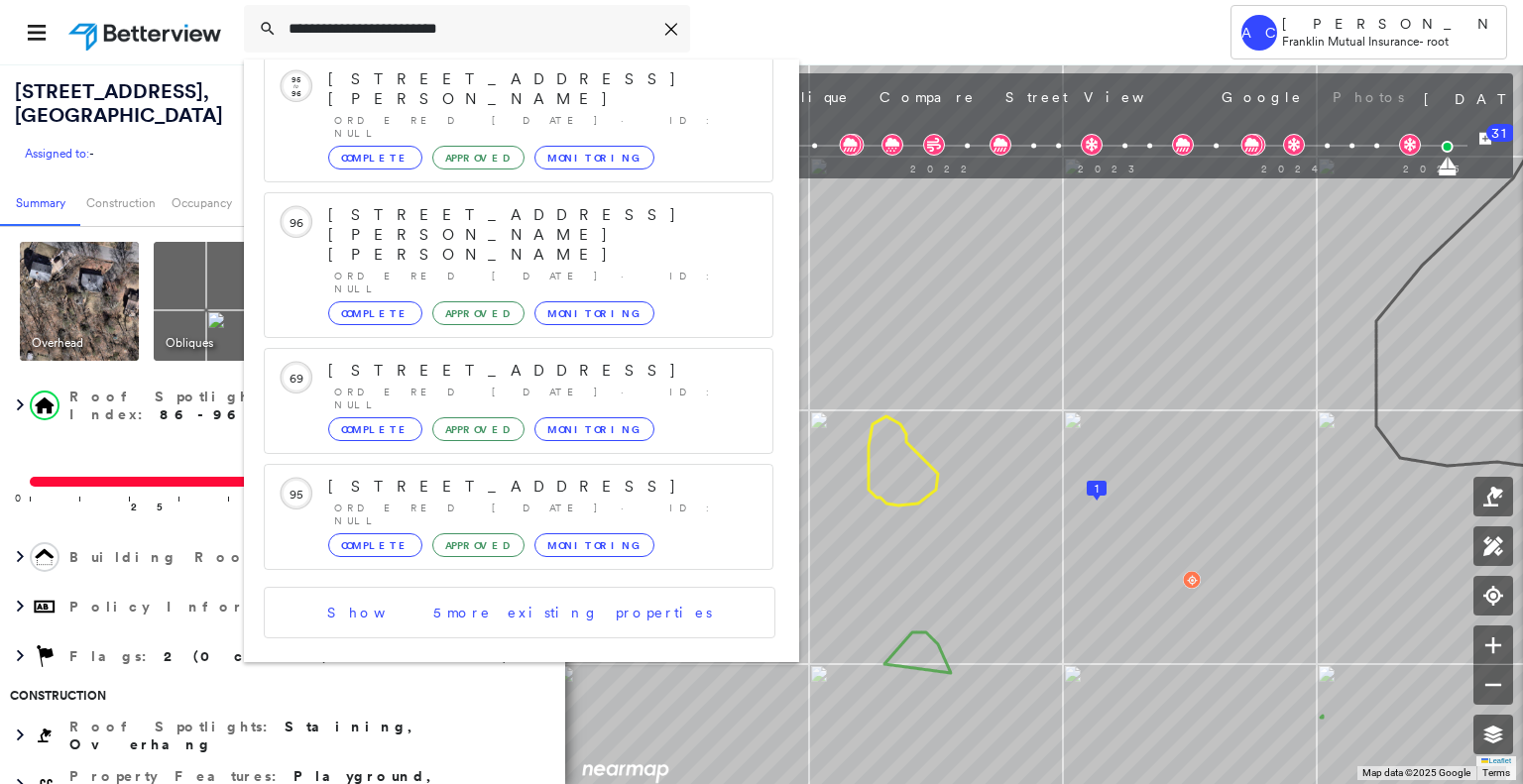 type on "**********" 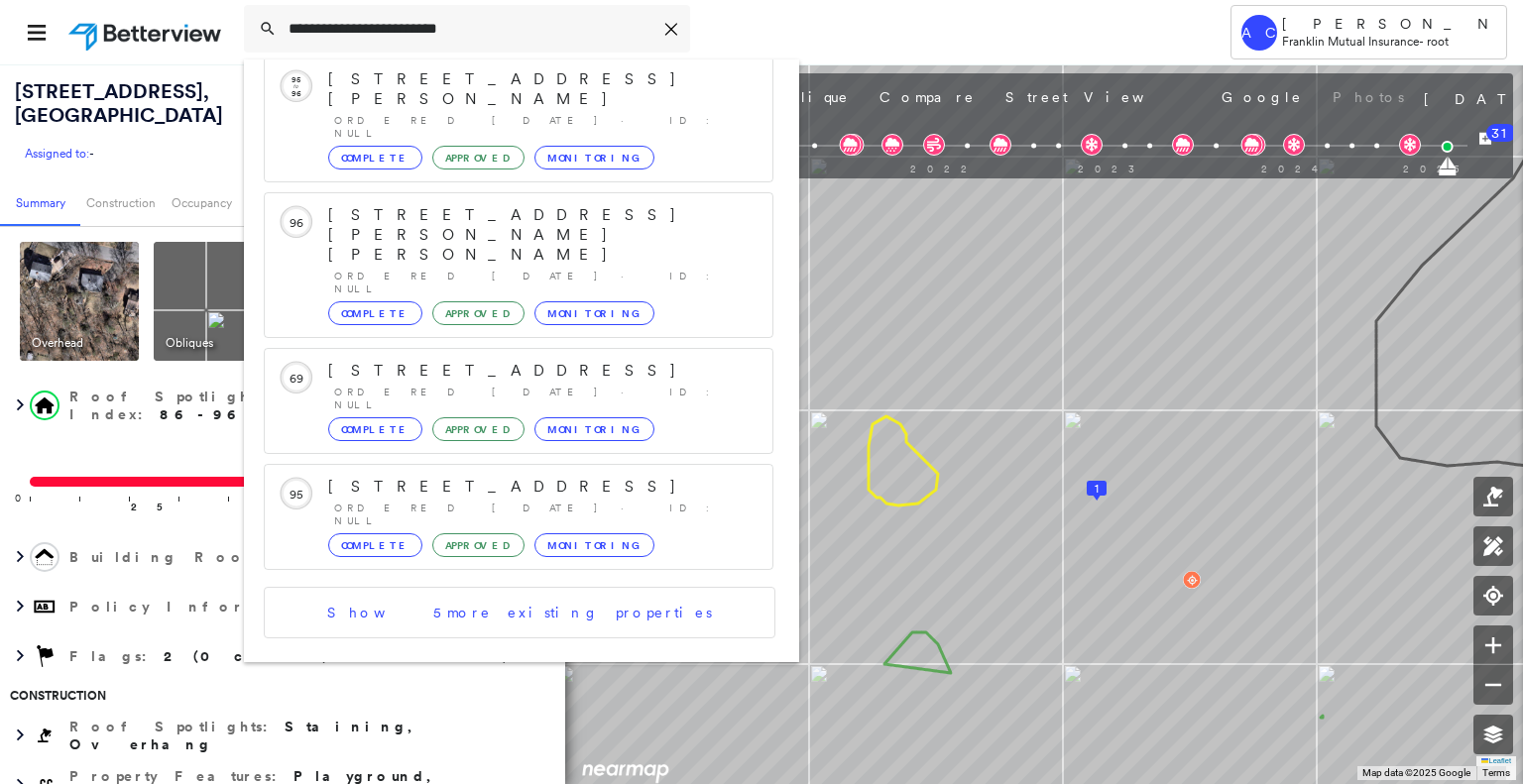 click on "[STREET_ADDRESS]" at bounding box center [497, 749] 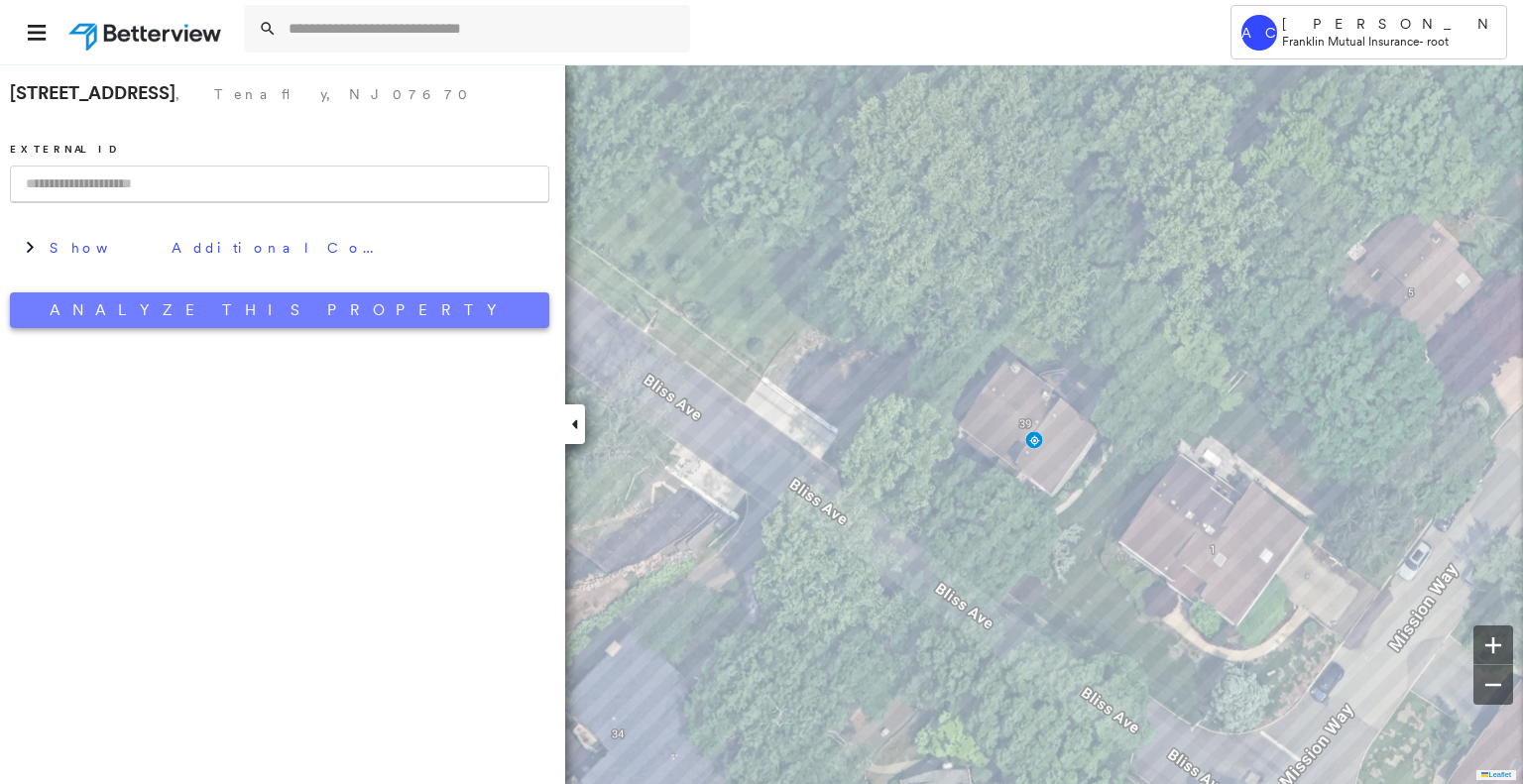 click on "Analyze This Property" at bounding box center (280, 310) 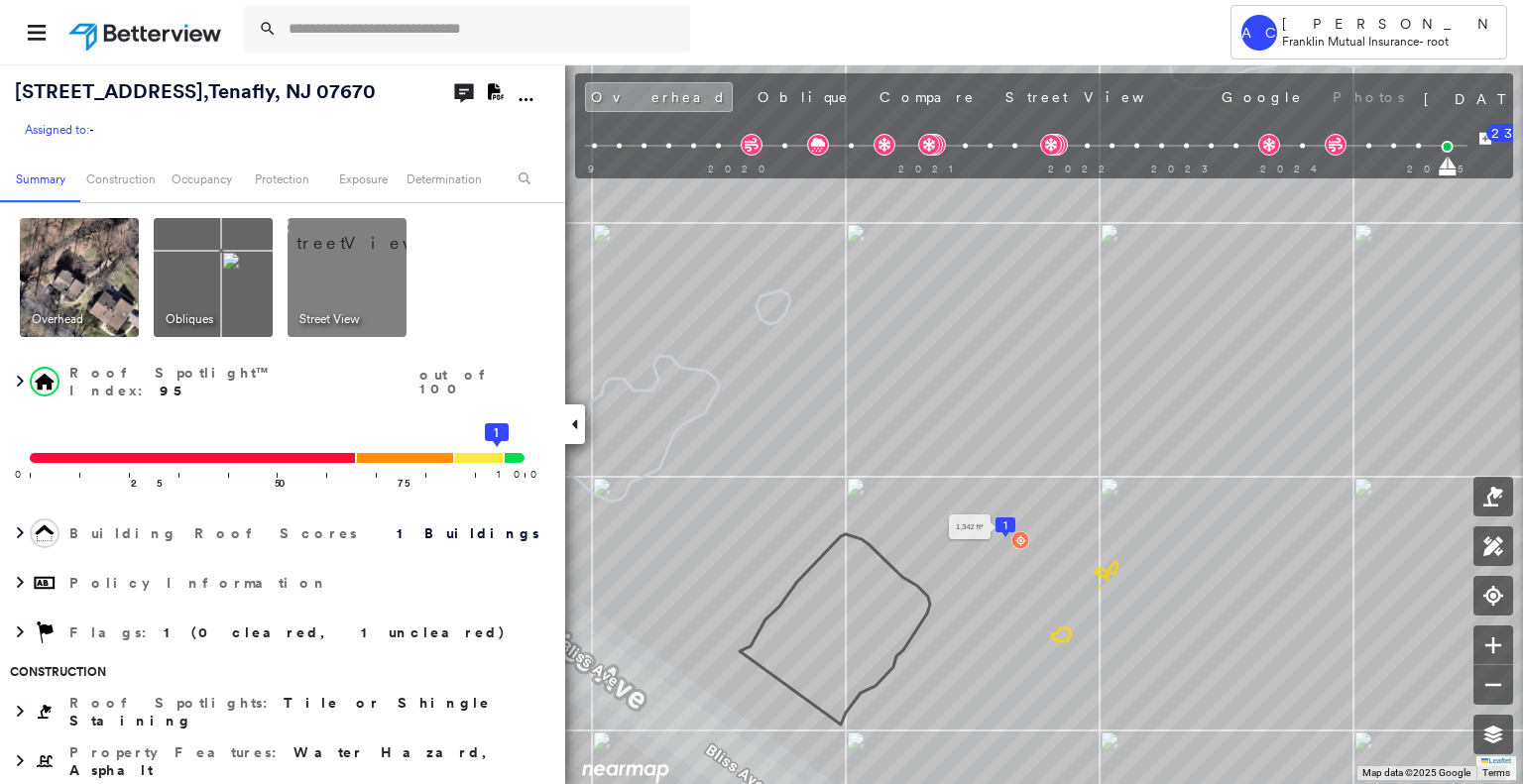 scroll, scrollTop: 0, scrollLeft: 0, axis: both 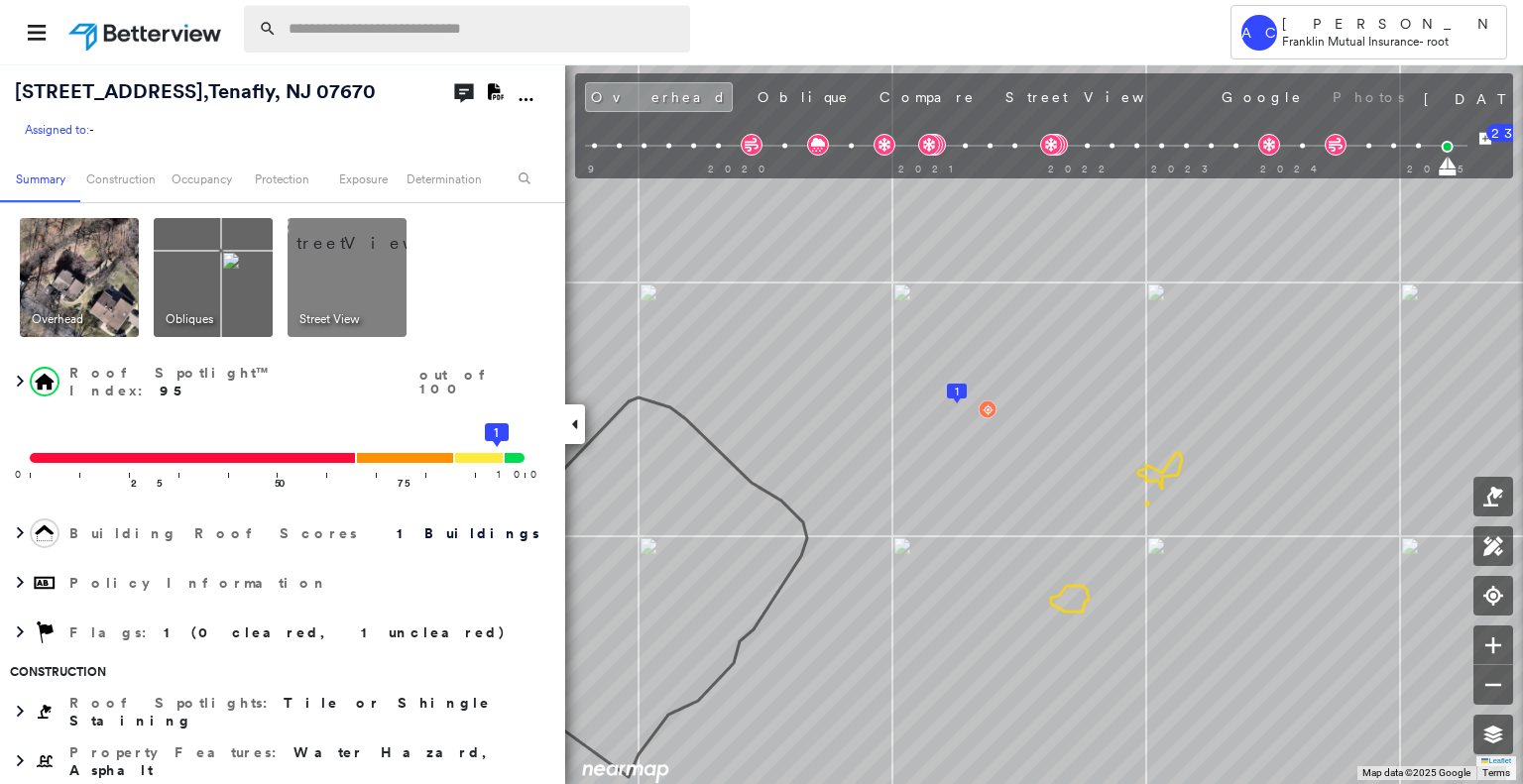 click at bounding box center [483, 29] 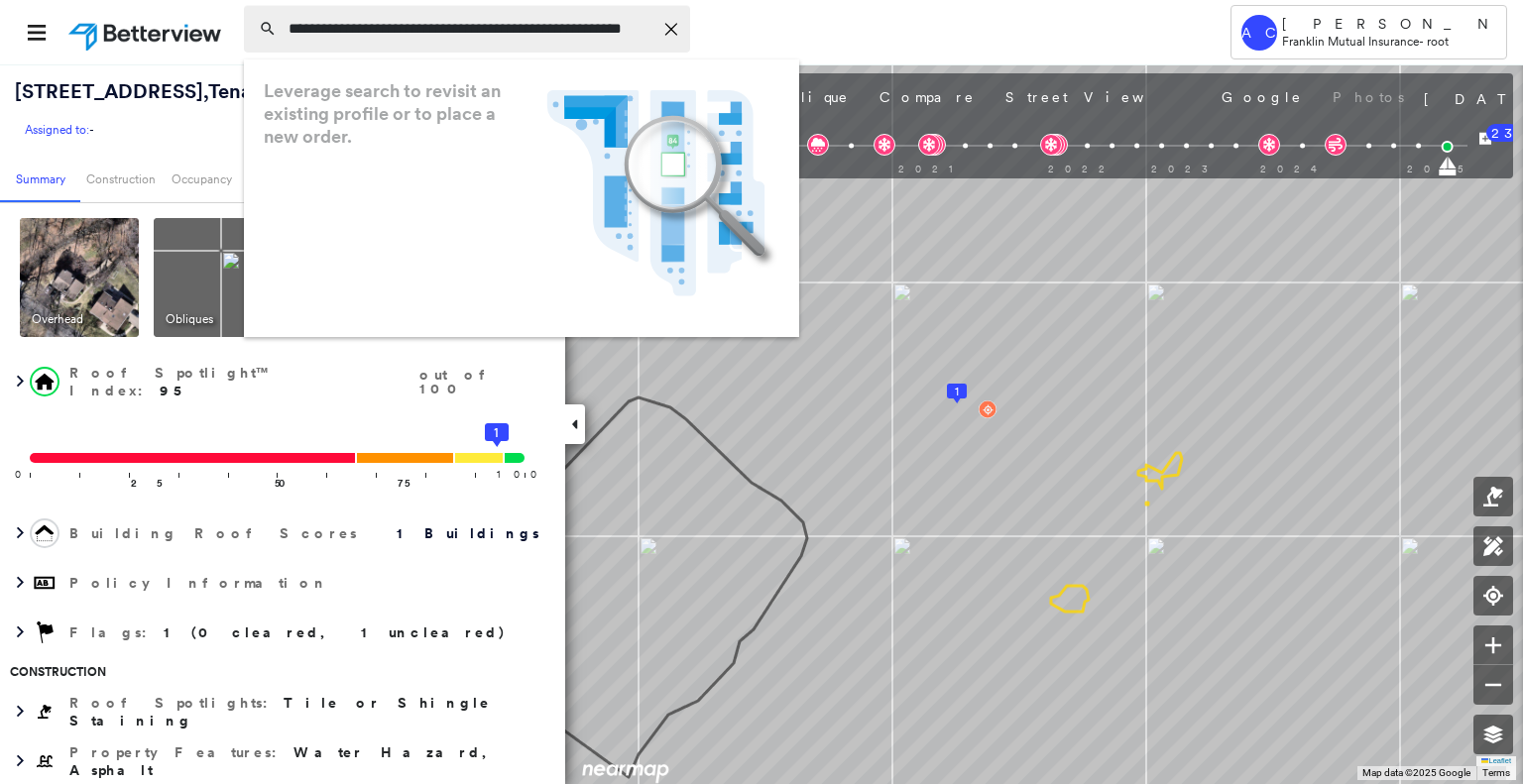 scroll, scrollTop: 0, scrollLeft: 17, axis: horizontal 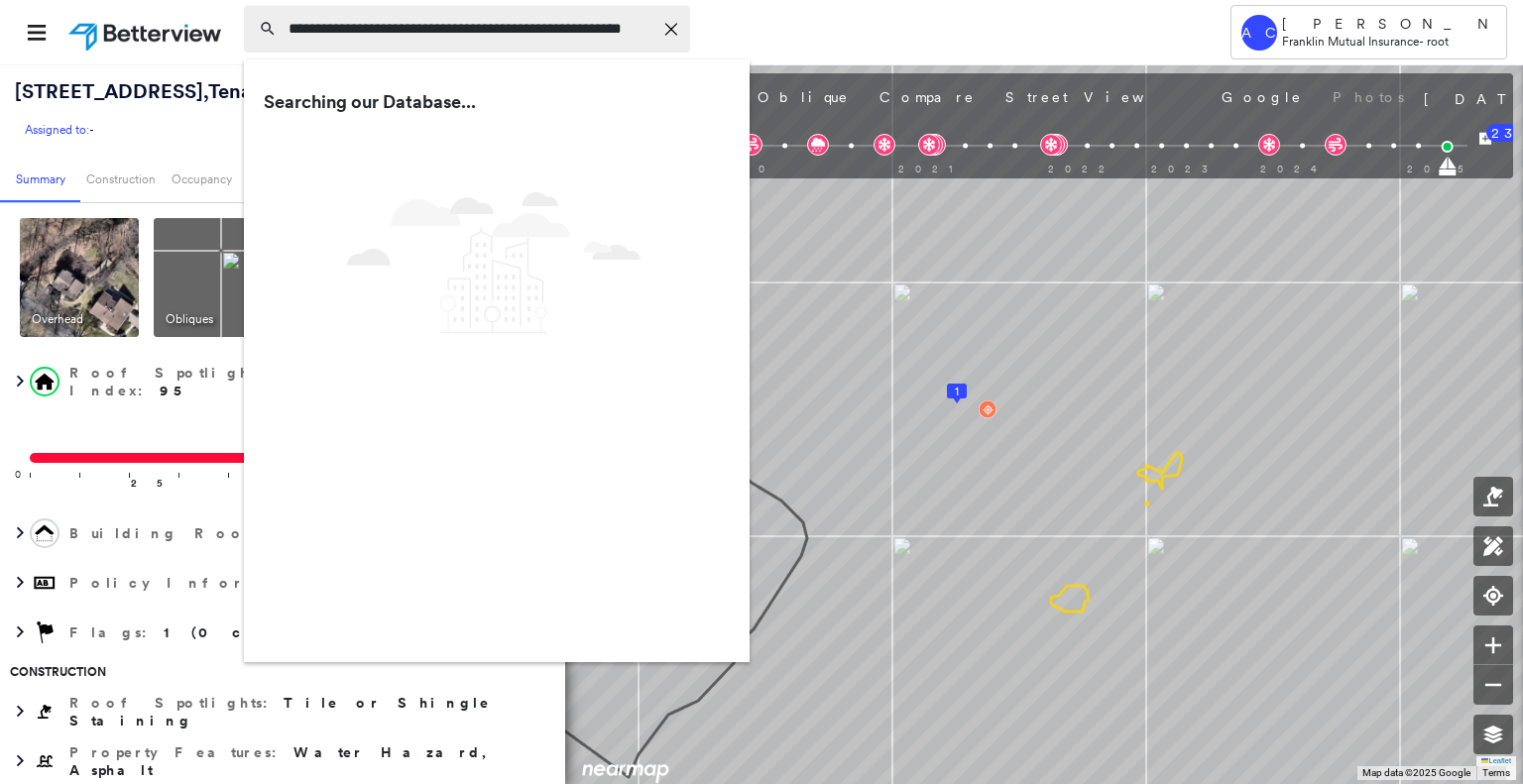 type on "**********" 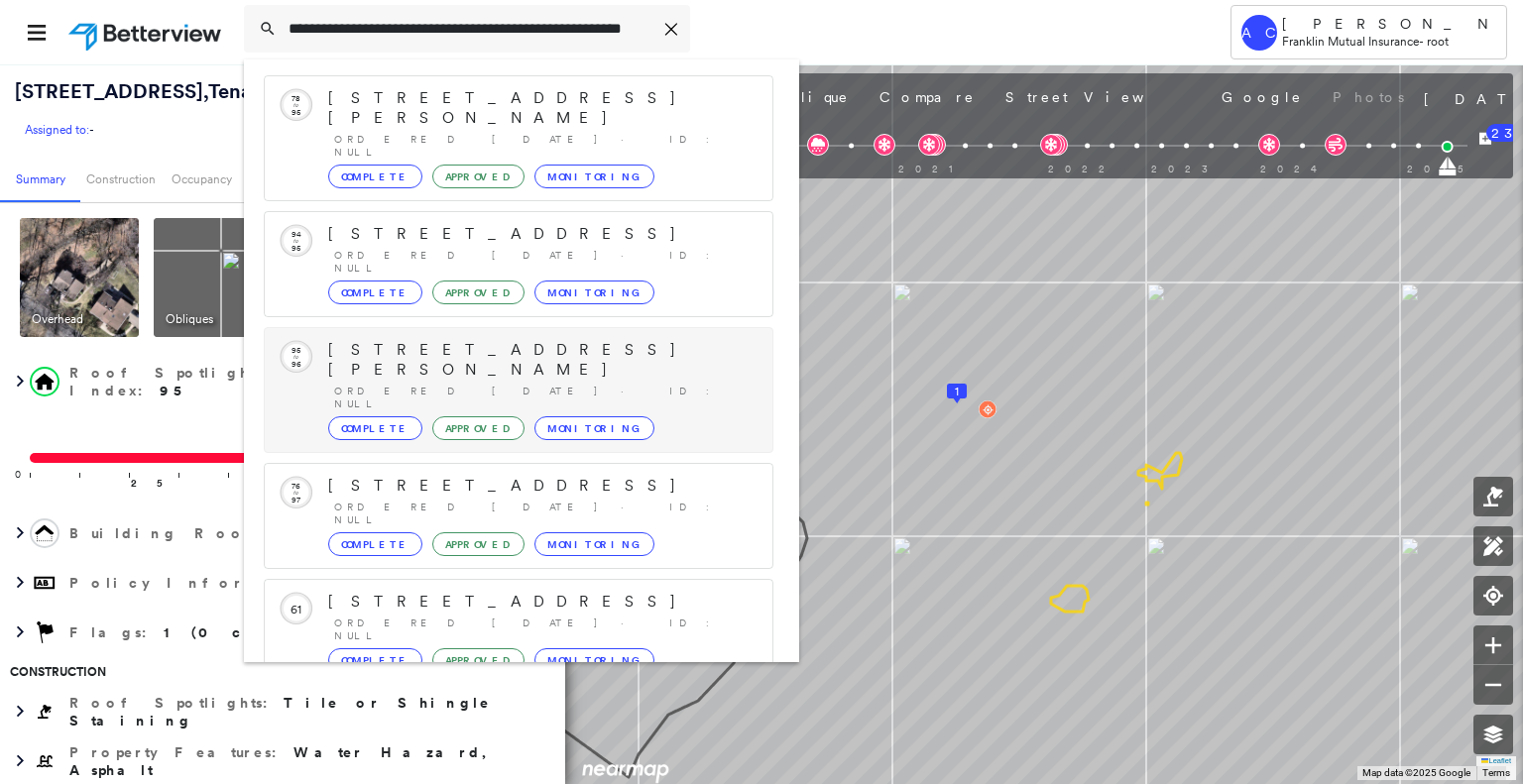 scroll, scrollTop: 250, scrollLeft: 0, axis: vertical 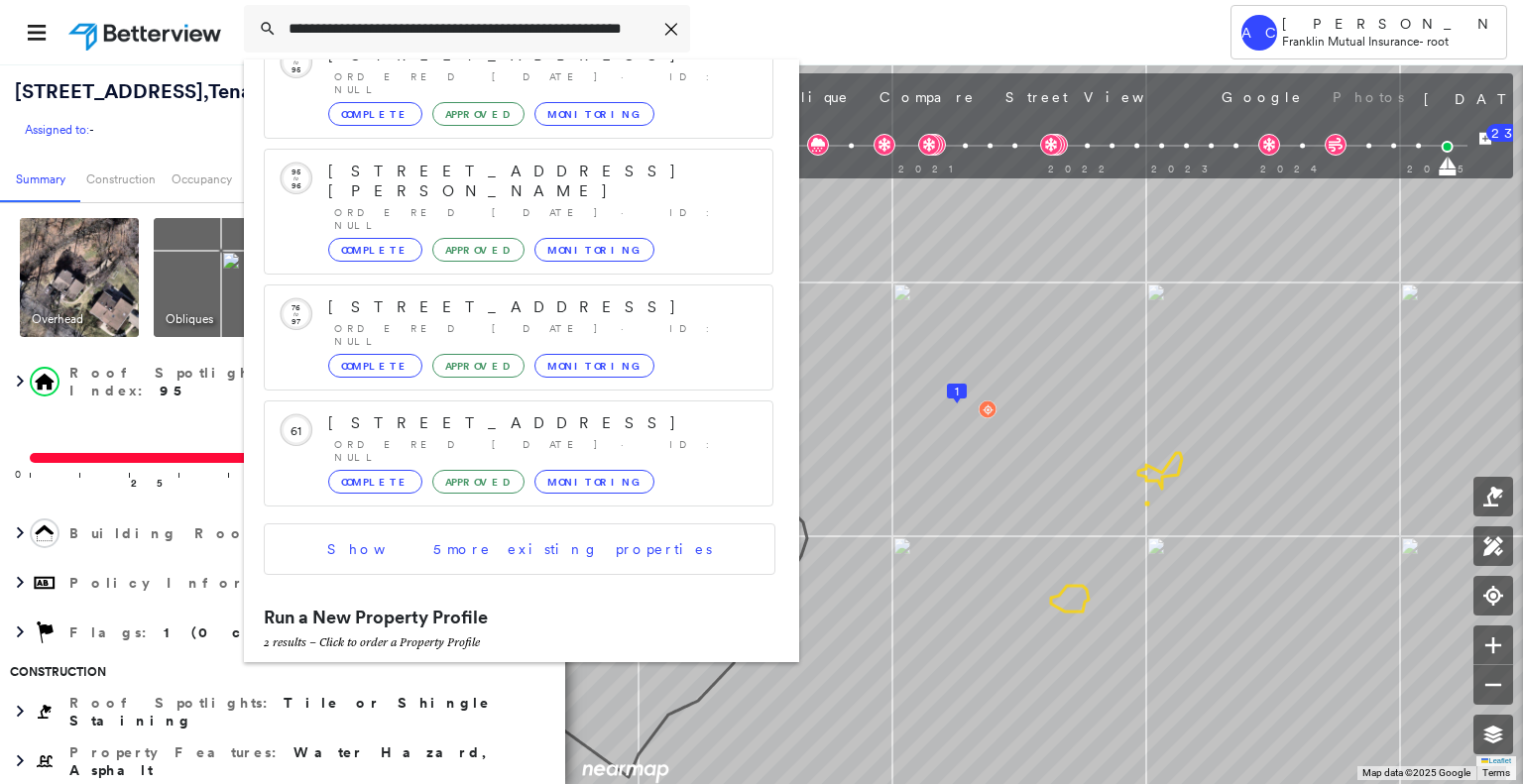 click on "302 Barbados Dr N, Holiday City-Berkeley, Toms River, NJ, USA" at bounding box center [497, 686] 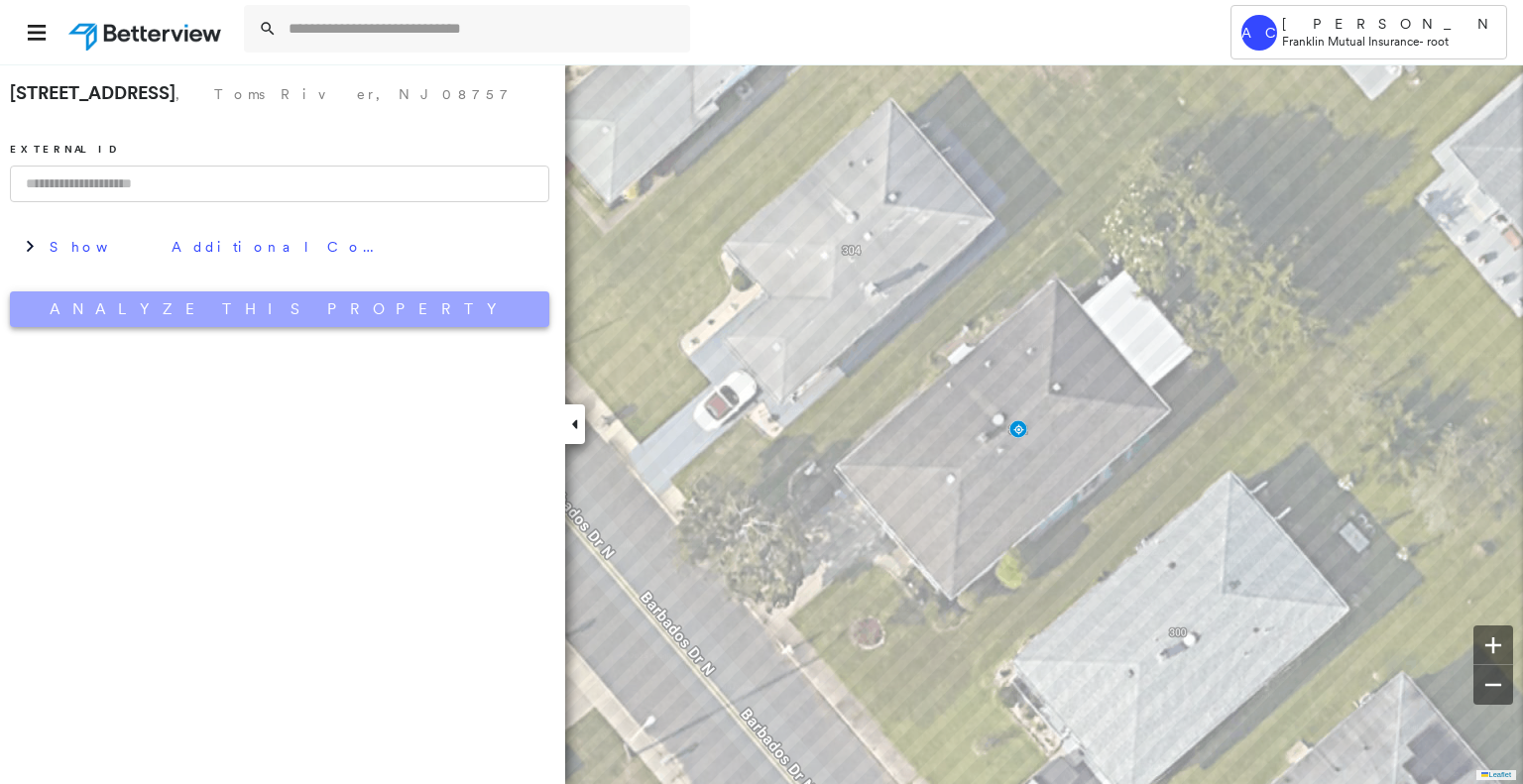 click on "Analyze This Property" at bounding box center [280, 309] 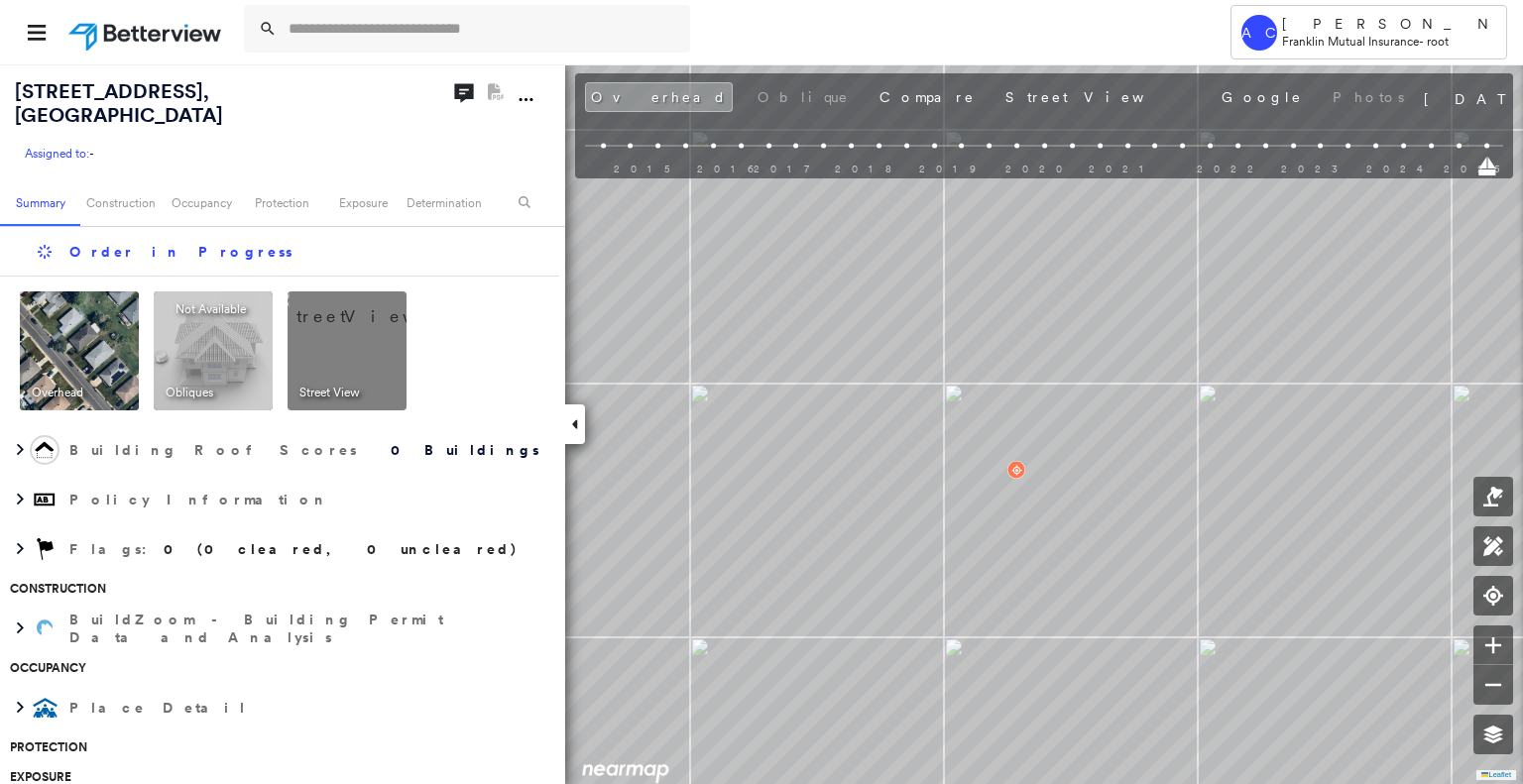 scroll, scrollTop: 0, scrollLeft: 0, axis: both 